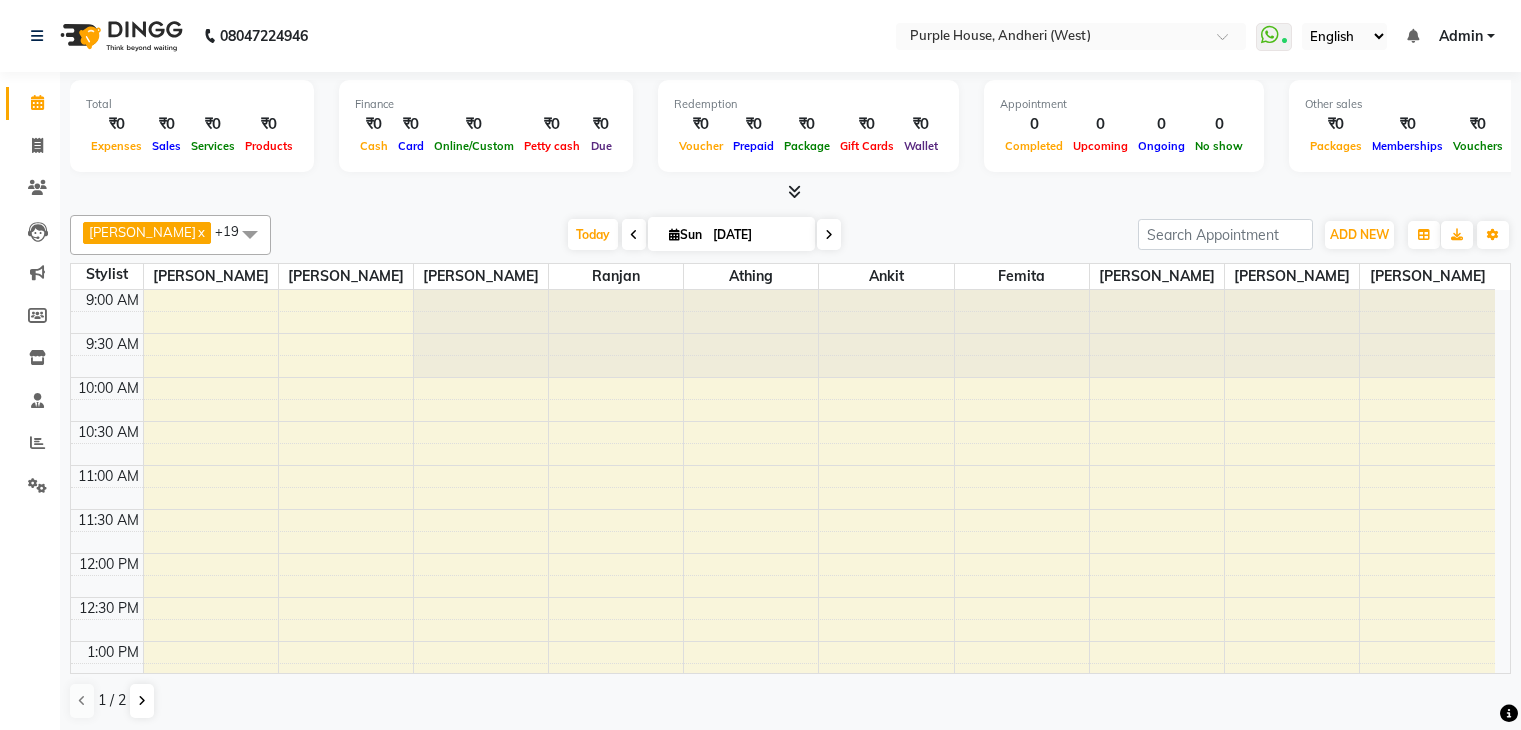 scroll, scrollTop: 1, scrollLeft: 0, axis: vertical 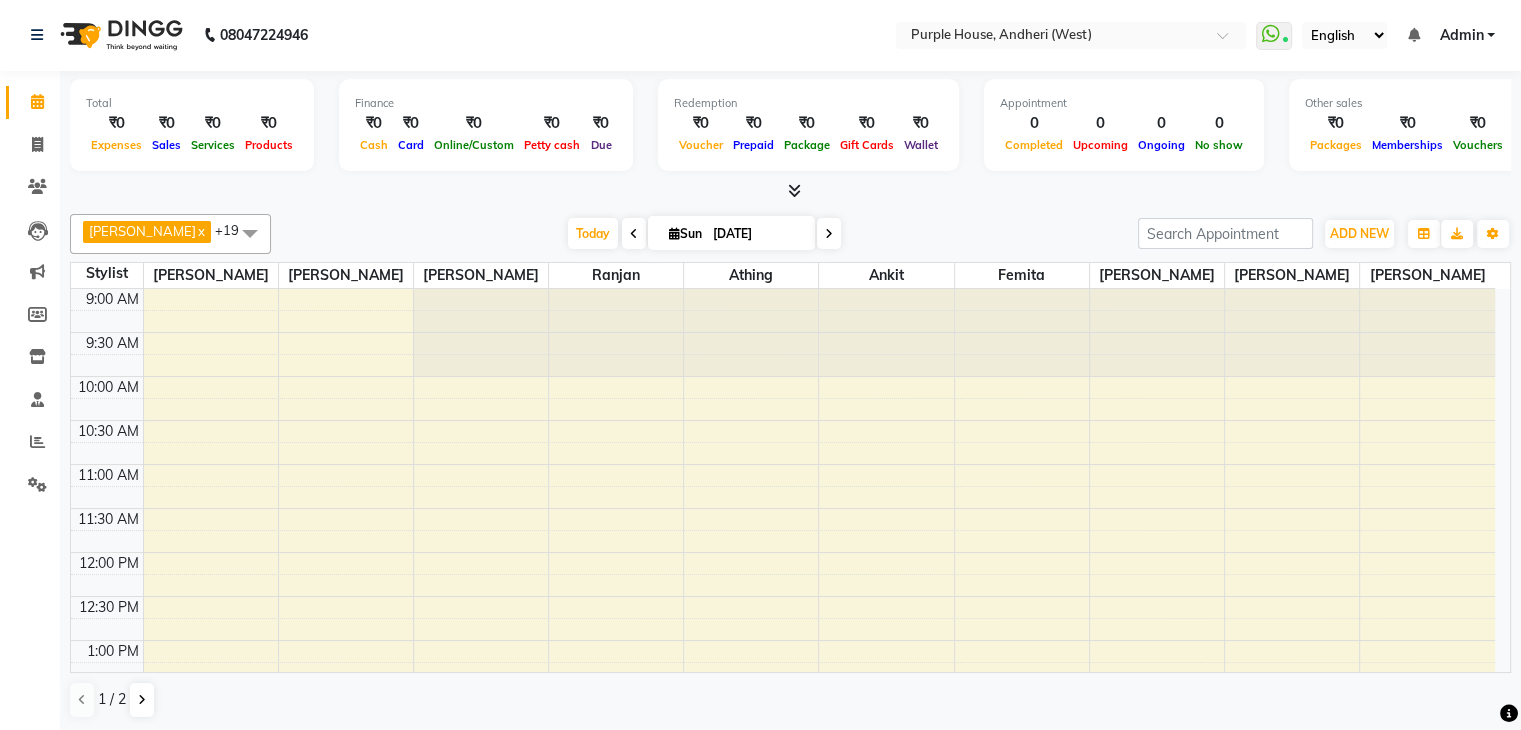 click on "Clients" 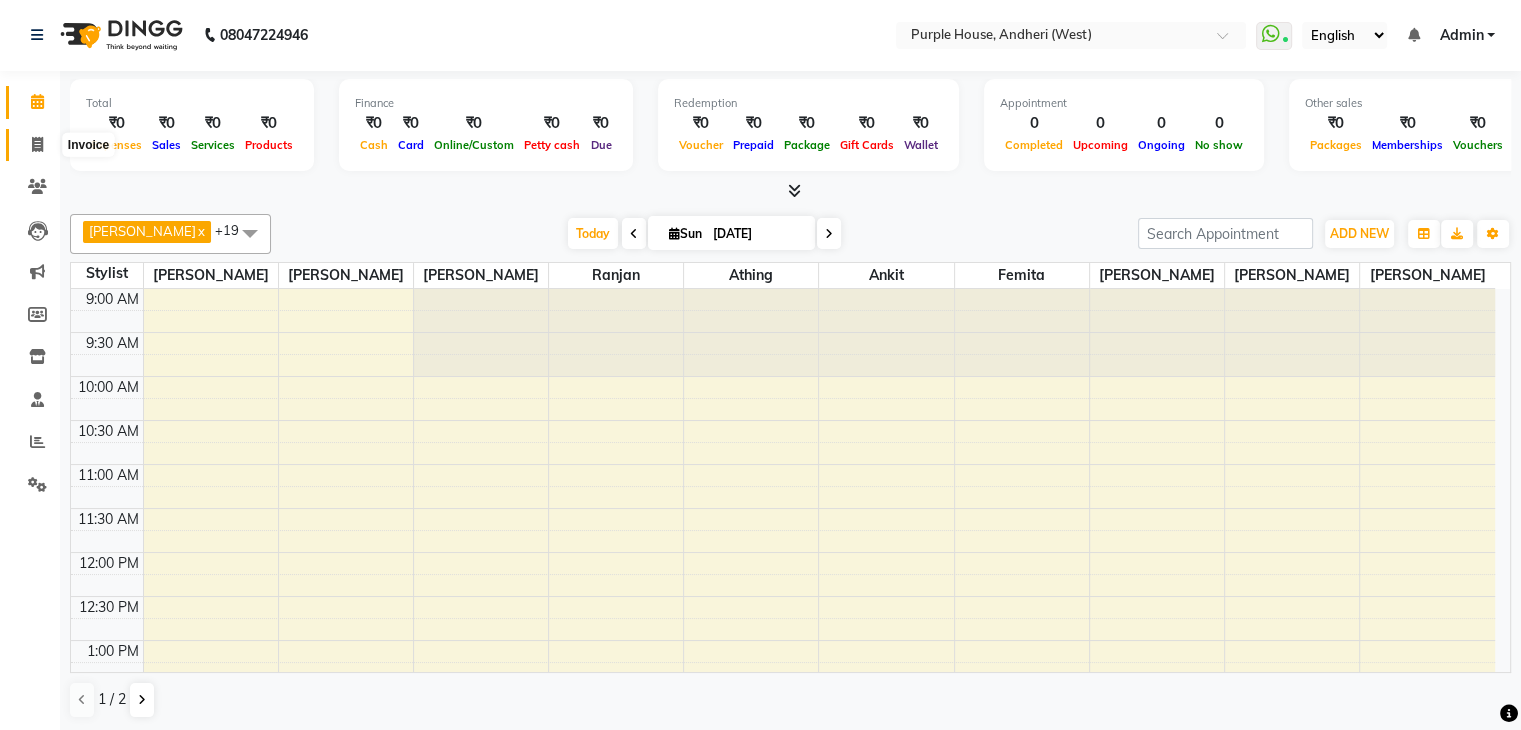 click 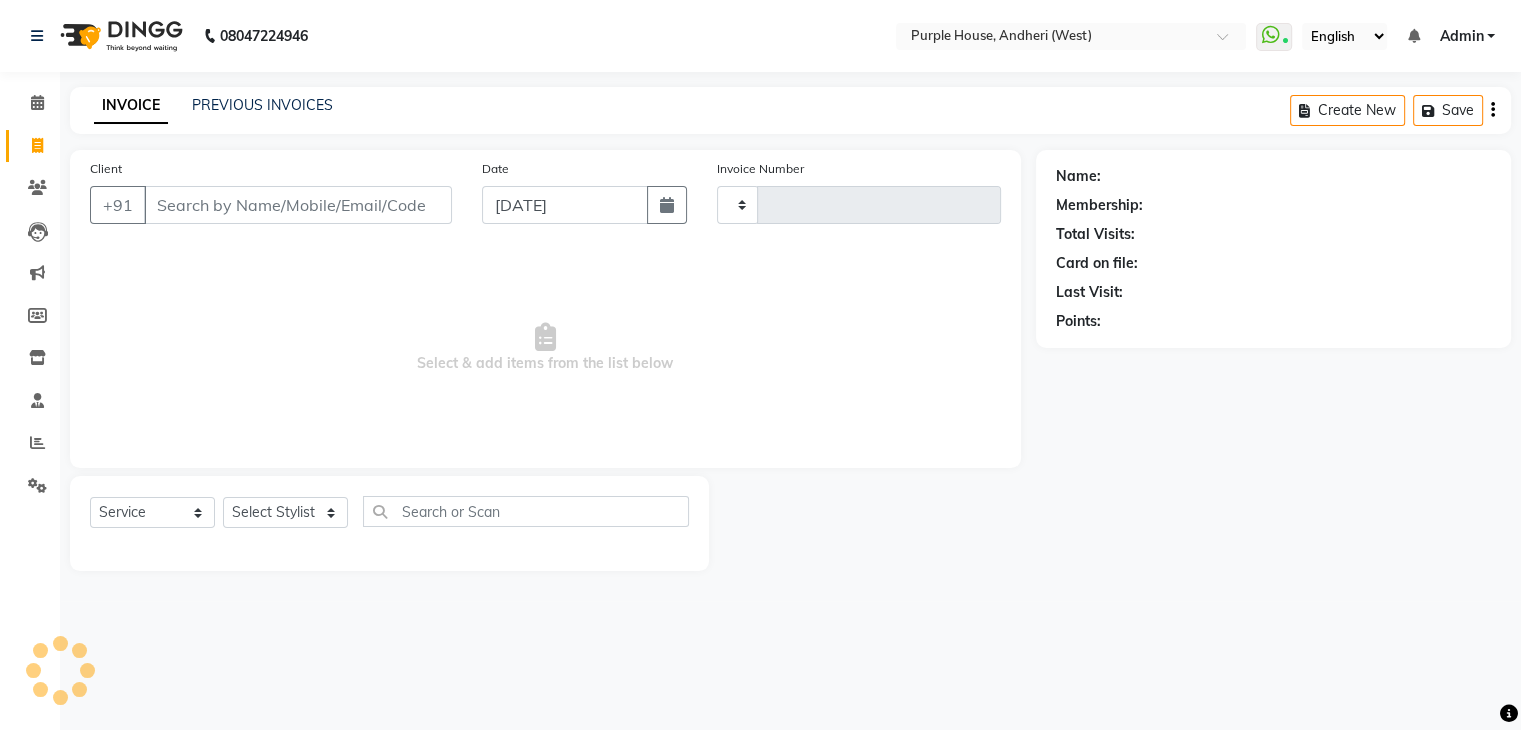 scroll, scrollTop: 0, scrollLeft: 0, axis: both 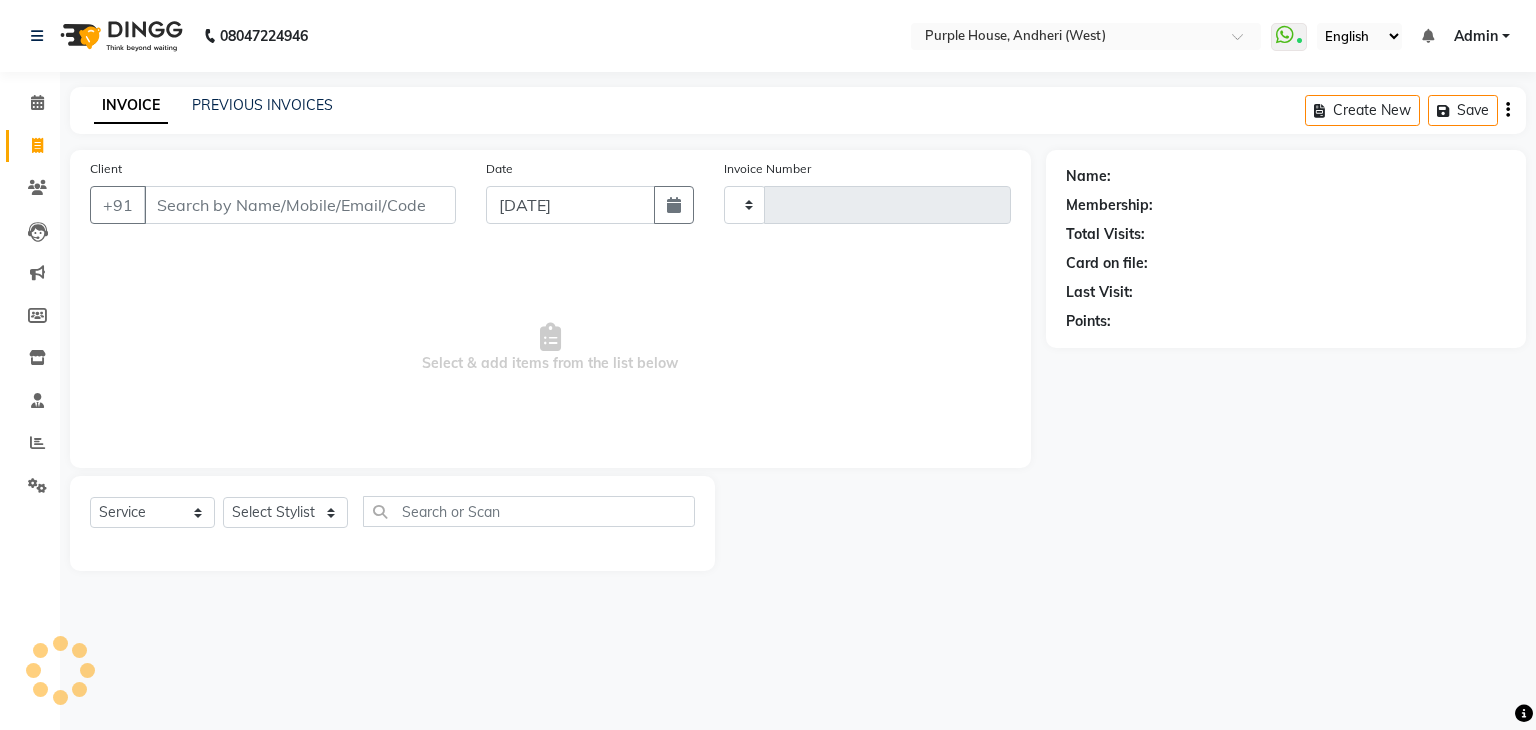 type on "1111" 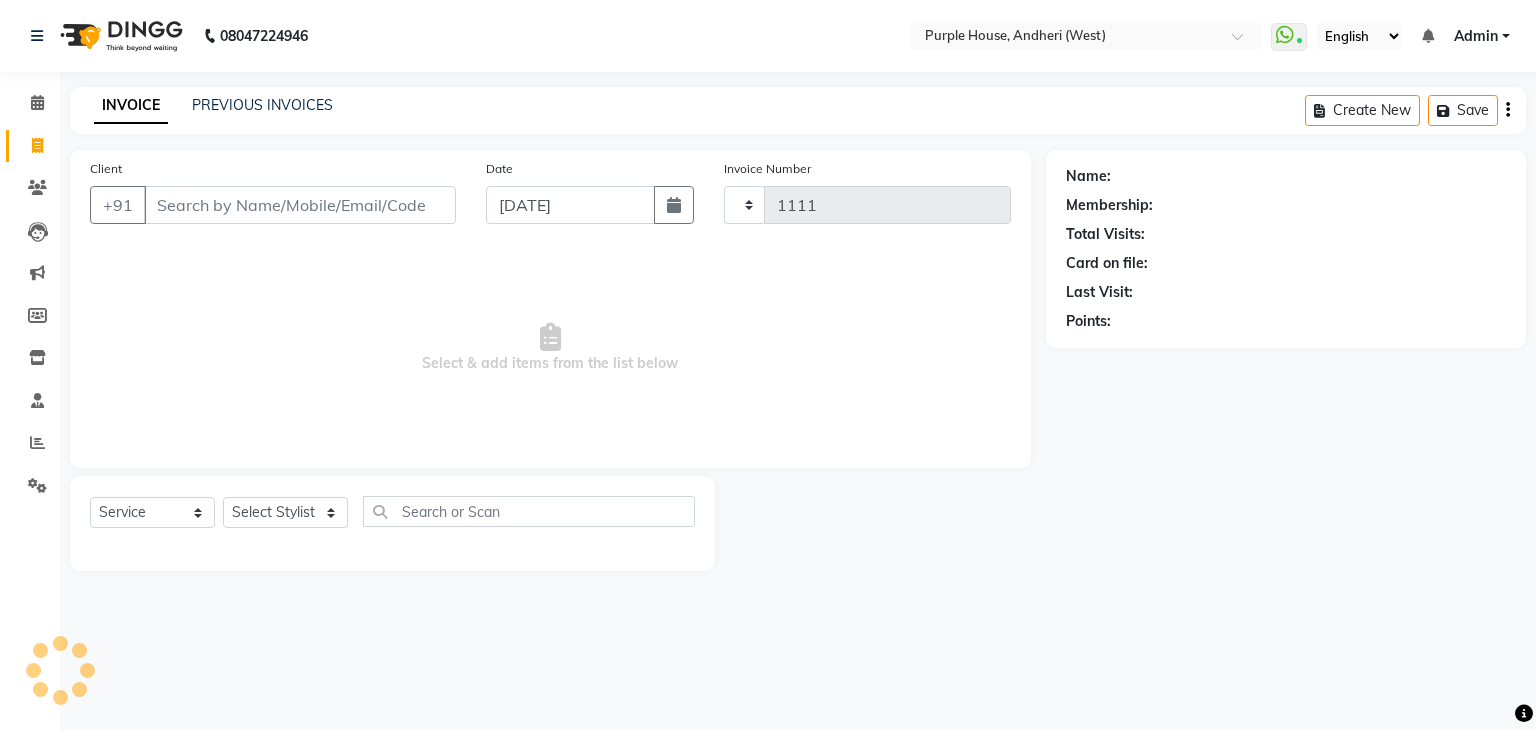 select on "6682" 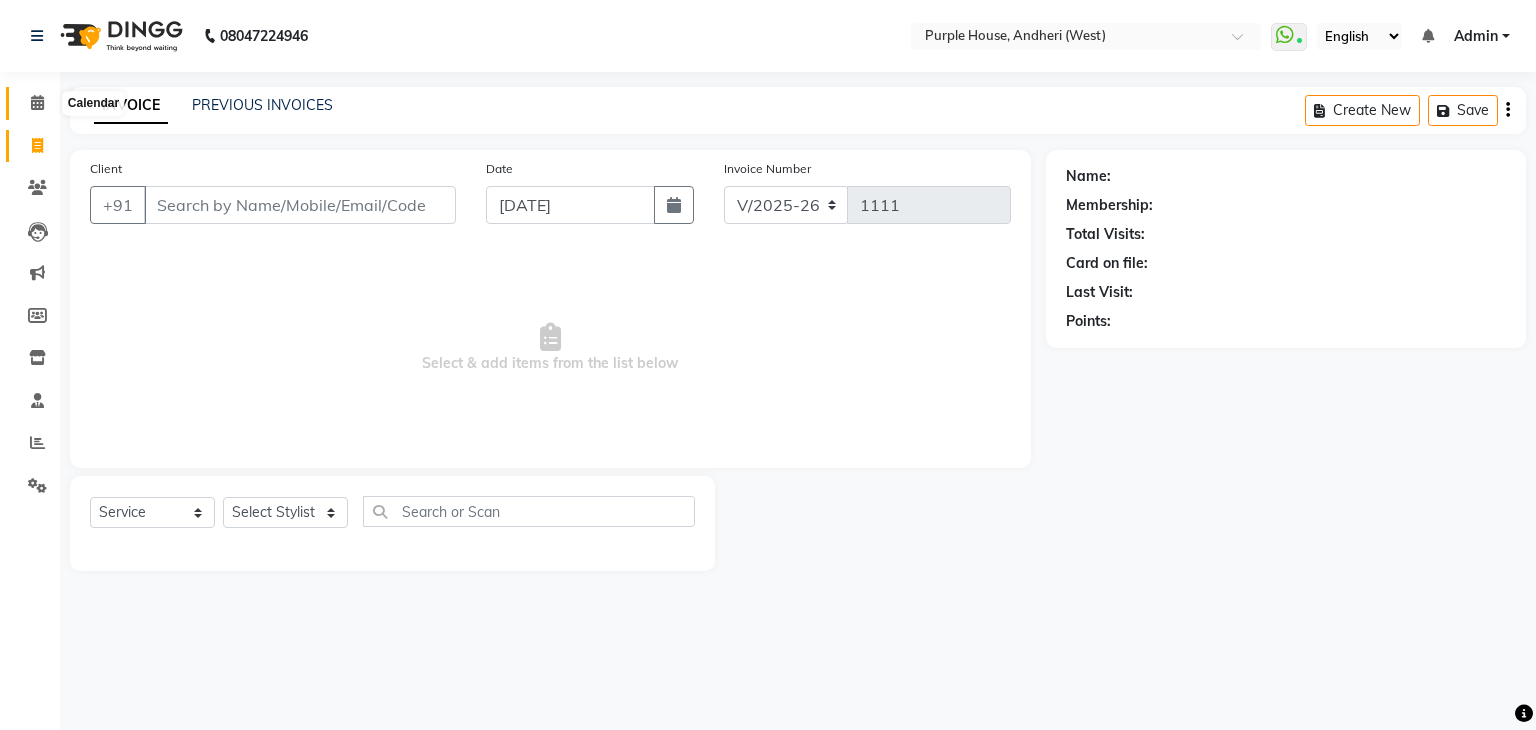 click 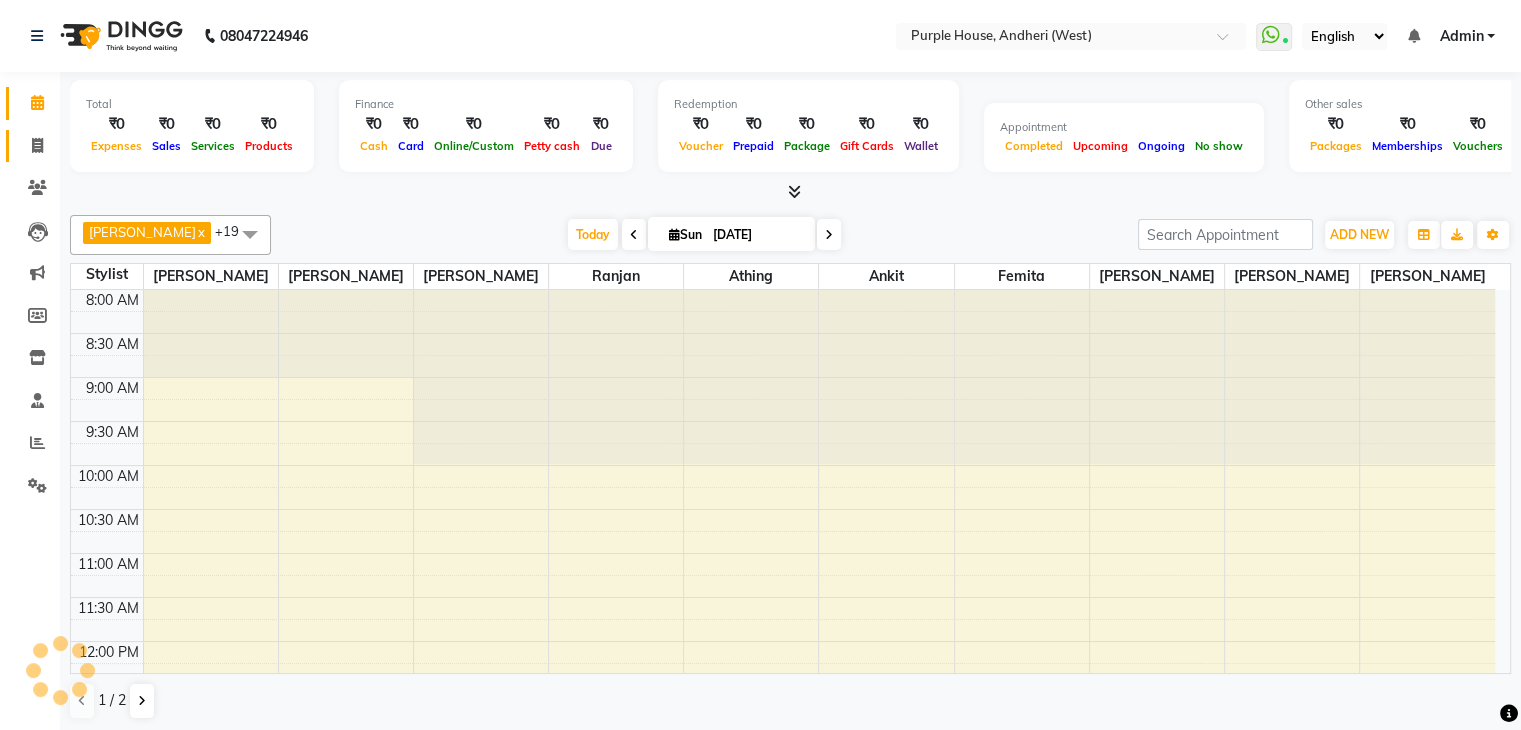 scroll, scrollTop: 0, scrollLeft: 0, axis: both 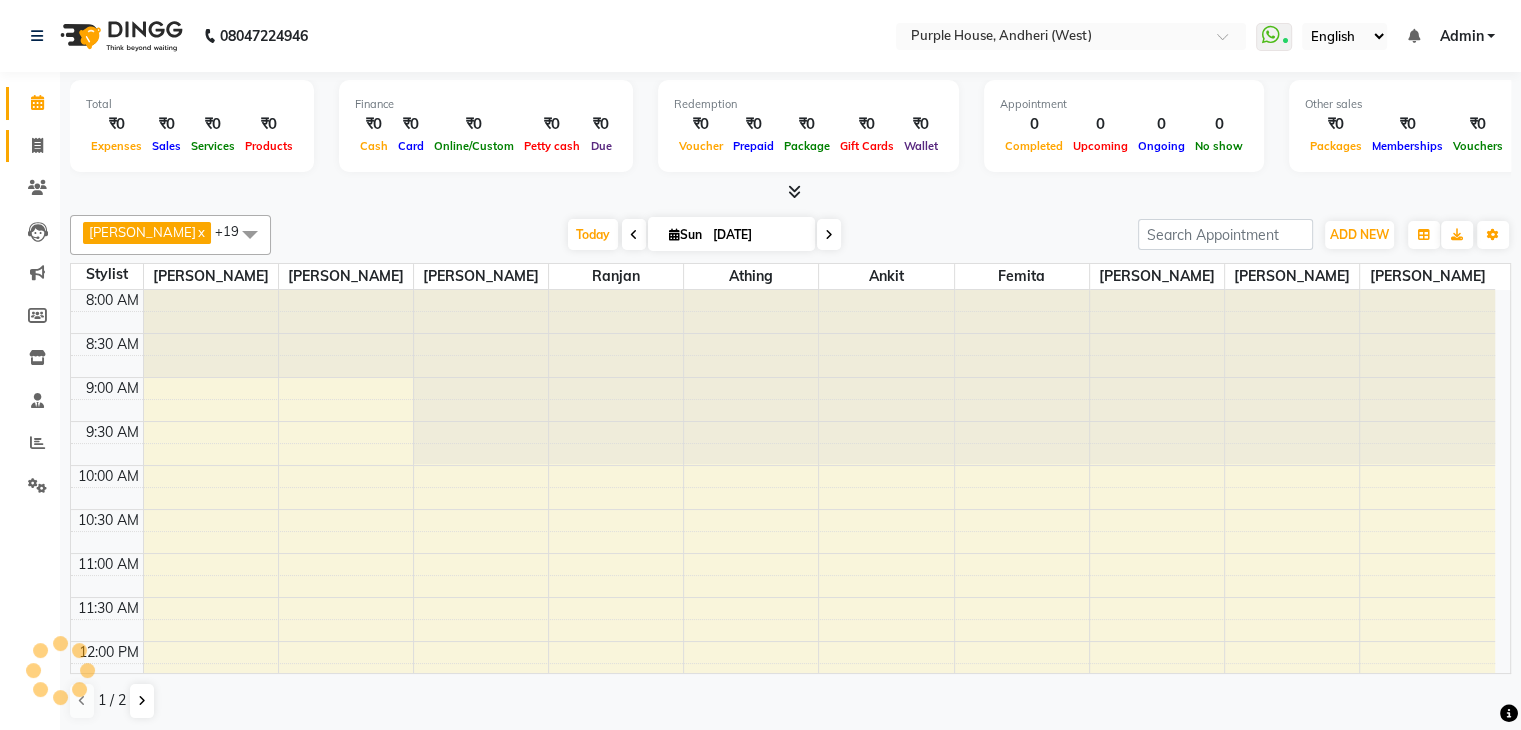 click on "Invoice" 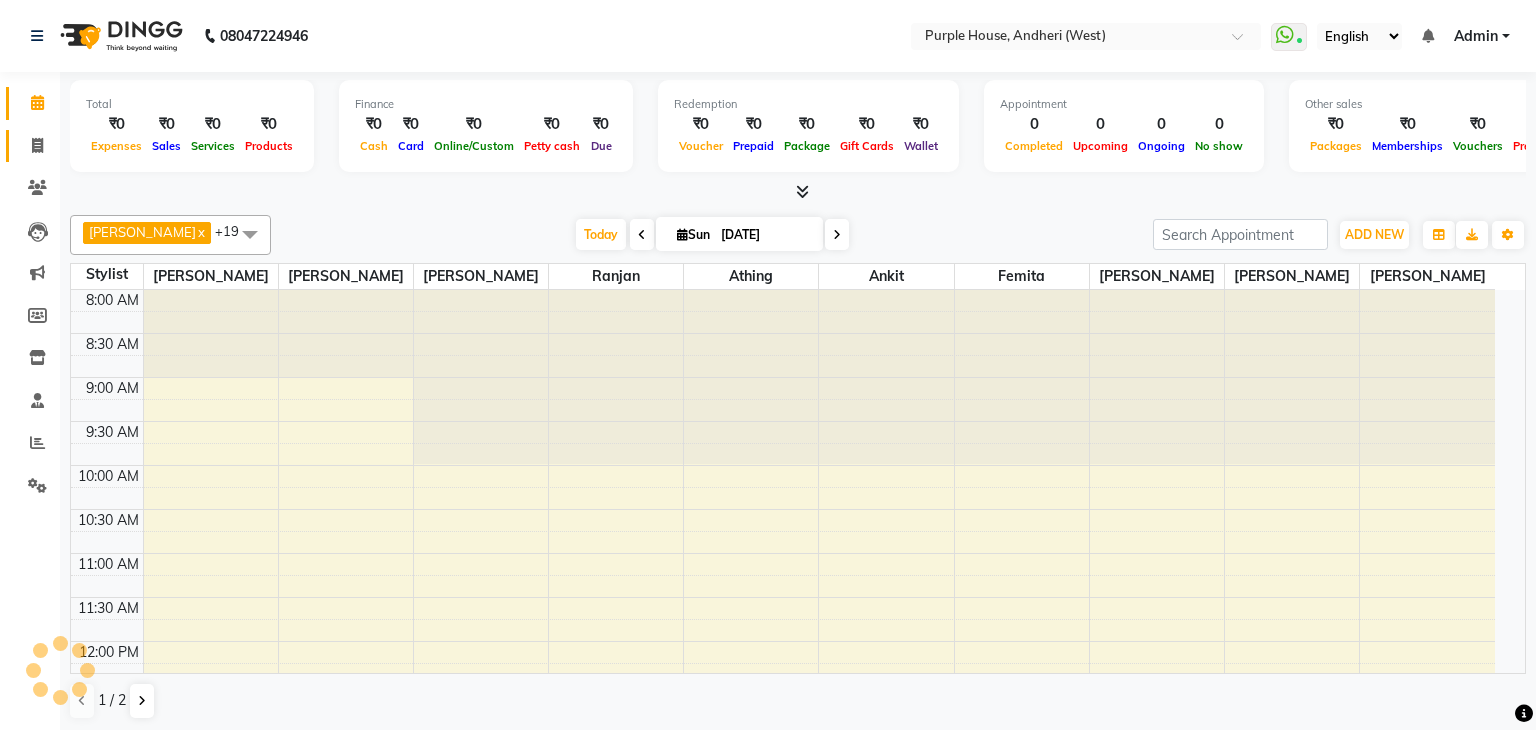 select on "service" 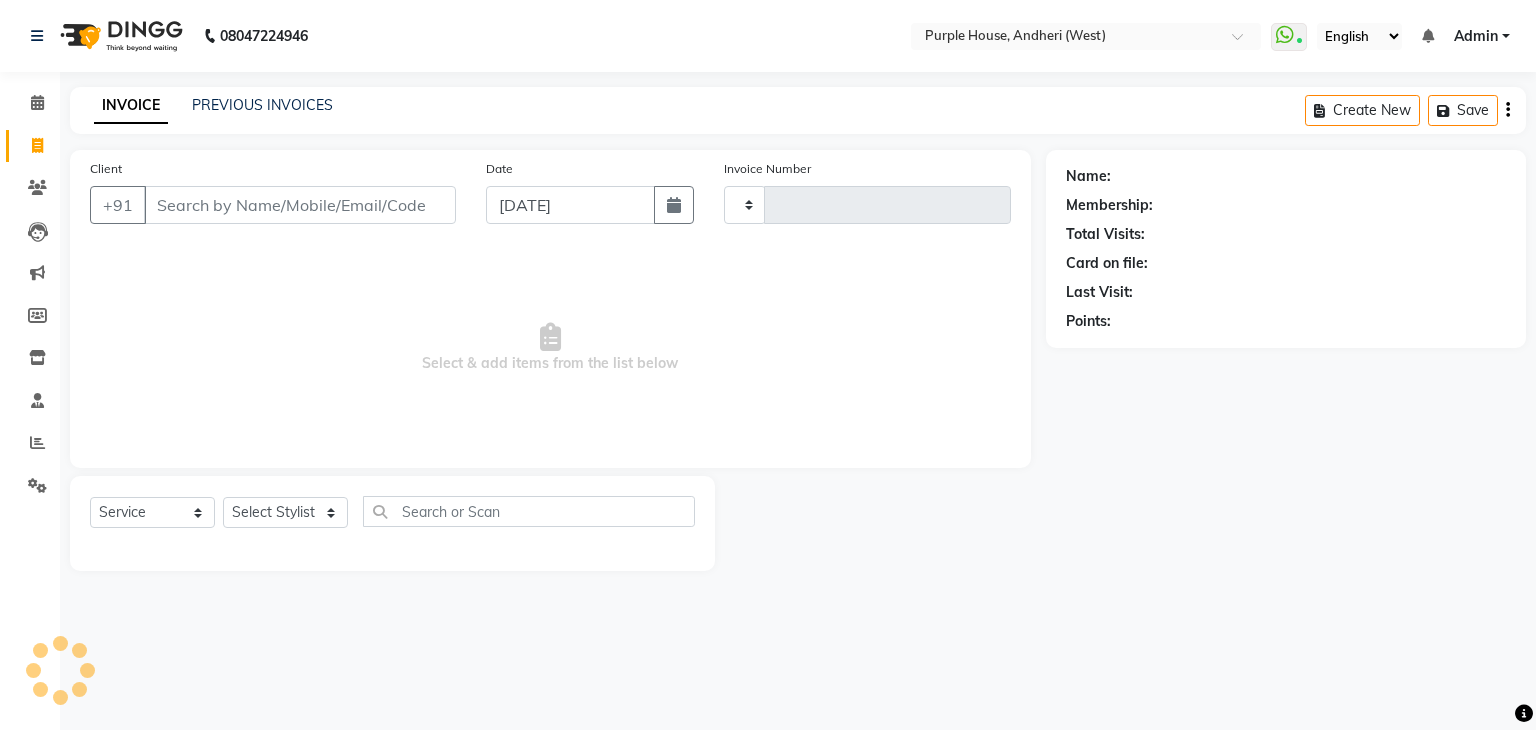 type on "1111" 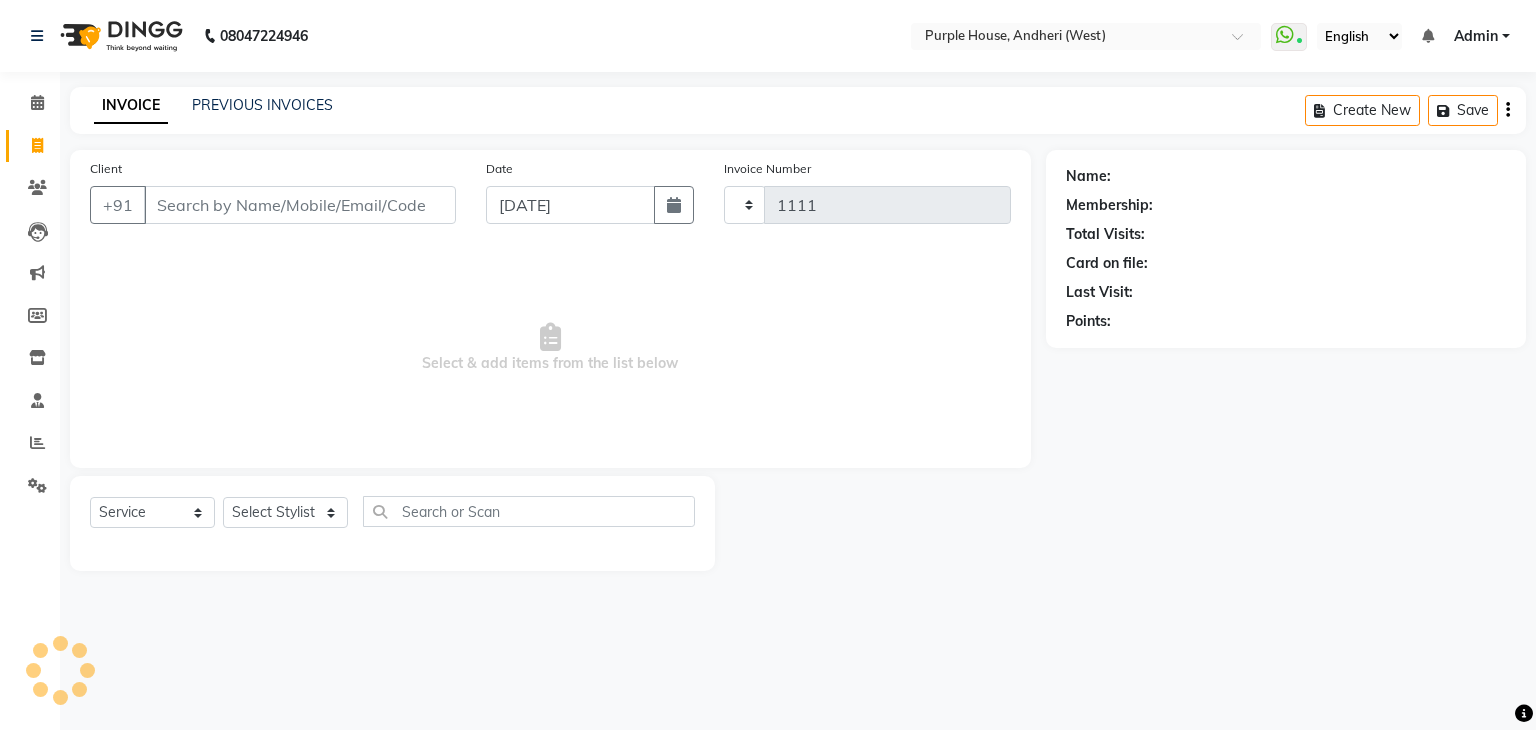 select on "6682" 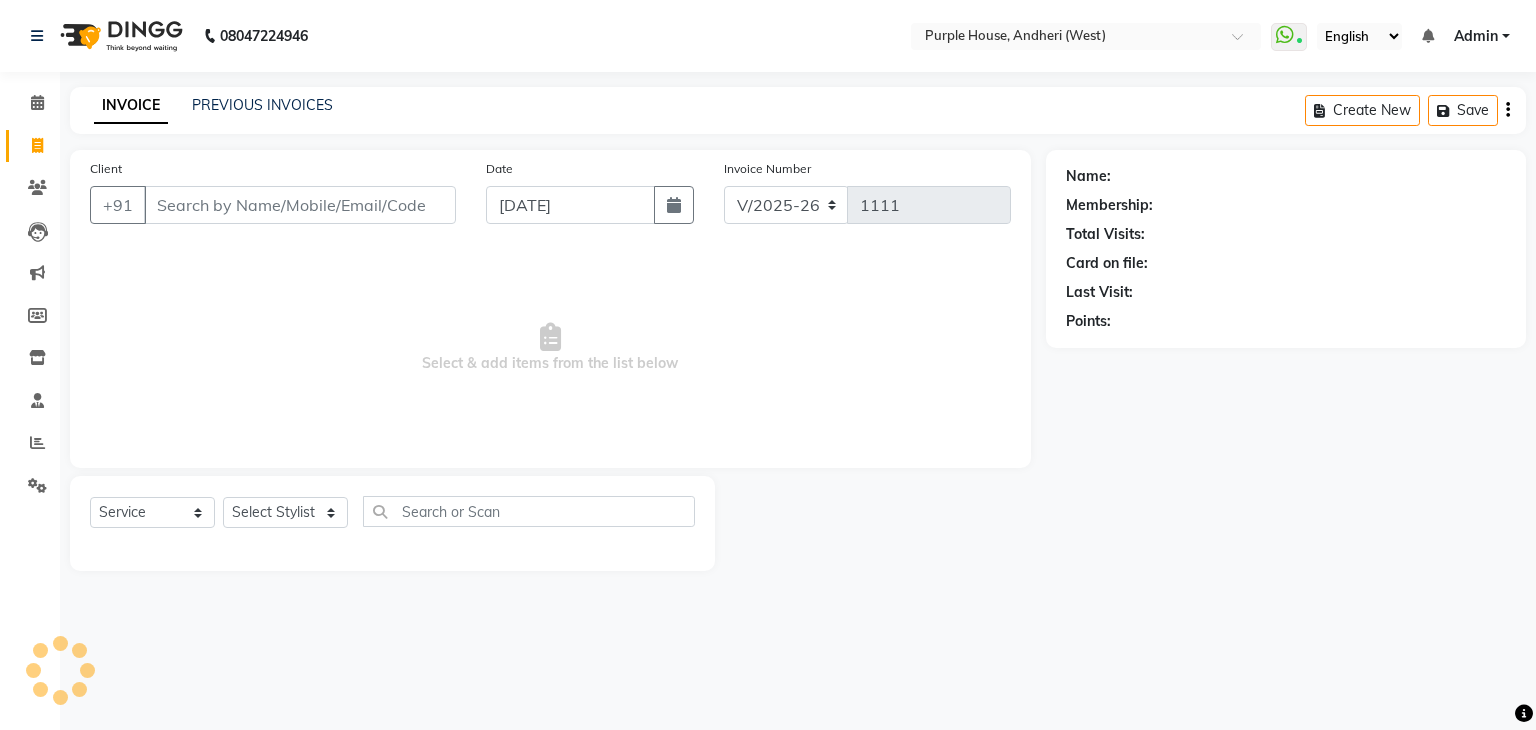 click on "Client +91 Date [DATE] Invoice Number V/2025 V/[PHONE_NUMBER]  Select & add items from the list below  Select  Service  Product  Membership  Package Voucher Prepaid Gift Card  Select Stylist Aarti paswan Ankit [PERSON_NAME] Femita [PERSON_NAME] [PERSON_NAME] [PERSON_NAME] [PERSON_NAME] [PERSON_NAME] [PERSON_NAME] [PERSON_NAME] [PERSON_NAME] [PERSON_NAME] [PERSON_NAME] Shri Uchai Taruk [PERSON_NAME] Tushmar [PERSON_NAME] Yaadi" 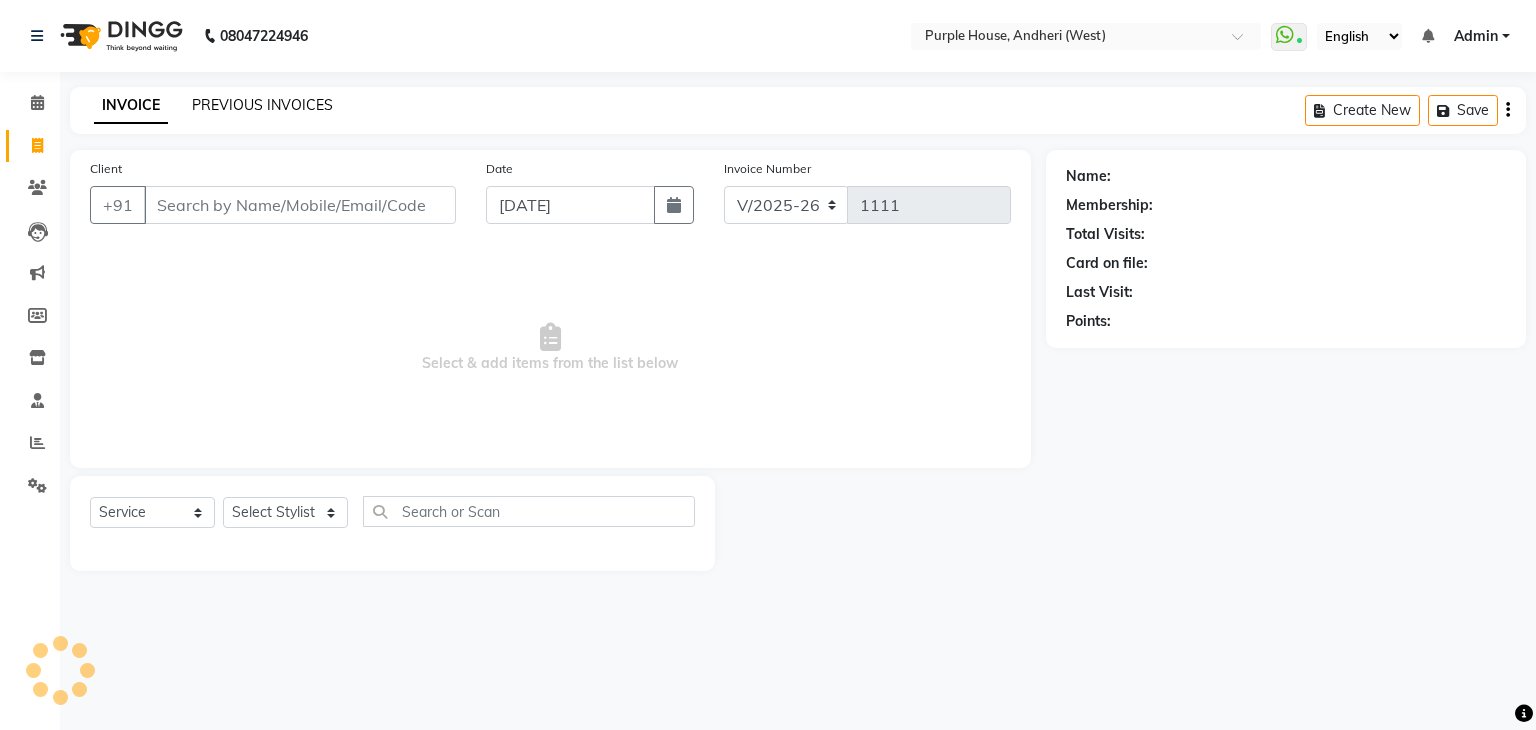 click on "PREVIOUS INVOICES" 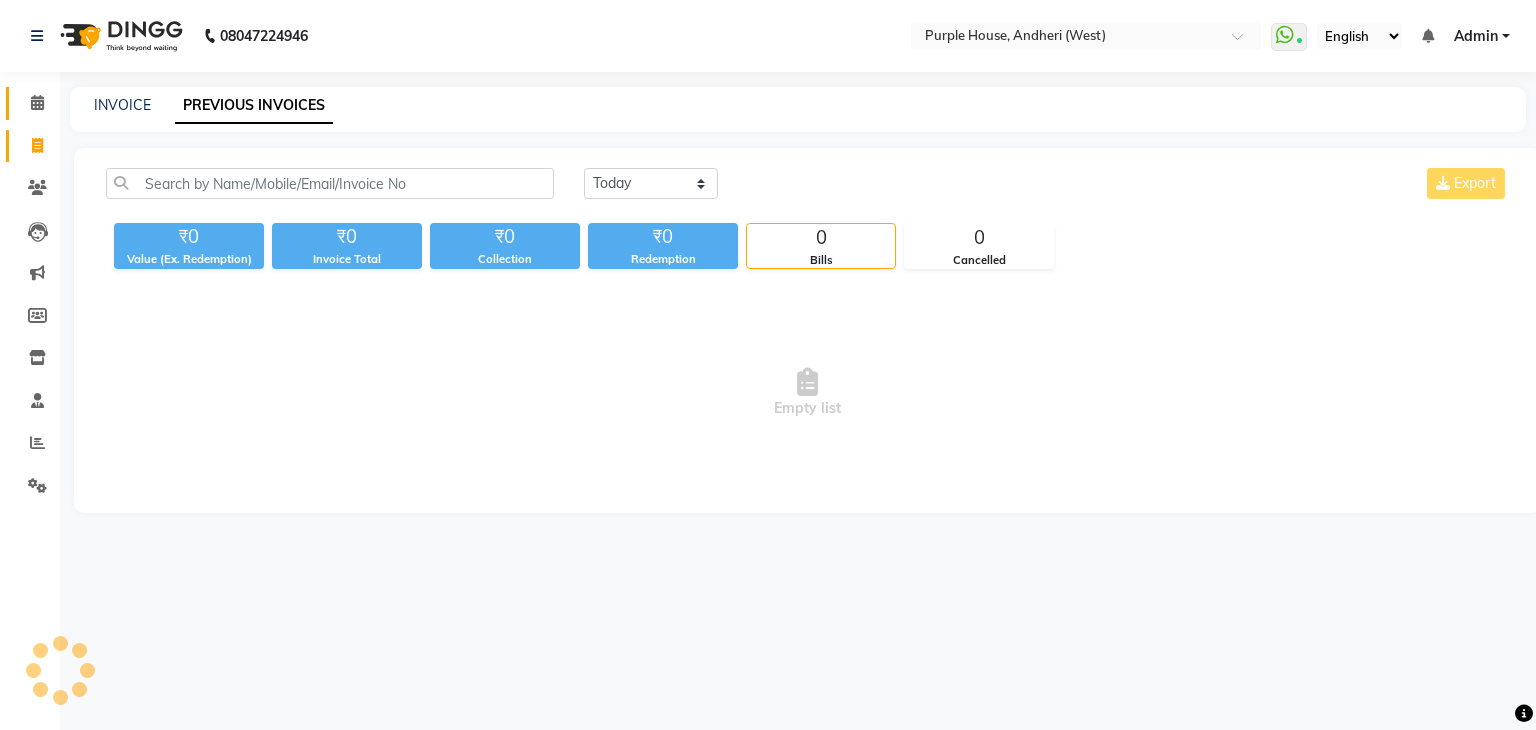 click on "Calendar" 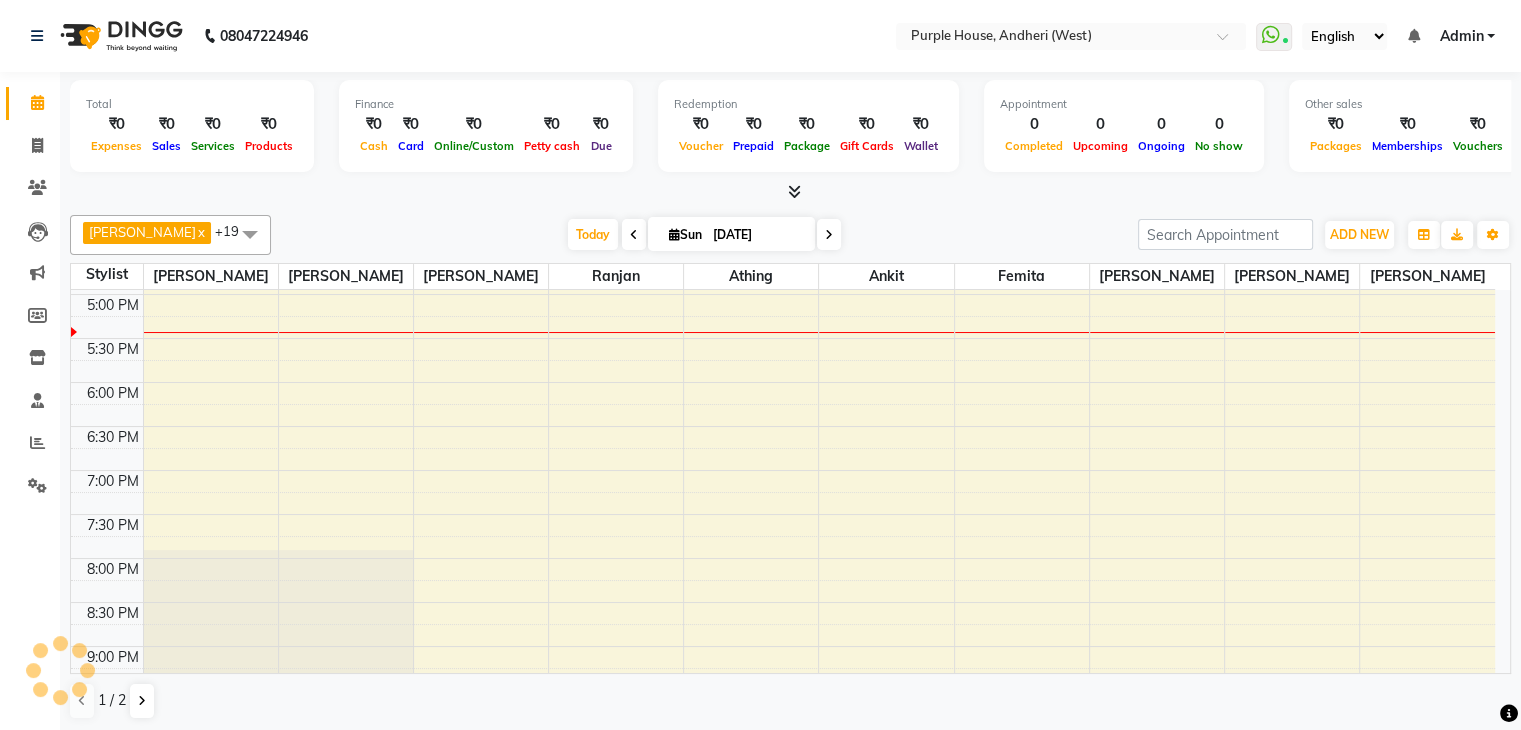 scroll, scrollTop: 0, scrollLeft: 0, axis: both 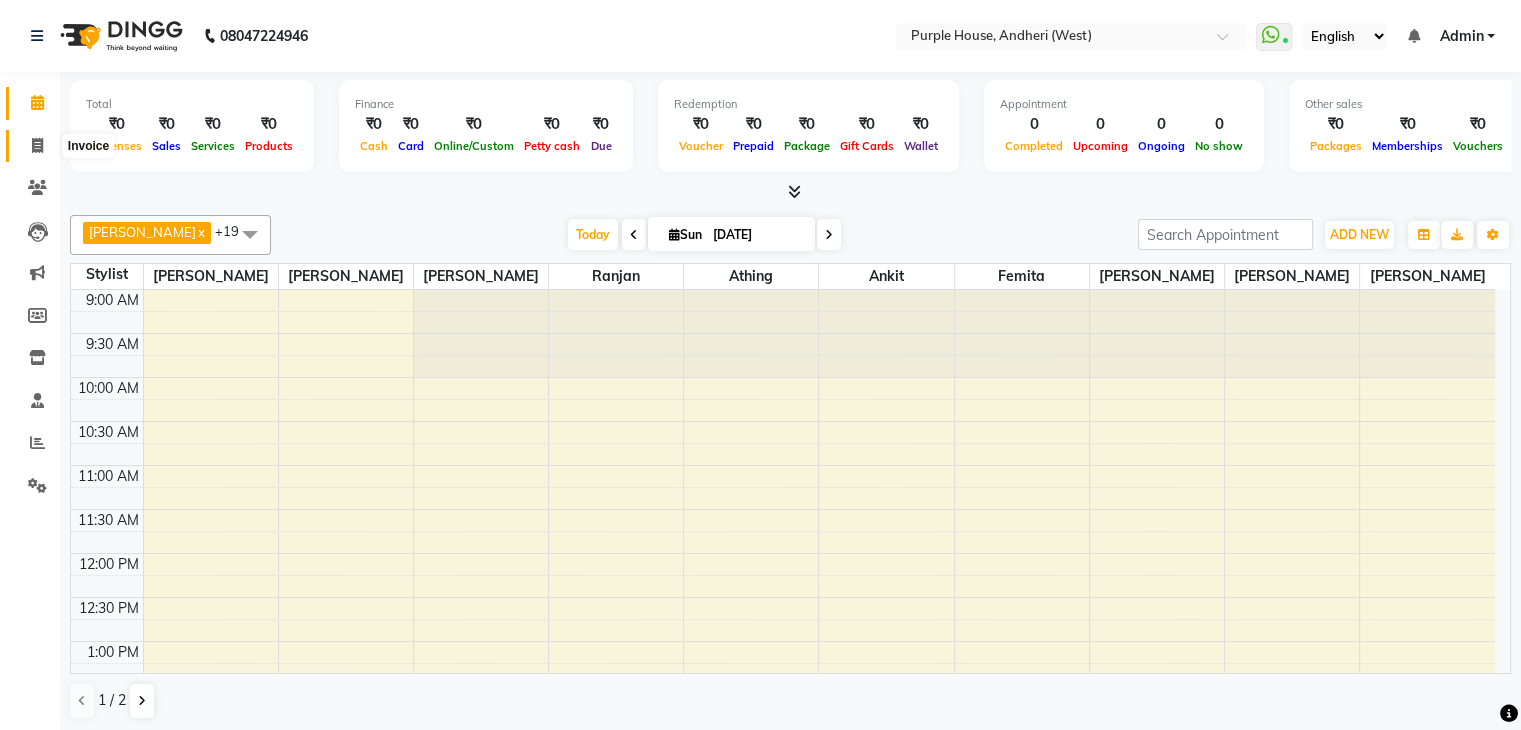 click 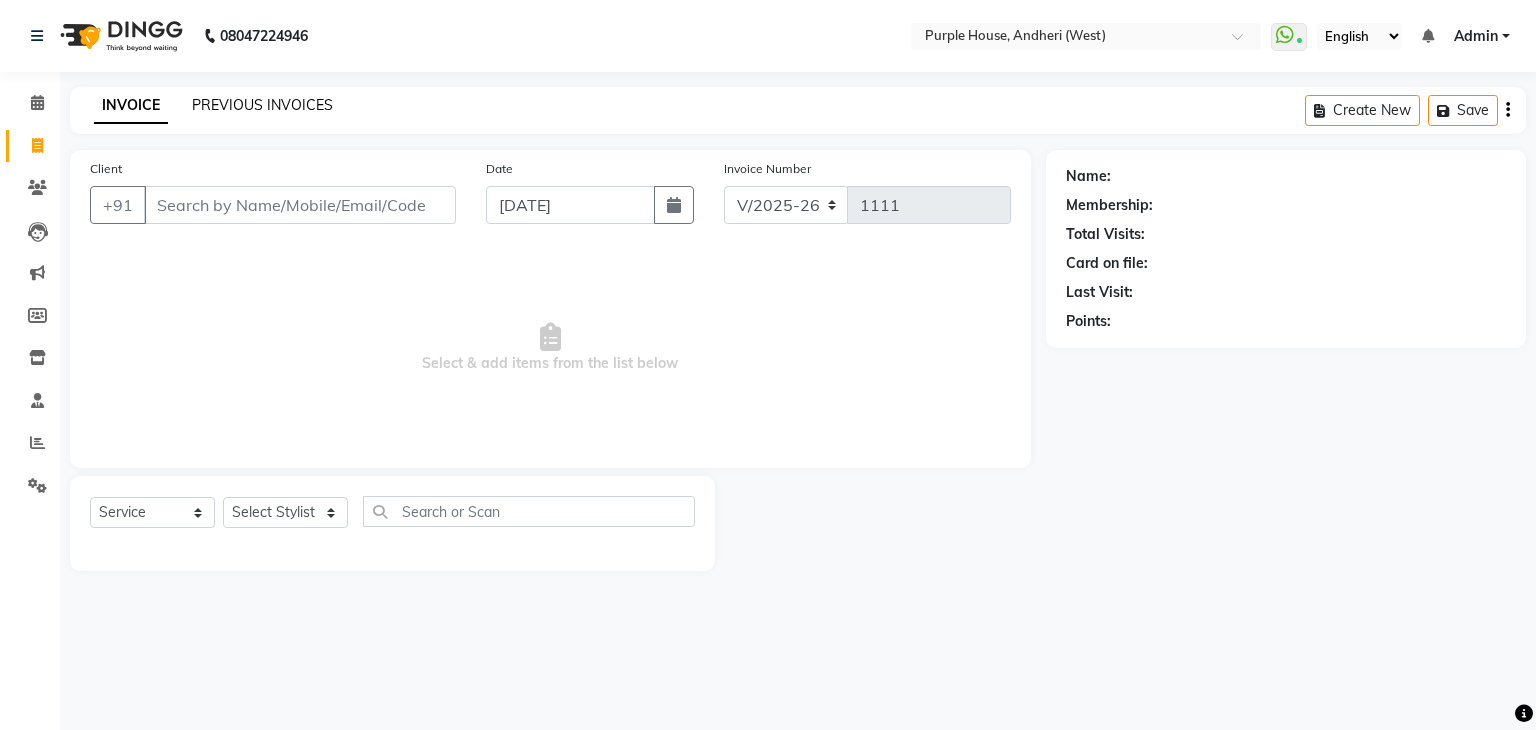 click on "PREVIOUS INVOICES" 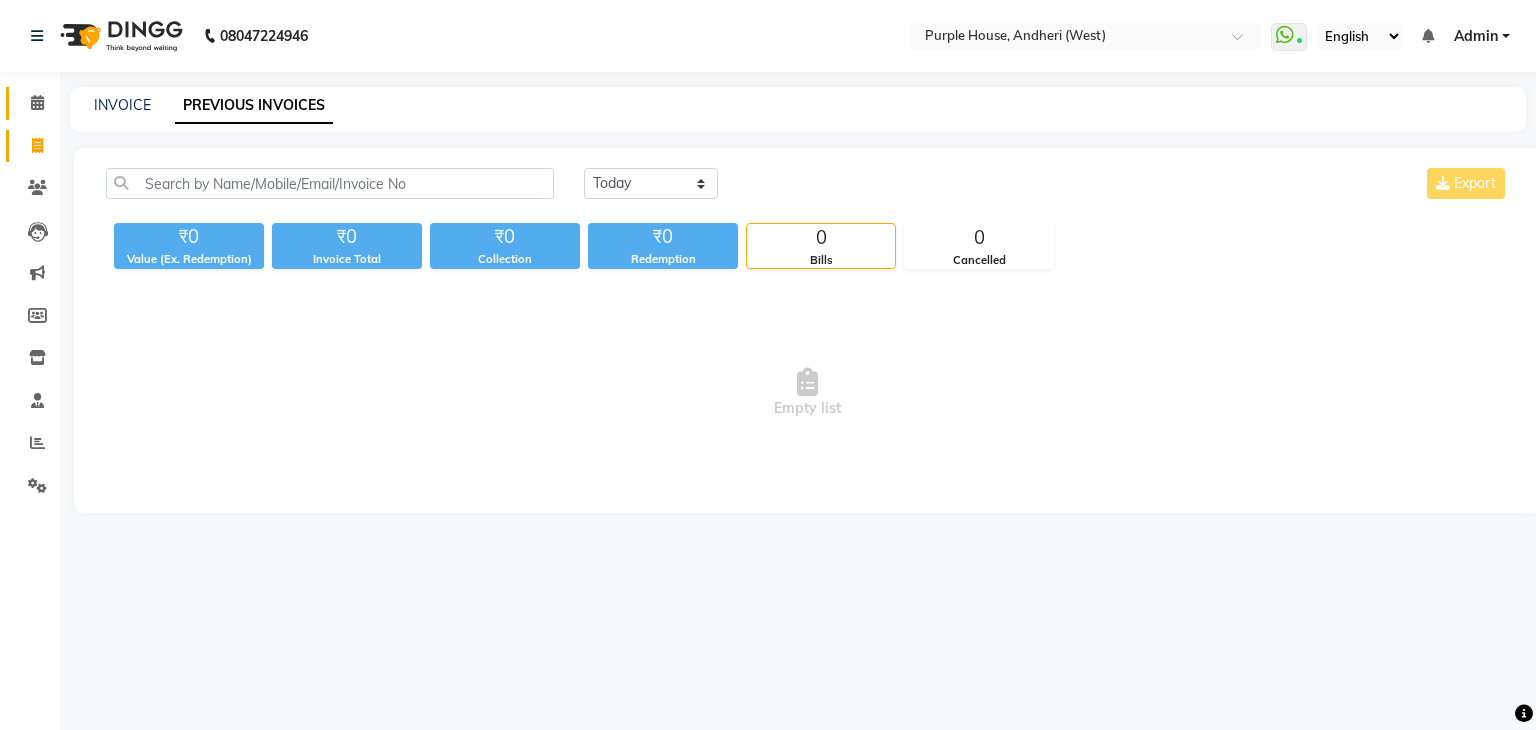 click on "Calendar" 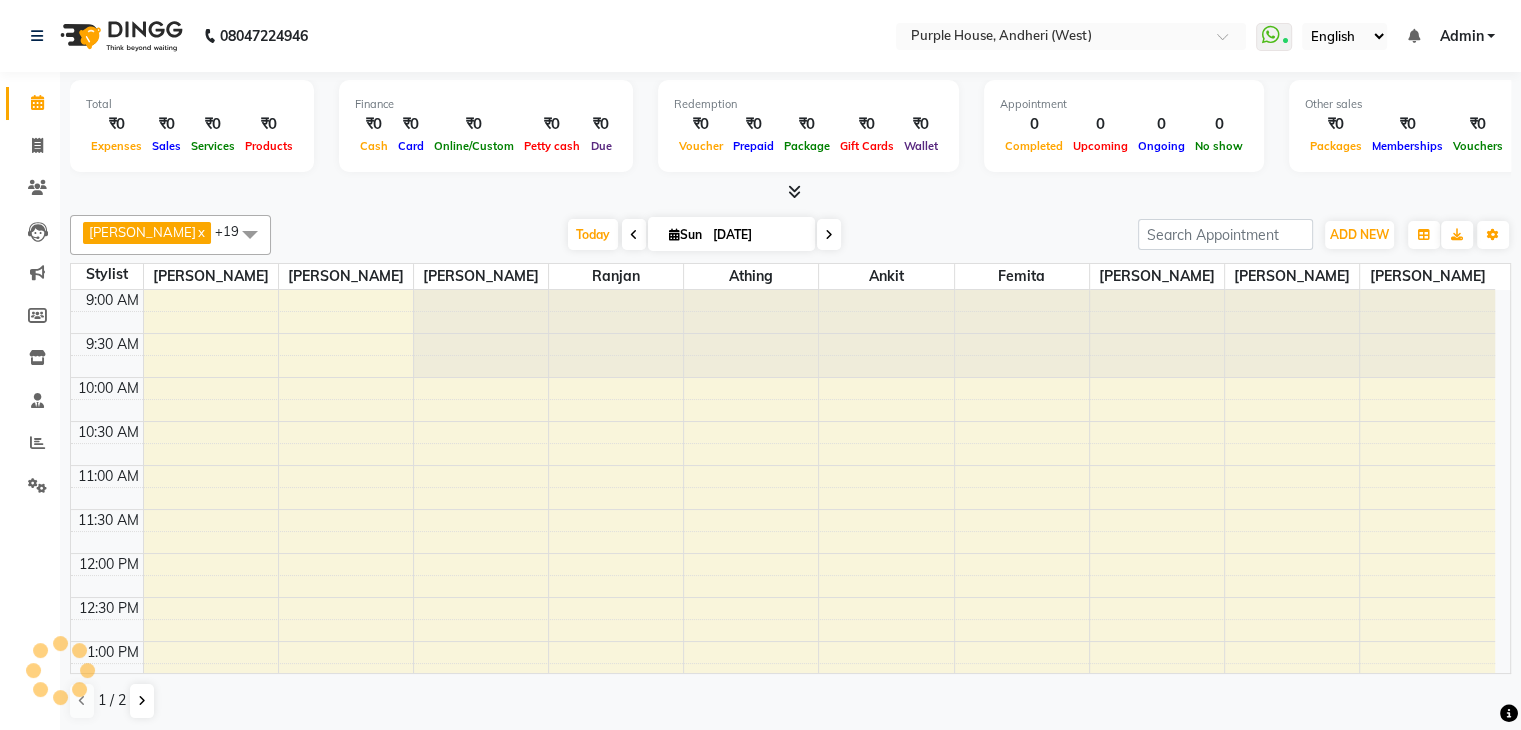 scroll, scrollTop: 0, scrollLeft: 0, axis: both 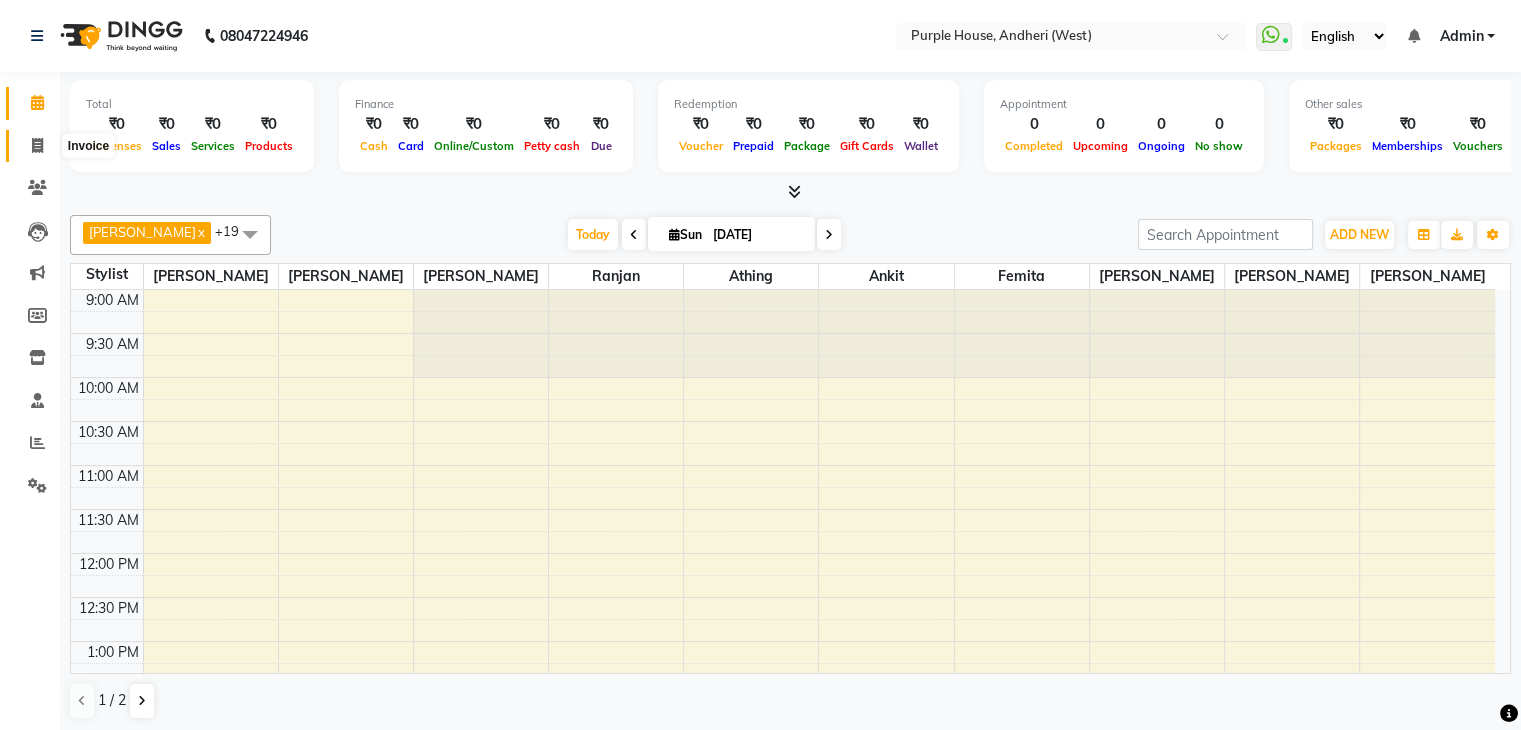 click 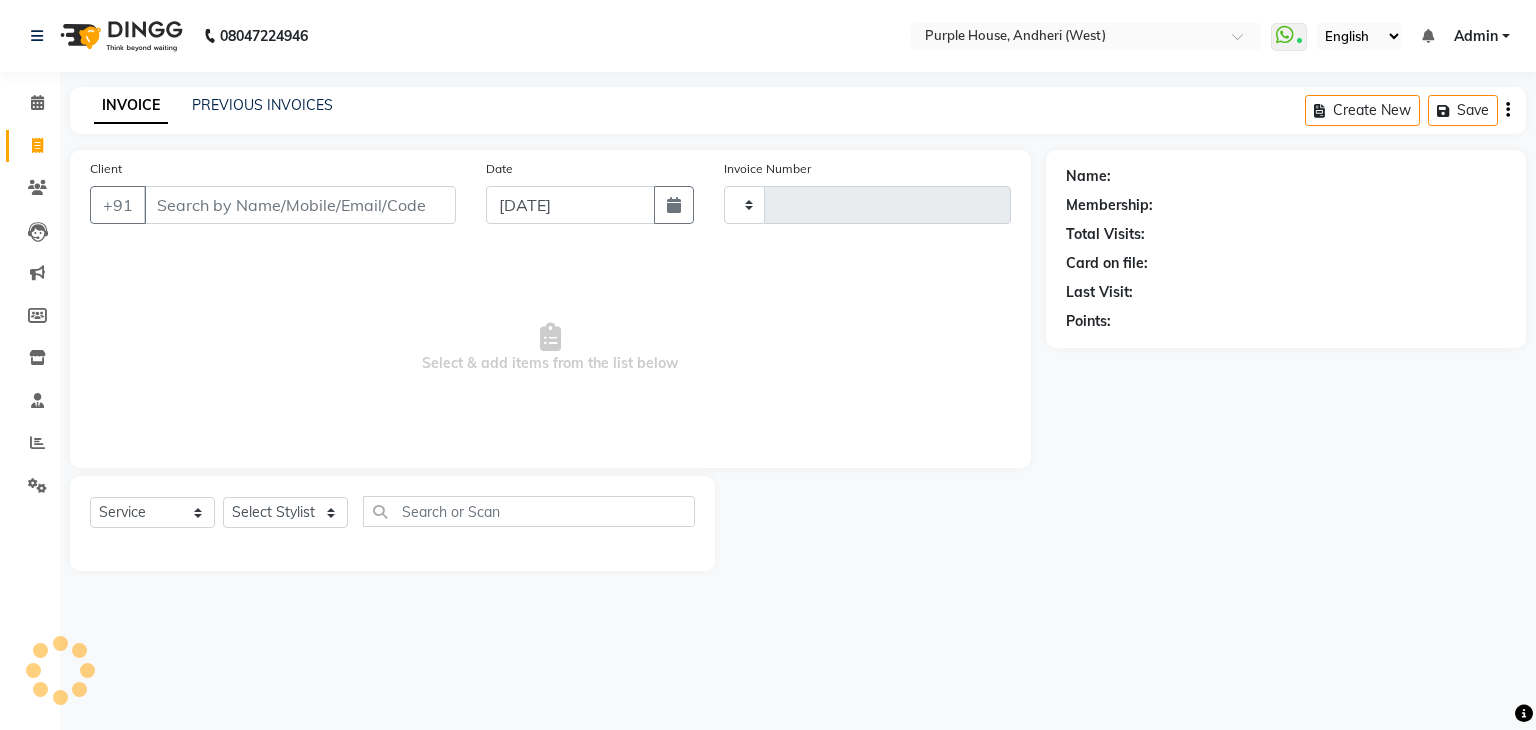 type on "1111" 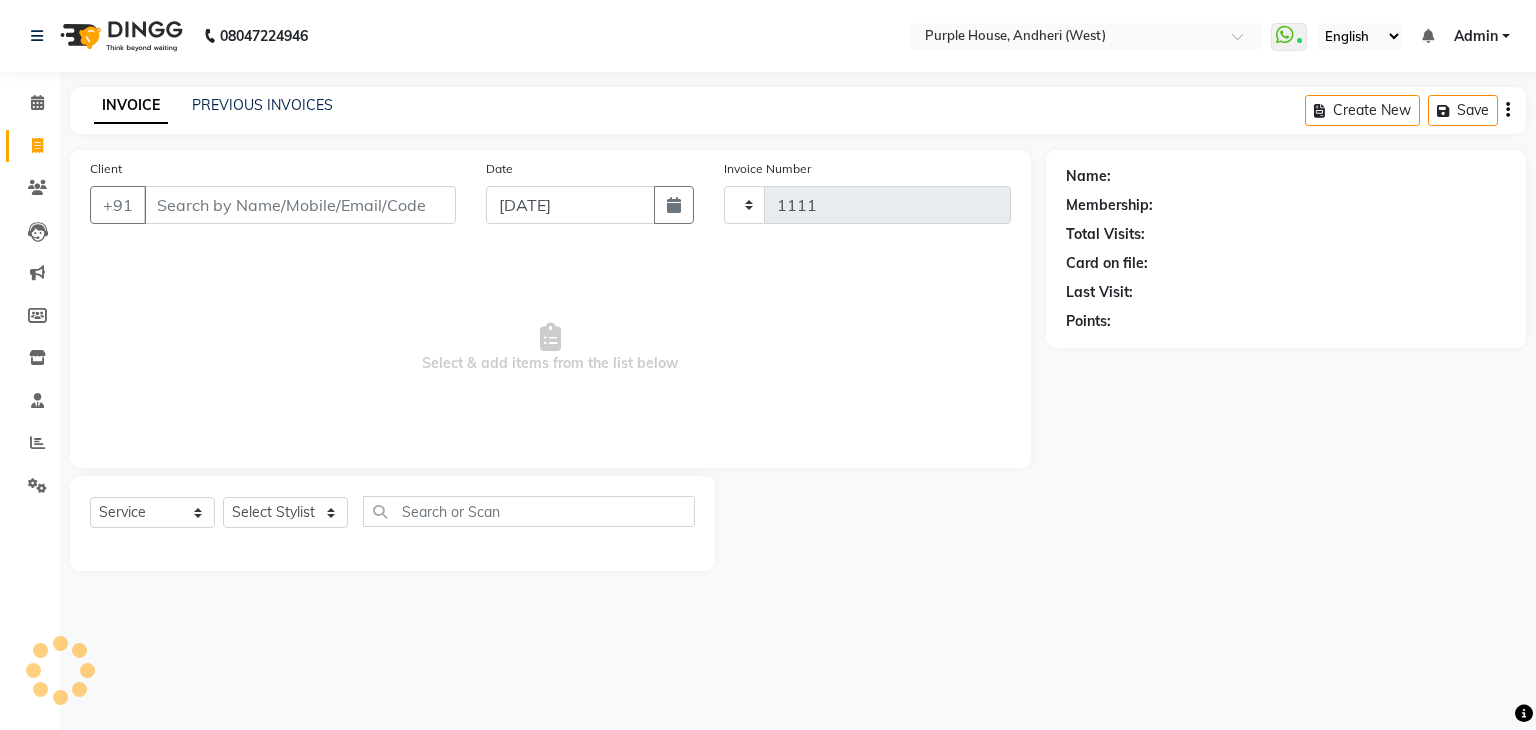 select on "6682" 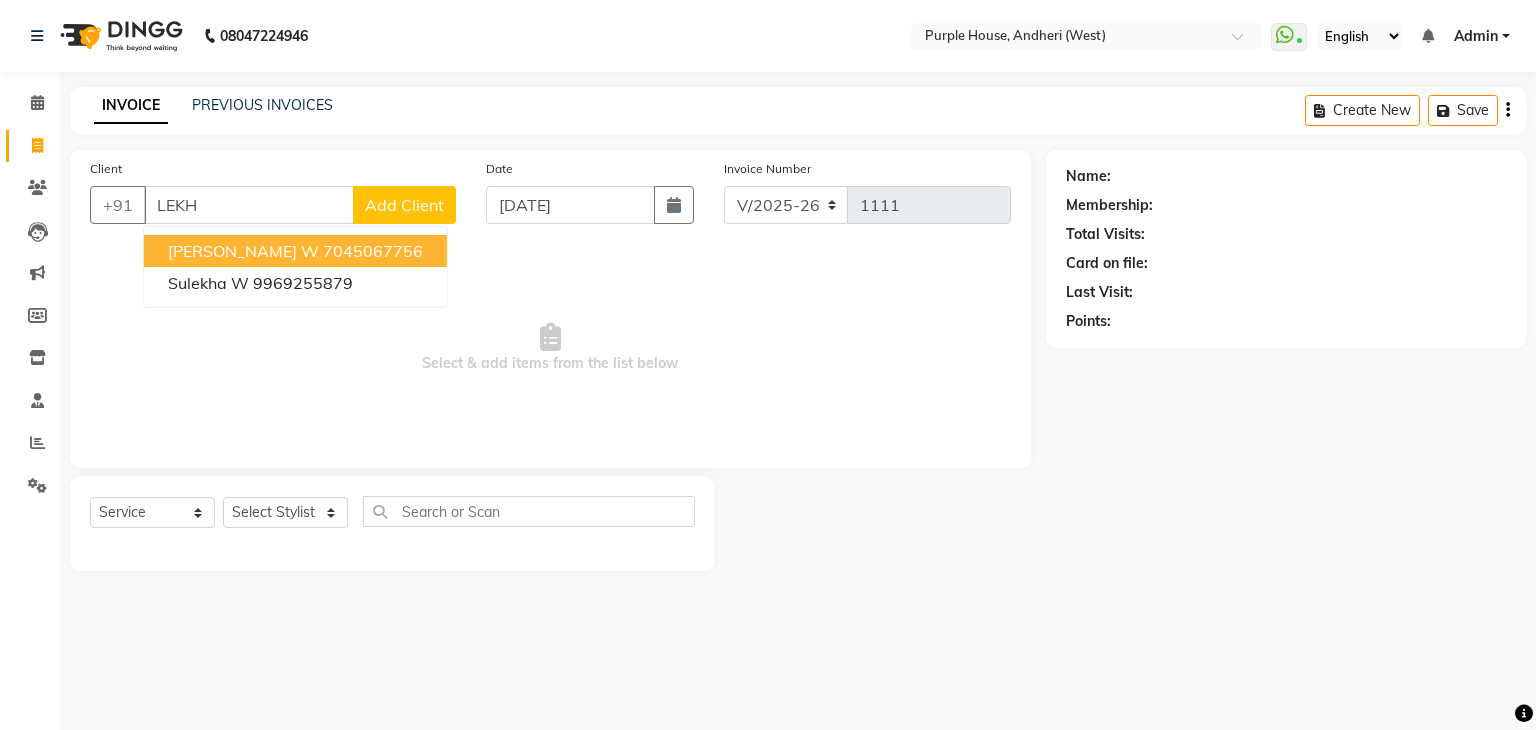click on "7045067756" at bounding box center (373, 251) 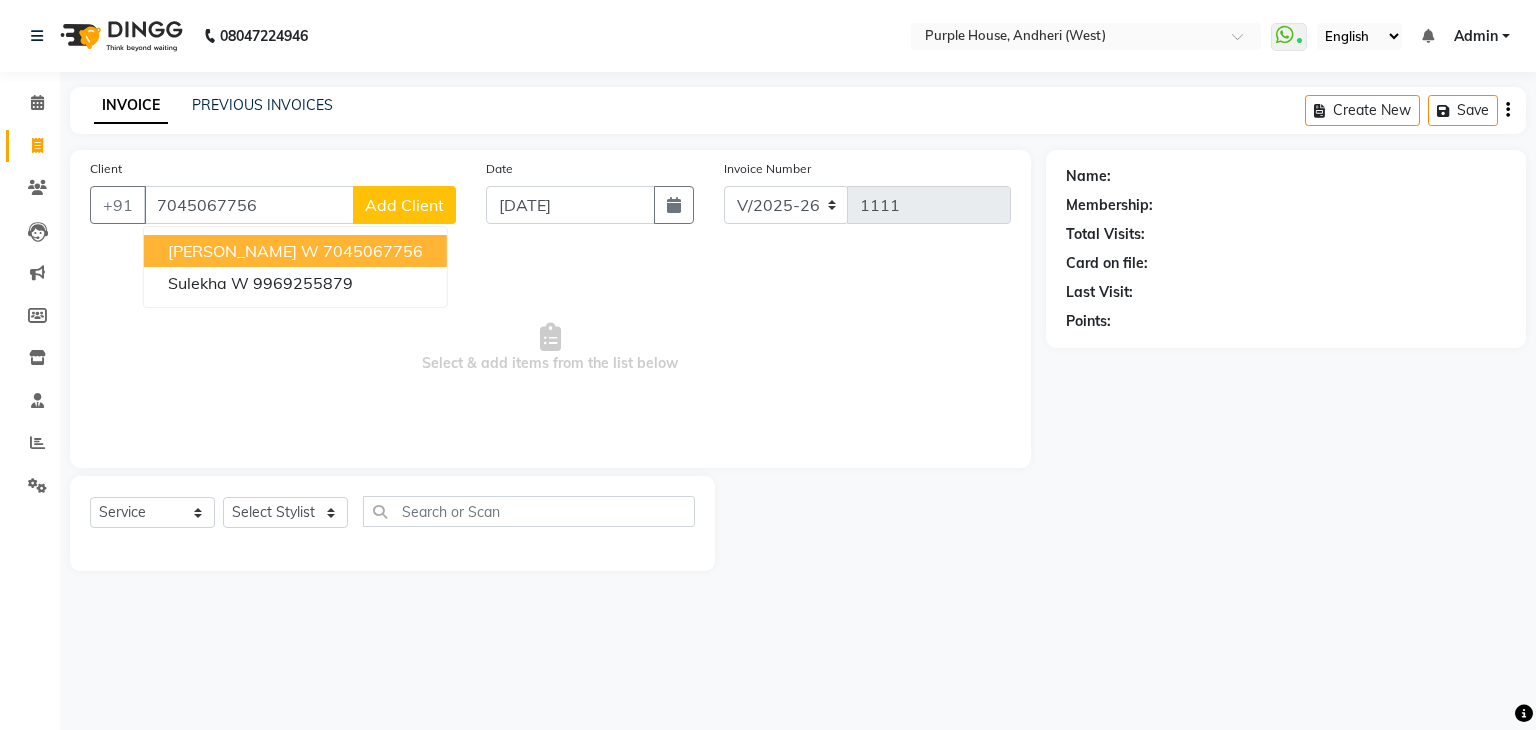 type on "7045067756" 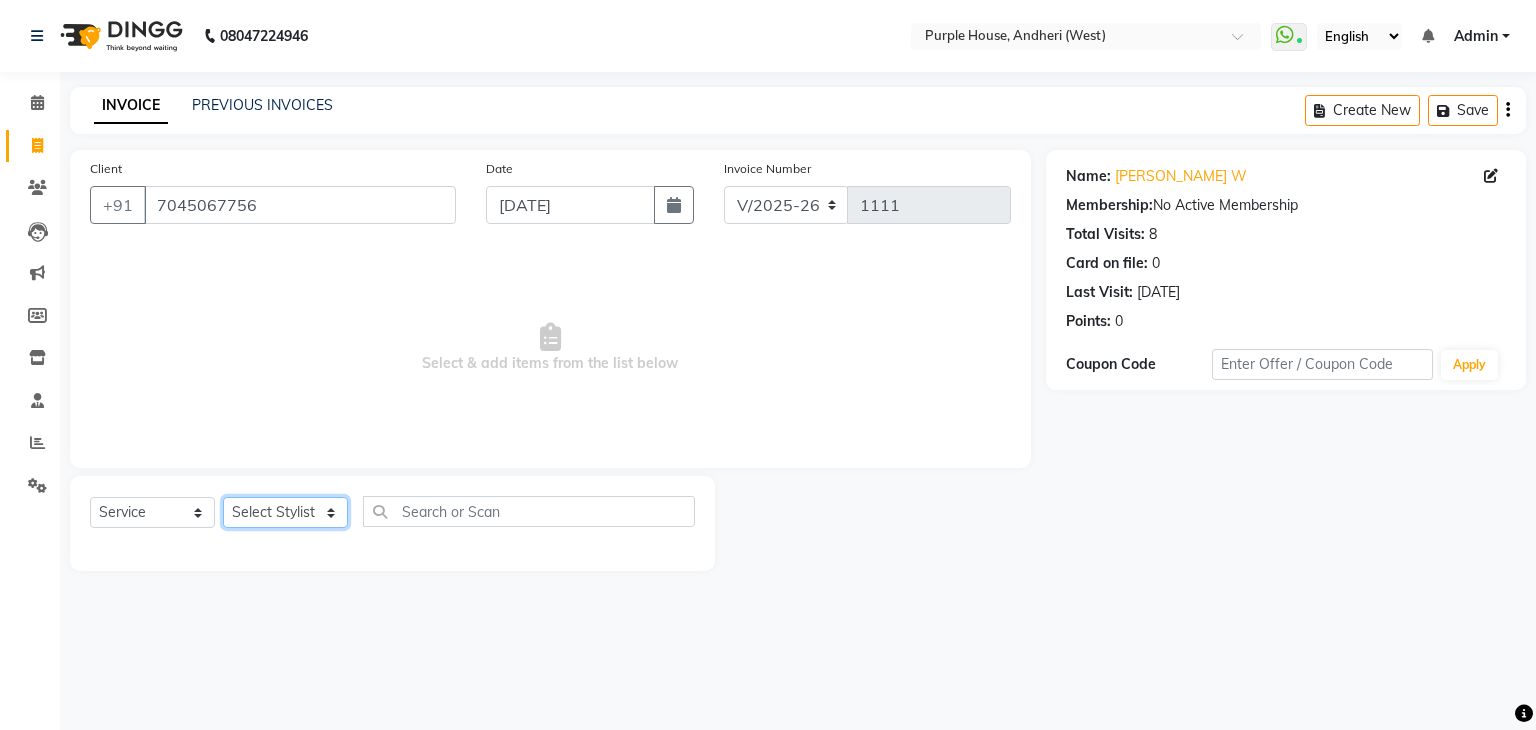 click on "Select Stylist Aarti paswan Ankit Arjun [PERSON_NAME] Femita [PERSON_NAME] [PERSON_NAME] [PERSON_NAME] [PERSON_NAME] [PERSON_NAME] [PERSON_NAME] [PERSON_NAME] [PERSON_NAME] [PERSON_NAME] [PERSON_NAME] Shri Uchai Taruk [PERSON_NAME] Tushmar [PERSON_NAME] Yaadi" 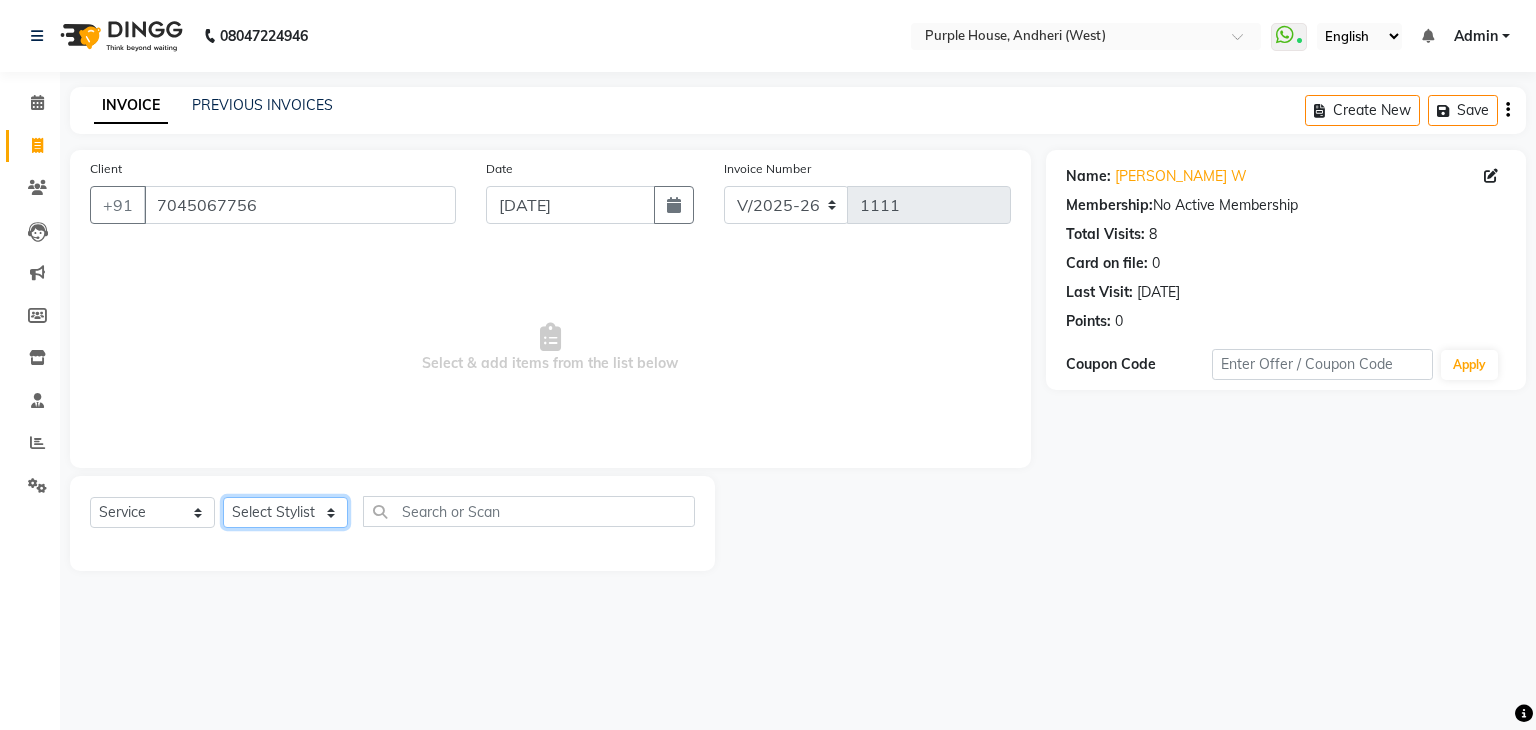 select on "75784" 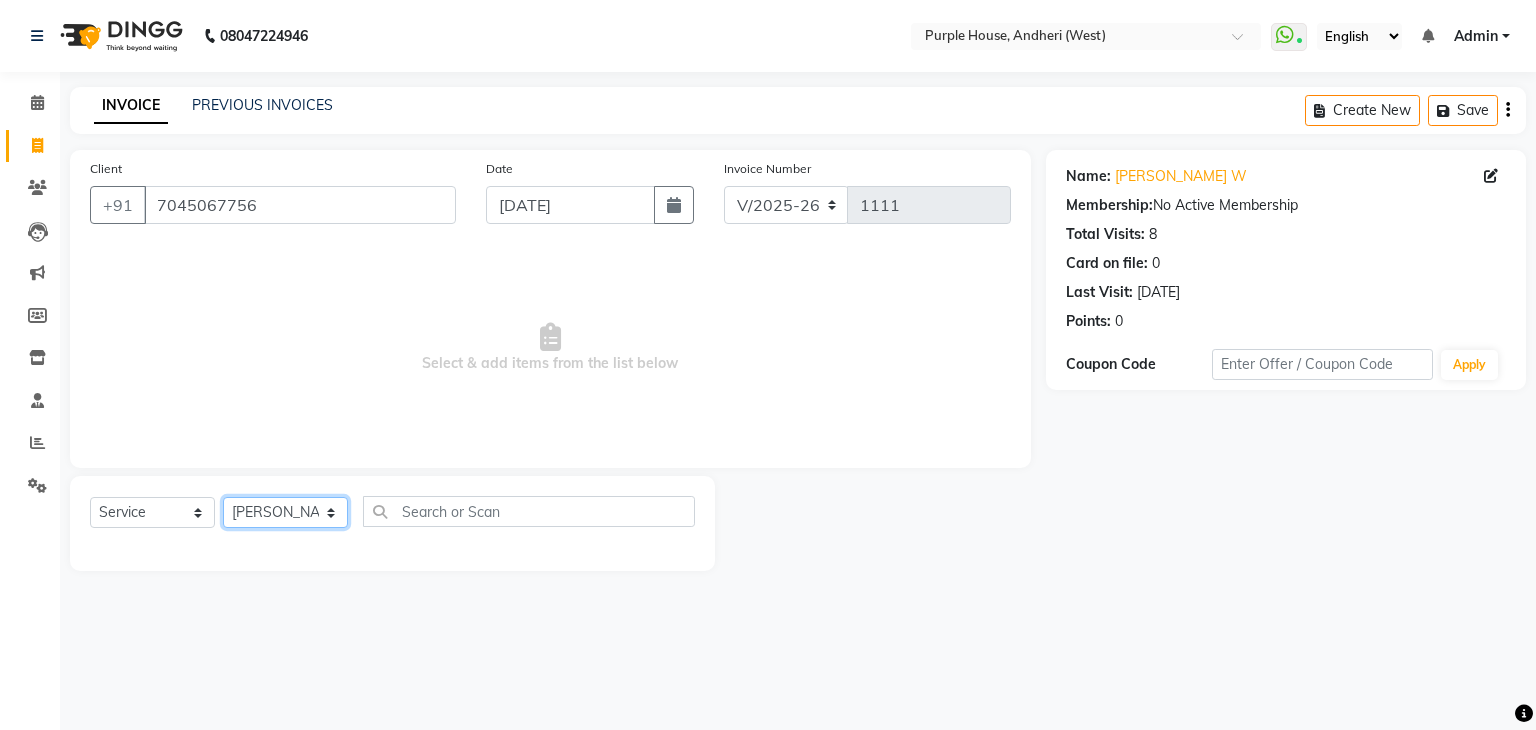 click on "Select Stylist Aarti paswan Ankit Arjun [PERSON_NAME] Femita [PERSON_NAME] [PERSON_NAME] [PERSON_NAME] [PERSON_NAME] [PERSON_NAME] [PERSON_NAME] [PERSON_NAME] [PERSON_NAME] [PERSON_NAME] [PERSON_NAME] Shri Uchai Taruk [PERSON_NAME] Tushmar [PERSON_NAME] Yaadi" 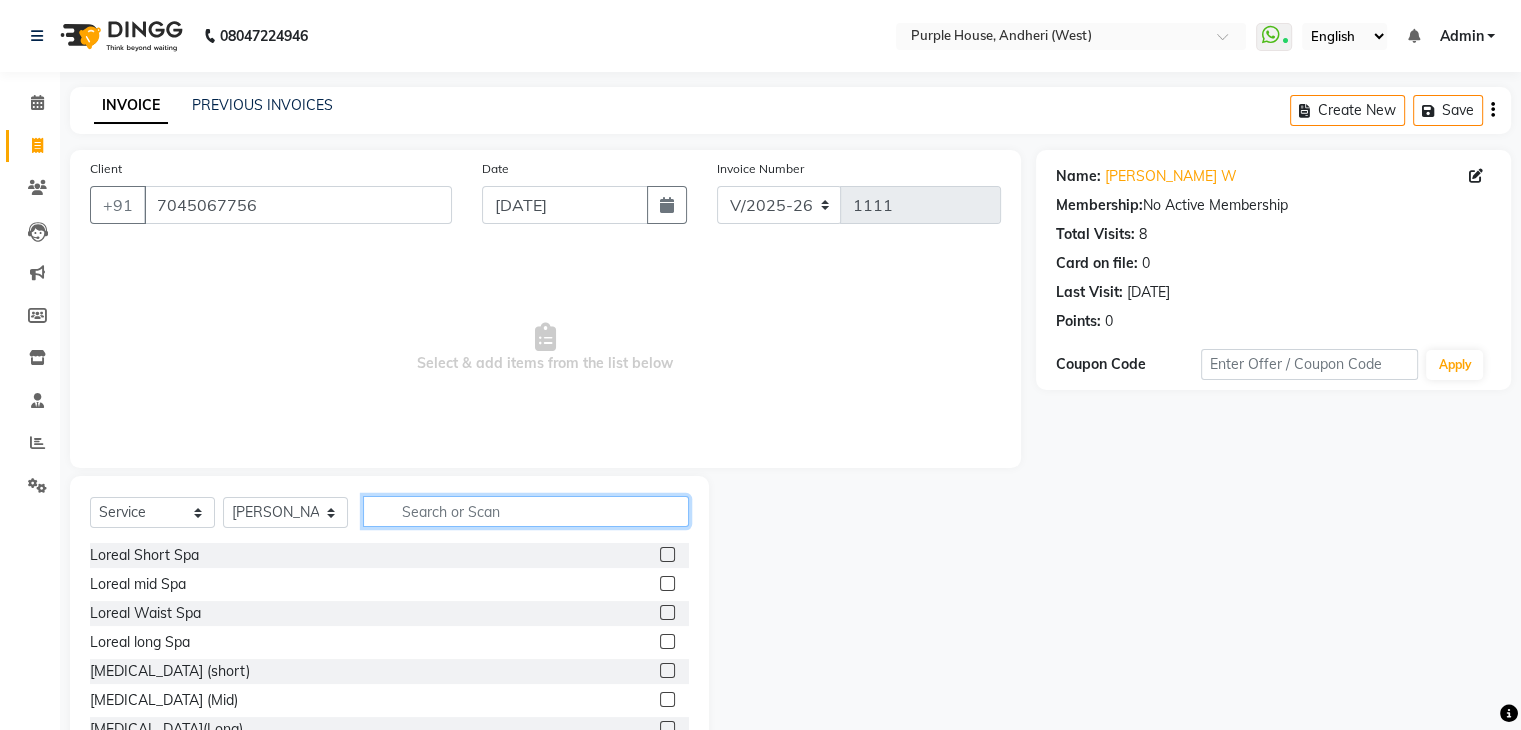 click 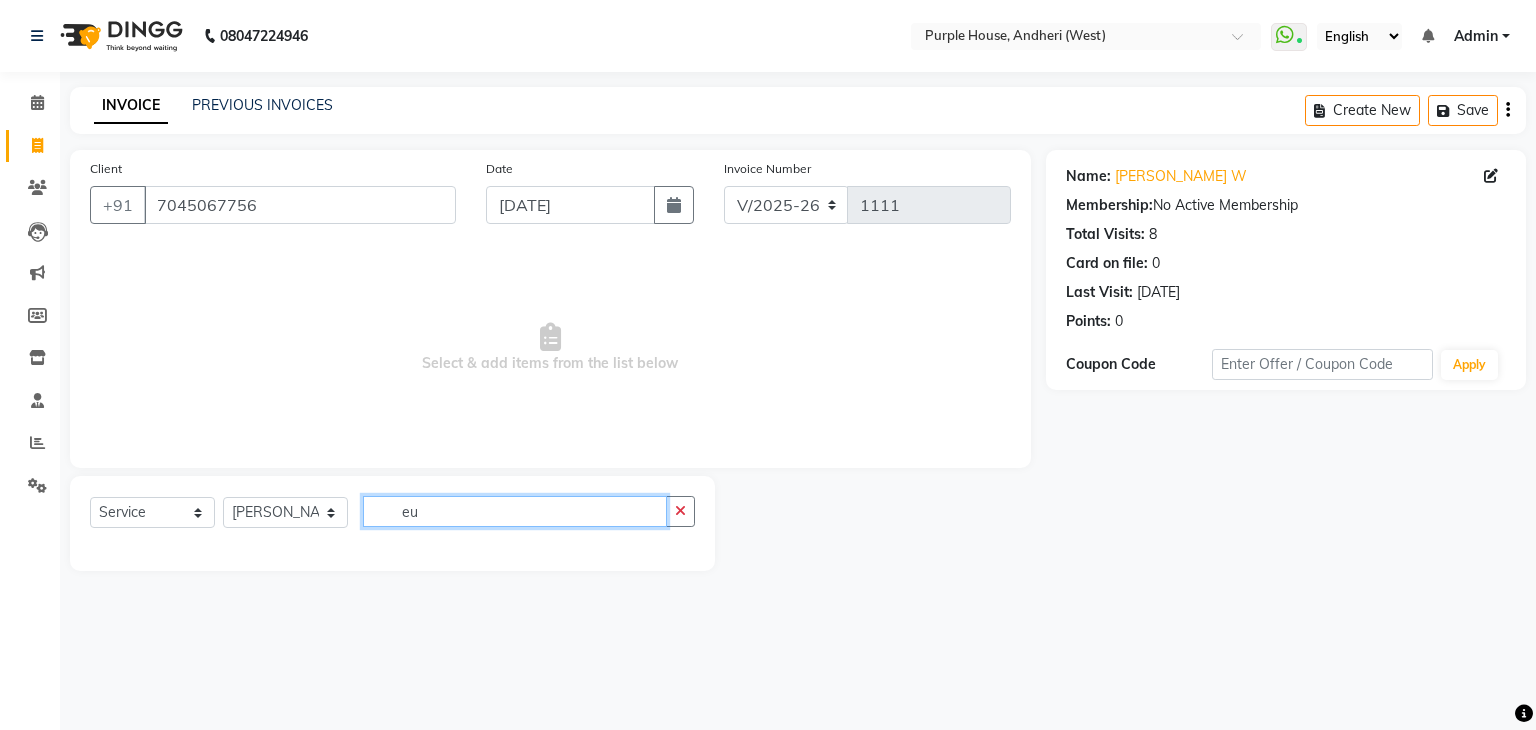 type on "e" 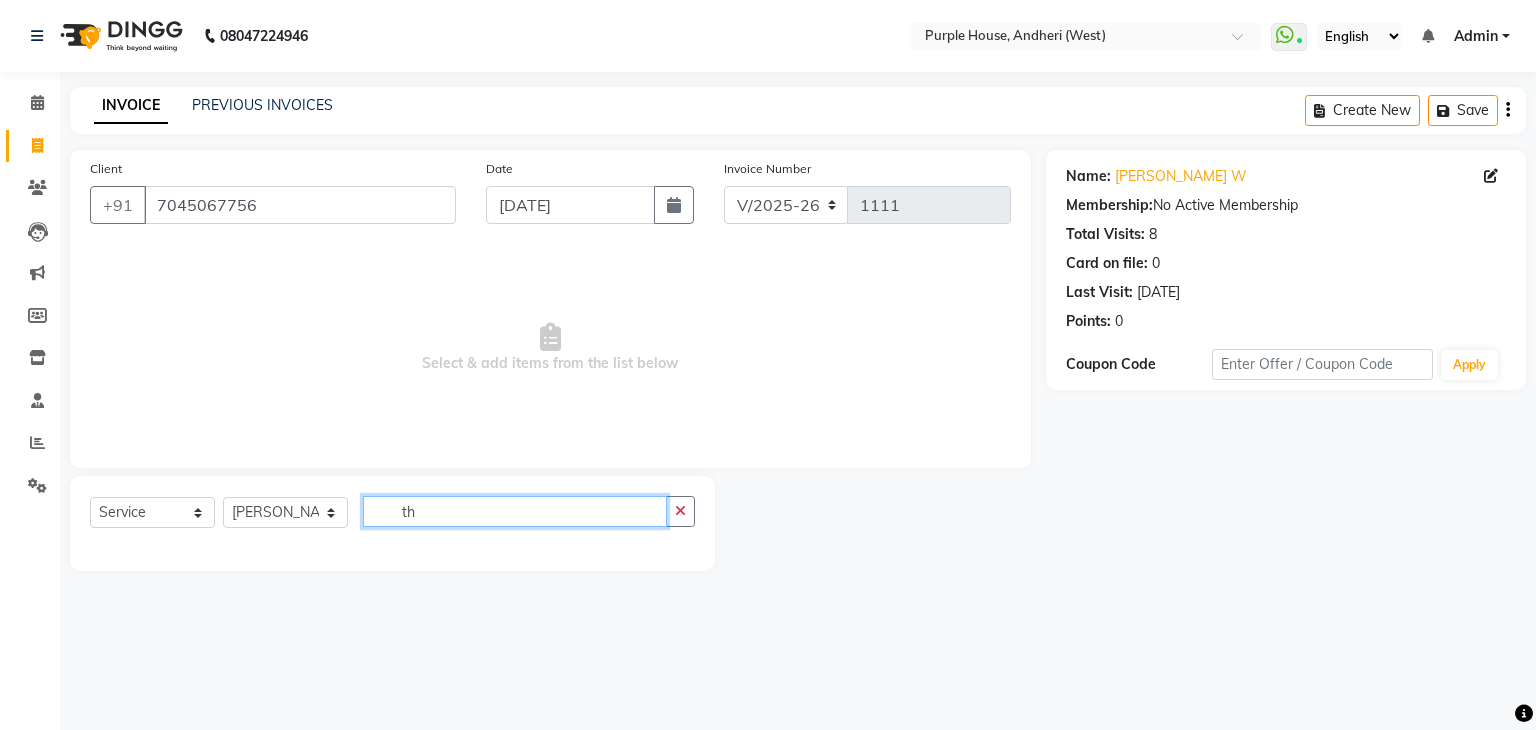 type on "t" 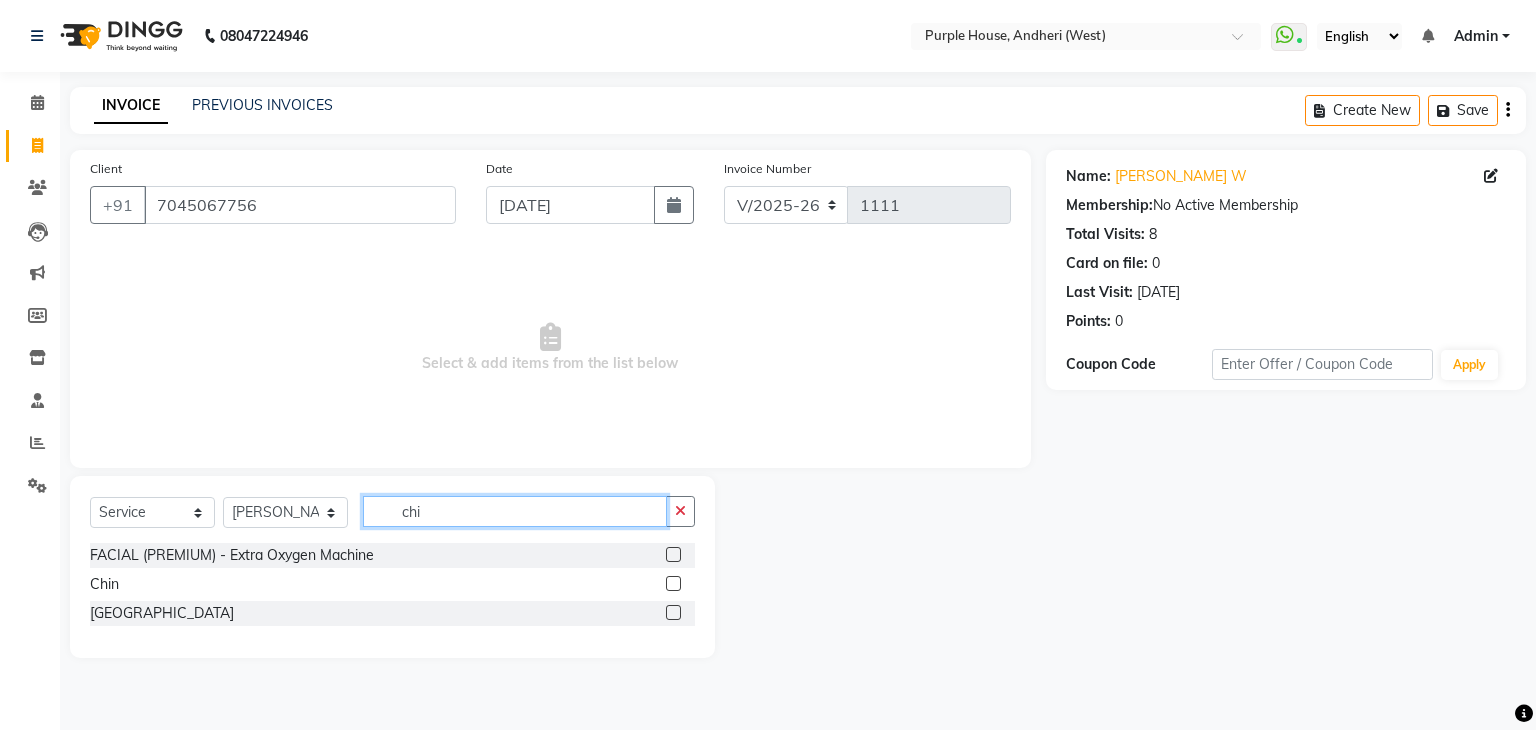 type on "chi" 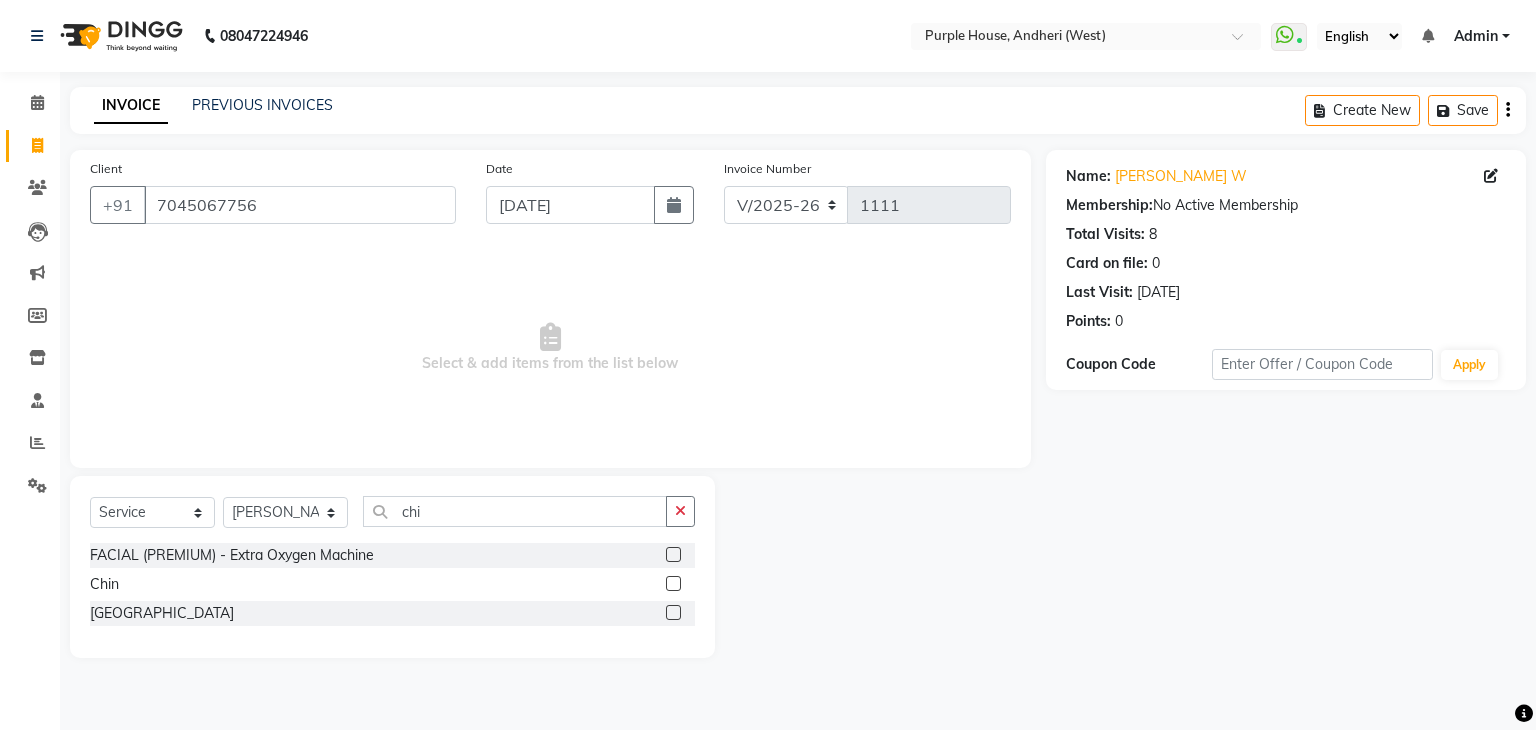 click 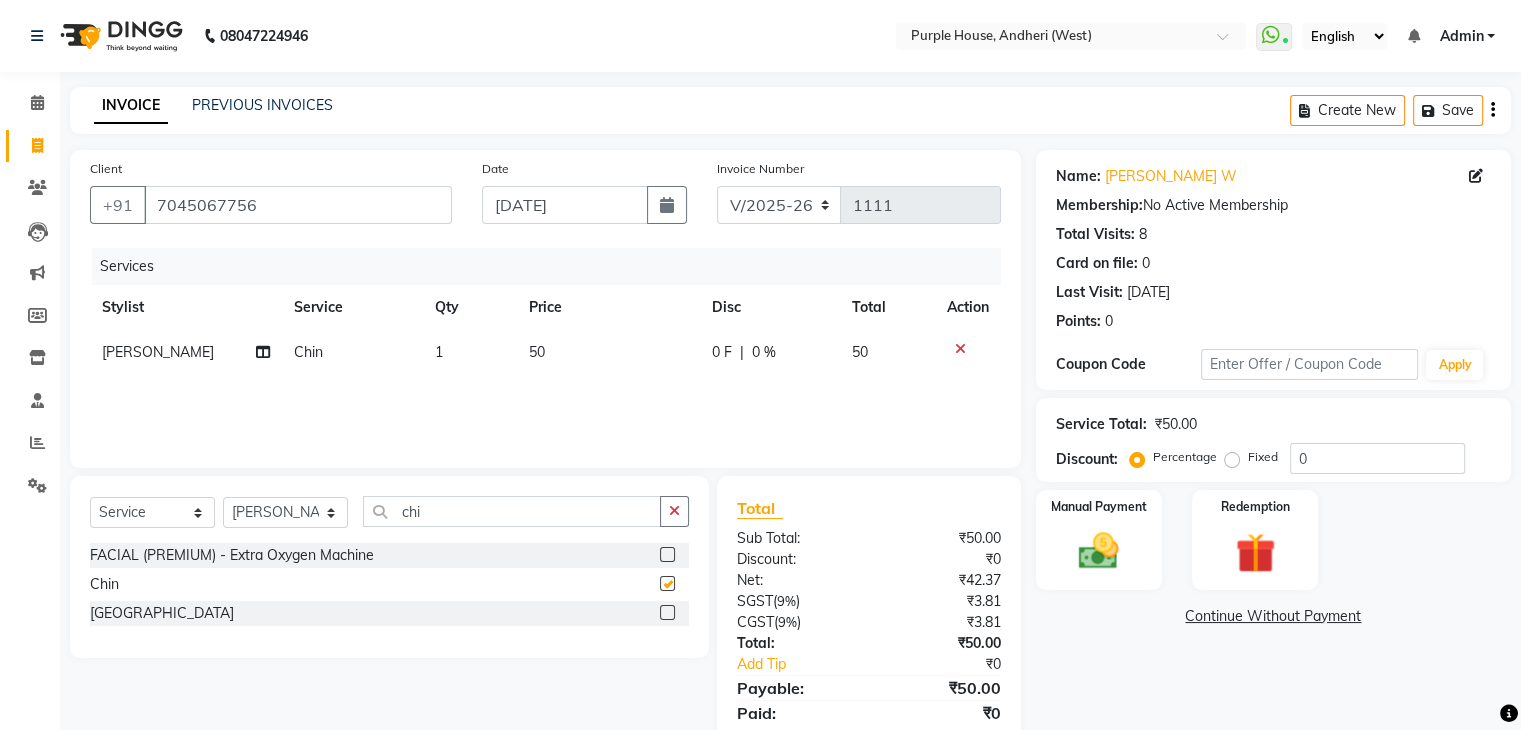 click 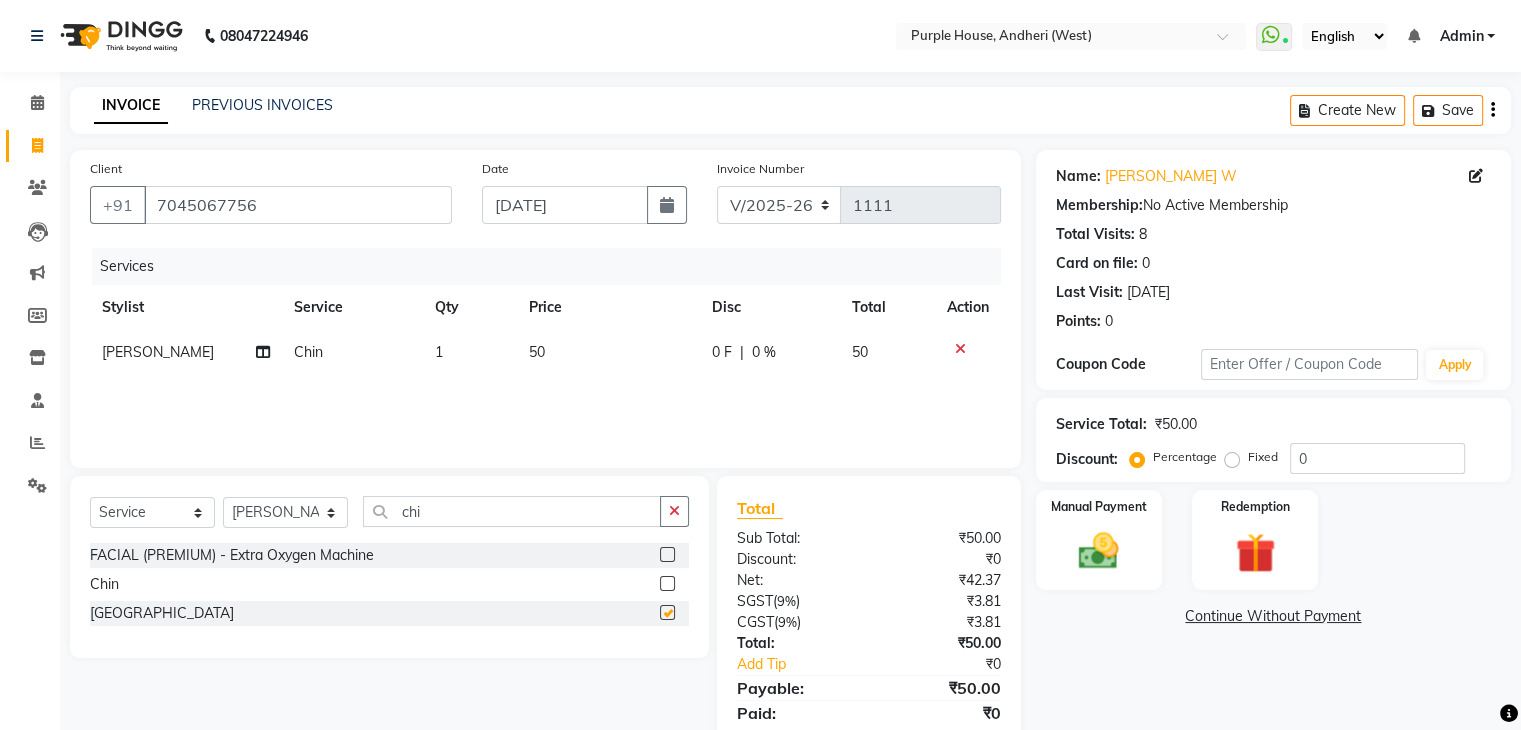 checkbox on "false" 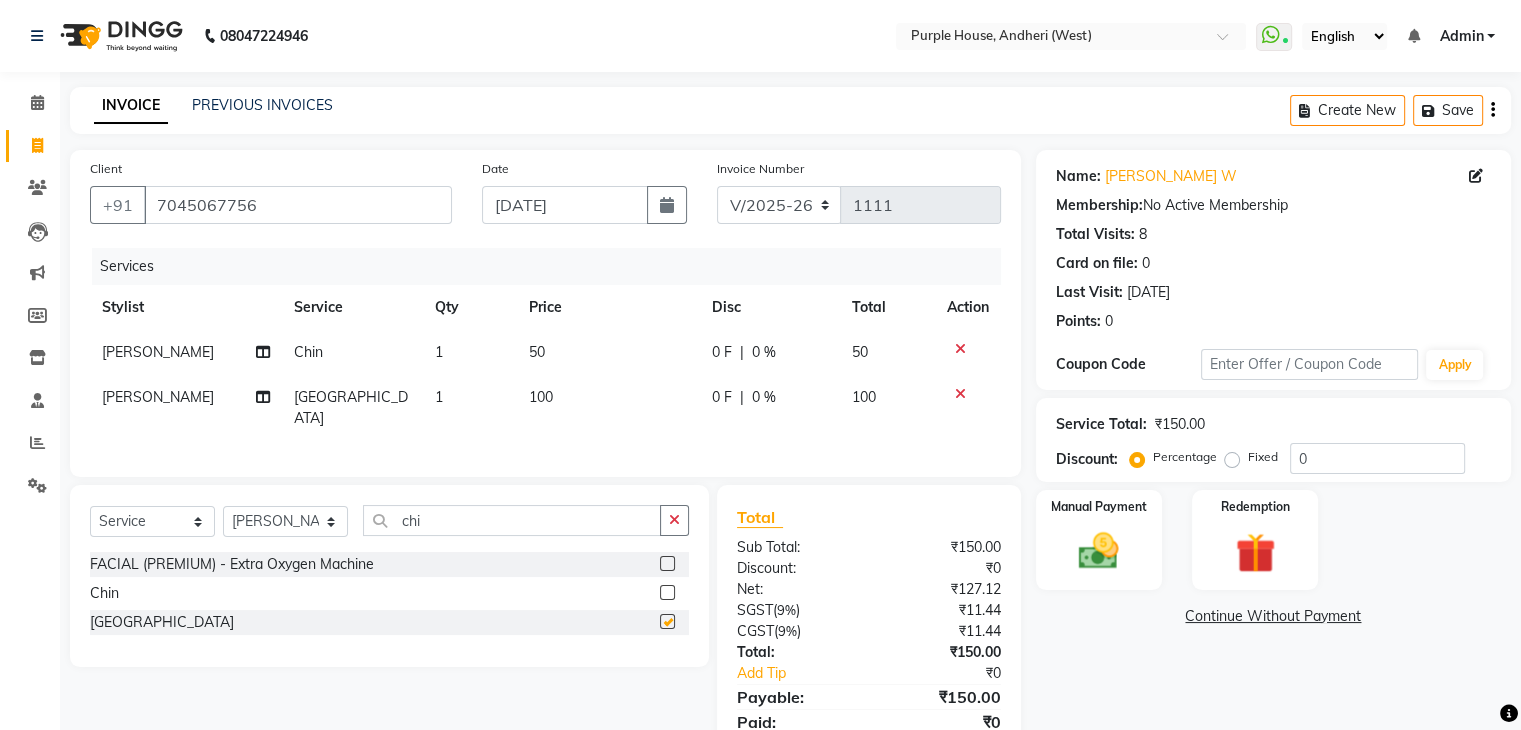 click on "100" 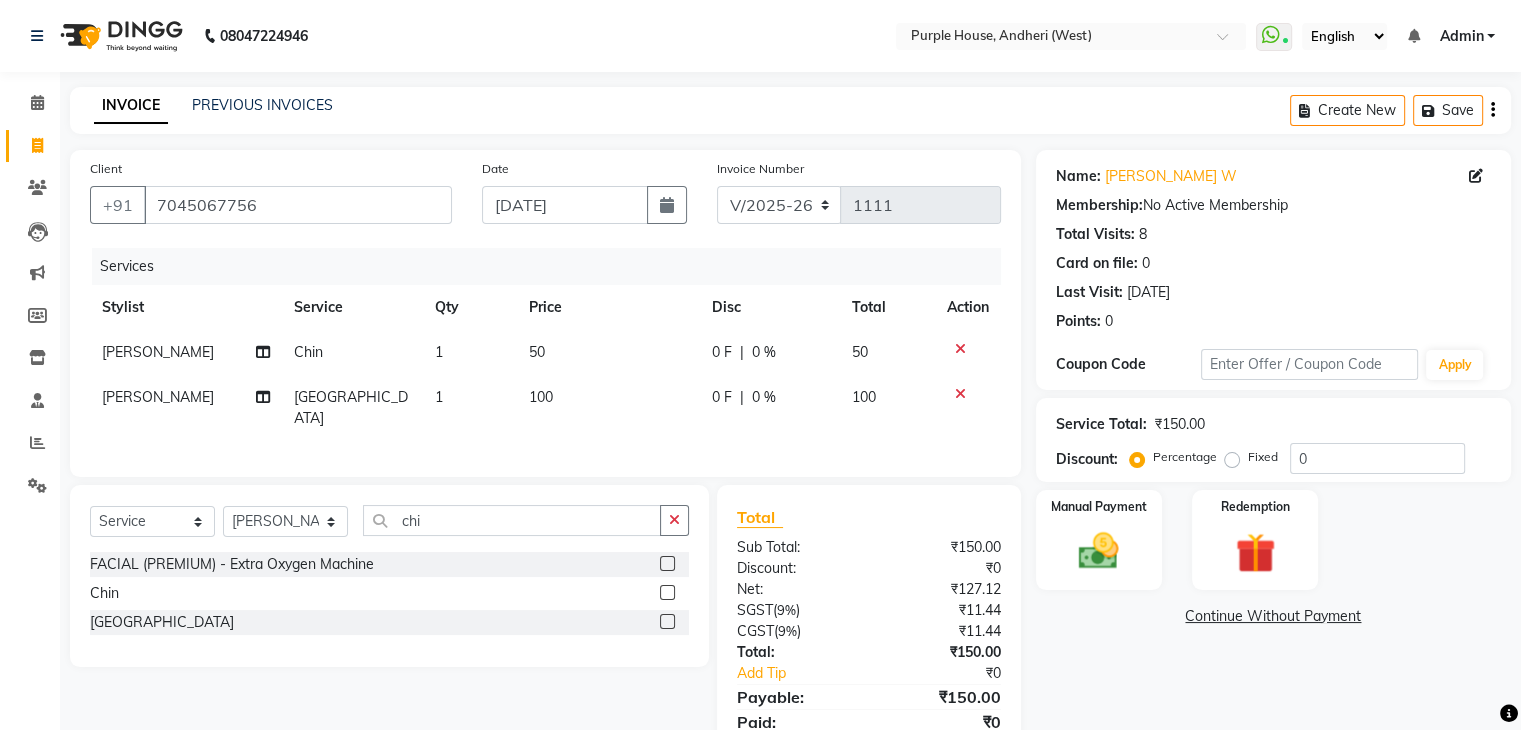 checkbox on "false" 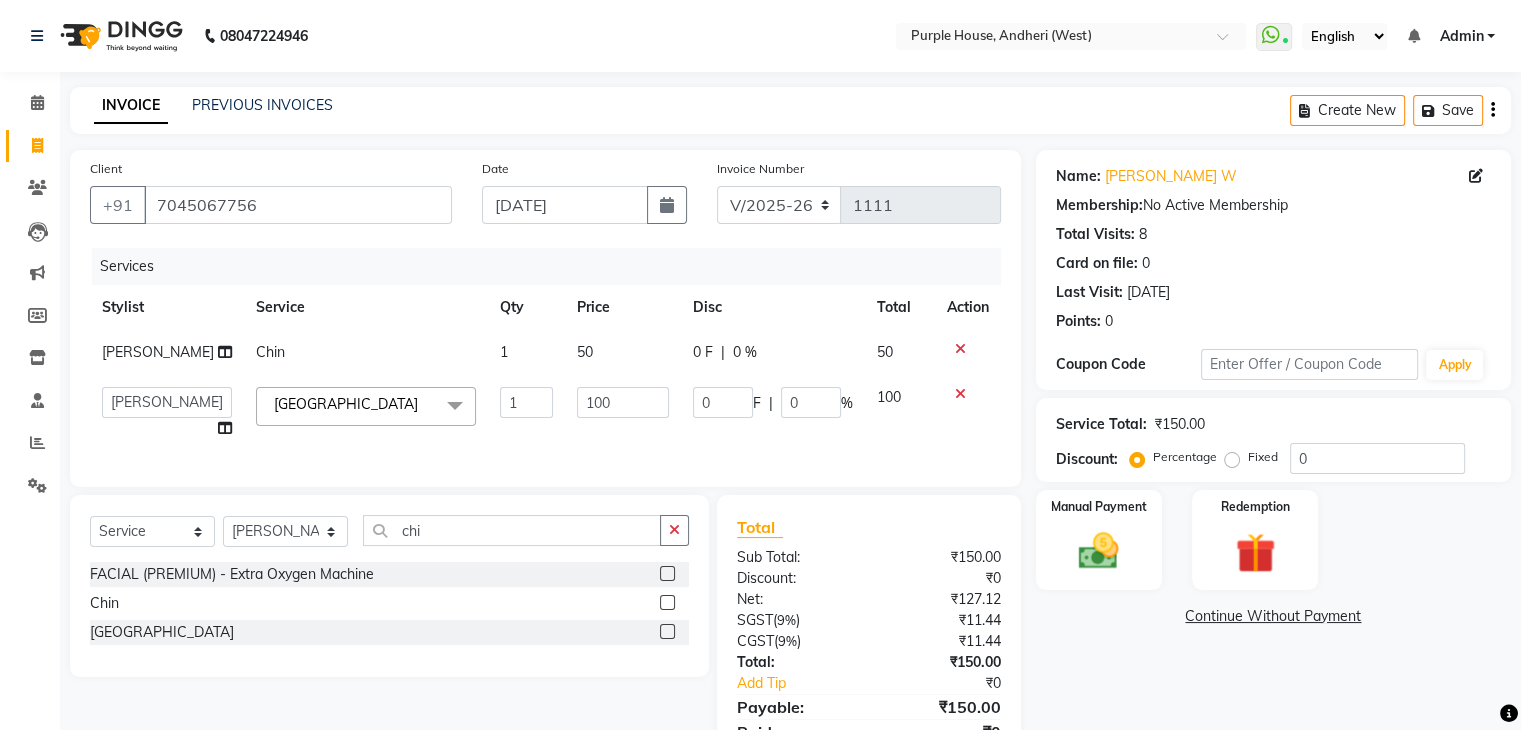 click on "50" 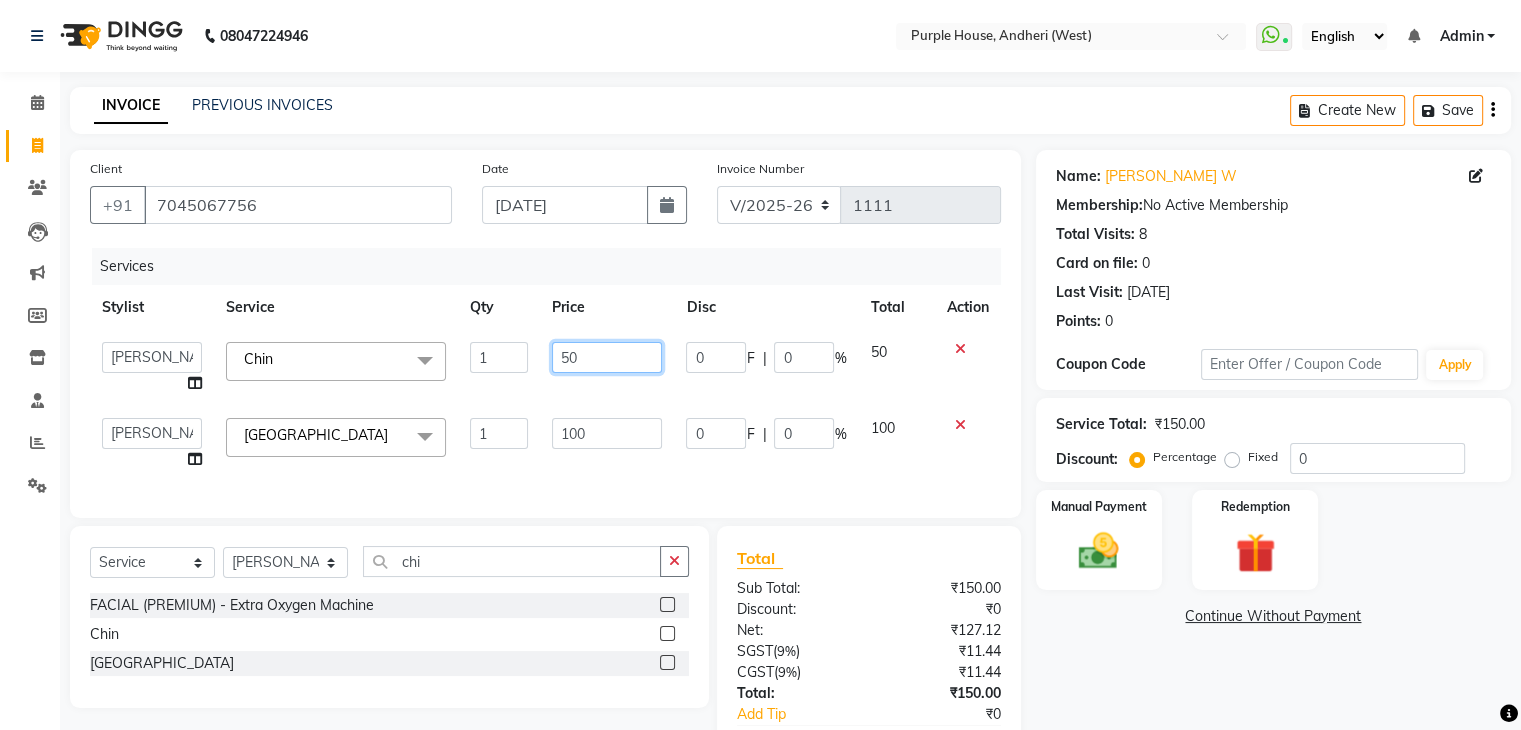 click on "50" 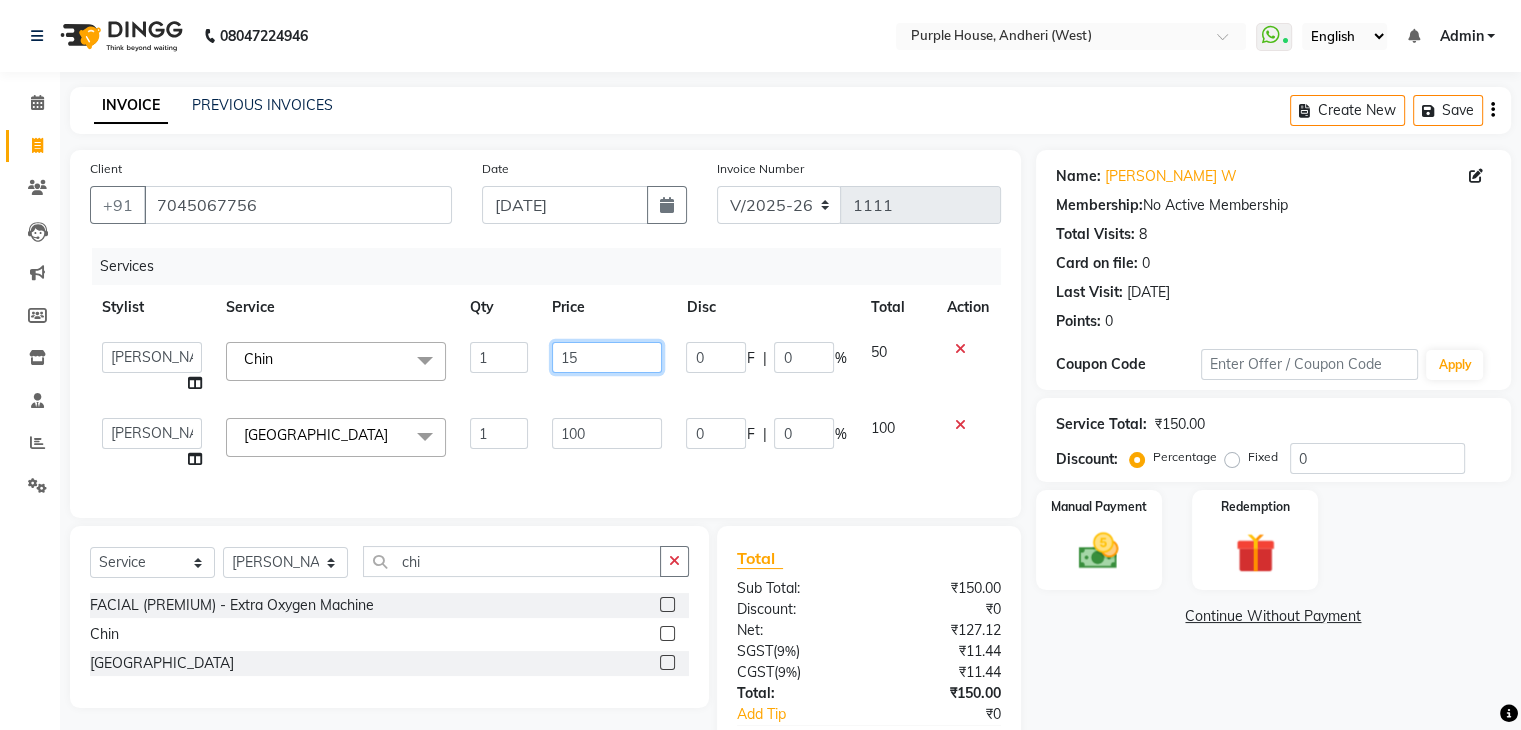 type on "150" 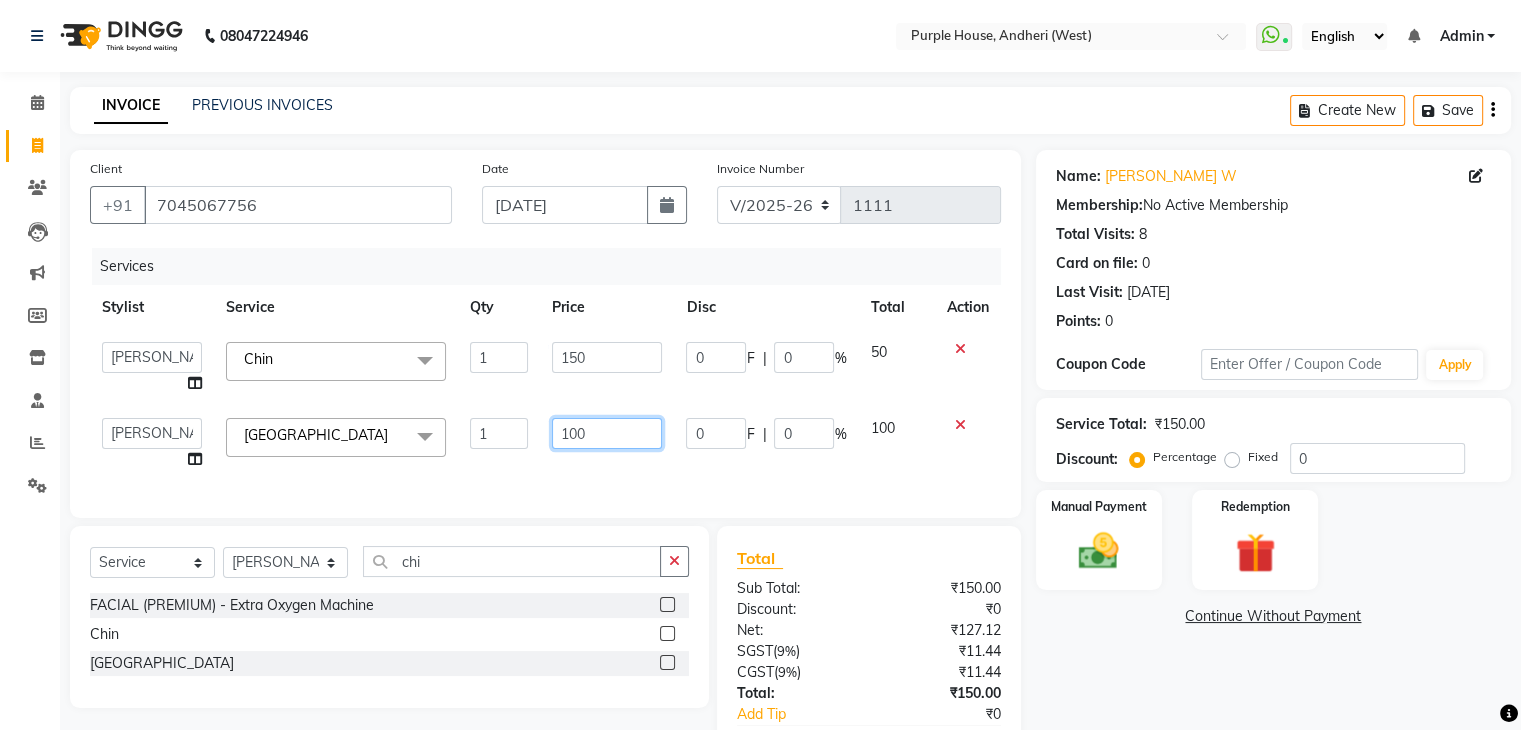 click on "100" 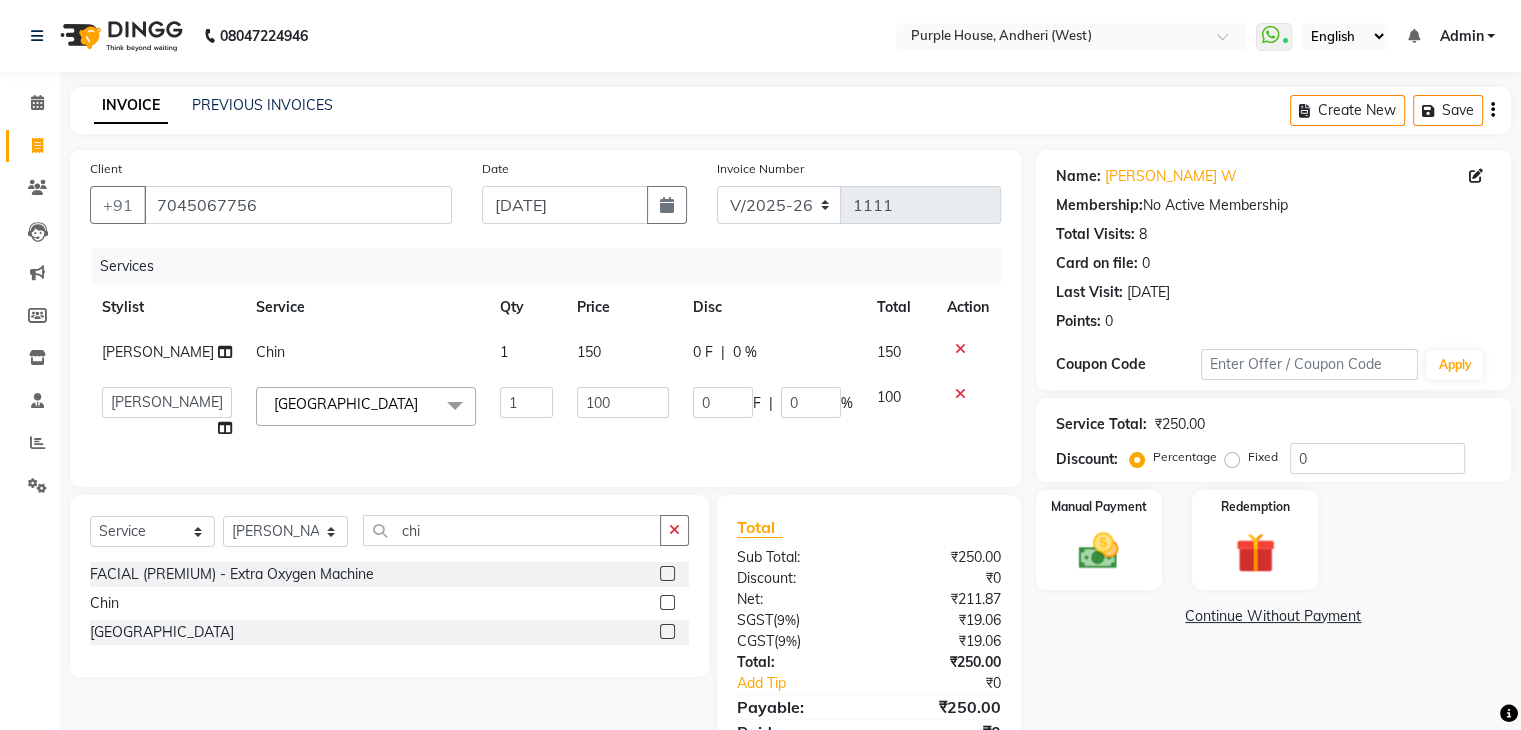 click on "Services Stylist Service Qty Price Disc Total Action [PERSON_NAME]  1 150 0 F | 0 % 150  Aarti paswan   Ankit   Arjun   [PERSON_NAME]   Femita   [PERSON_NAME]   [PERSON_NAME]   [PERSON_NAME]   [PERSON_NAME]   [PERSON_NAME]   [PERSON_NAME]   [PERSON_NAME]   [PERSON_NAME] [PERSON_NAME]   [PERSON_NAME] Shri [PERSON_NAME] Tushmar   [PERSON_NAME]   Yaadi  Lower Chin   x Loreal Short Spa Loreal mid Spa Loreal Waist Spa Loreal long Spa [MEDICAL_DATA] (short)  [MEDICAL_DATA] (Mid)  [MEDICAL_DATA](Long)  Nano Plastia (Short)  Nano Plastia (Mid)  Nano Plastia(Long)  Moroccan/Milkshake Spa Milkshake mid Spa Milkshake Shoulder  Spa Milkshake long Spa Olaplix Short Olaplix Mid Olaplix Waist Olaplix long Balayage (Short)  Balayage (Mid)  Balayage (Long) Highlights Per Streaks  Highlights Crown Highlights Full  MAJRIEL Up To Shoulder  MAJRIEL Below Shoulder  MAJRIEL Up To Waist  MAJRIEL Below Waist  INOA Up To Shoulder  INOA Below Shoulder  INOA Up To Waist  INOA Below Waist  SCHWARZKOPT Up To Shoulder SCHWARZKOPT Below Shoulder SCHWARZKOPT Up To Waist Chin" 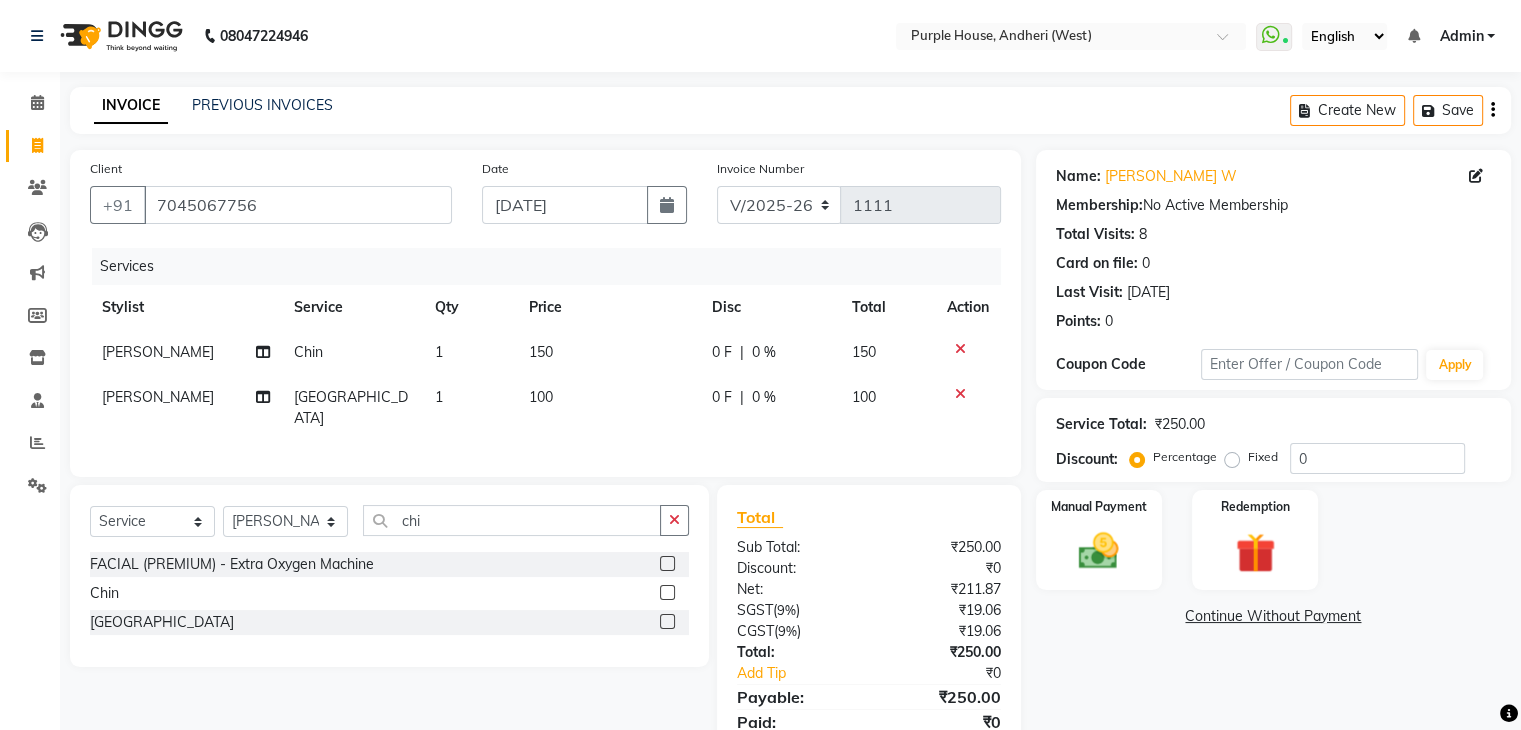 click on "100" 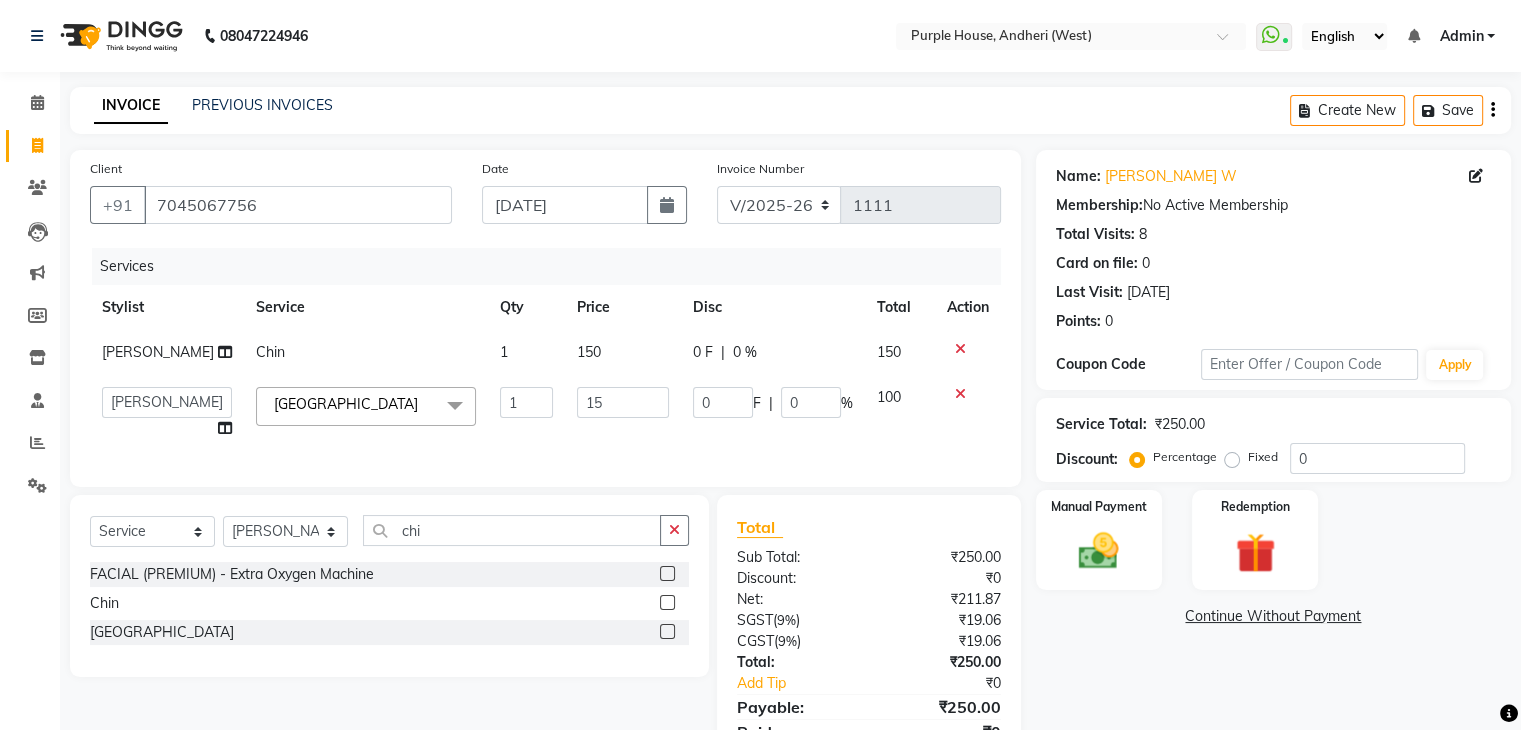 type on "150" 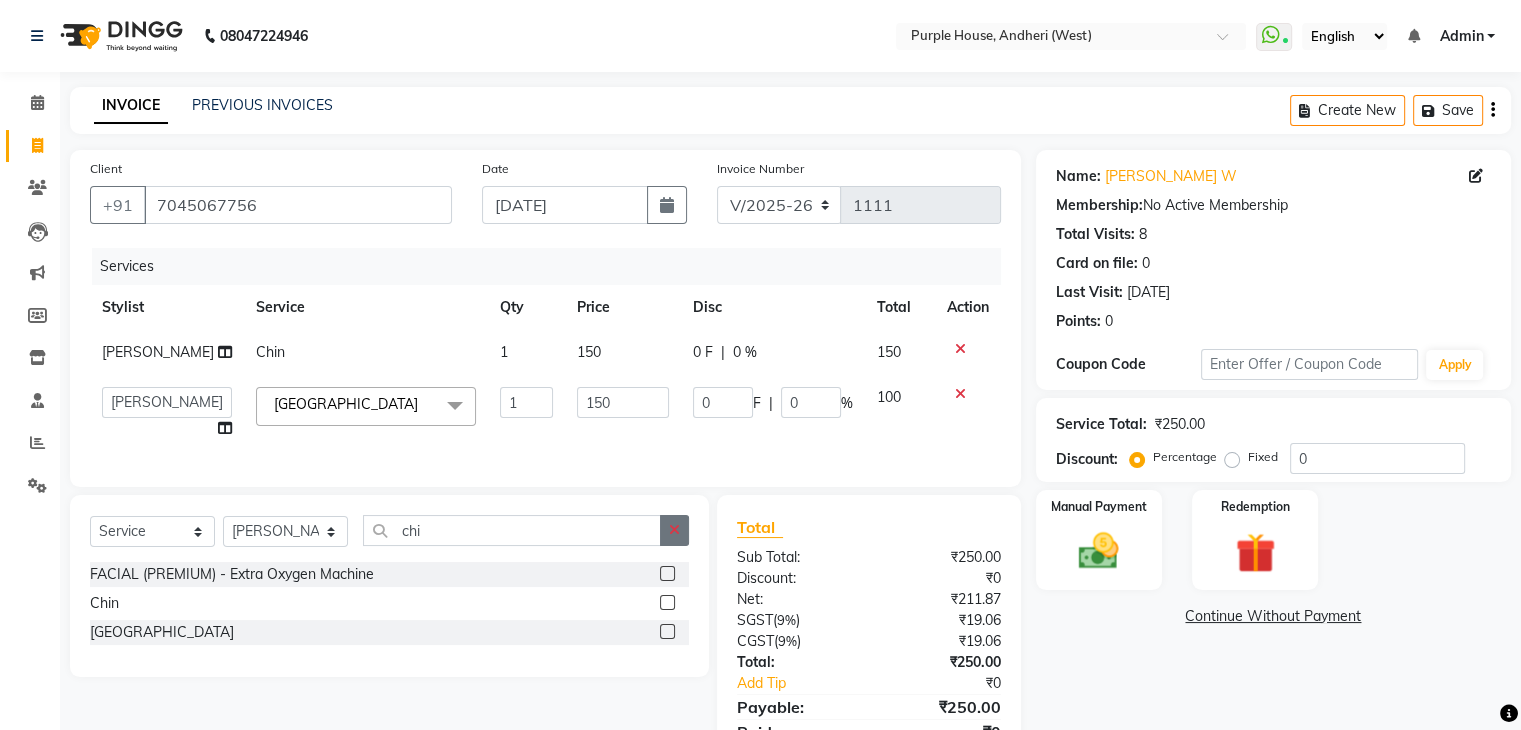 click on "Select  Service  Product  Membership  Package Voucher Prepaid Gift Card  Select Stylist Aarti paswan Ankit Arjun [PERSON_NAME] Femita [PERSON_NAME] [PERSON_NAME] [PERSON_NAME] [PERSON_NAME] [PERSON_NAME] [PERSON_NAME] [PERSON_NAME] [PERSON_NAME] [PERSON_NAME] [PERSON_NAME] Shri Uchai Taruk [PERSON_NAME] Tushmar [PERSON_NAME] Yaadi chi FACIAL (PREMIUM) - Extra Oxygen Machine   Chin   Lower Chin" 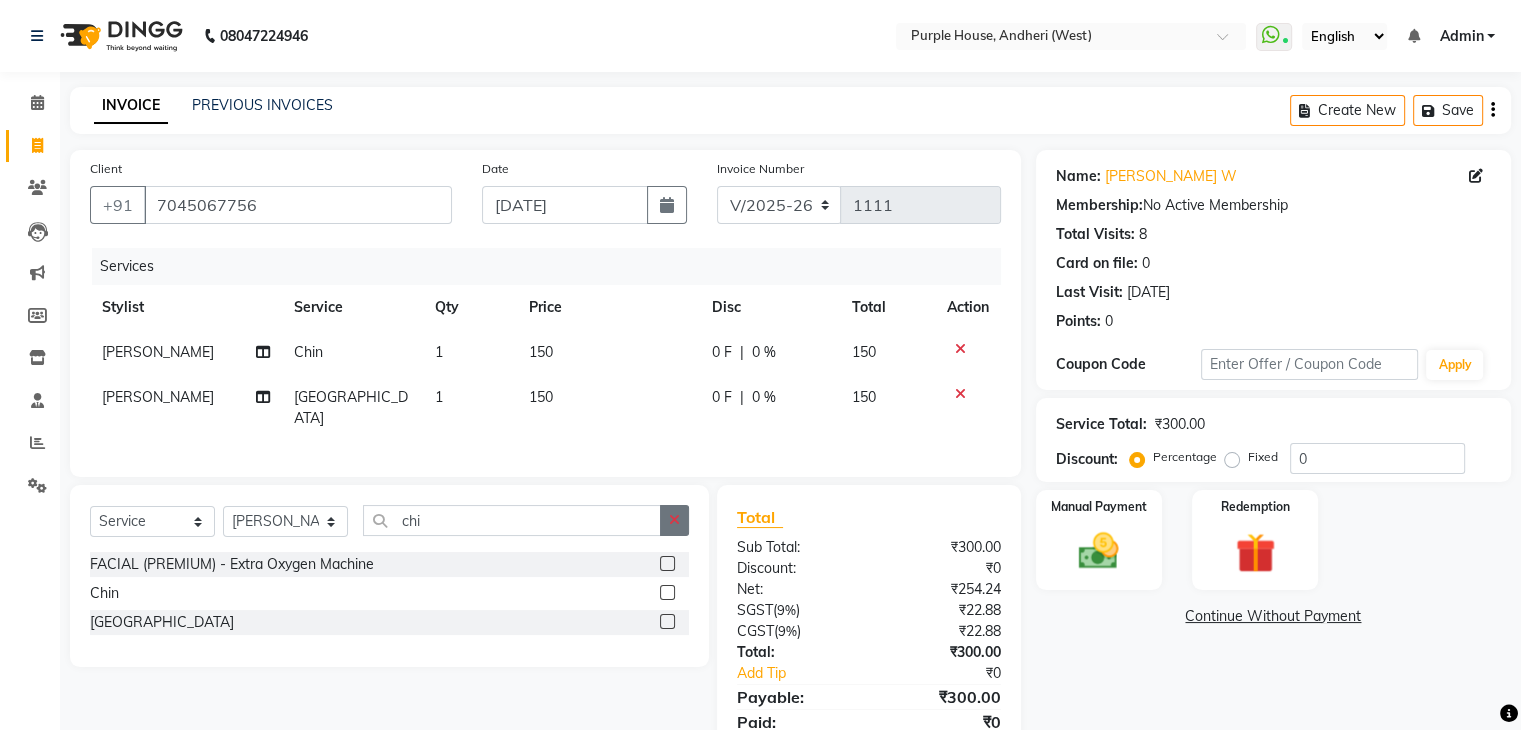 click 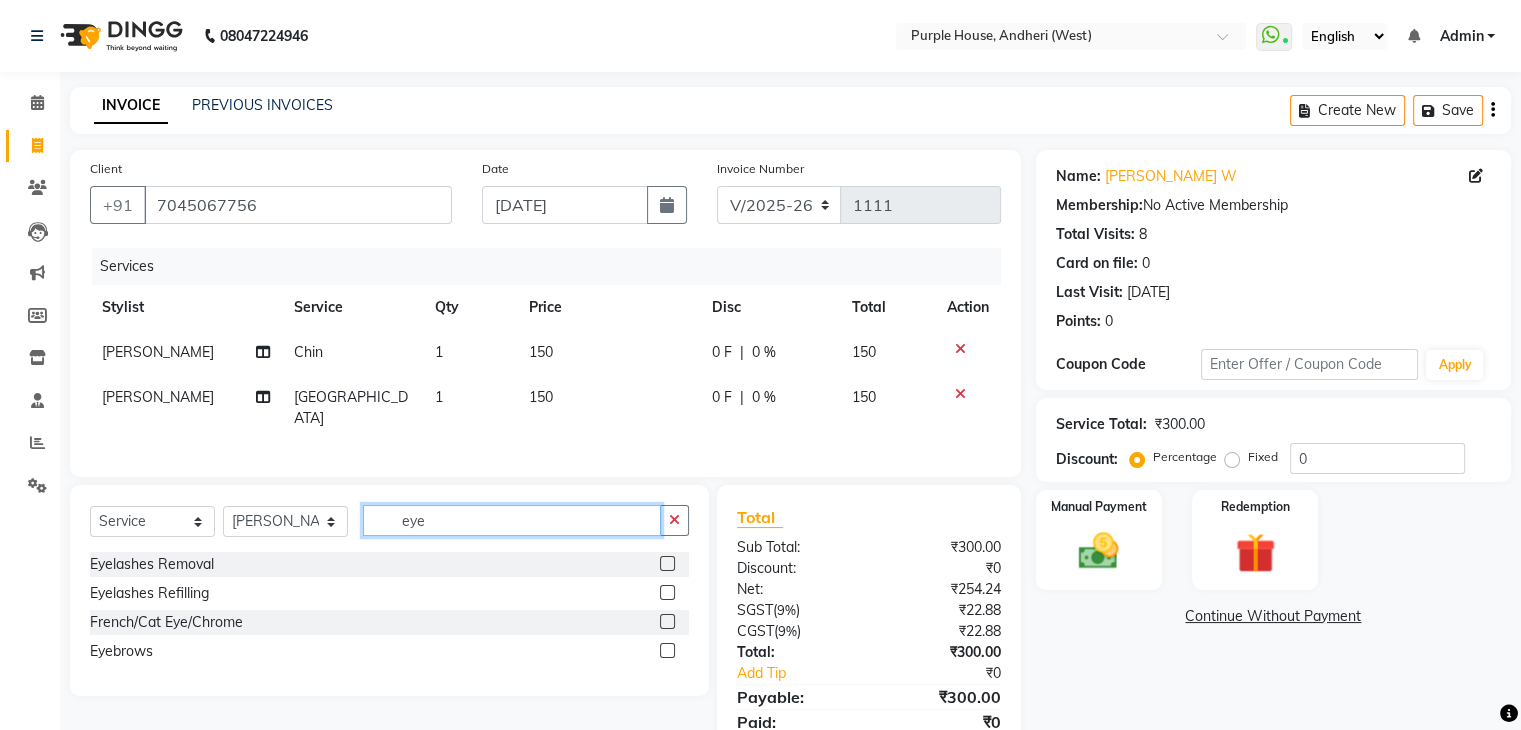 type on "eye" 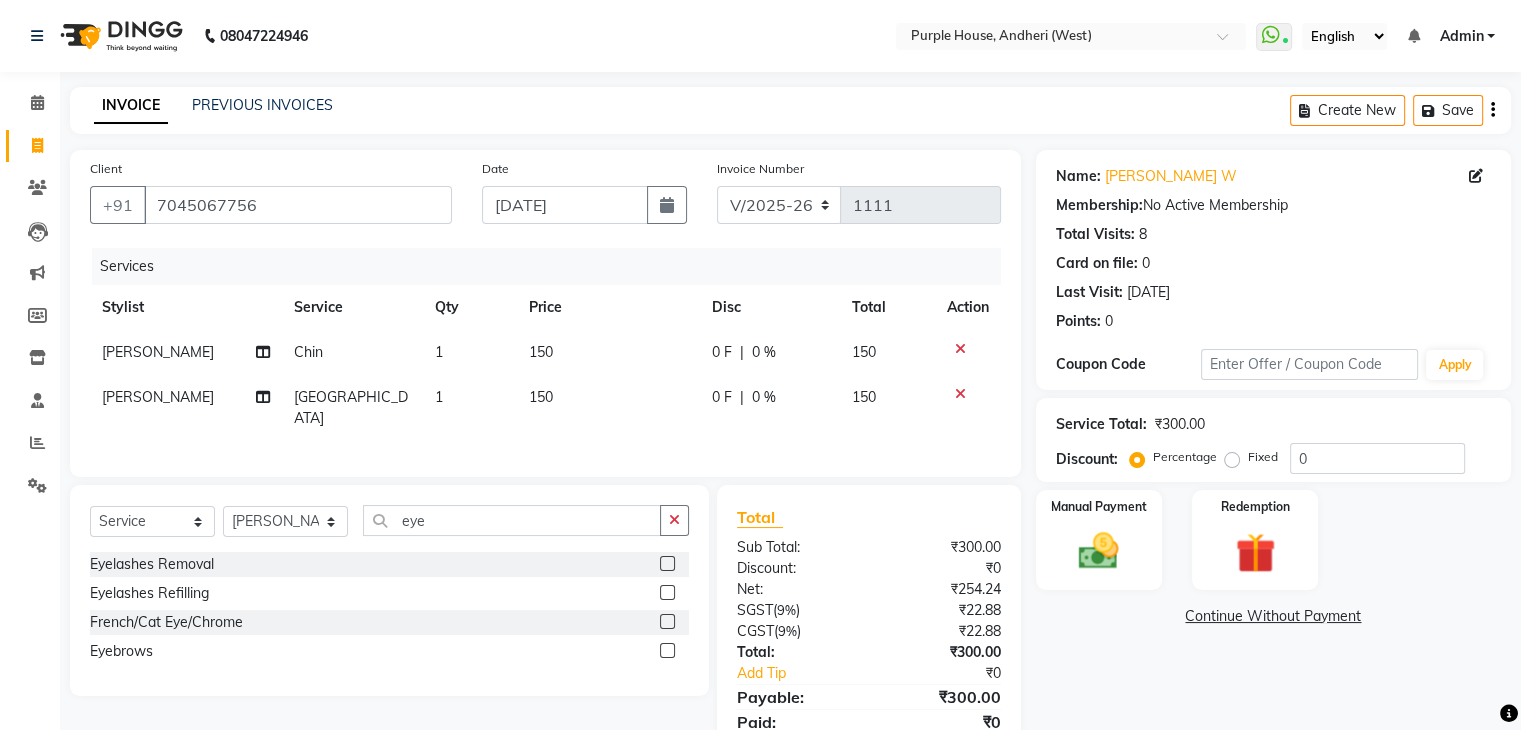 click 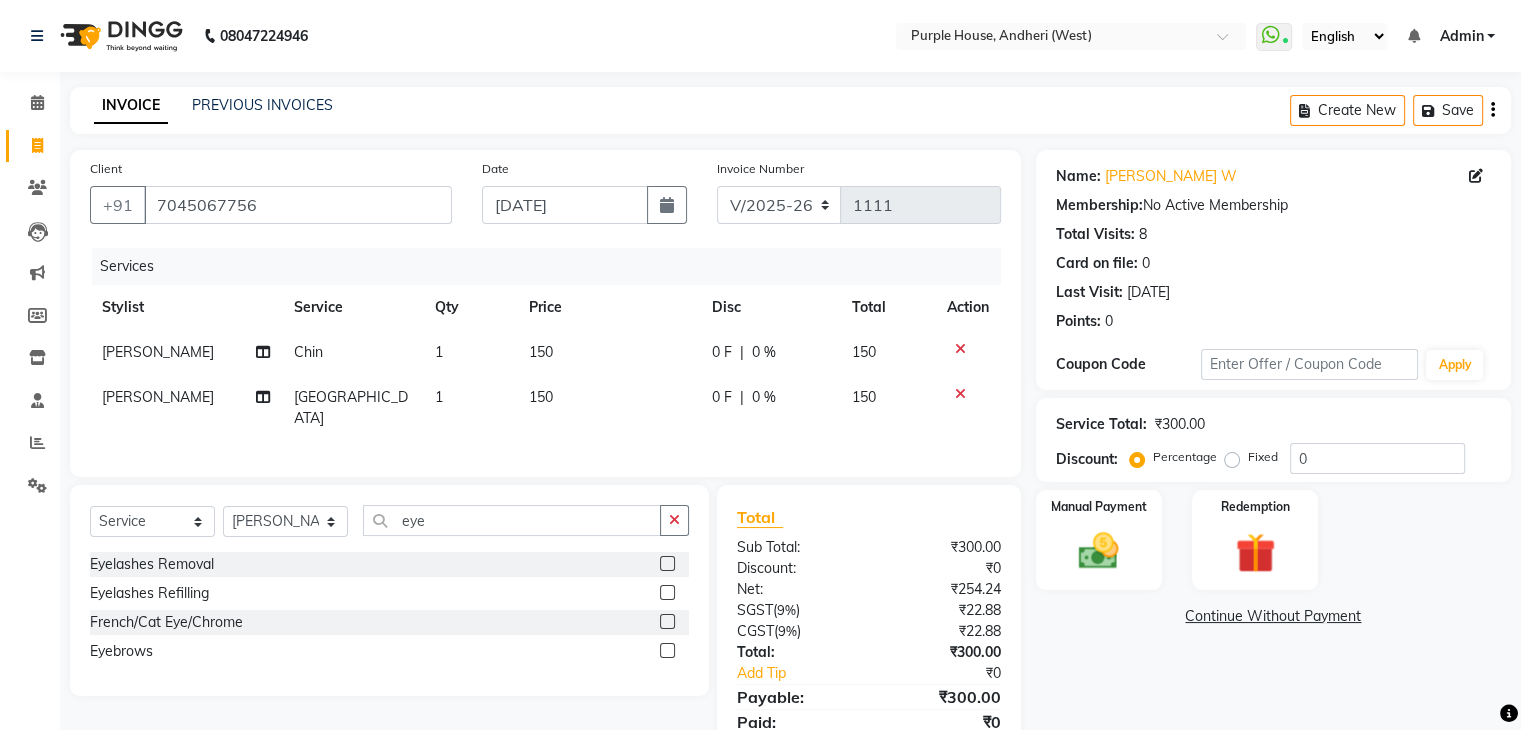 click at bounding box center (666, 651) 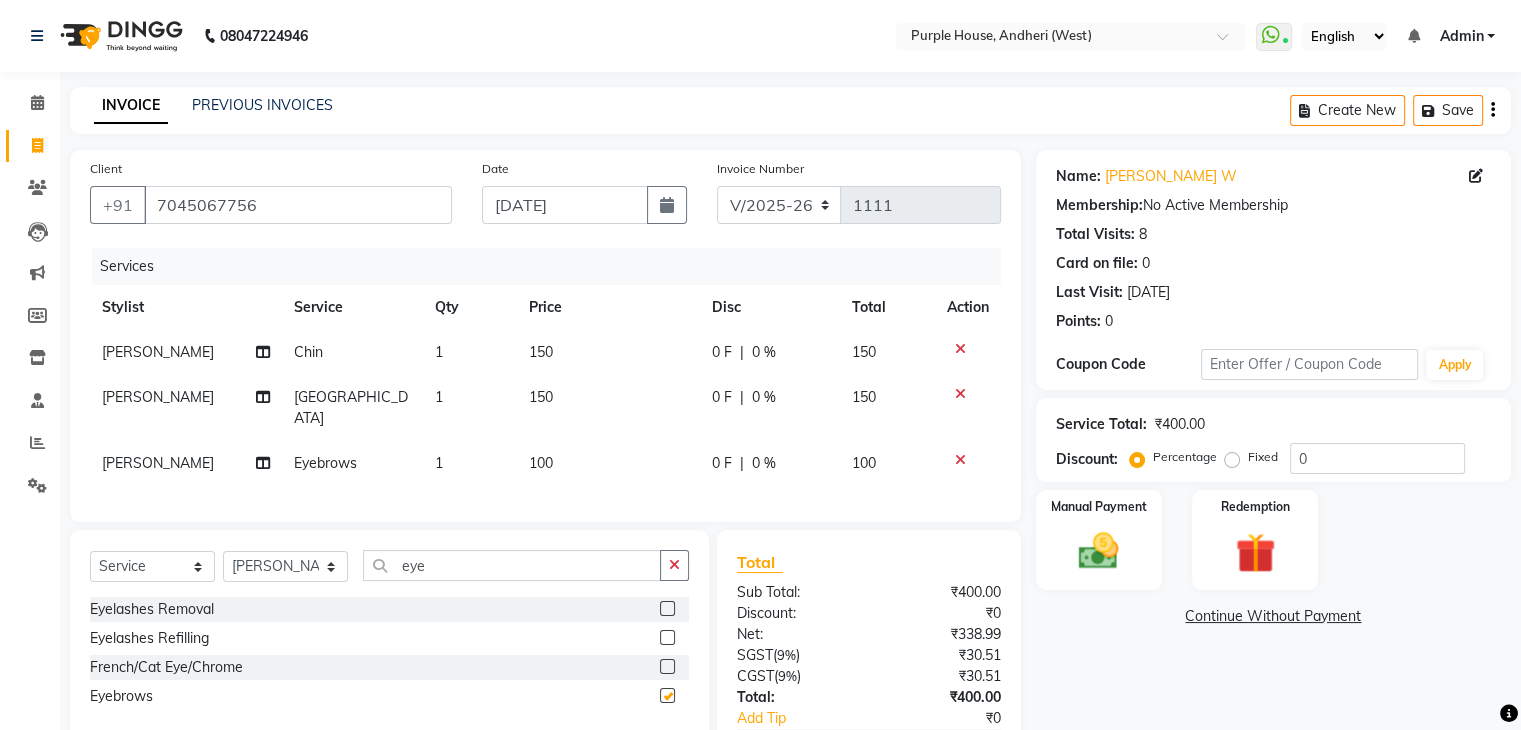 checkbox on "false" 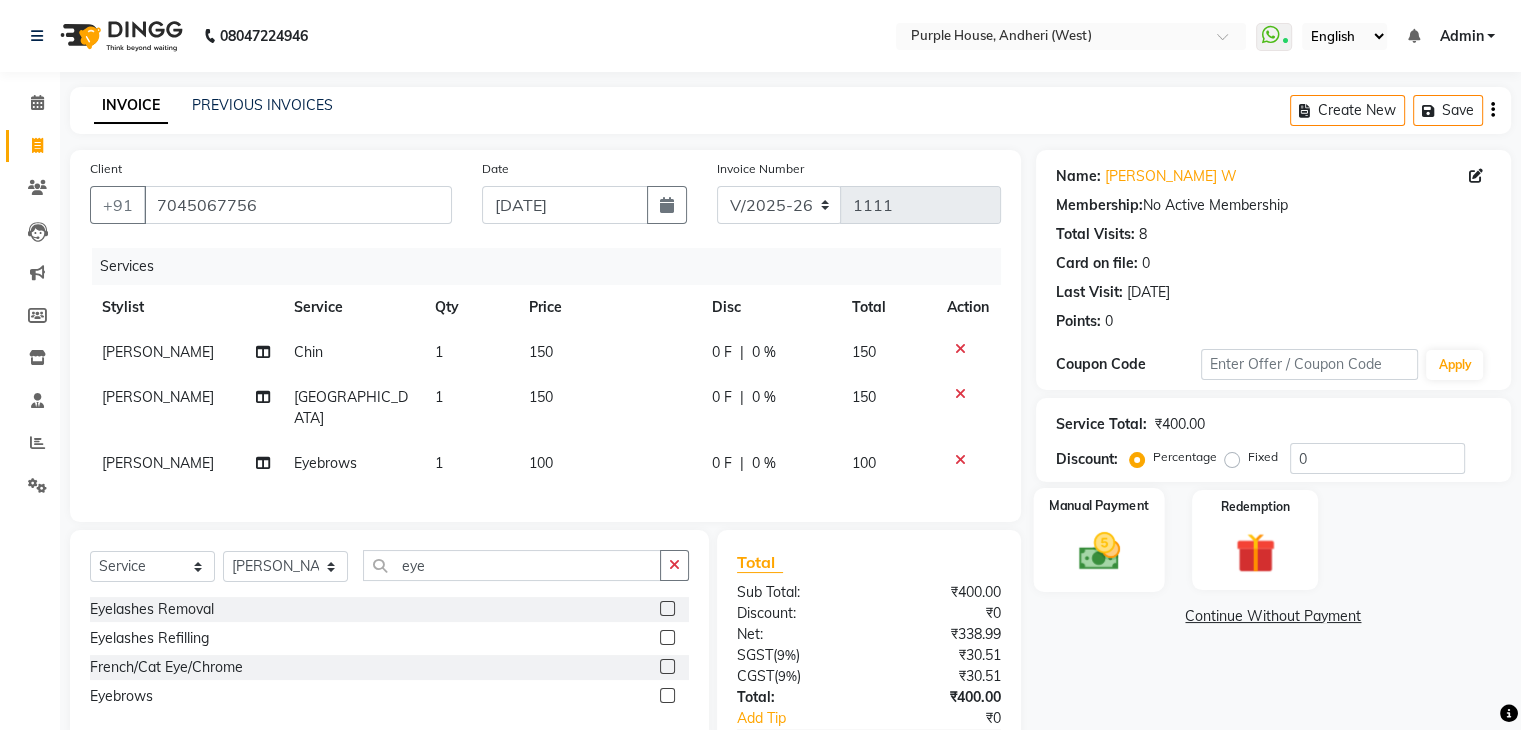 click 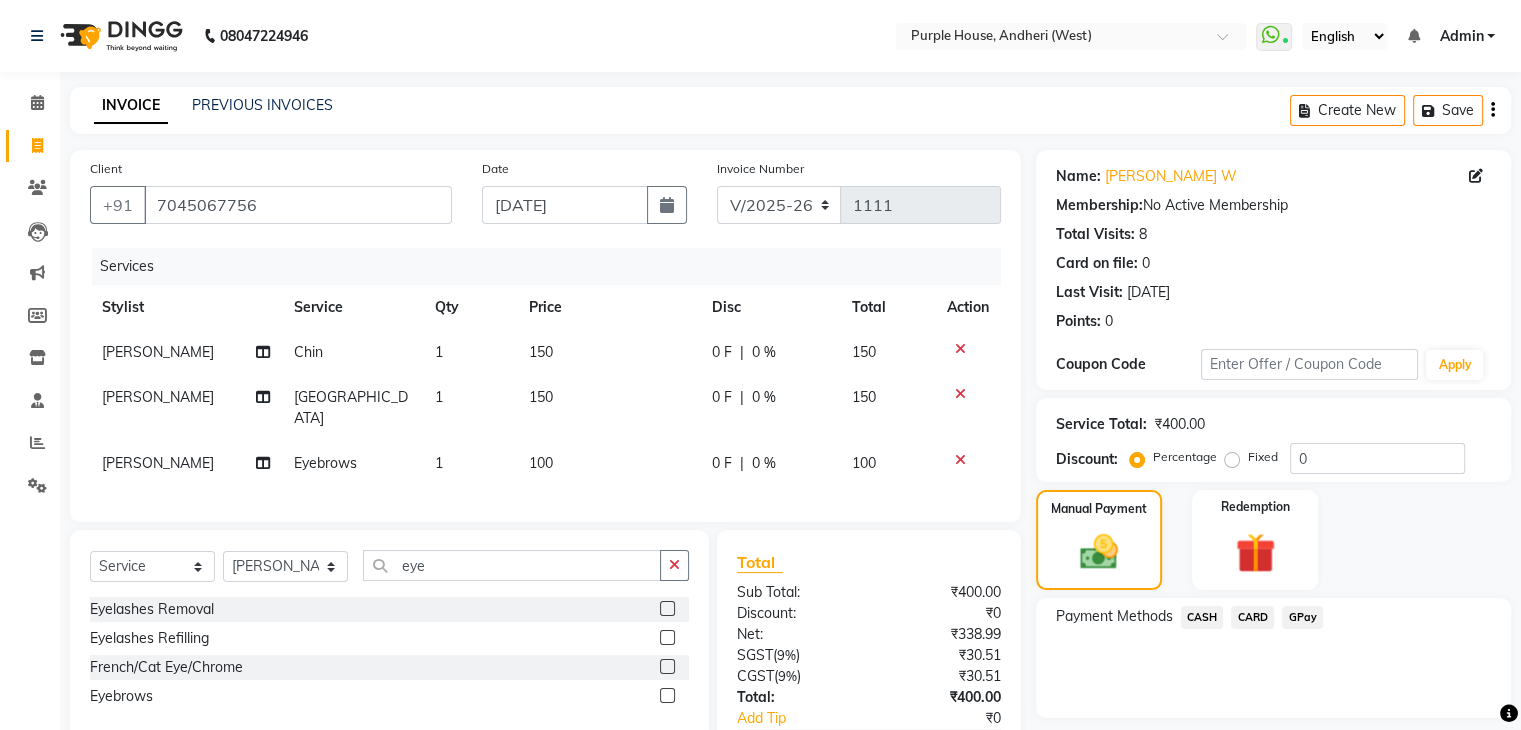 click on "GPay" 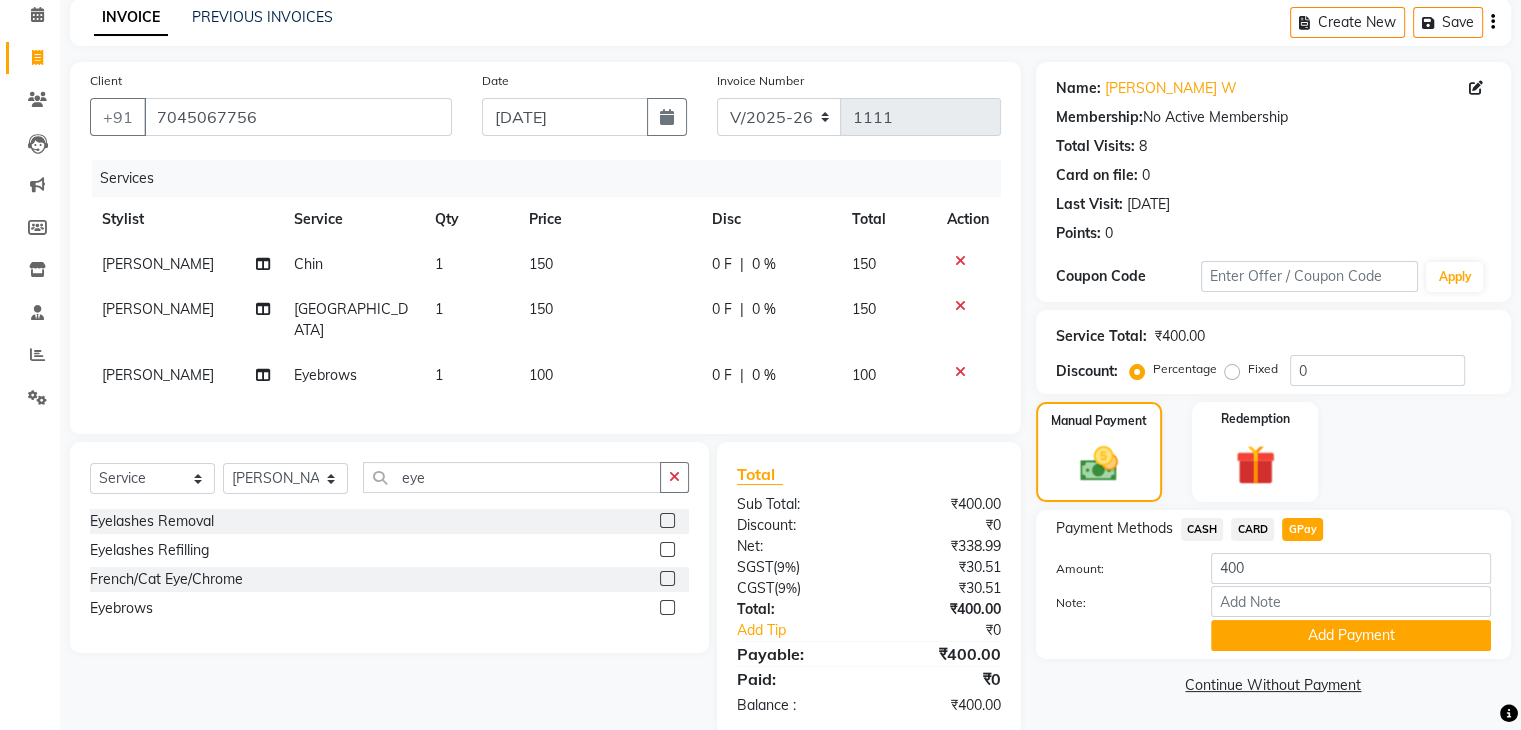 scroll, scrollTop: 119, scrollLeft: 0, axis: vertical 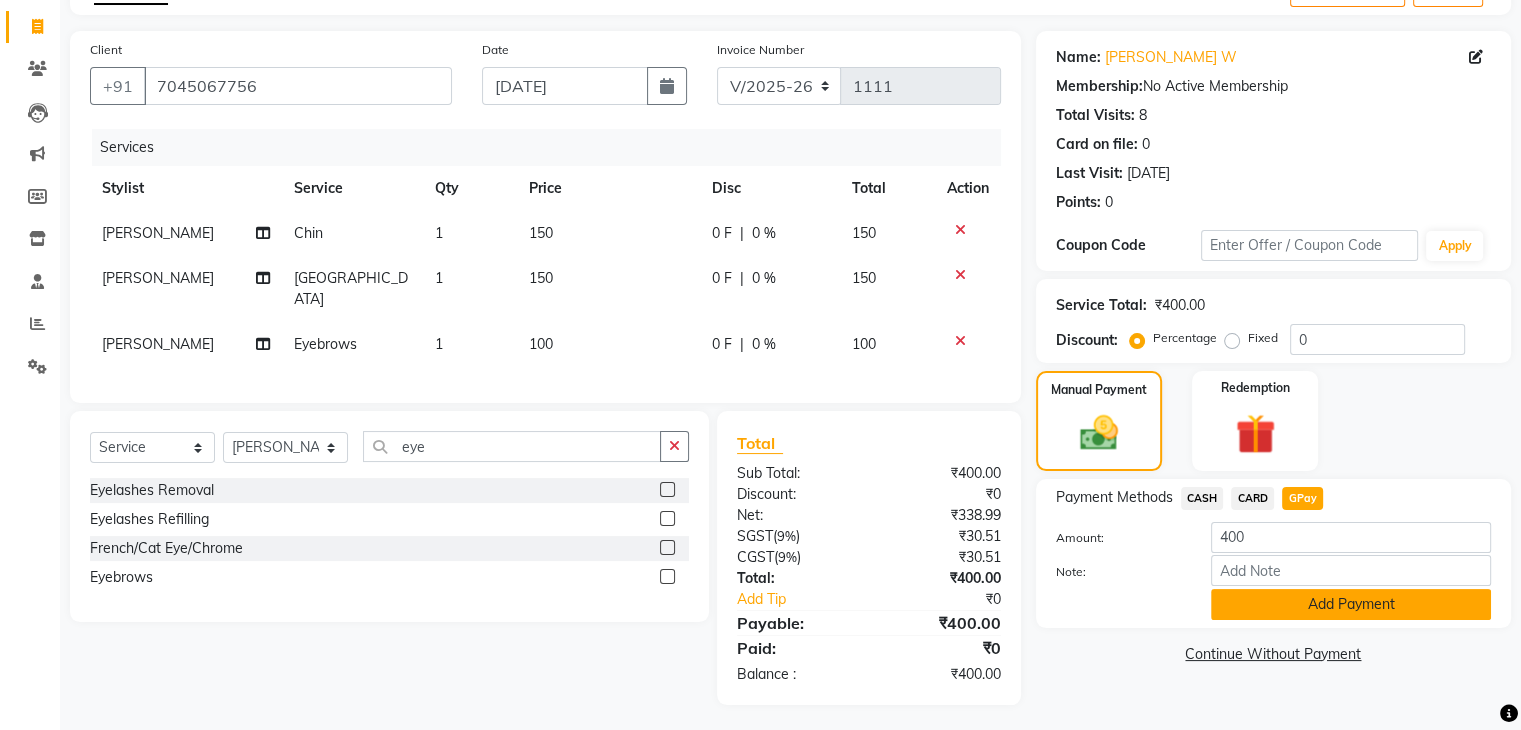 click on "Add Payment" 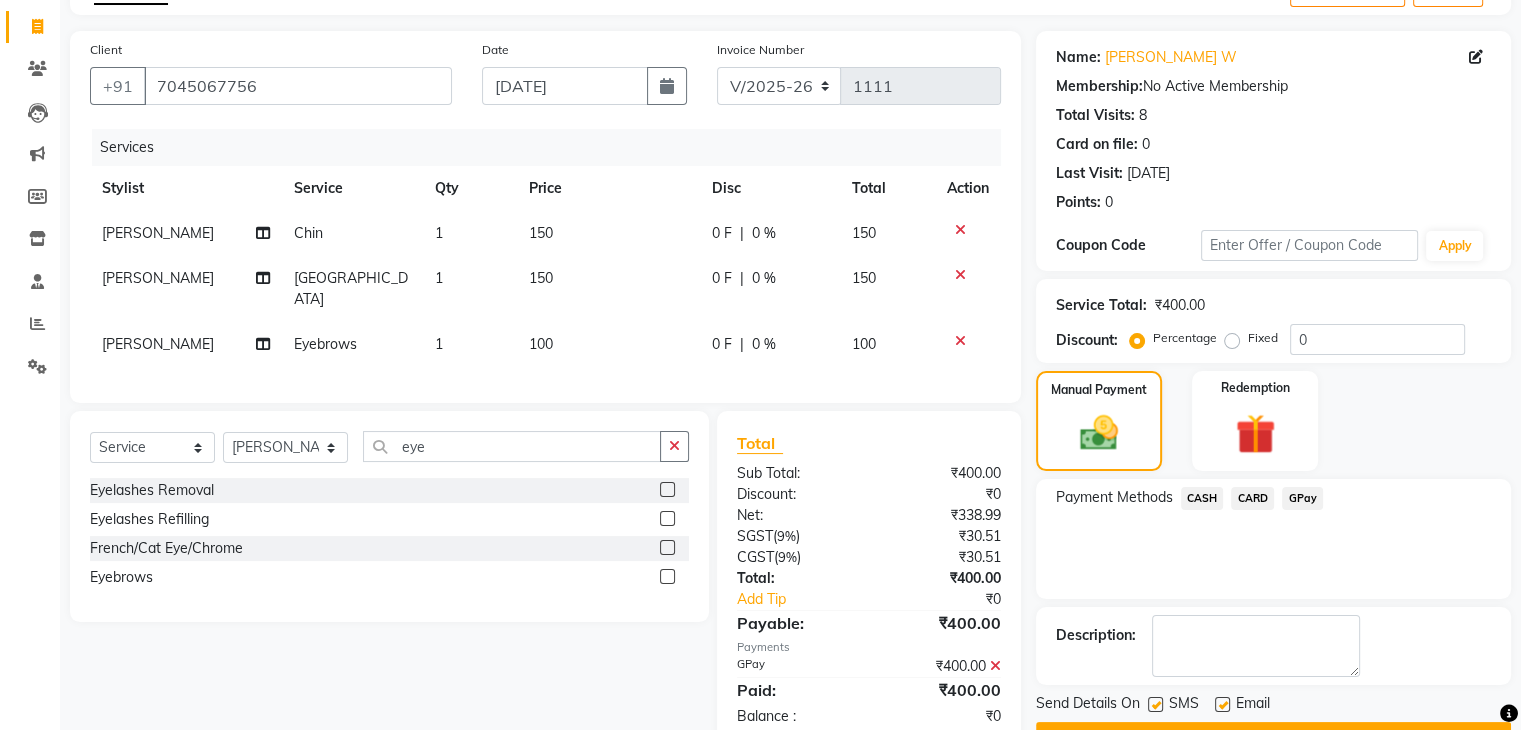 scroll, scrollTop: 171, scrollLeft: 0, axis: vertical 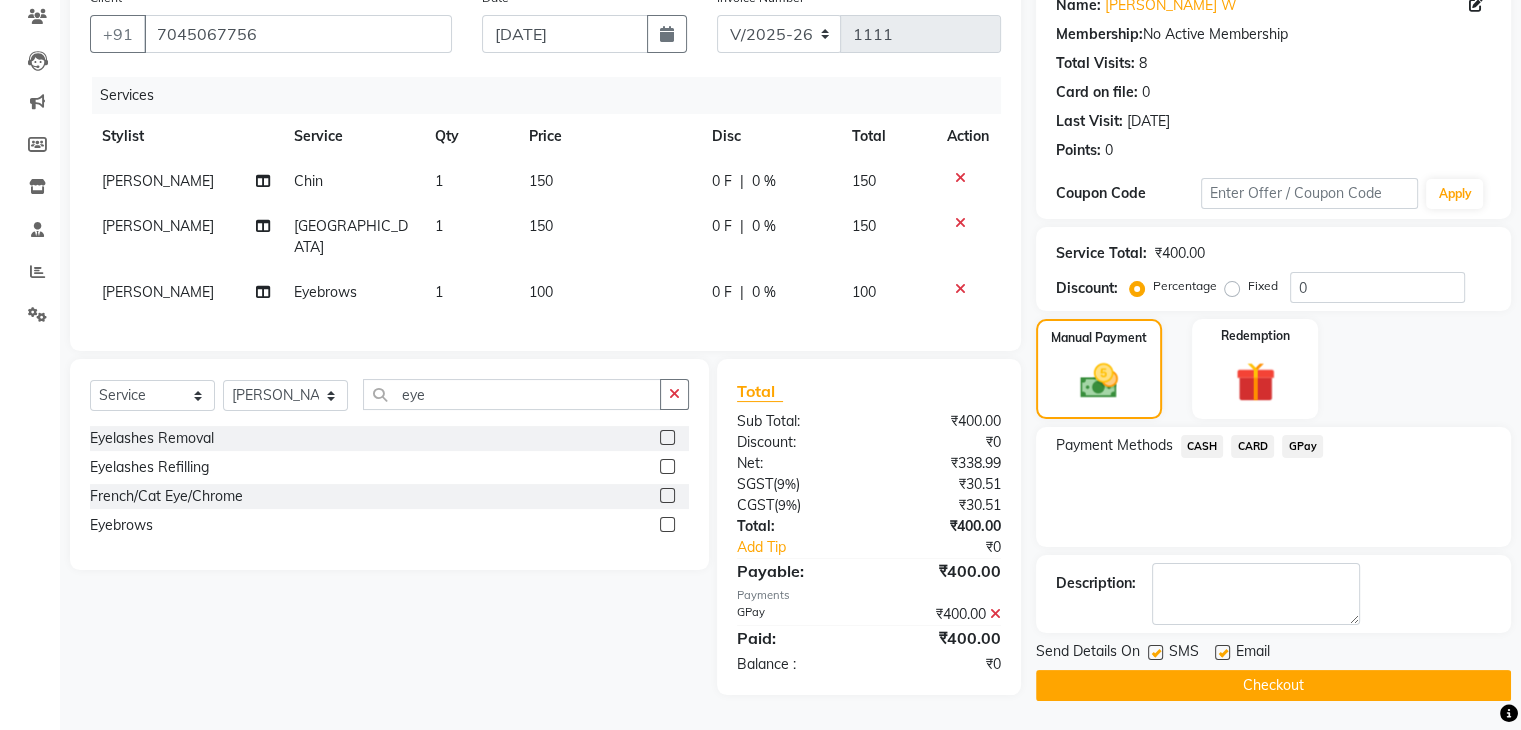 click 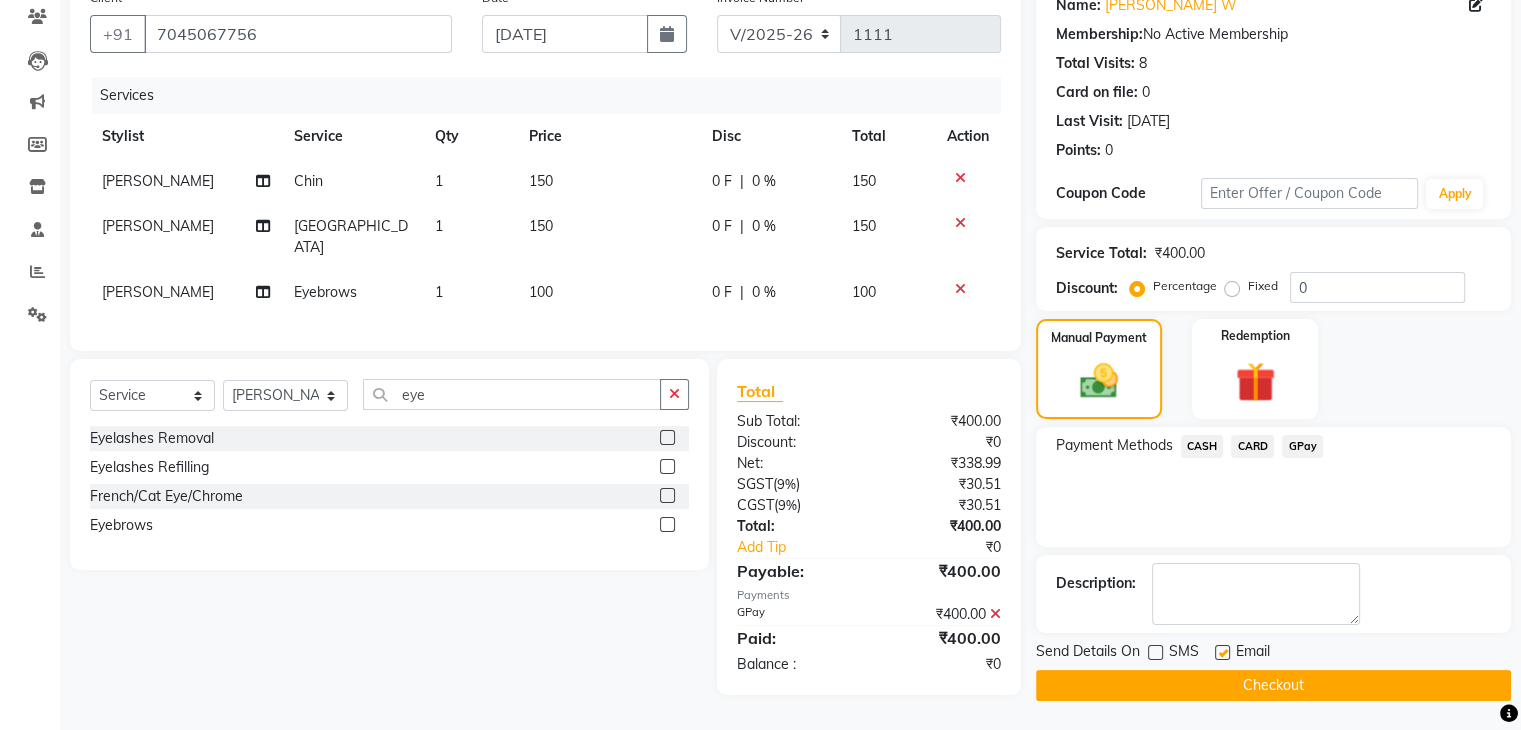 click on "Checkout" 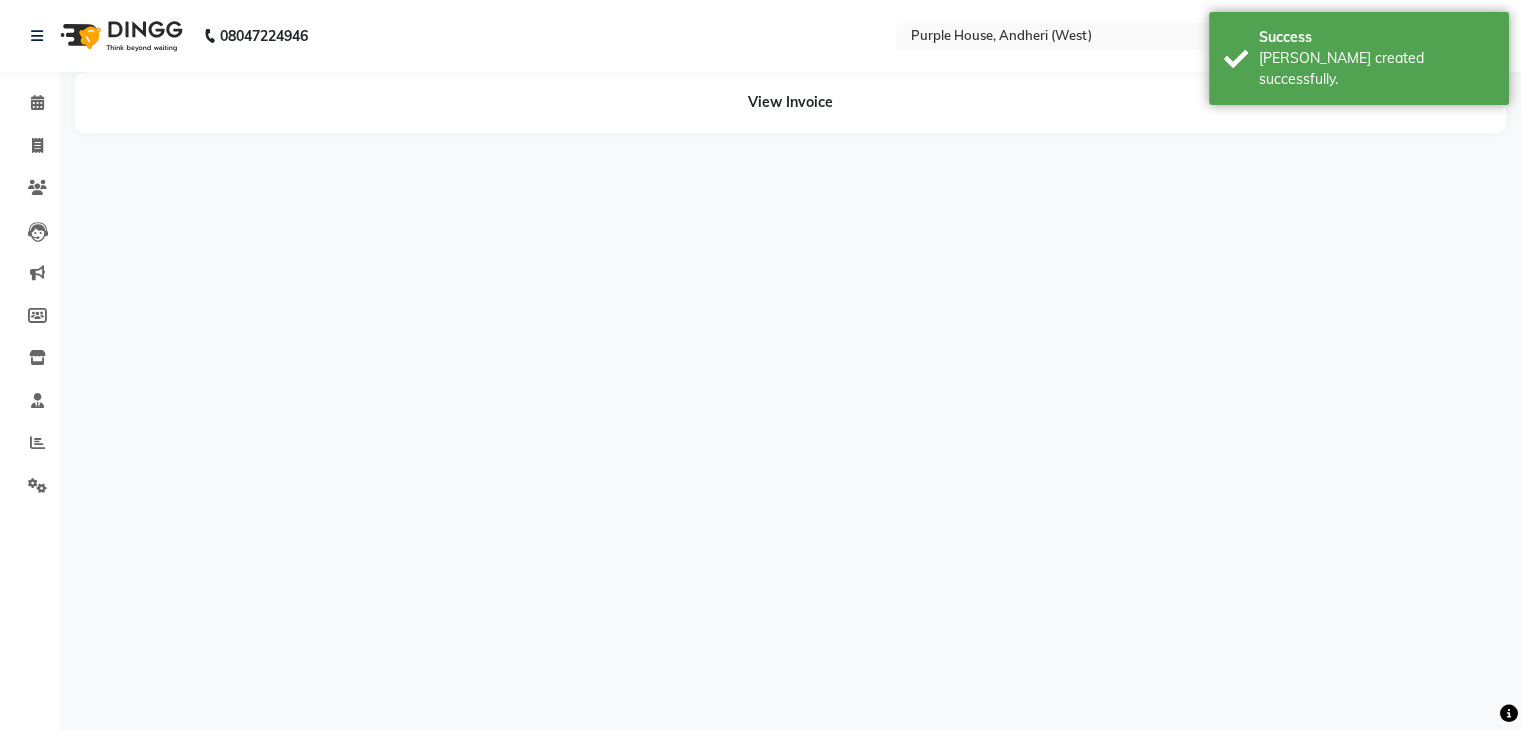 scroll, scrollTop: 0, scrollLeft: 0, axis: both 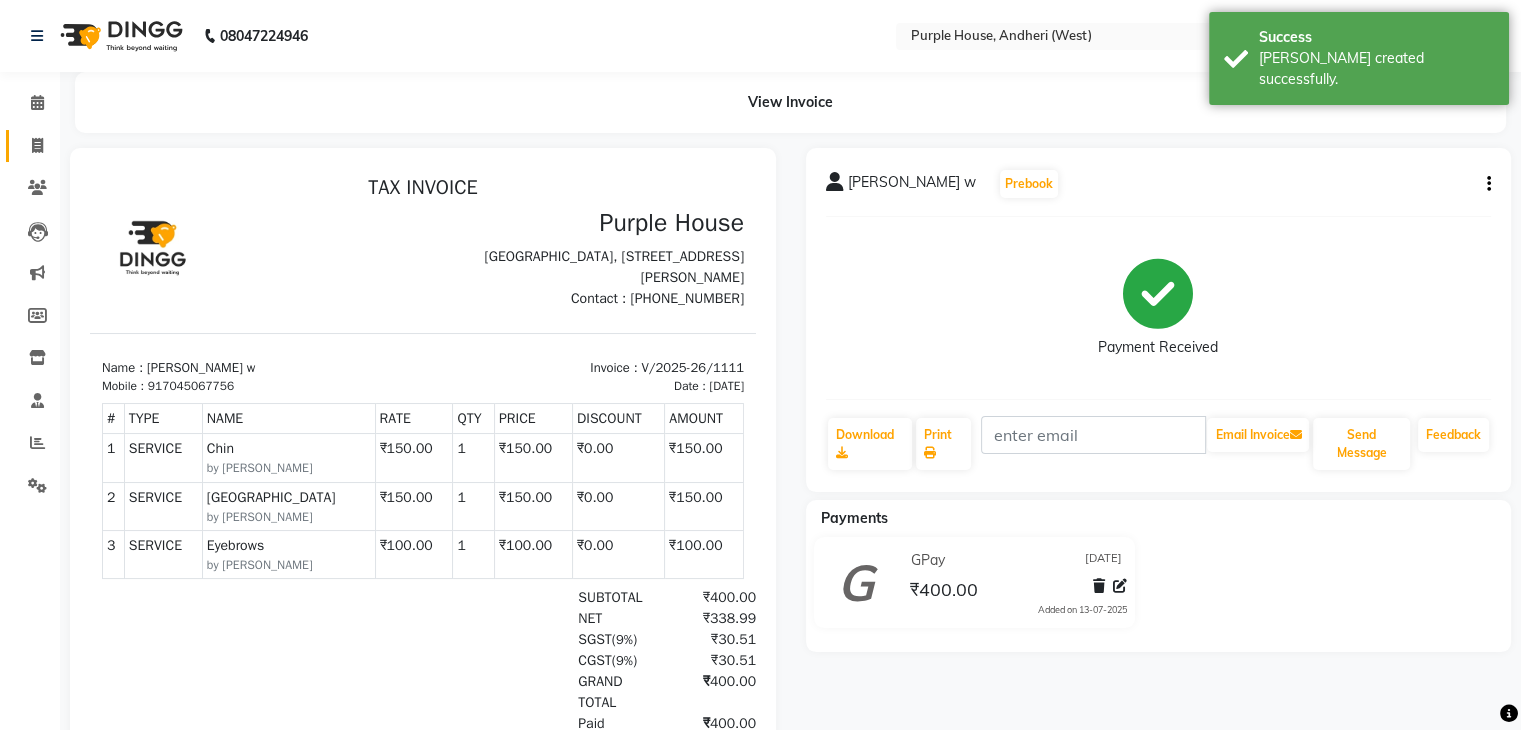 click on "Invoice" 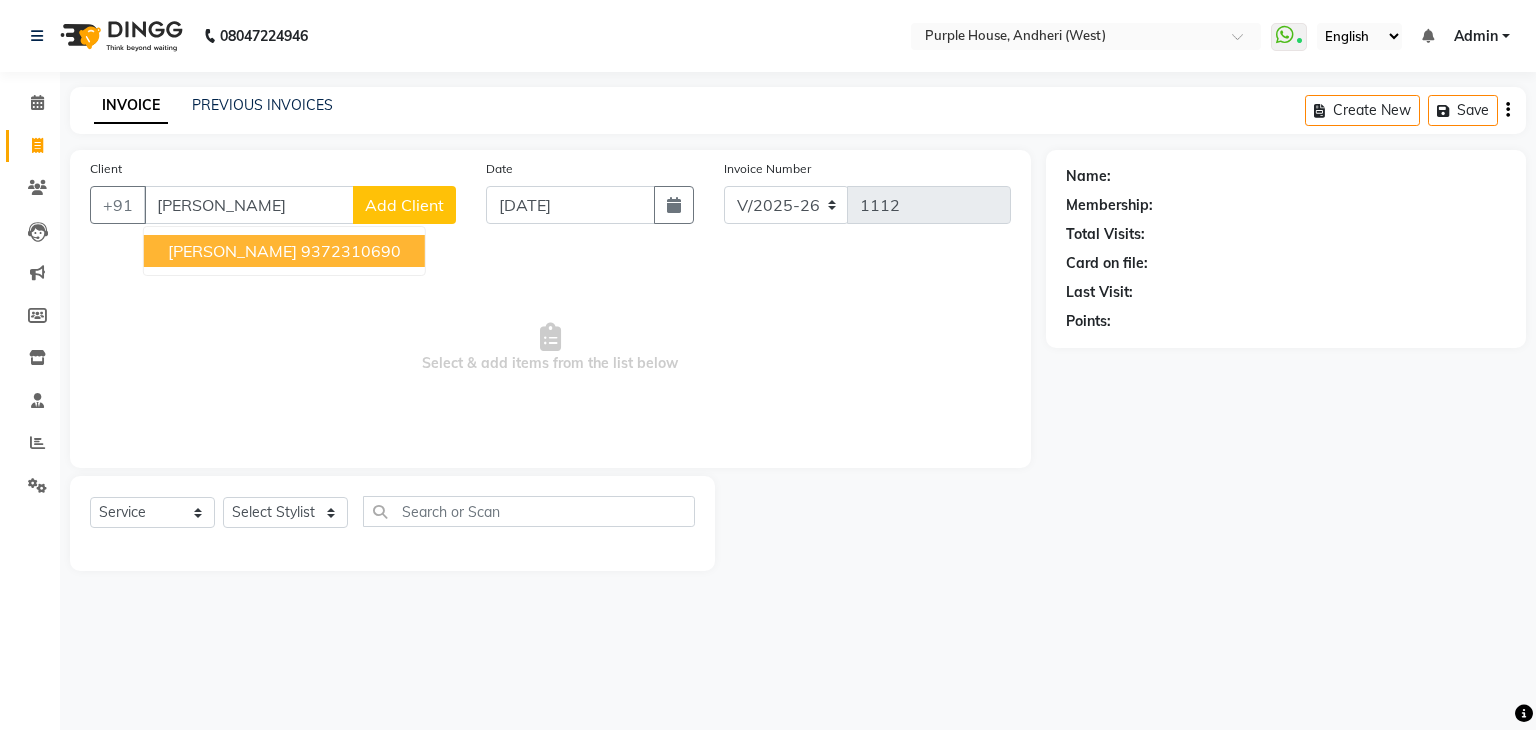 click on "[PERSON_NAME]" at bounding box center [232, 251] 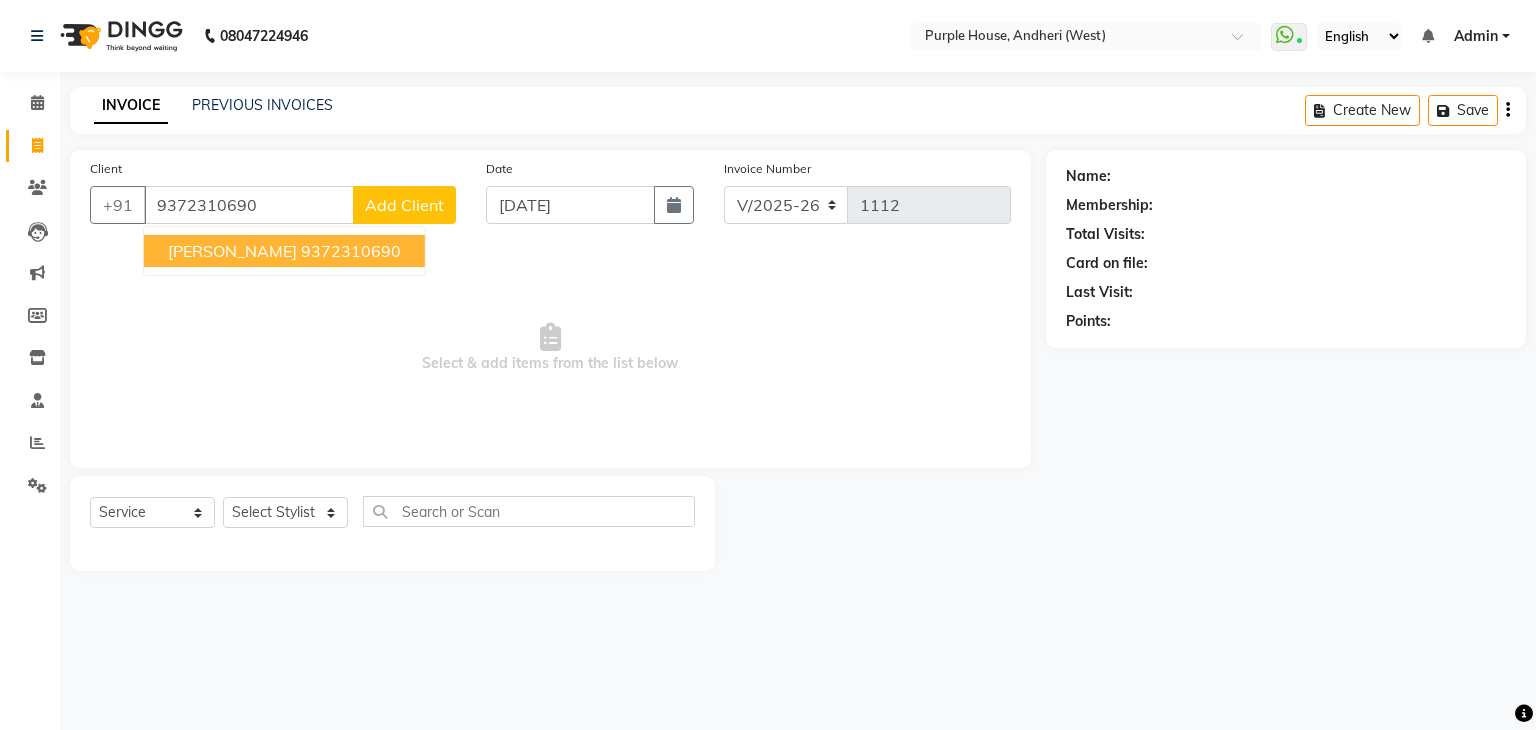 type on "9372310690" 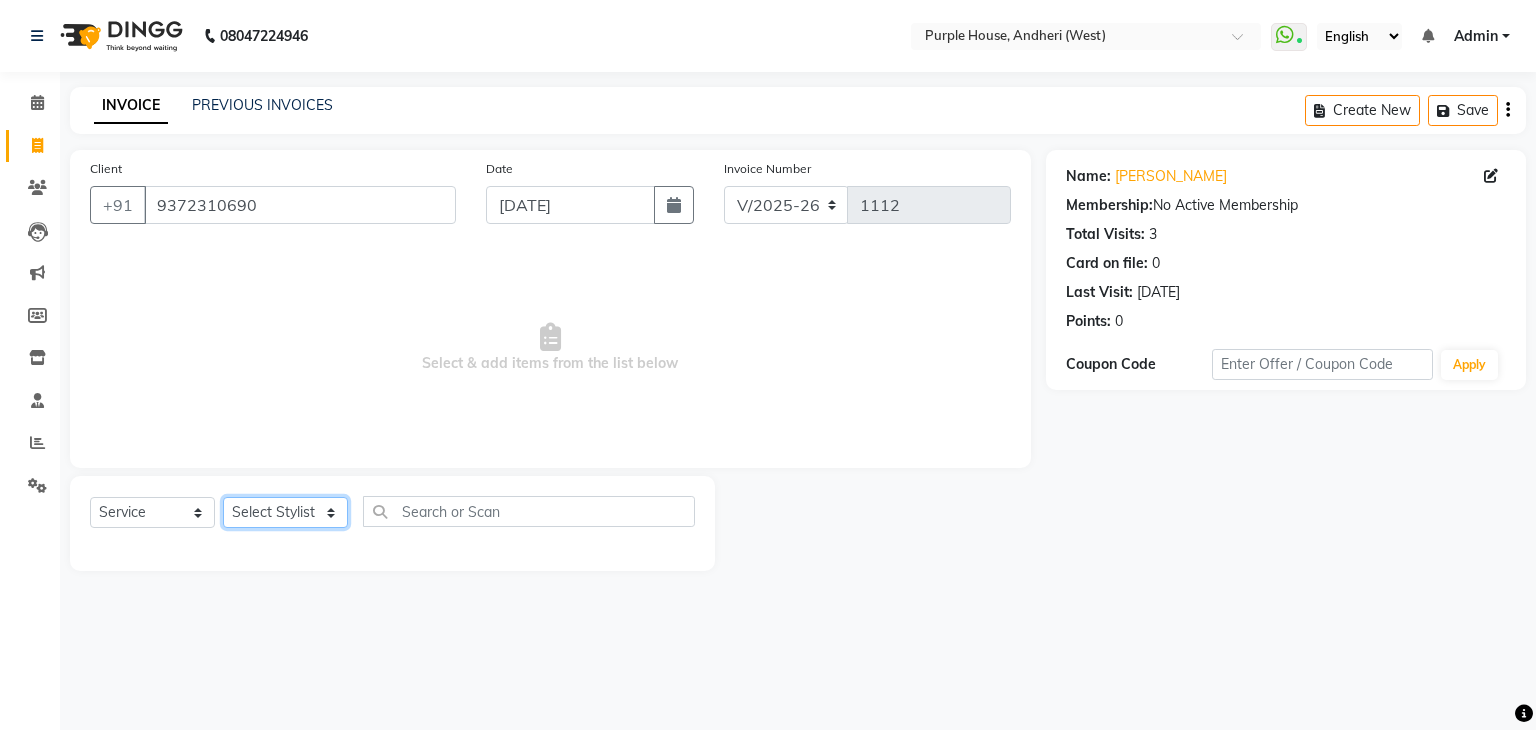 click on "Select Stylist Aarti paswan Ankit Arjun [PERSON_NAME] Femita [PERSON_NAME] [PERSON_NAME] [PERSON_NAME] [PERSON_NAME] [PERSON_NAME] [PERSON_NAME] [PERSON_NAME] [PERSON_NAME] [PERSON_NAME] [PERSON_NAME] Shri Uchai Taruk [PERSON_NAME] Tushmar [PERSON_NAME] Yaadi" 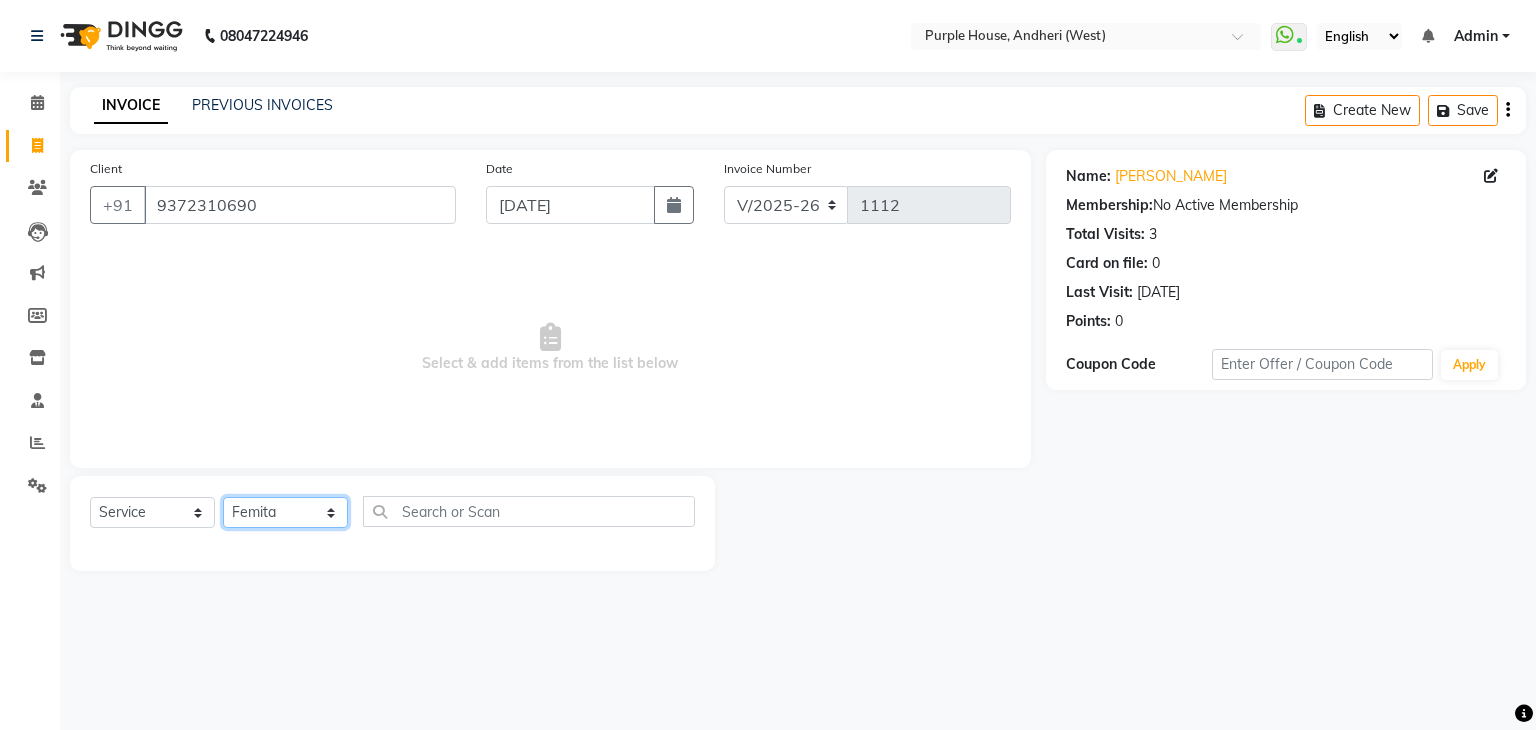 click on "Select Stylist Aarti paswan Ankit Arjun [PERSON_NAME] Femita [PERSON_NAME] [PERSON_NAME] [PERSON_NAME] [PERSON_NAME] [PERSON_NAME] [PERSON_NAME] [PERSON_NAME] [PERSON_NAME] [PERSON_NAME] [PERSON_NAME] Shri Uchai Taruk [PERSON_NAME] Tushmar [PERSON_NAME] Yaadi" 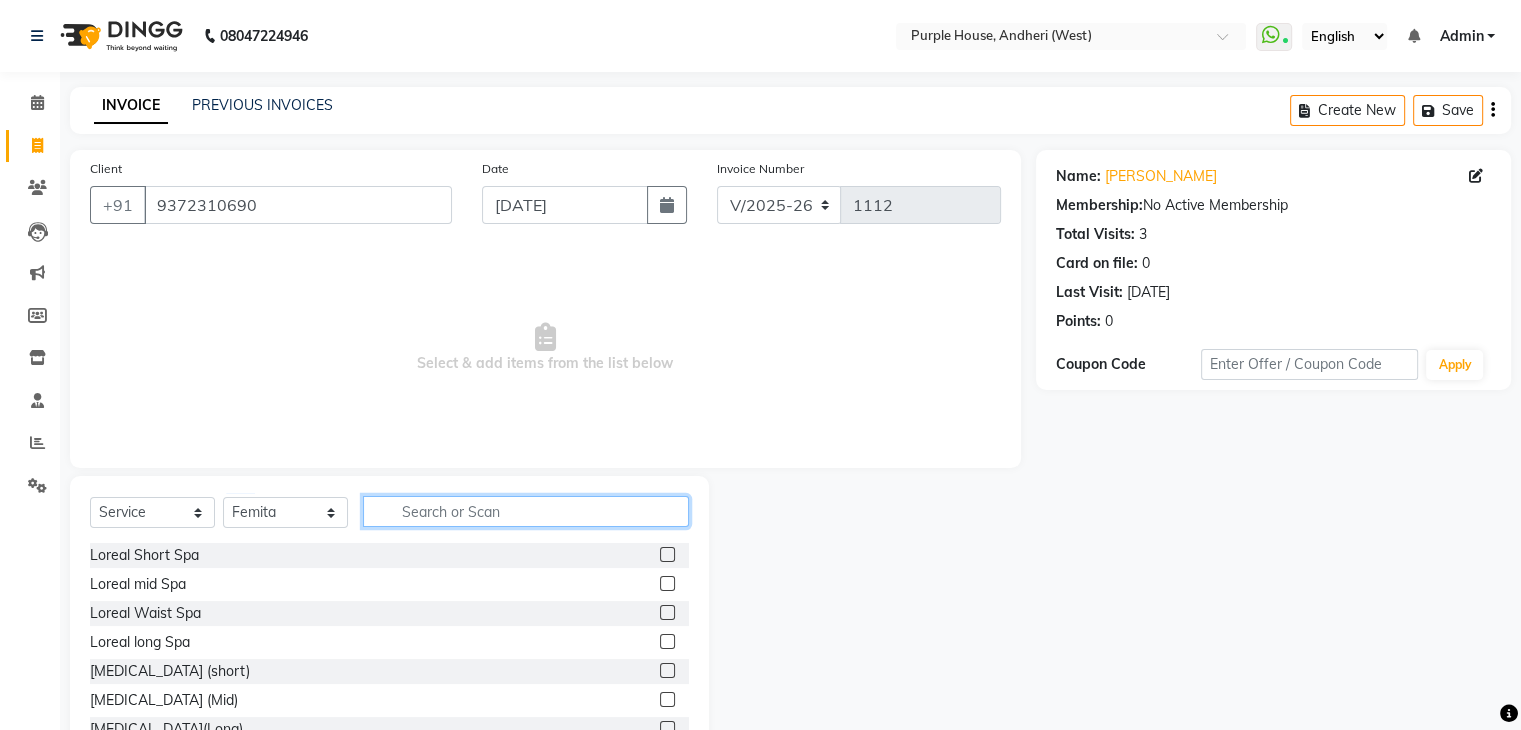 click 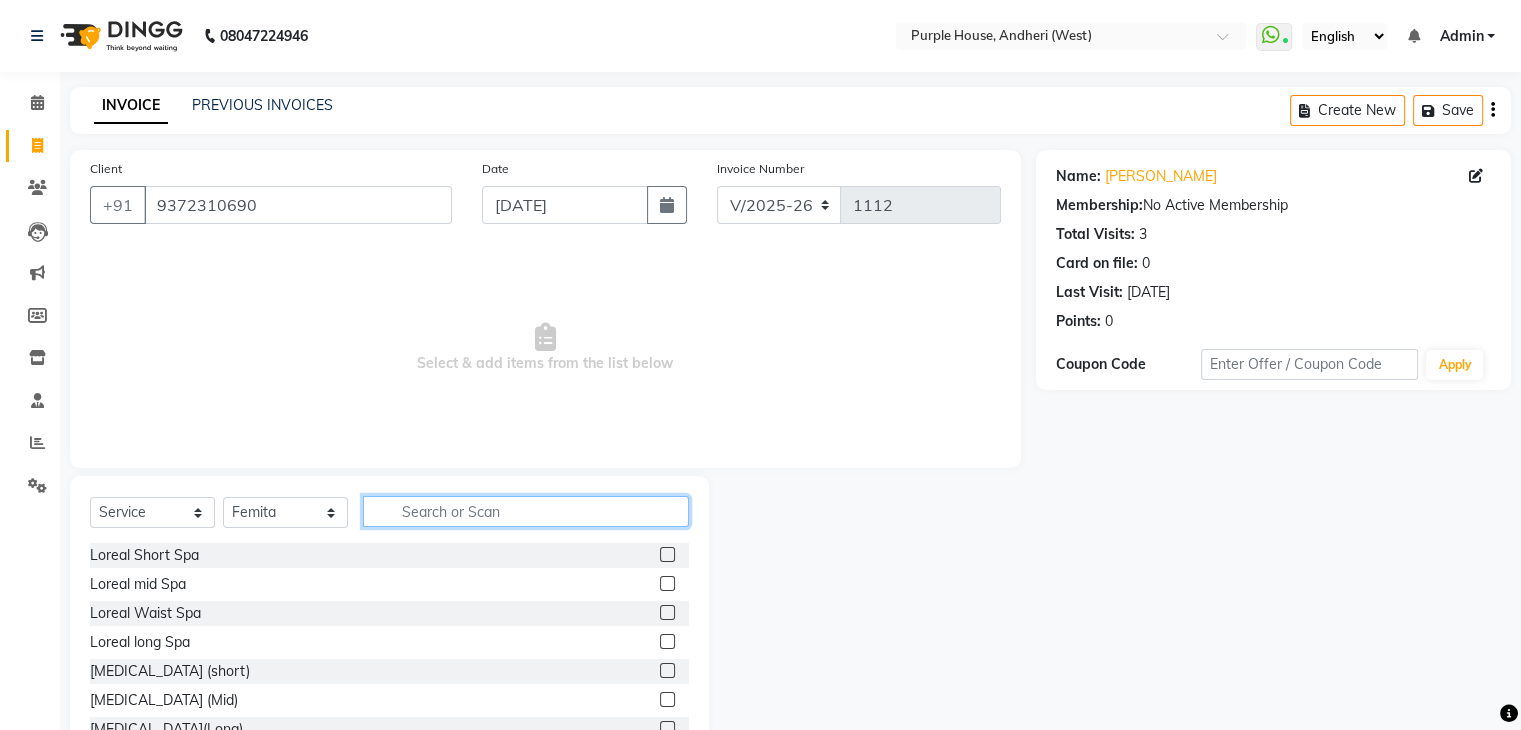 type on "t" 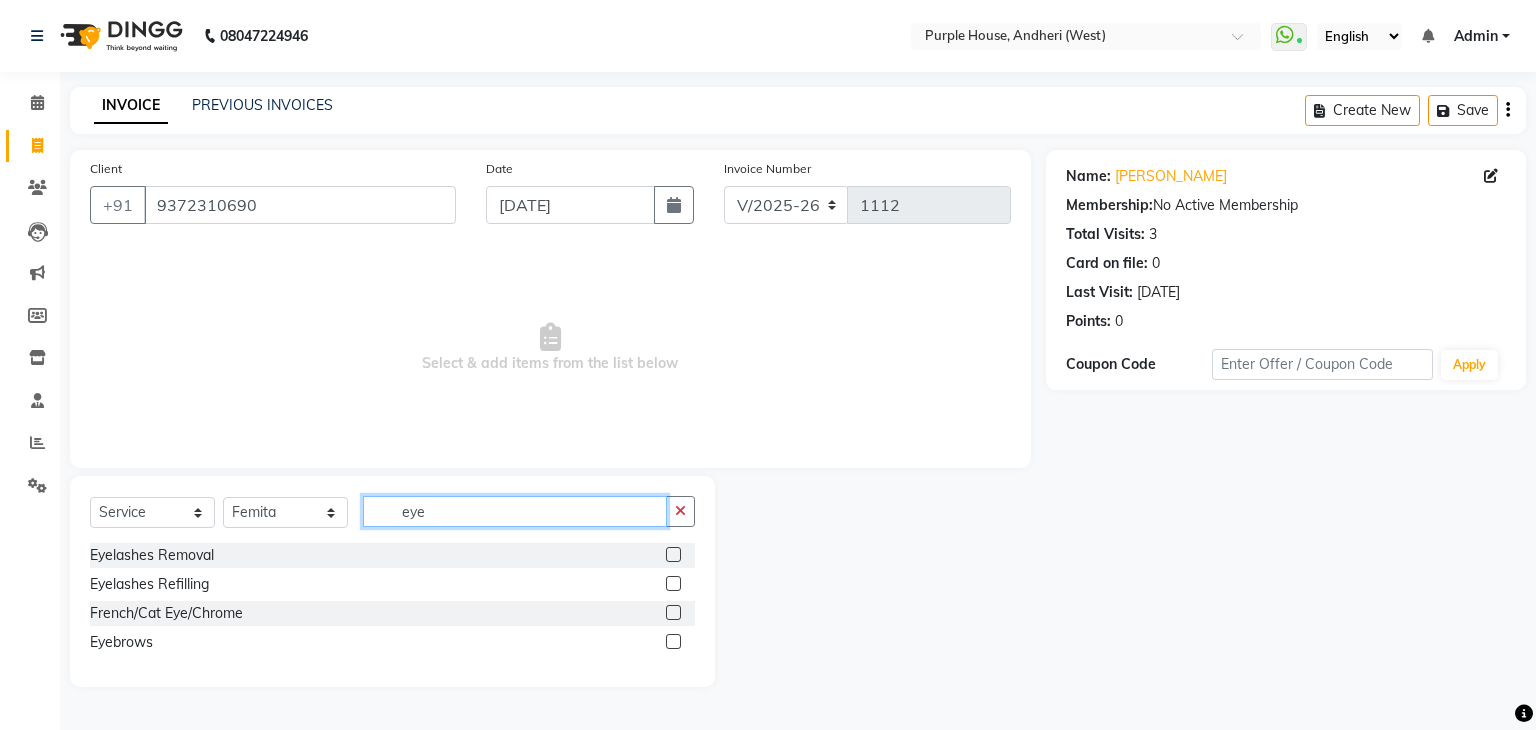 type on "eye" 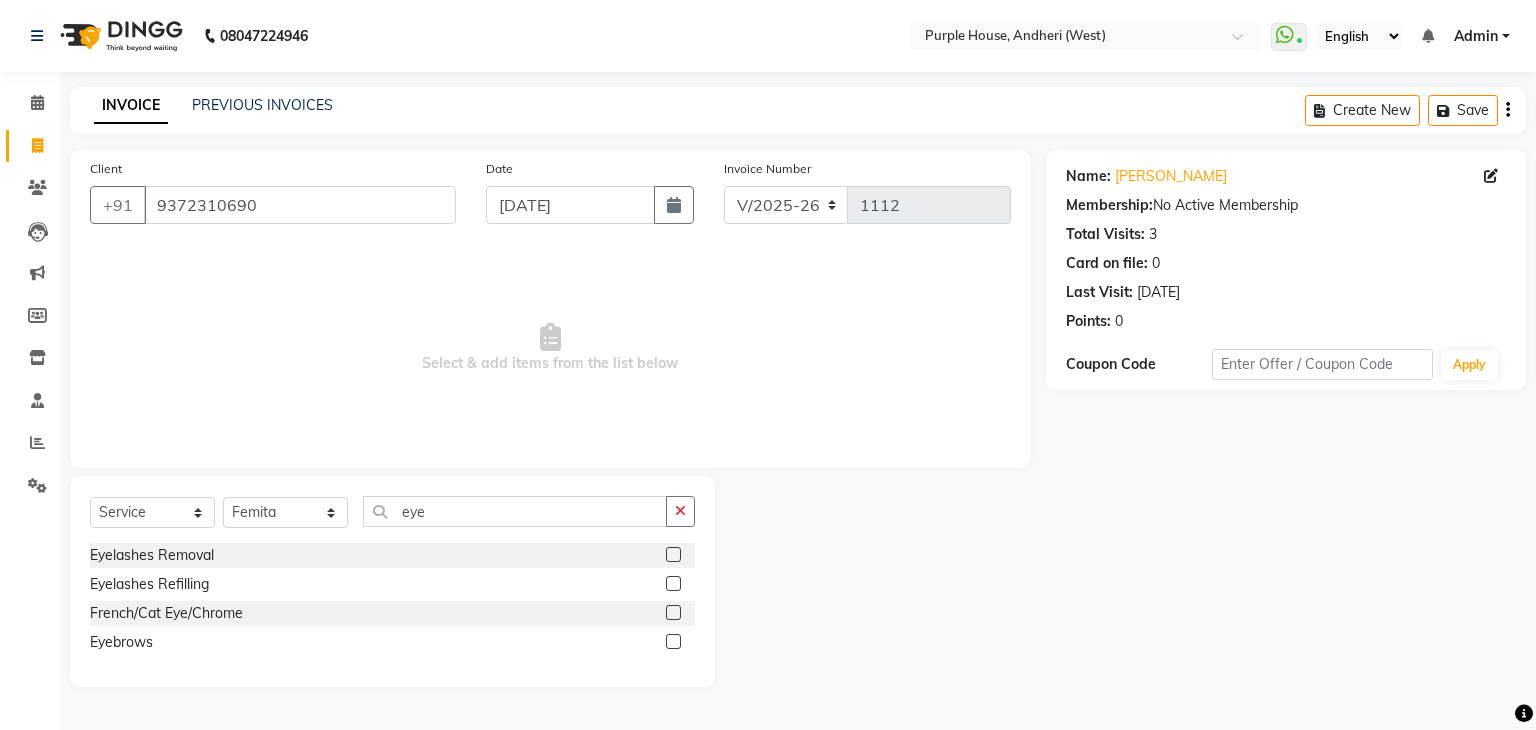click 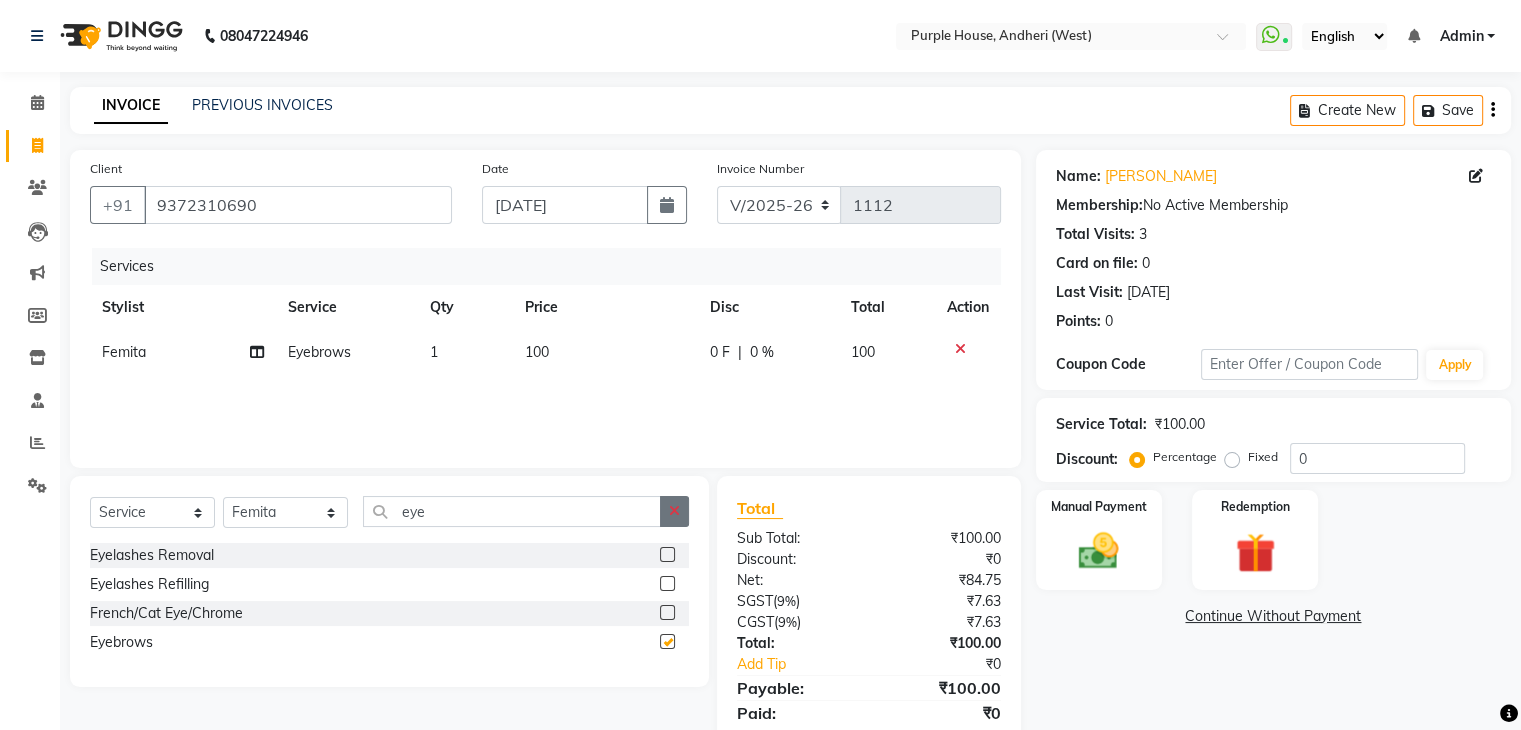 click 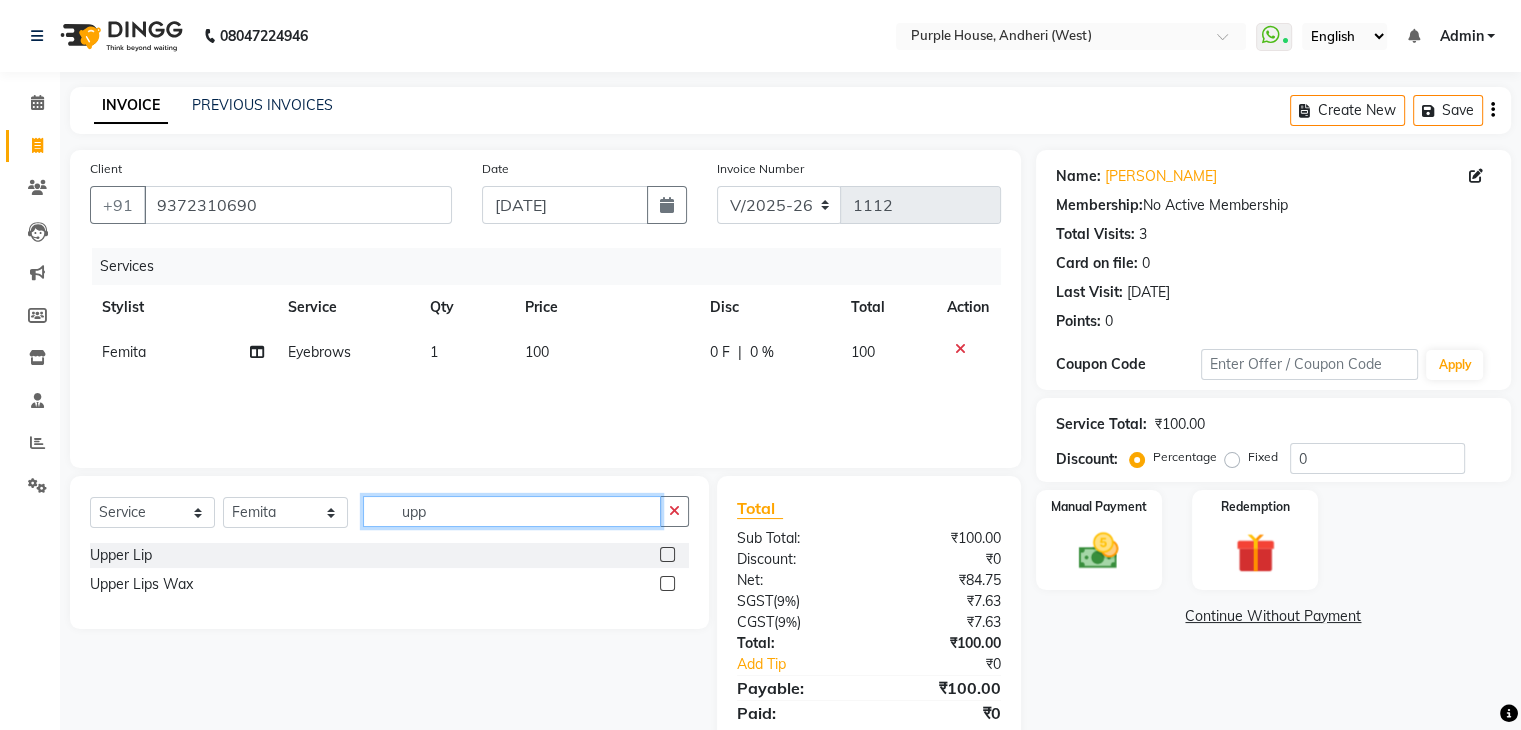 type on "upp" 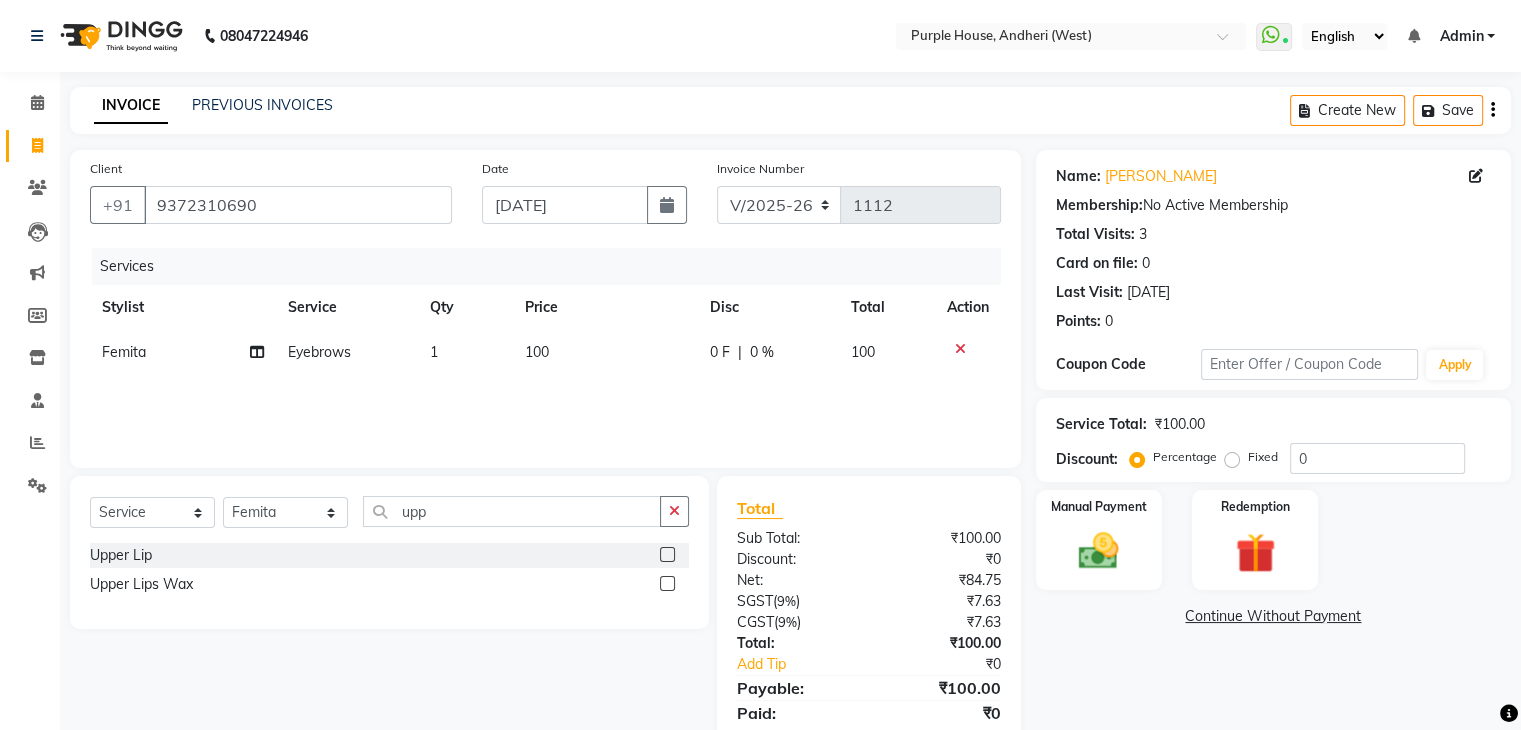 click 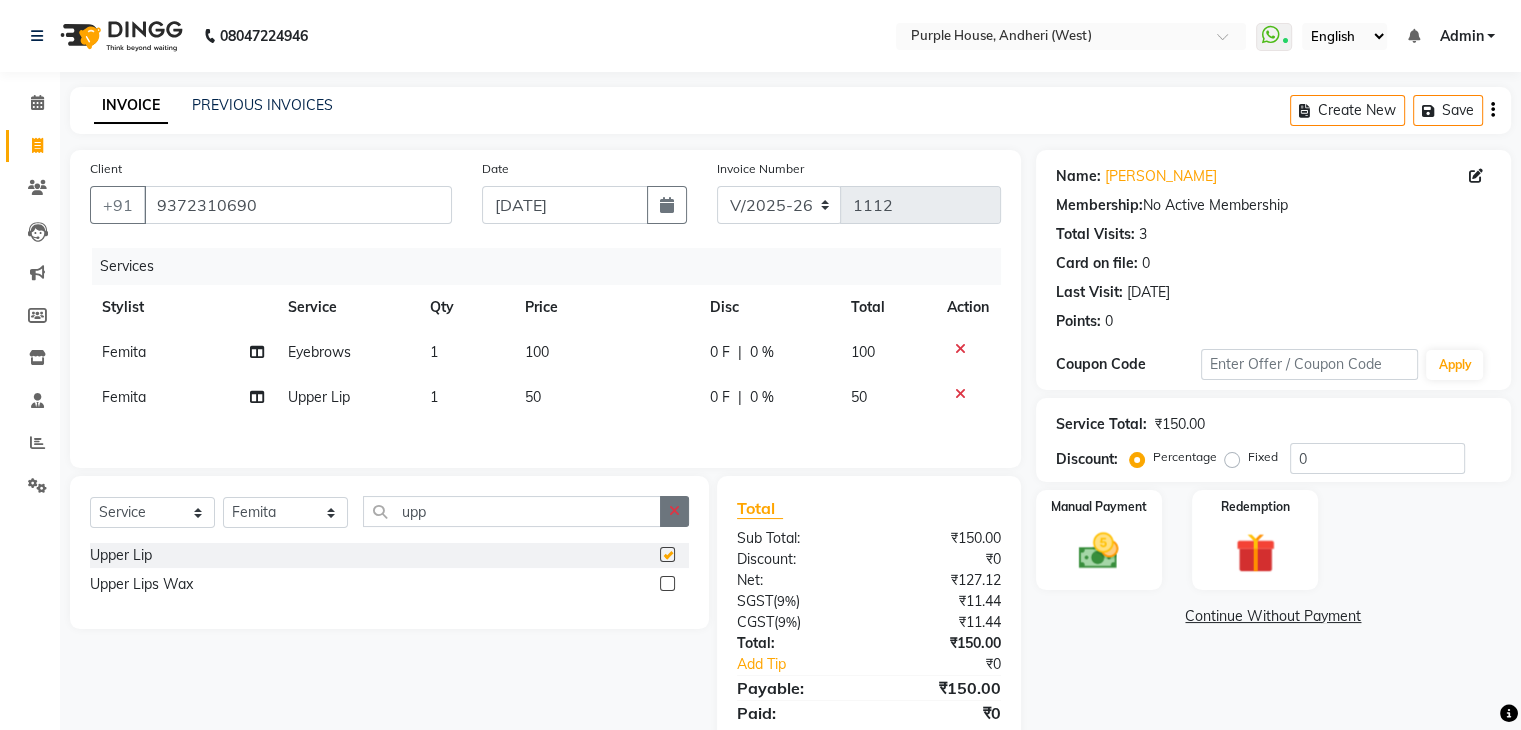 click 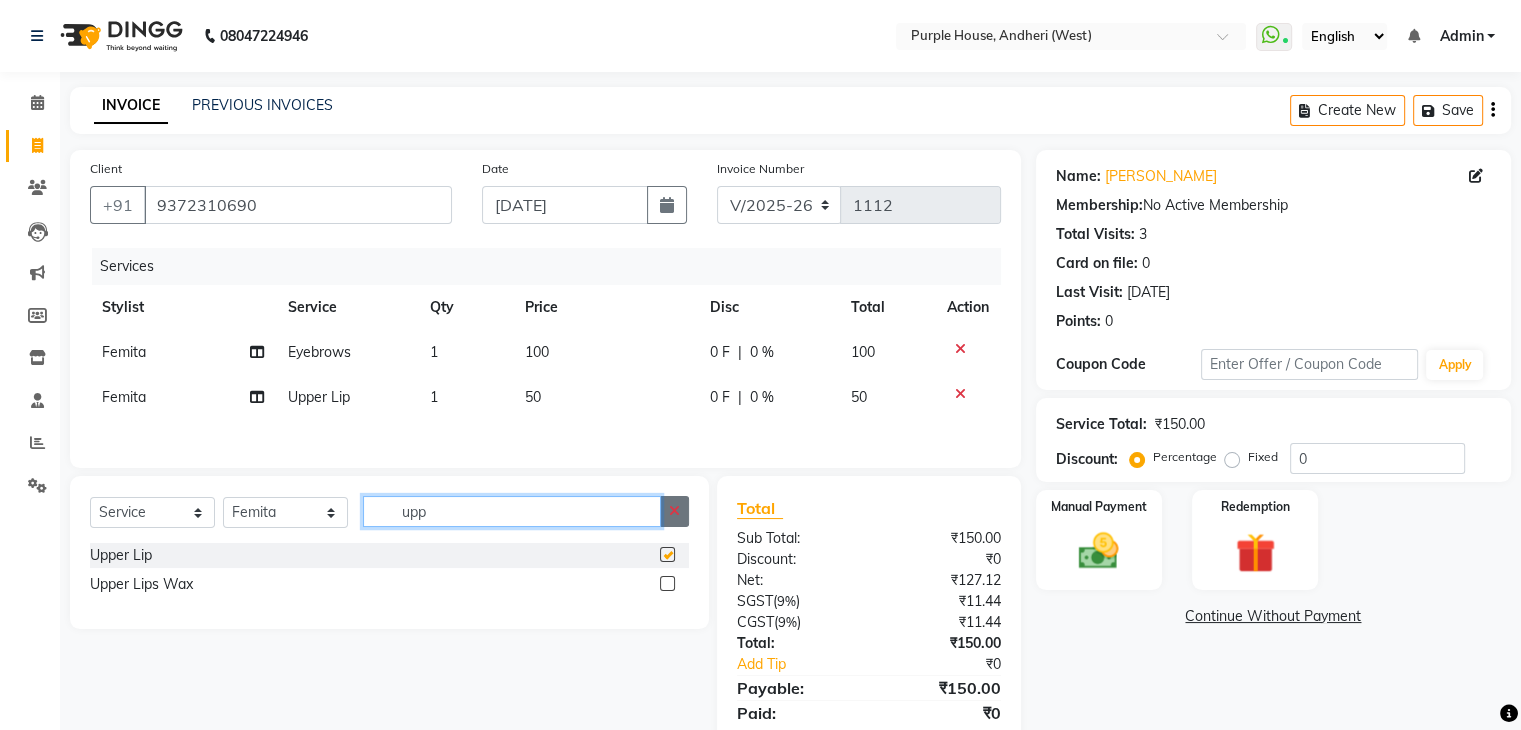 type 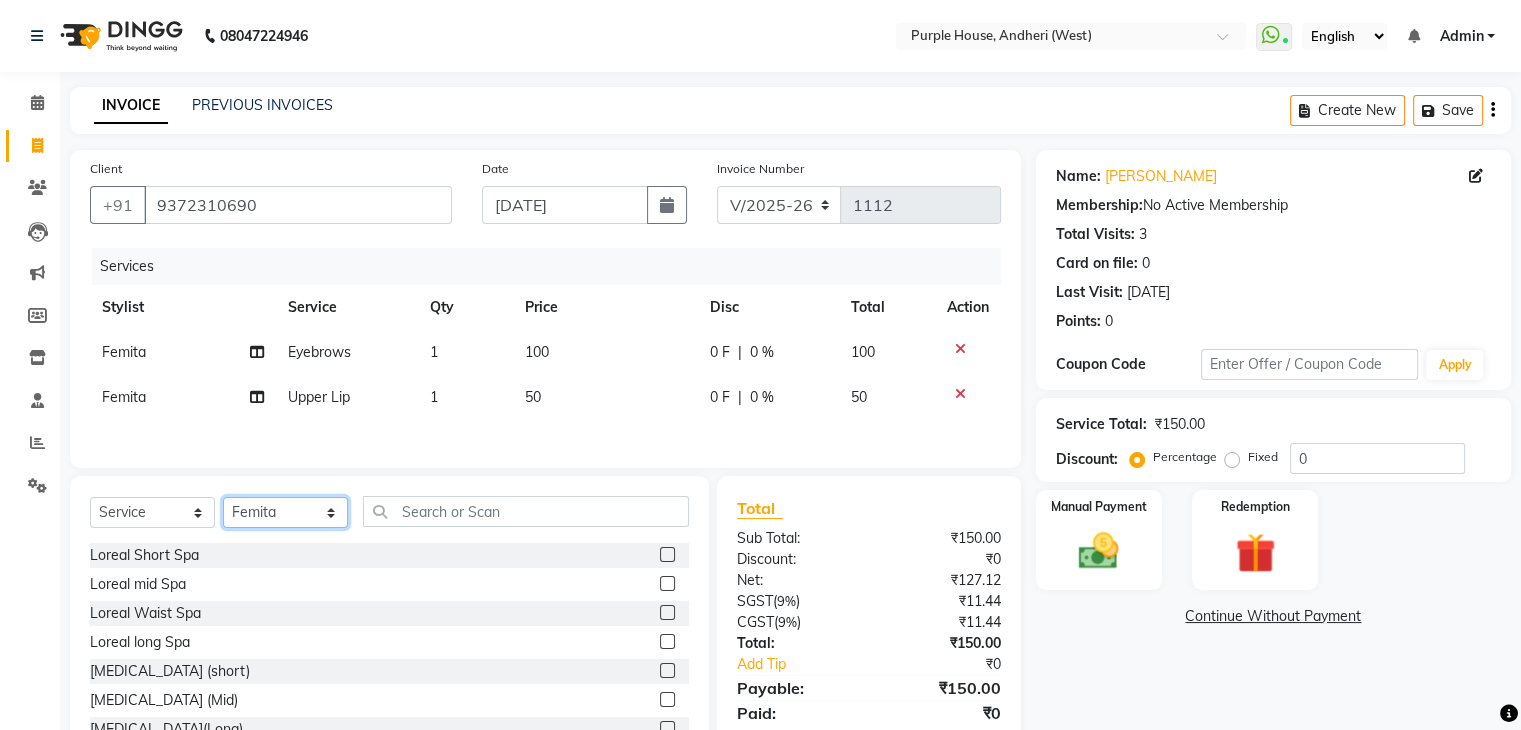 click on "Select Stylist Aarti paswan Ankit Arjun [PERSON_NAME] Femita [PERSON_NAME] [PERSON_NAME] [PERSON_NAME] [PERSON_NAME] [PERSON_NAME] [PERSON_NAME] [PERSON_NAME] [PERSON_NAME] [PERSON_NAME] [PERSON_NAME] Shri Uchai Taruk [PERSON_NAME] Tushmar [PERSON_NAME] Yaadi" 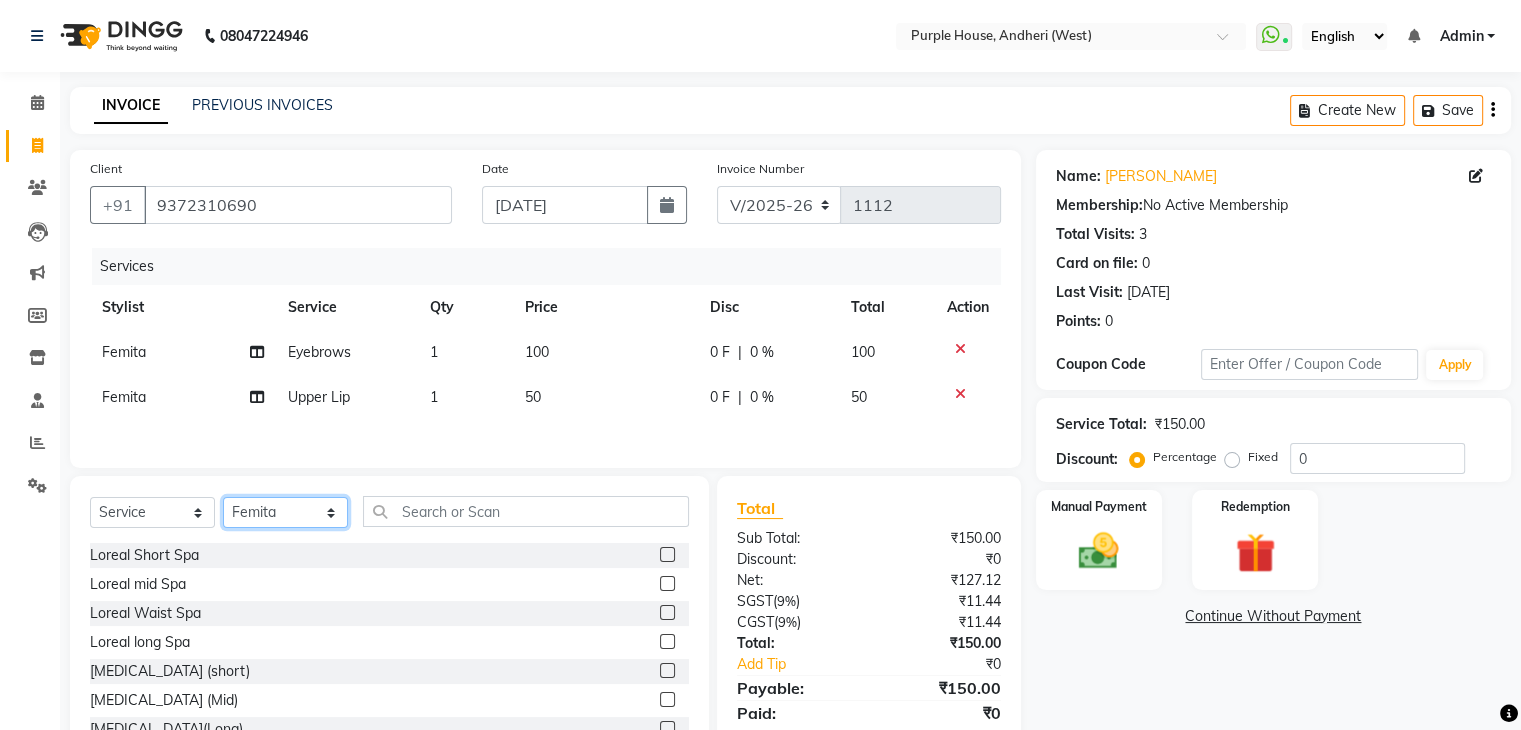 select on "75784" 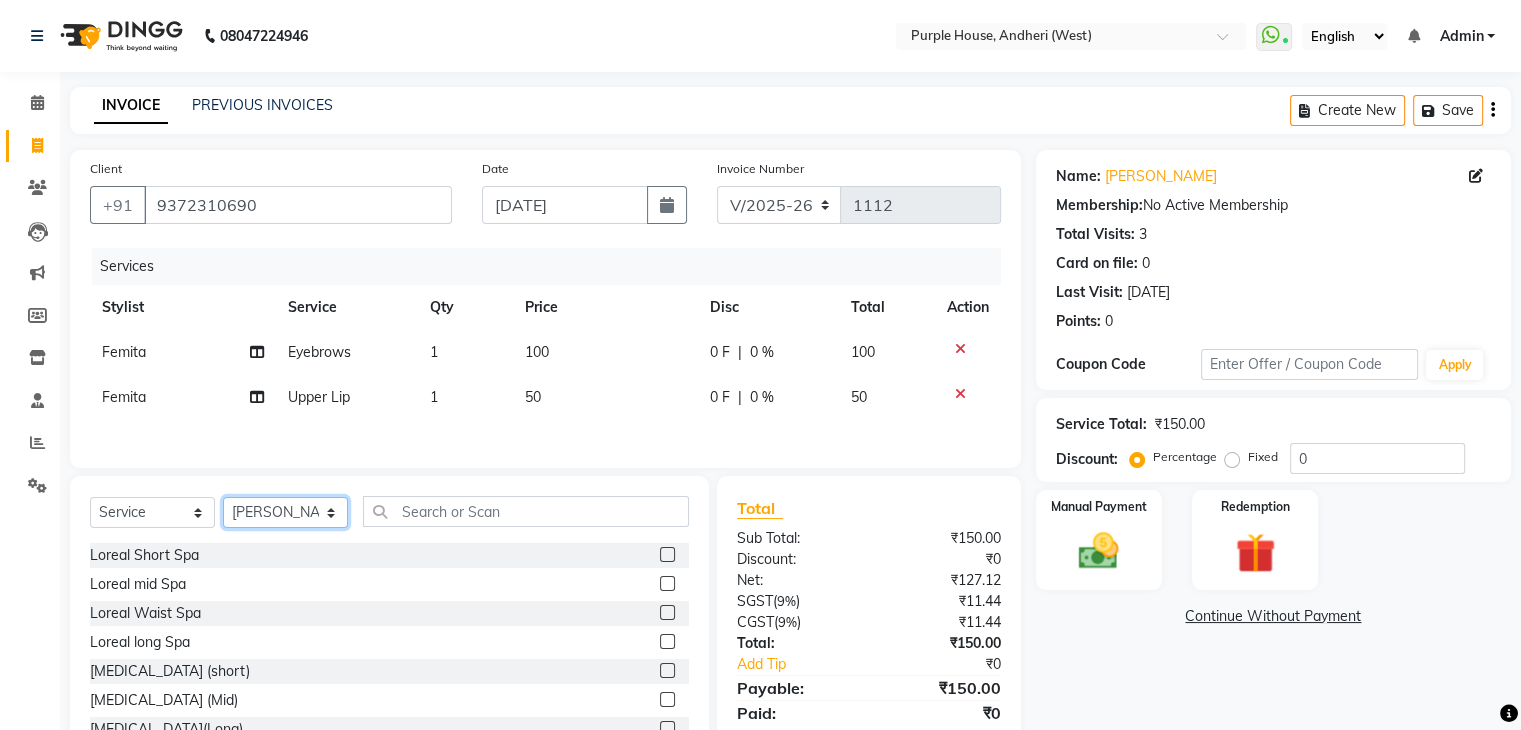 click on "Select Stylist Aarti paswan Ankit Arjun [PERSON_NAME] Femita [PERSON_NAME] [PERSON_NAME] [PERSON_NAME] [PERSON_NAME] [PERSON_NAME] [PERSON_NAME] [PERSON_NAME] [PERSON_NAME] [PERSON_NAME] [PERSON_NAME] Shri Uchai Taruk [PERSON_NAME] Tushmar [PERSON_NAME] Yaadi" 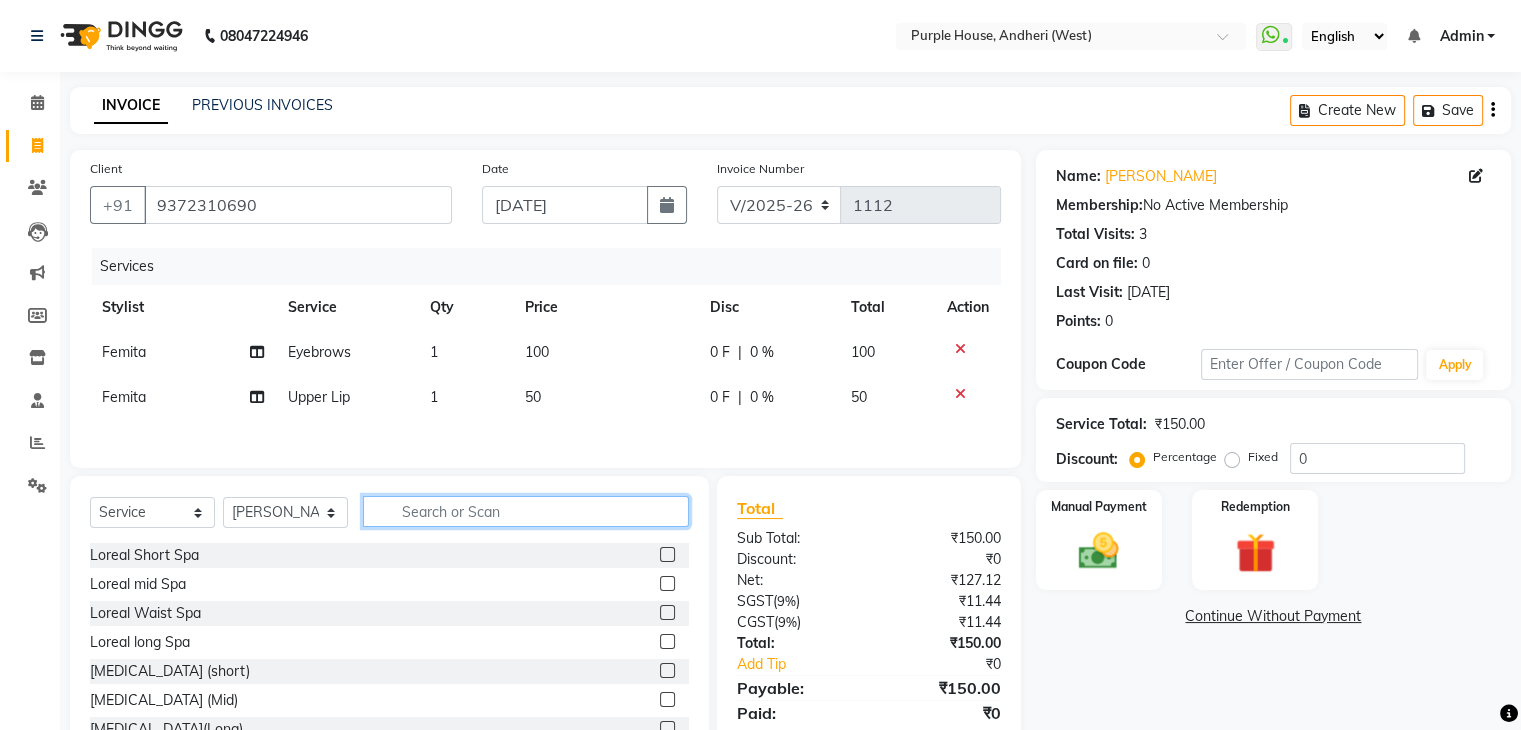 click 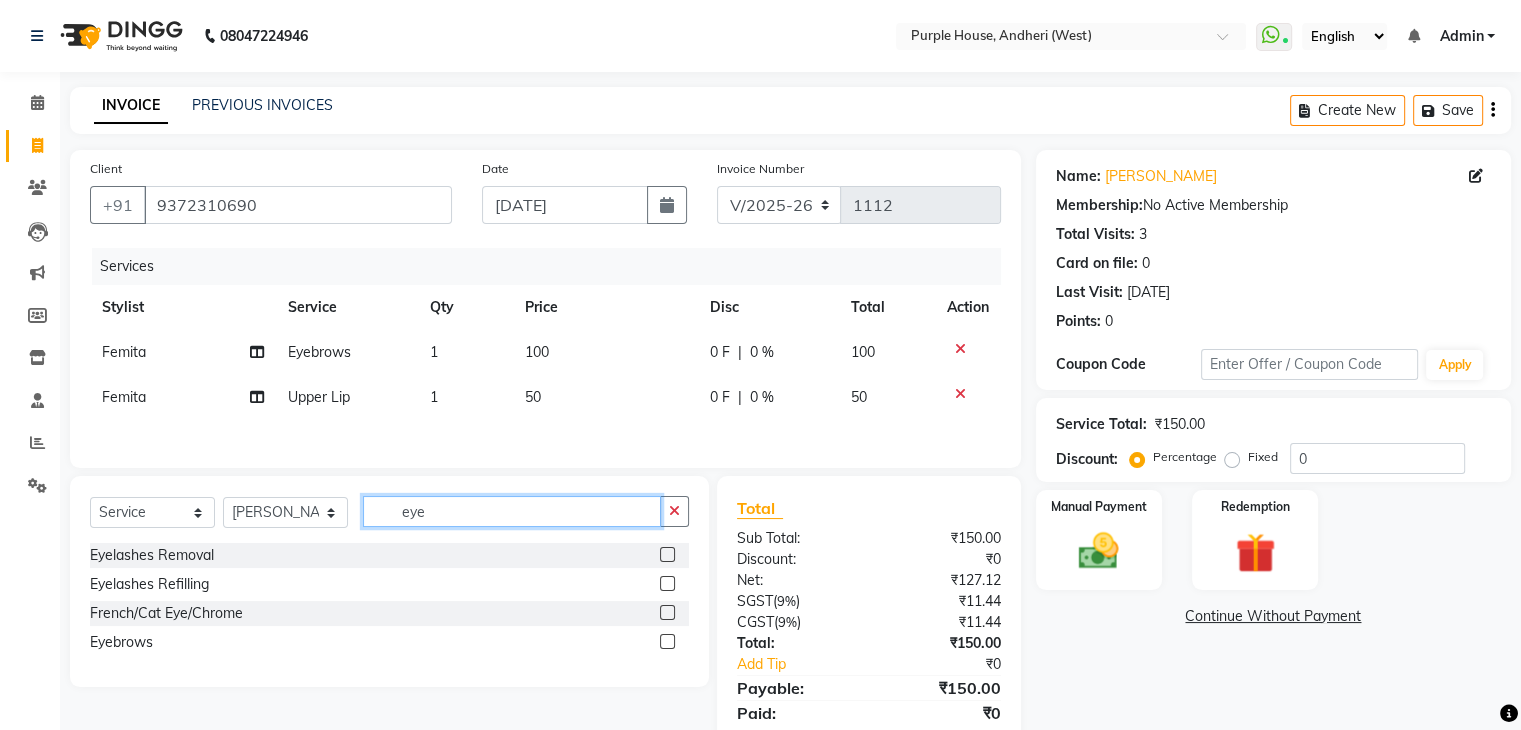 type on "eye" 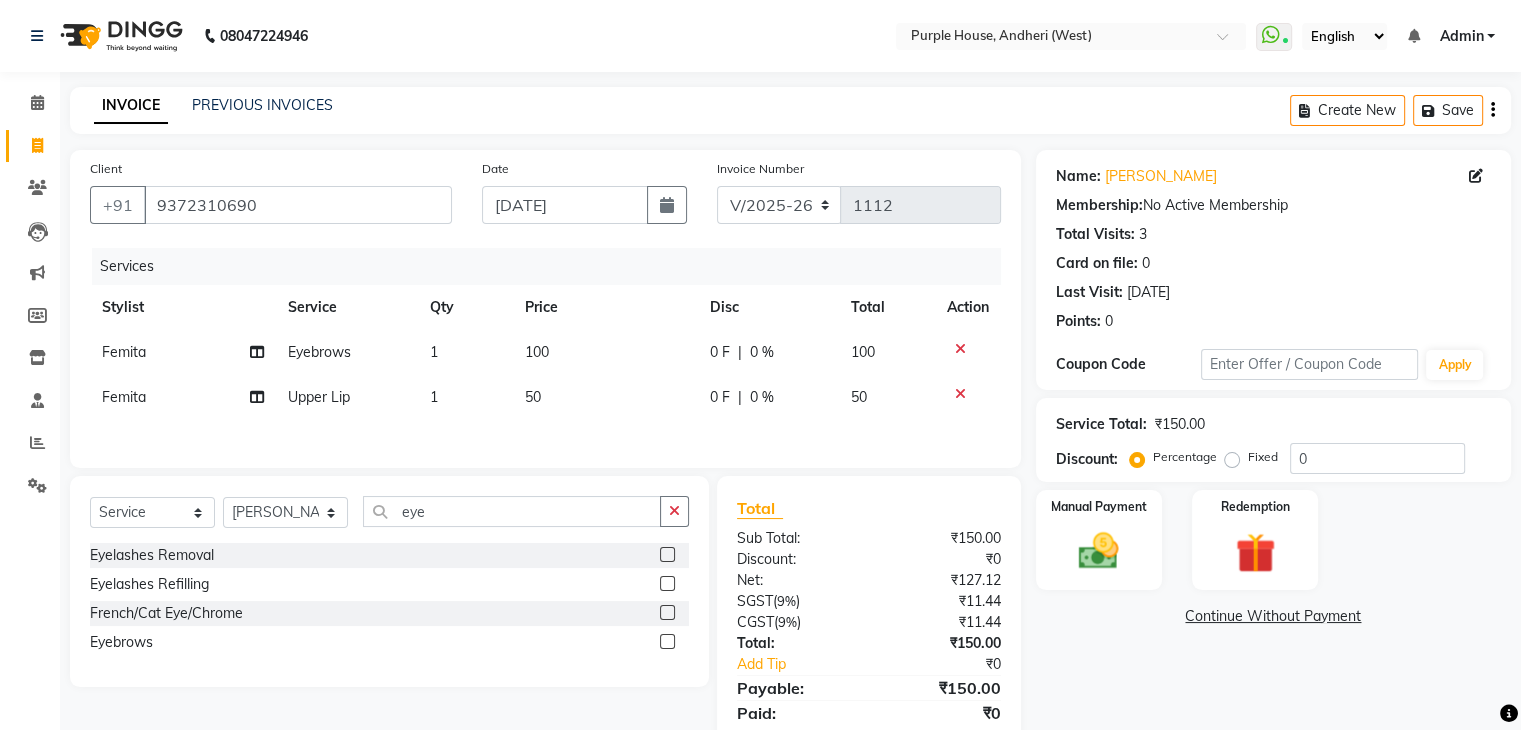 click 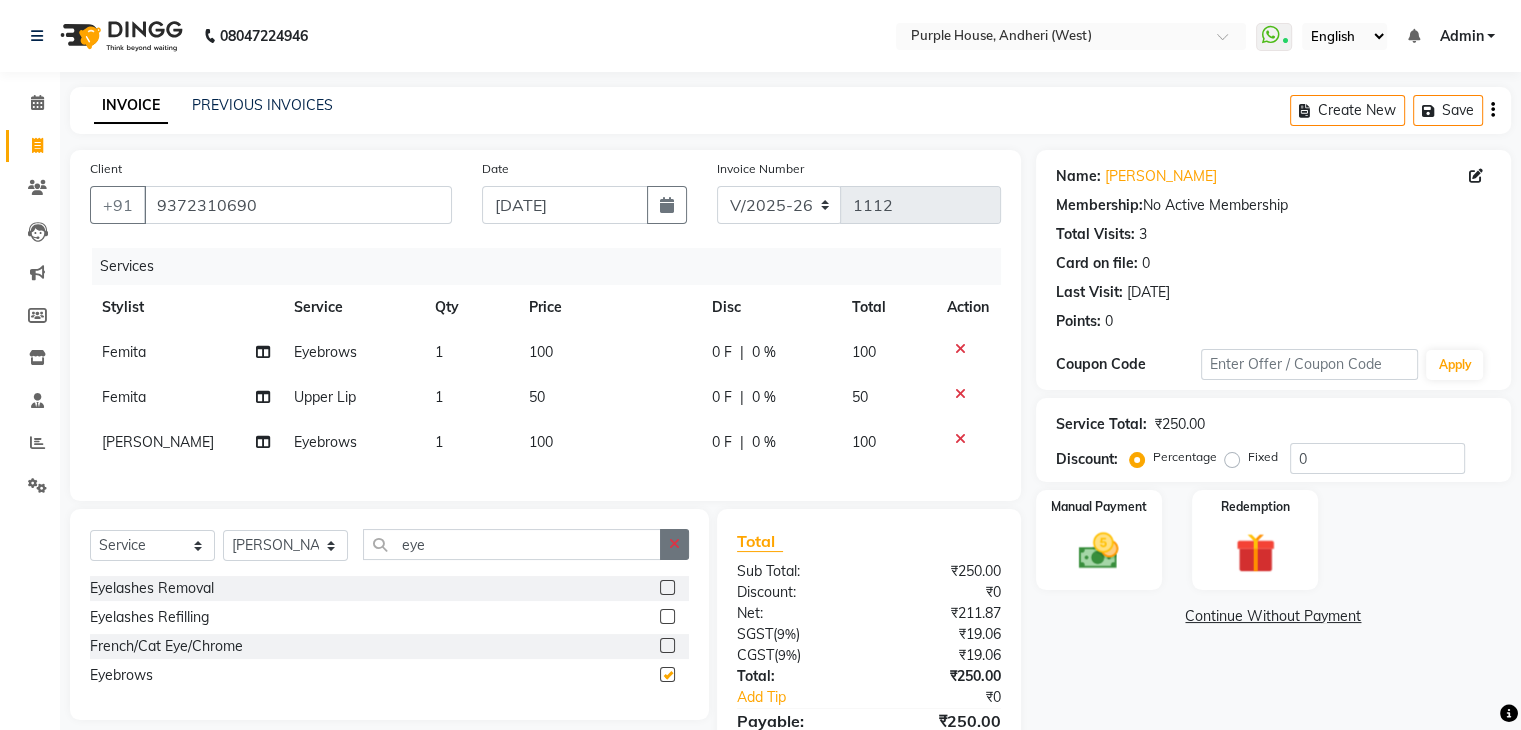 click 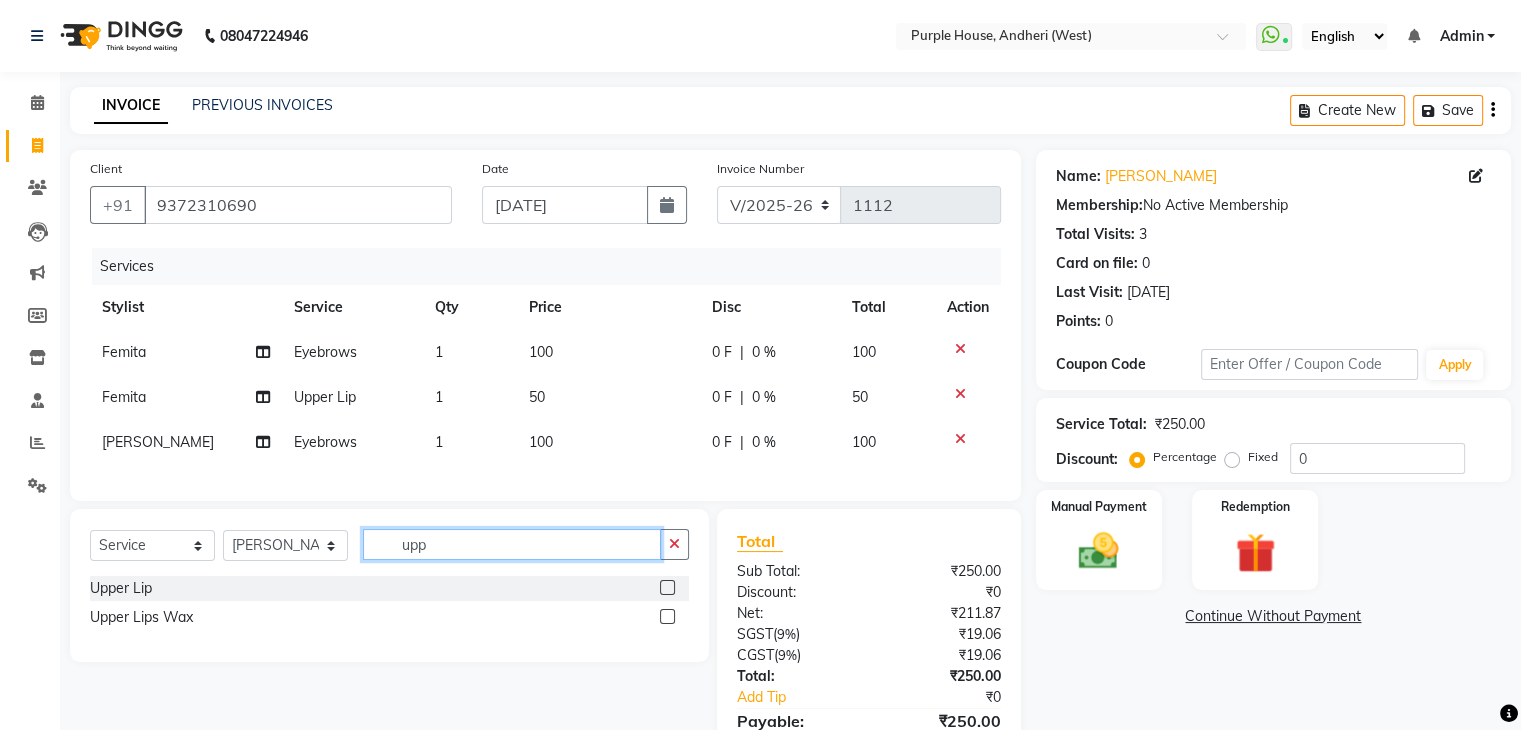 type on "upp" 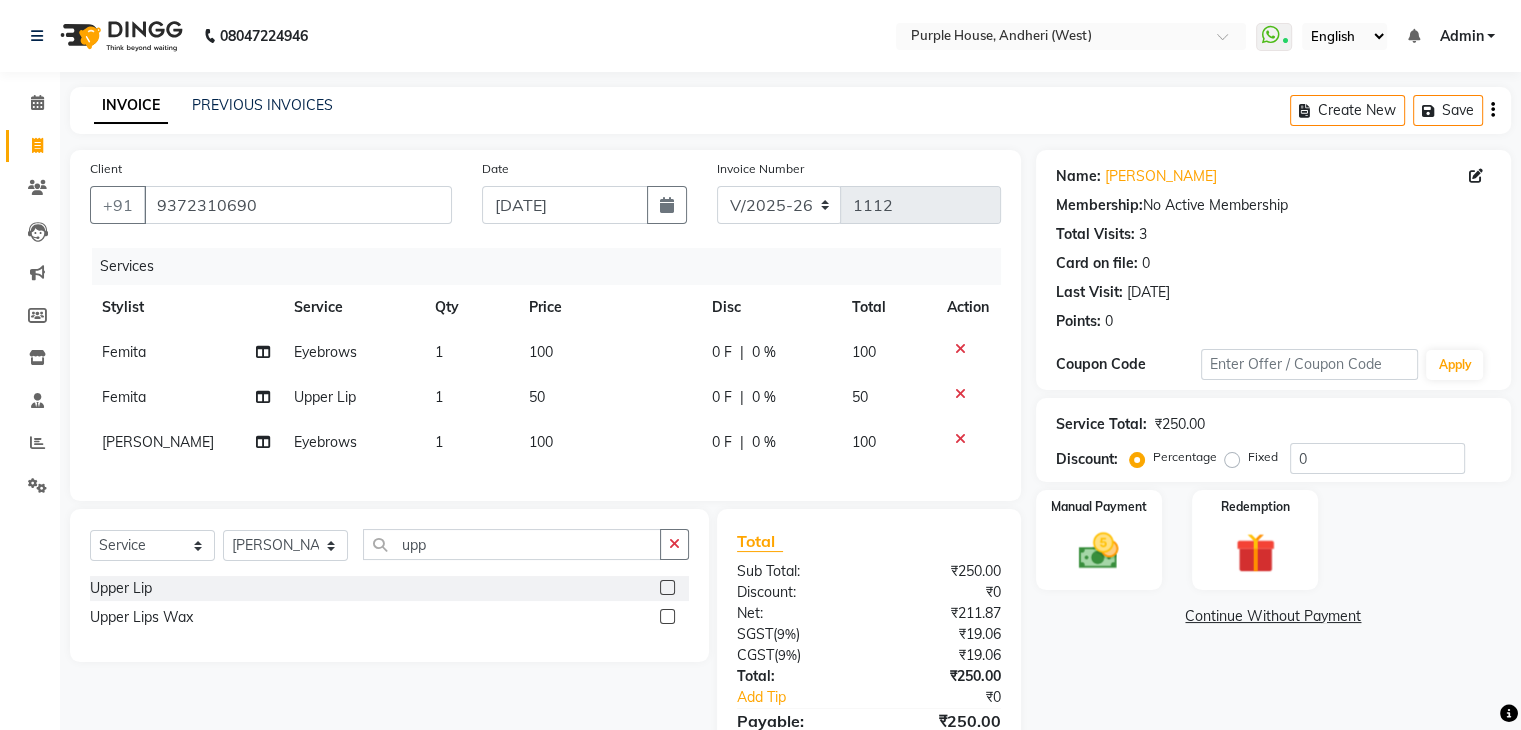 click 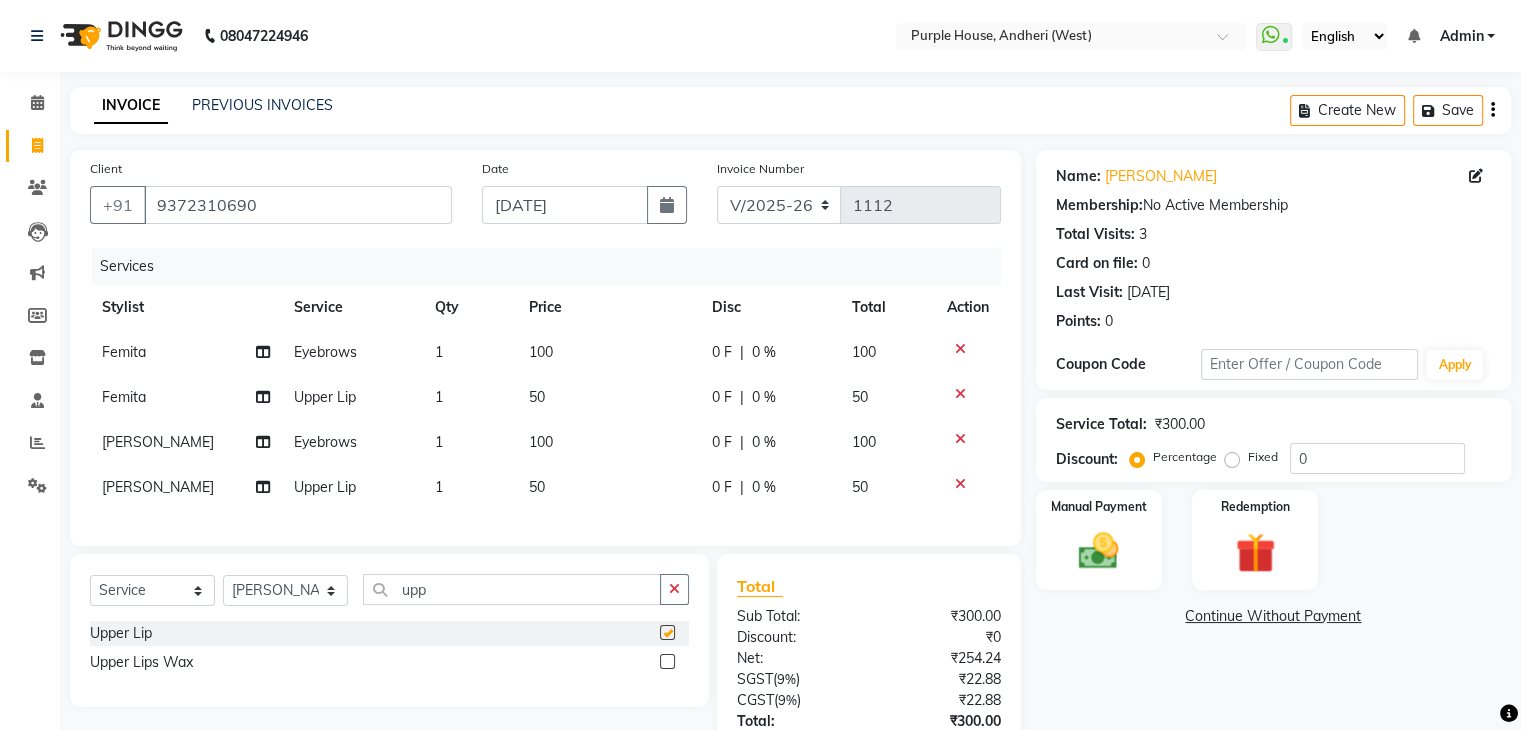 click on "Select  Service  Product  Membership  Package Voucher Prepaid Gift Card  Select Stylist Aarti paswan Ankit Arjun [PERSON_NAME] Femita [PERSON_NAME] [PERSON_NAME] [PERSON_NAME] [PERSON_NAME] [PERSON_NAME] [PERSON_NAME] [PERSON_NAME] [PERSON_NAME] [PERSON_NAME] [PERSON_NAME] Shri Uchai Taruk [PERSON_NAME] Tushmar [PERSON_NAME] Yaadi upp Upper Lip  Upper Lips Wax" 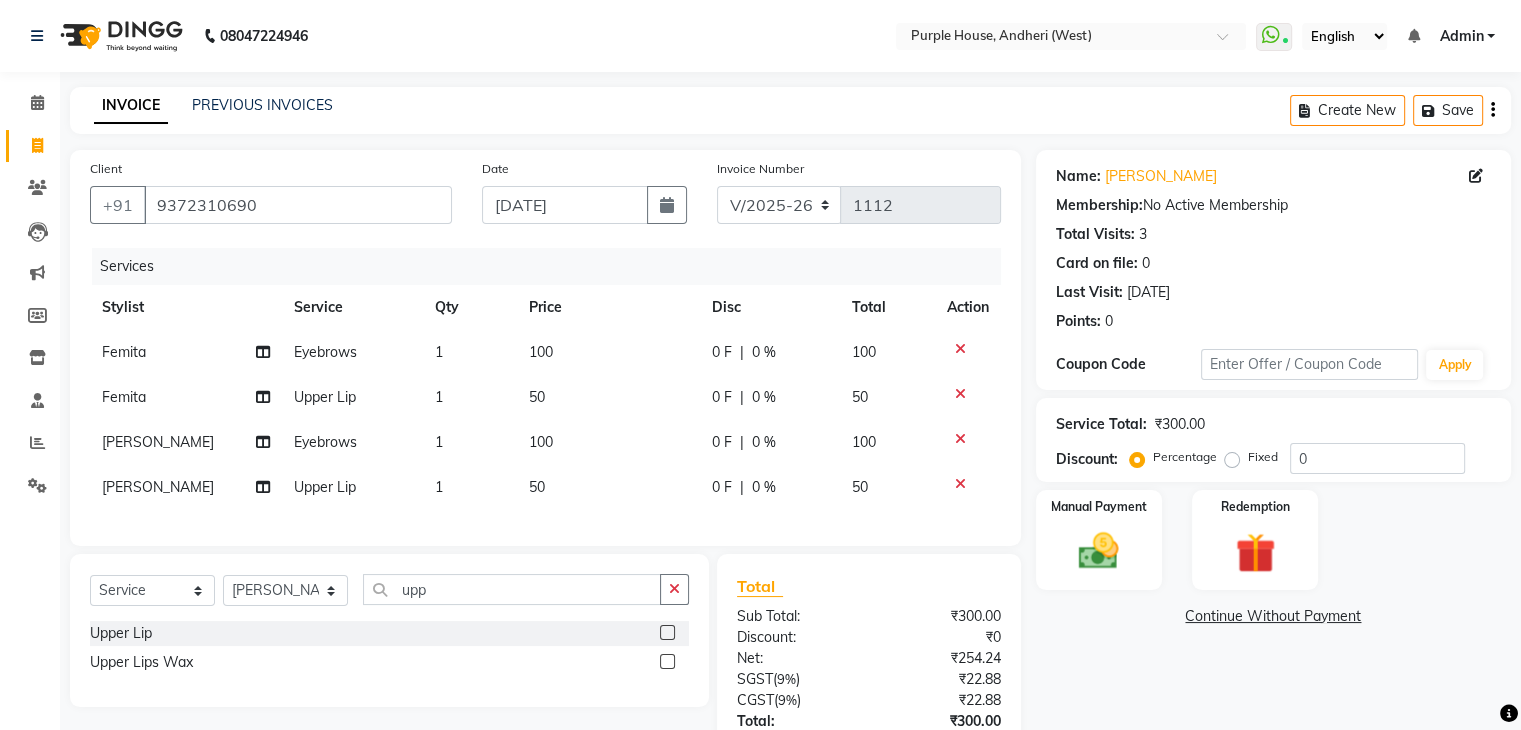 checkbox on "false" 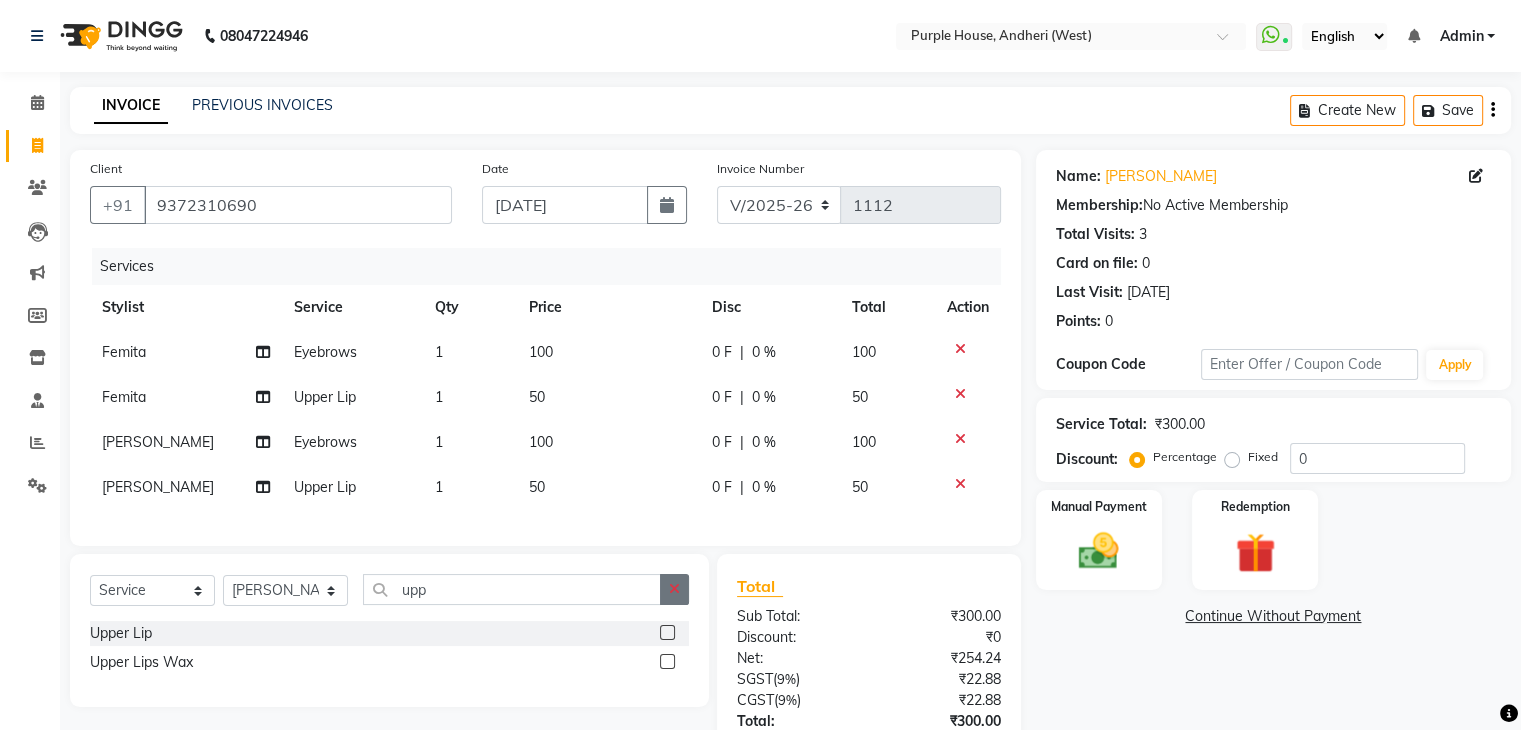 click 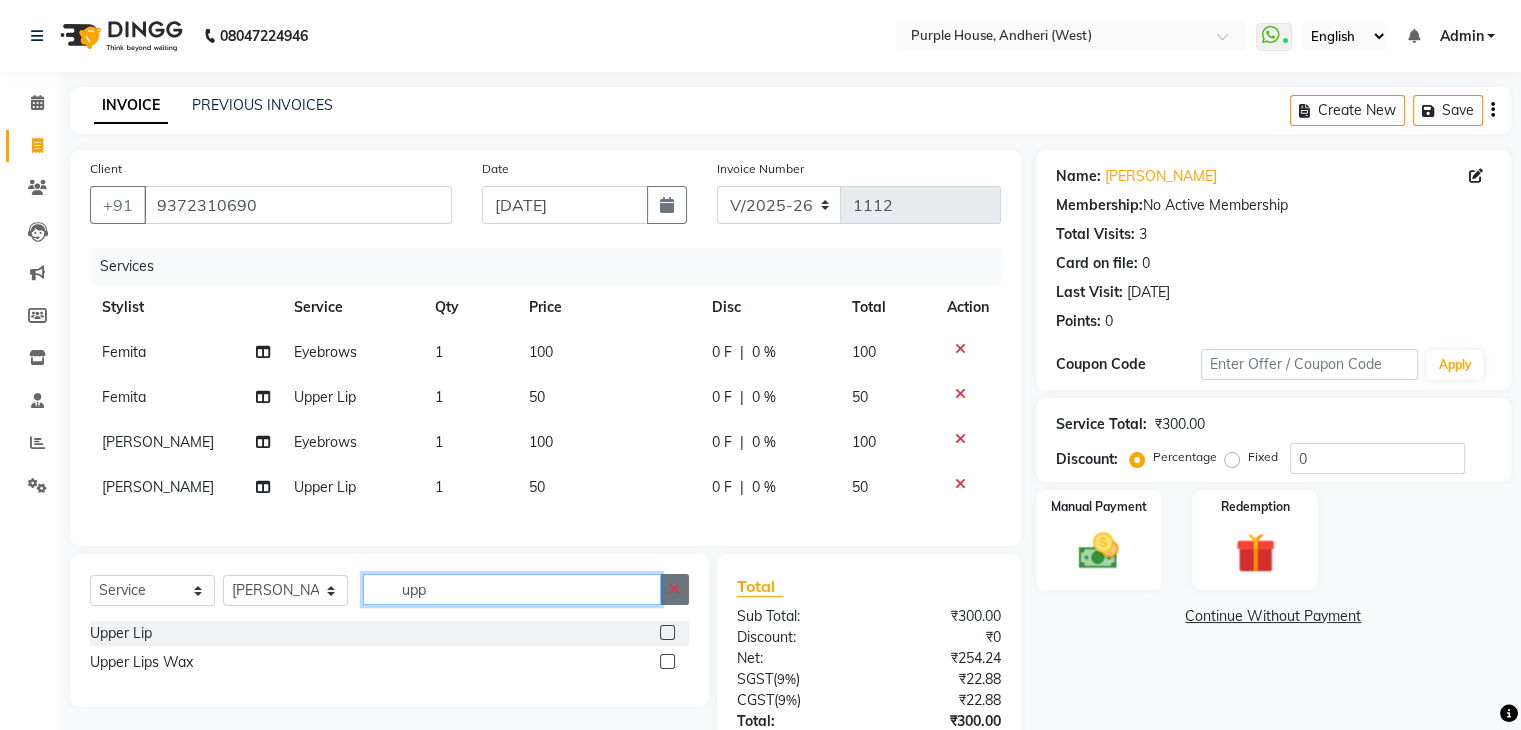 type 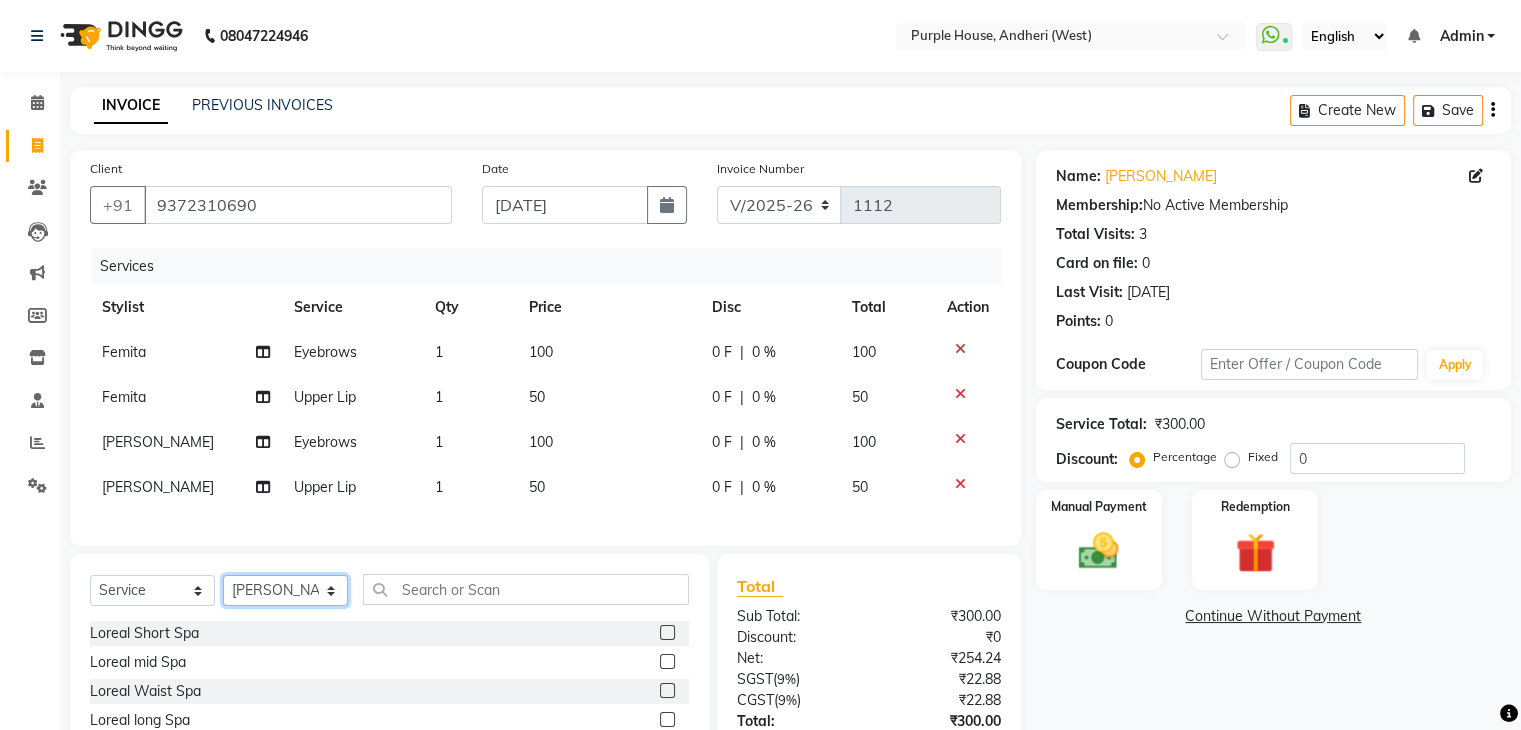 click on "Select Stylist Aarti paswan Ankit Arjun [PERSON_NAME] Femita [PERSON_NAME] [PERSON_NAME] [PERSON_NAME] [PERSON_NAME] [PERSON_NAME] [PERSON_NAME] [PERSON_NAME] [PERSON_NAME] [PERSON_NAME] [PERSON_NAME] Shri Uchai Taruk [PERSON_NAME] Tushmar [PERSON_NAME] Yaadi" 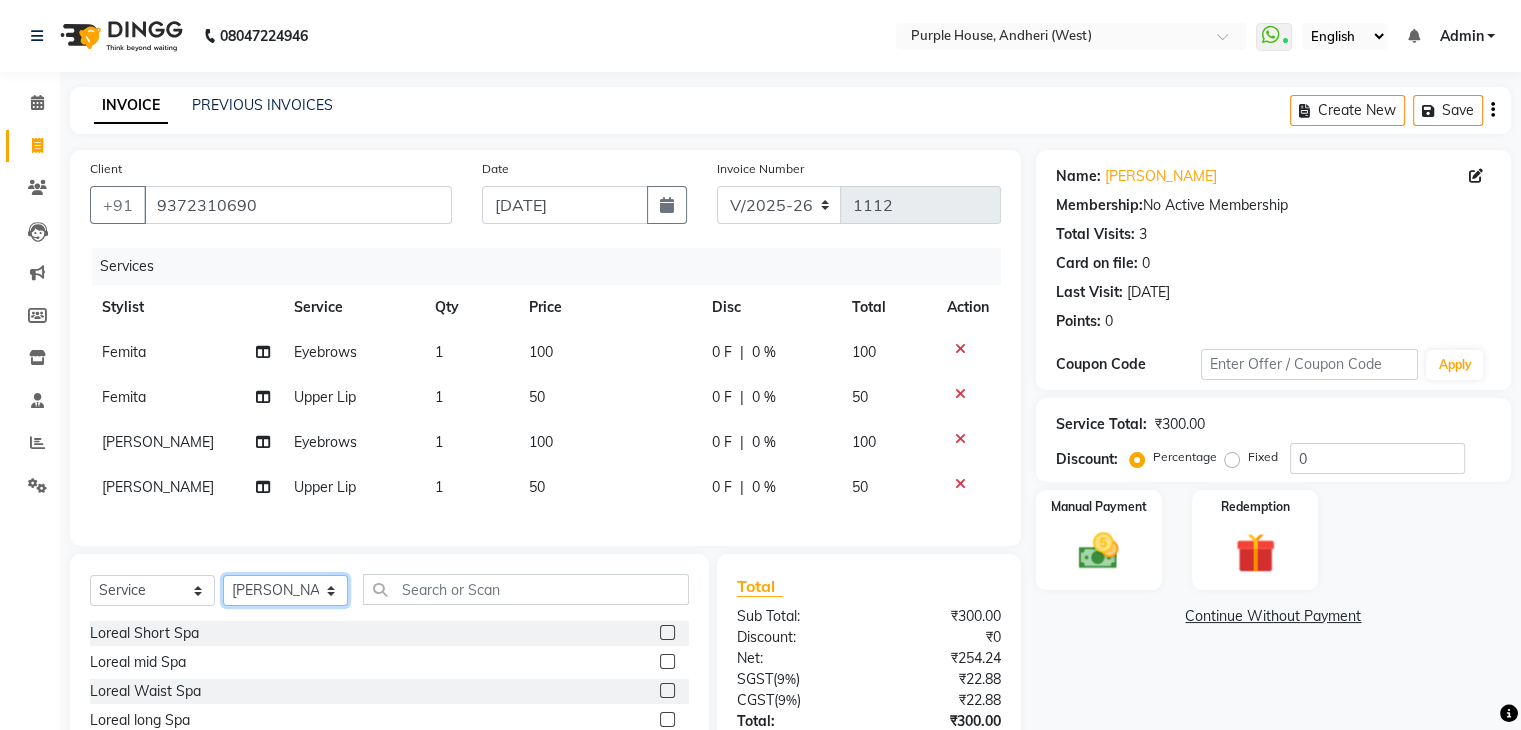 select on "67961" 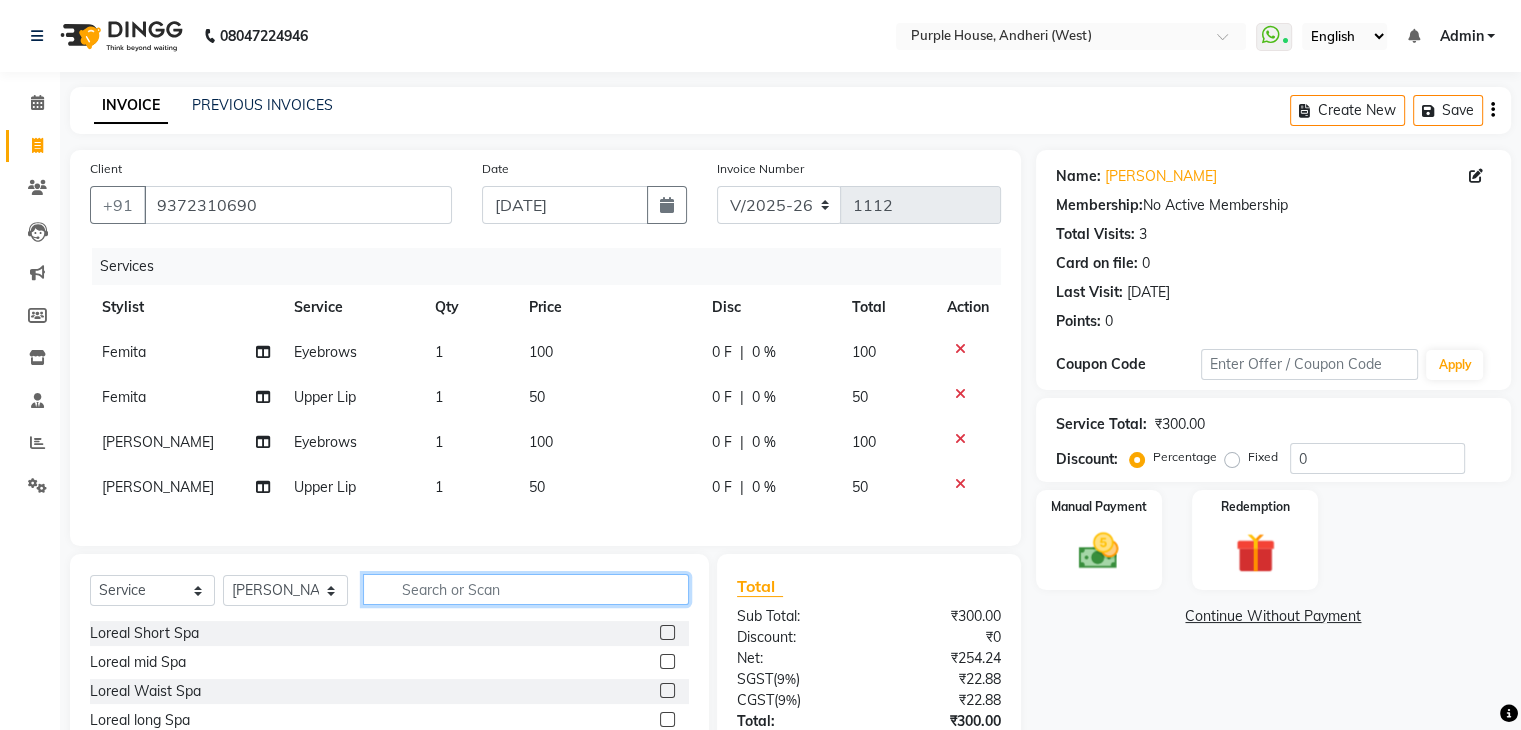 click 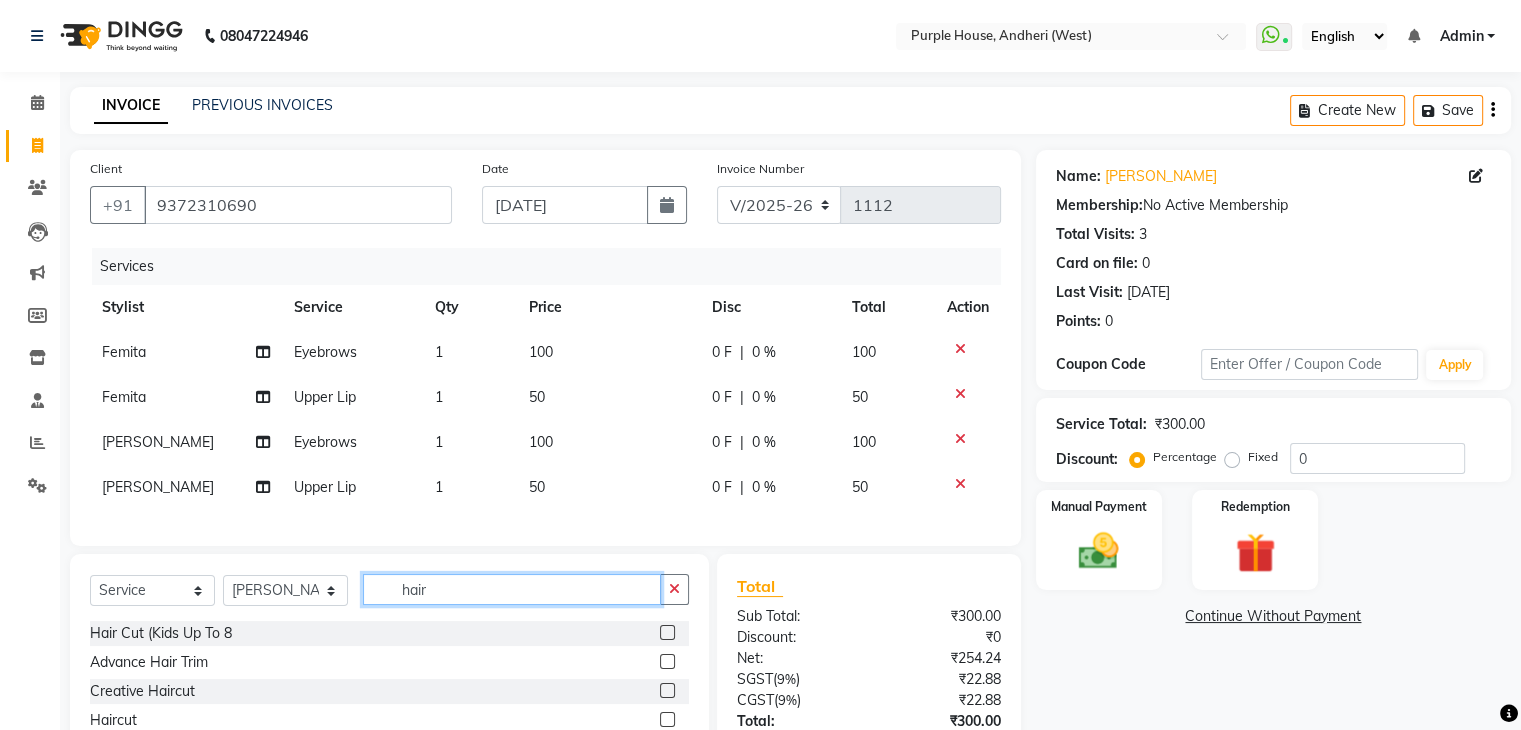 type on "hair" 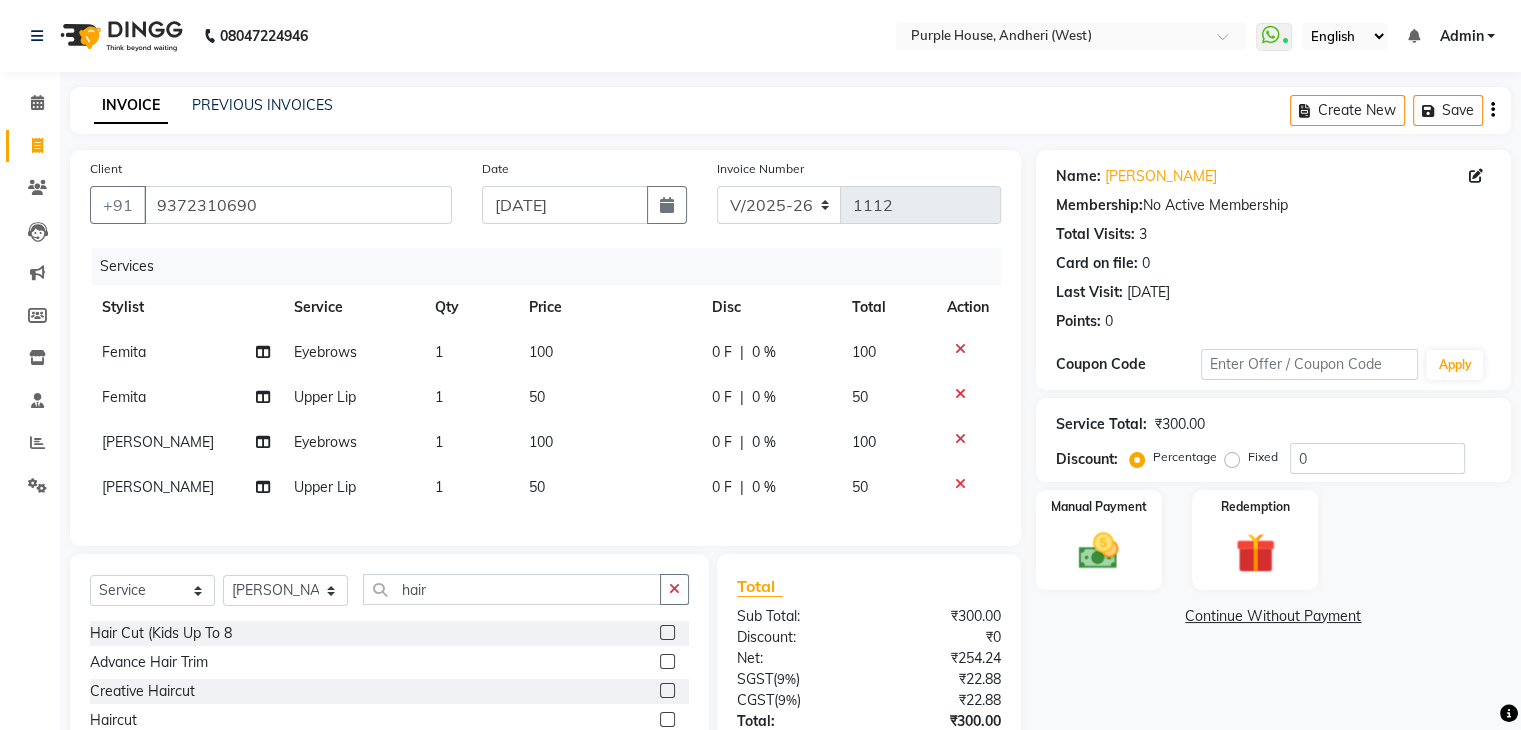 click 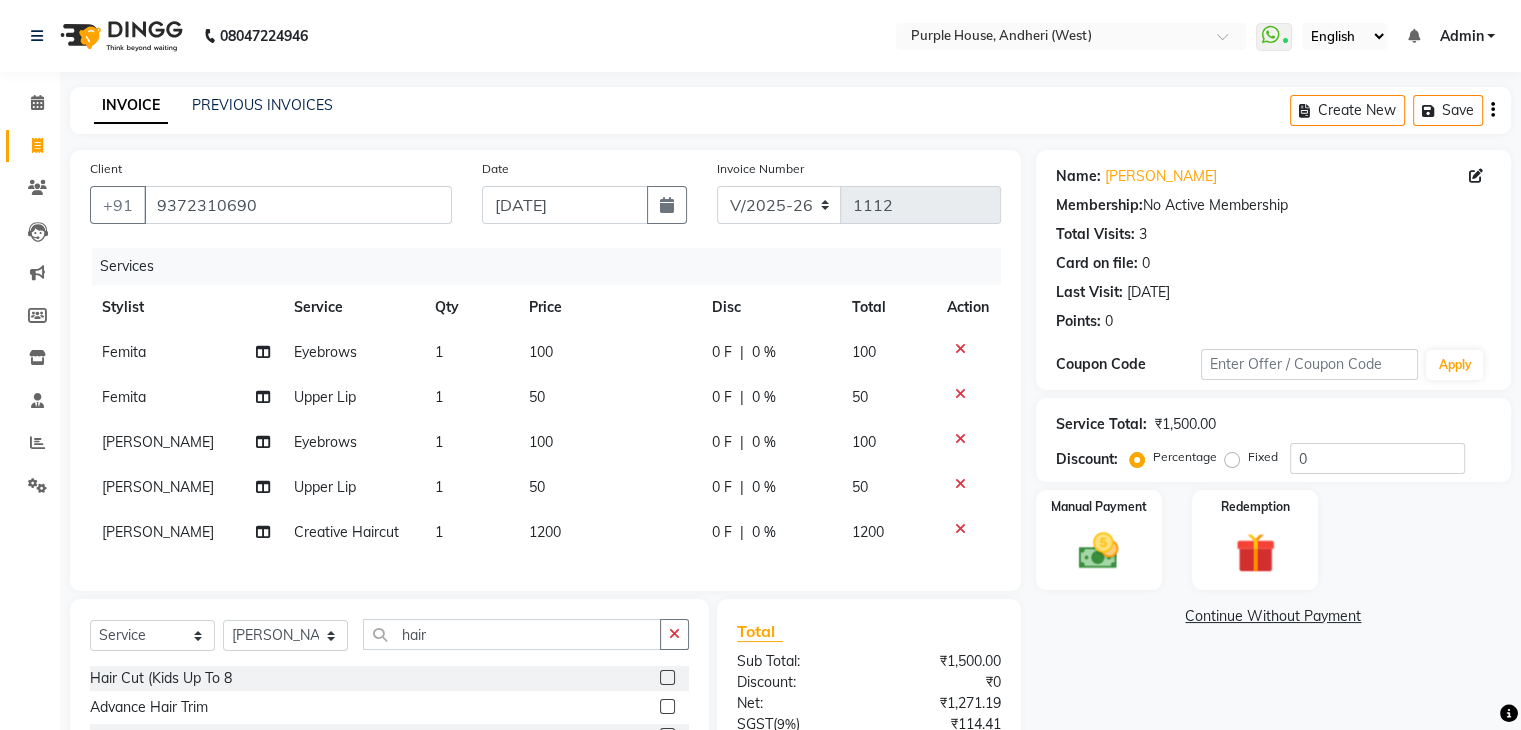 click on "1200" 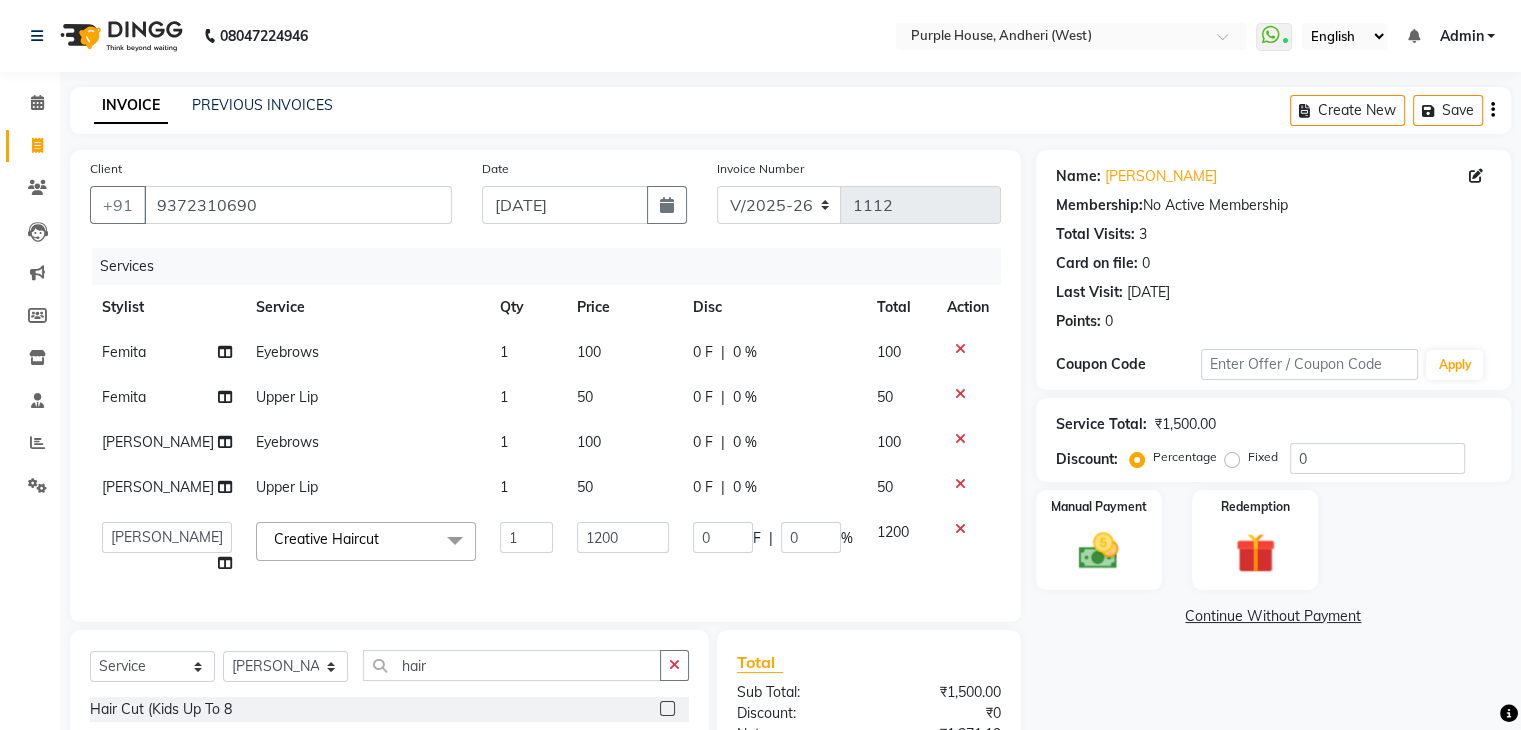 checkbox on "false" 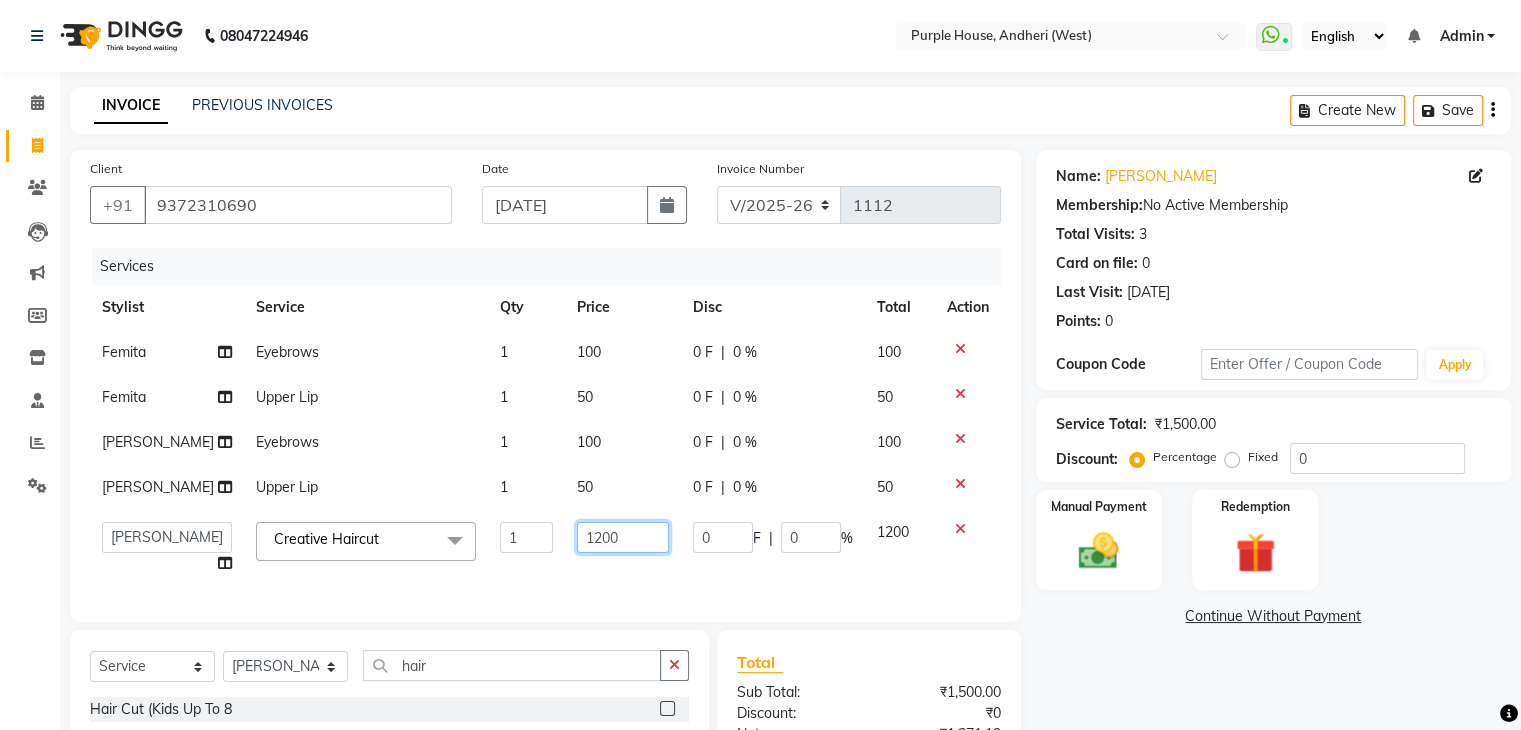 click on "1200" 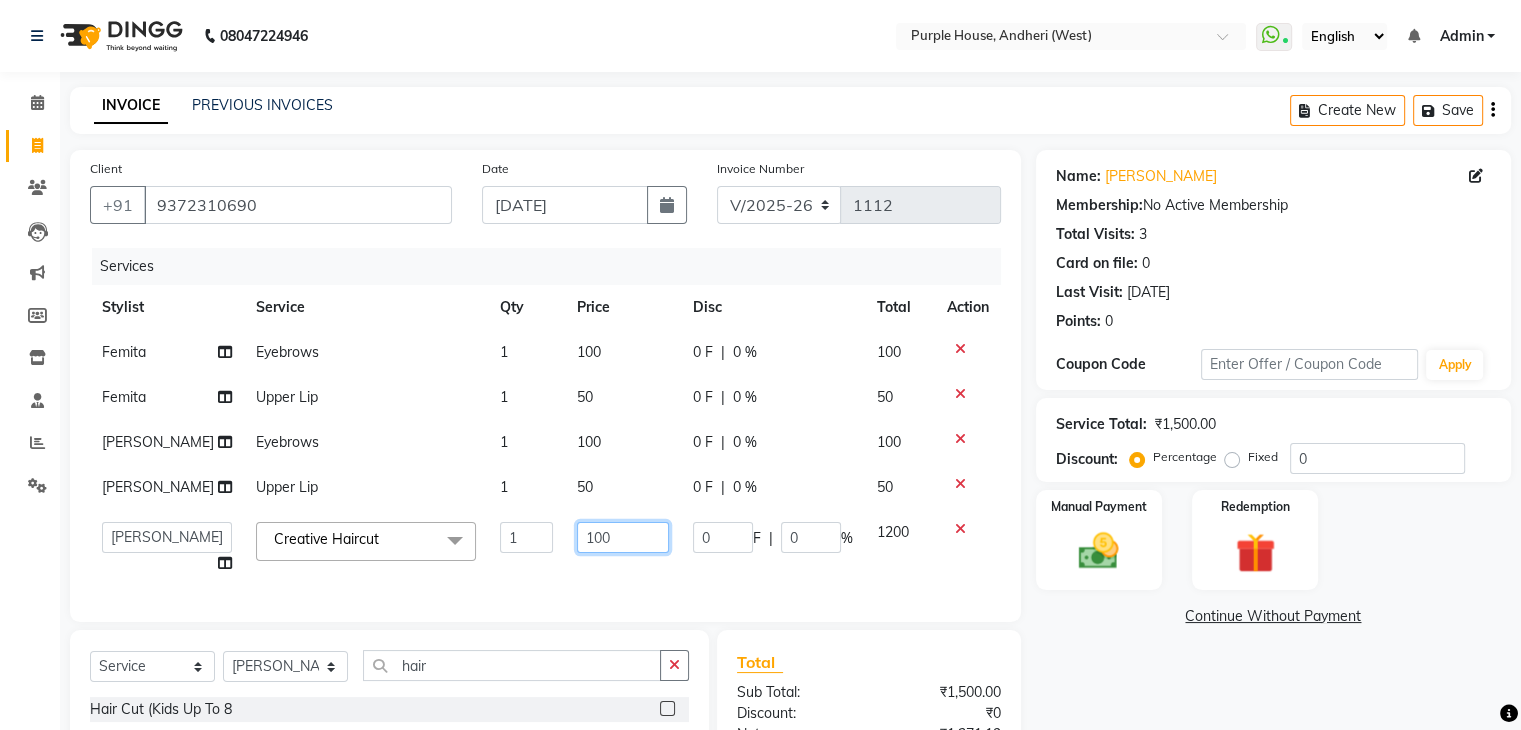 type on "1000" 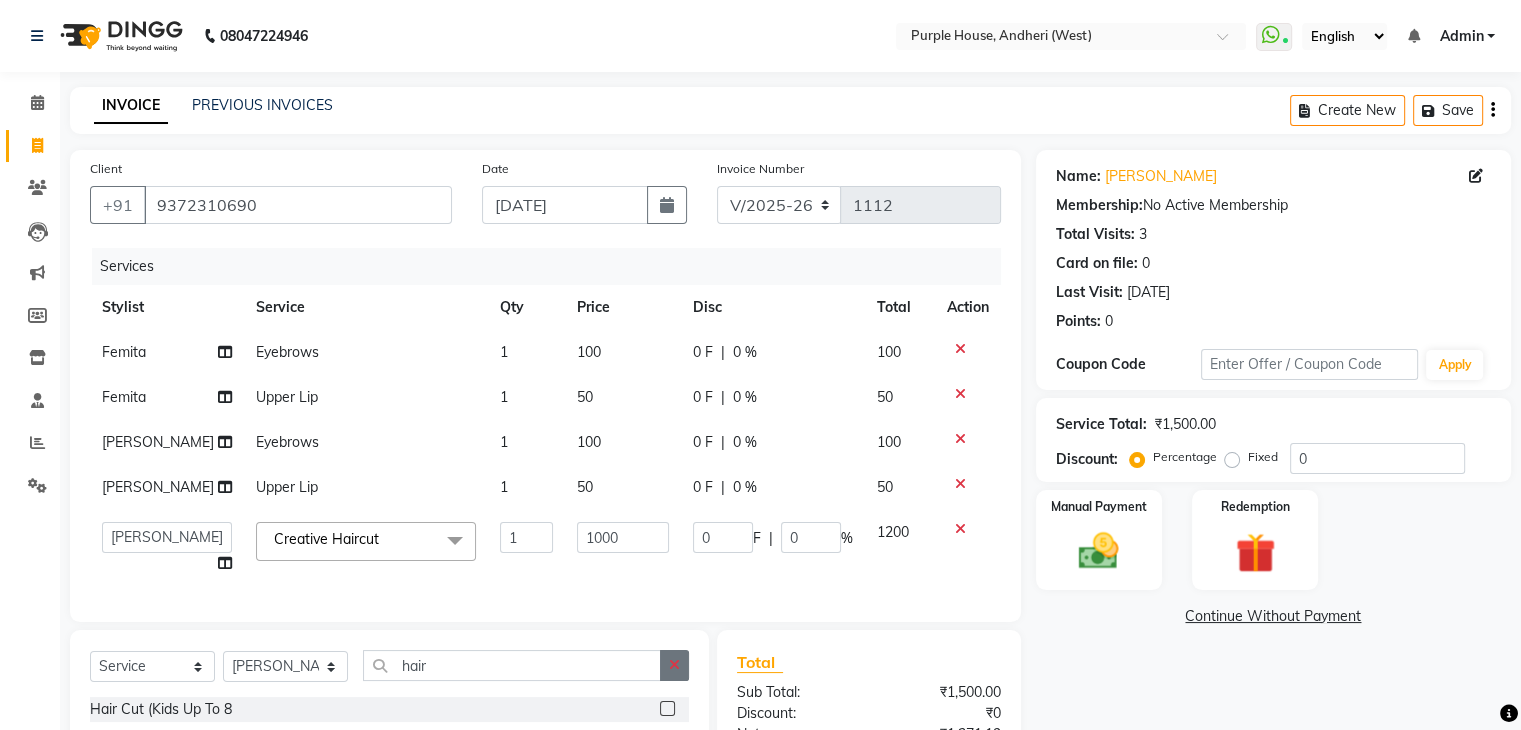 click on "Select  Service  Product  Membership  Package Voucher Prepaid Gift Card  Select Stylist Aarti paswan Ankit Arjun [PERSON_NAME] Femita [PERSON_NAME] [PERSON_NAME] [PERSON_NAME] [PERSON_NAME] [PERSON_NAME] [PERSON_NAME] [PERSON_NAME] [PERSON_NAME] [PERSON_NAME] [PERSON_NAME] Shri Uchai Taruk [PERSON_NAME] Tushmar [PERSON_NAME] Yaadi hair Hair Cut (Kids Up To 8   Advance Hair Trim   Creative Haircut   Haircut   Hair Cut (Sr Stylist)   Hair Wash (Short)  Hair Wash (Mid)   Hair Wash (Long Back)   Hair Wash+ Blow Dry (Short)   Hair Wash+ Blow Dry (Mid)   Hair Wash+ Blow Dry (Long)   Hair Cut / Kids (Up To 8 Yrs)   Hair Wash/Styling   Hair Cut/(S.R Stylist)  Hair Cut/(G.R Stylist)" 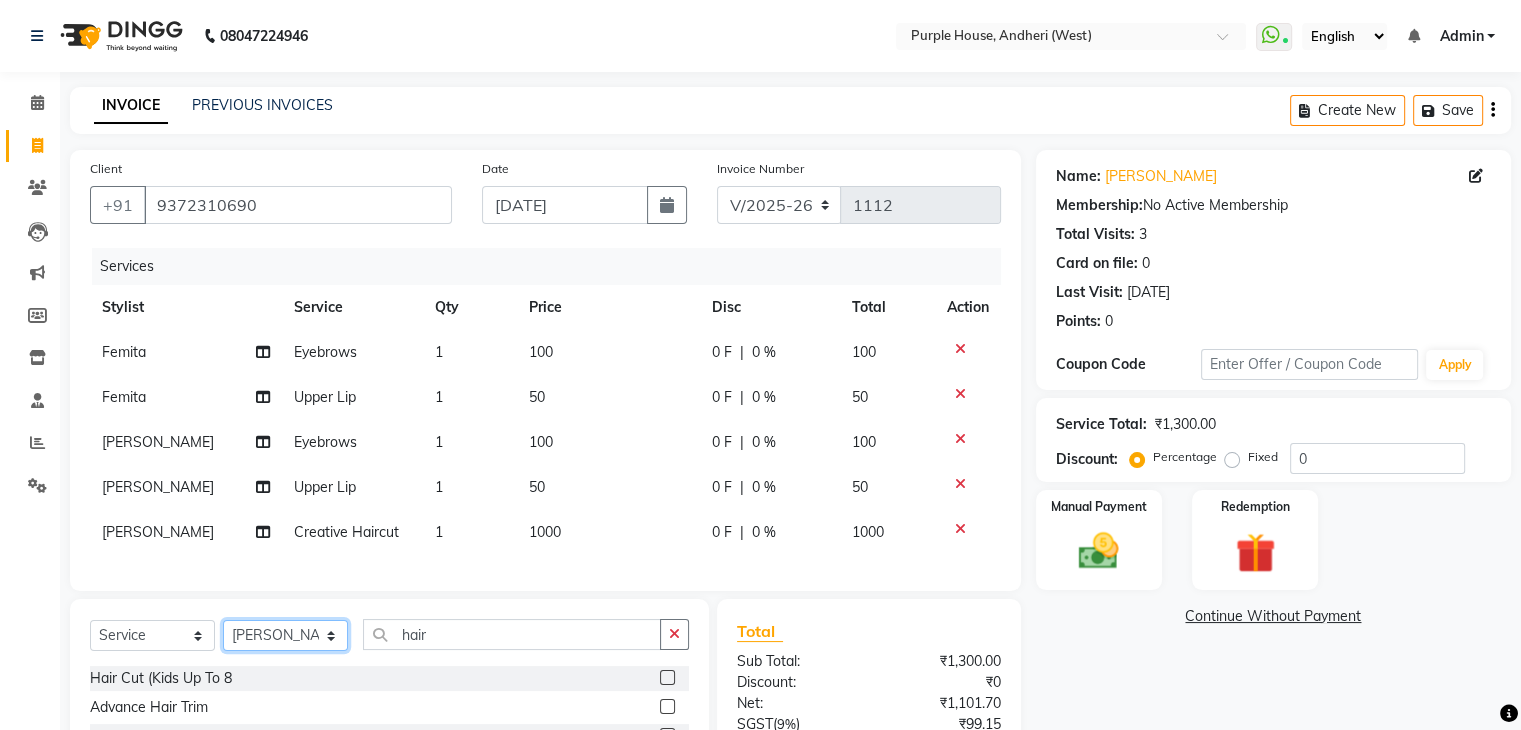 click on "Select Stylist Aarti paswan Ankit Arjun [PERSON_NAME] Femita [PERSON_NAME] [PERSON_NAME] [PERSON_NAME] [PERSON_NAME] [PERSON_NAME] [PERSON_NAME] [PERSON_NAME] [PERSON_NAME] [PERSON_NAME] [PERSON_NAME] Shri Uchai Taruk [PERSON_NAME] Tushmar [PERSON_NAME] Yaadi" 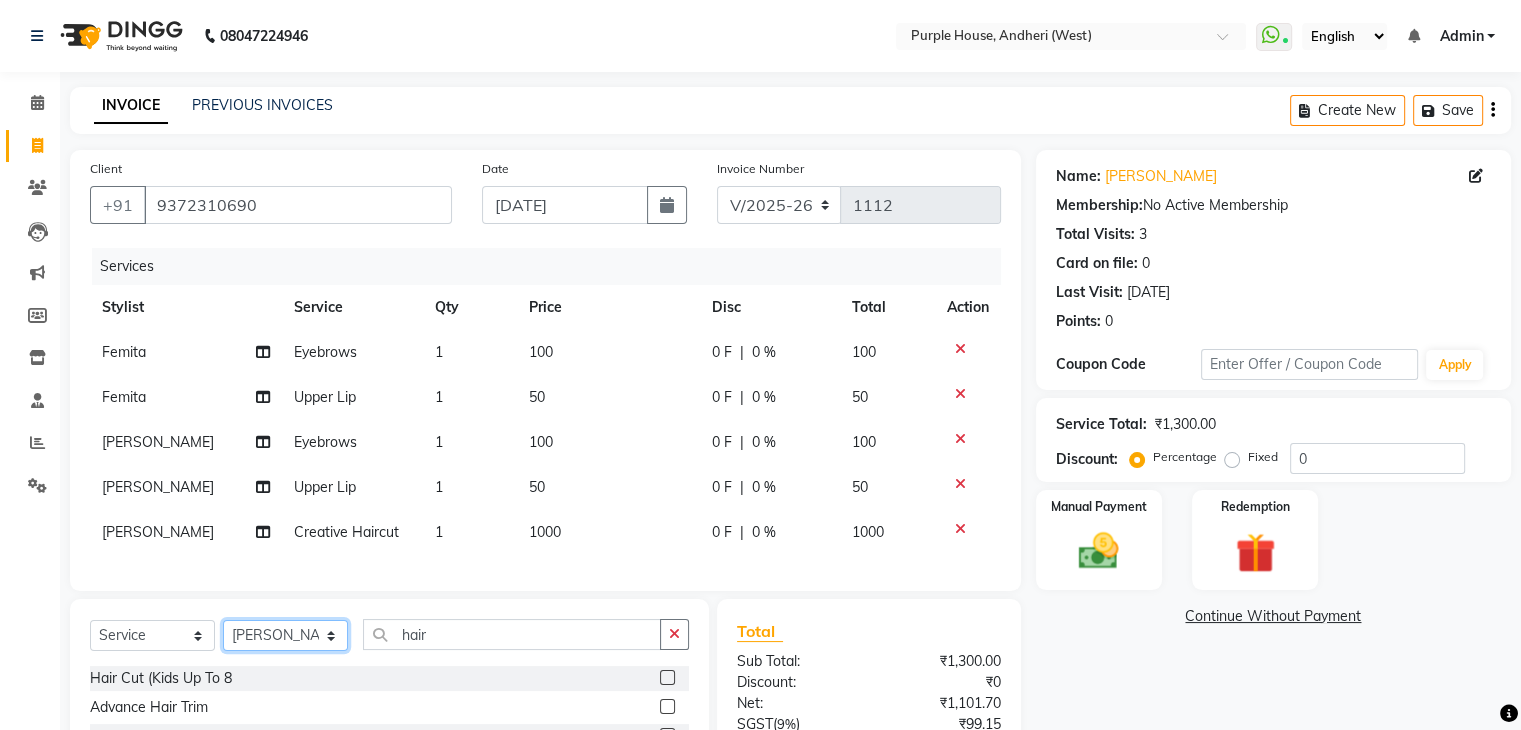 select on "71762" 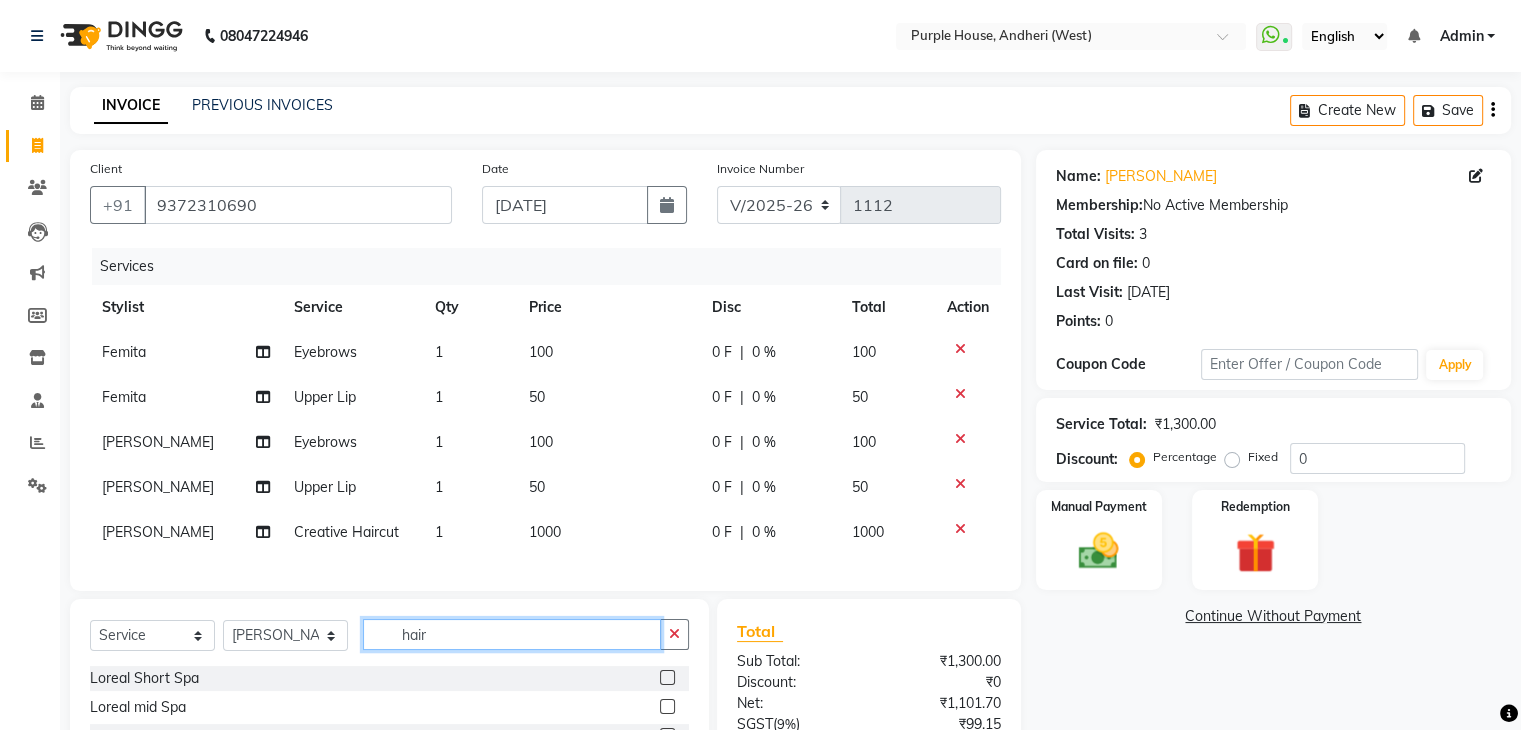 click on "hair" 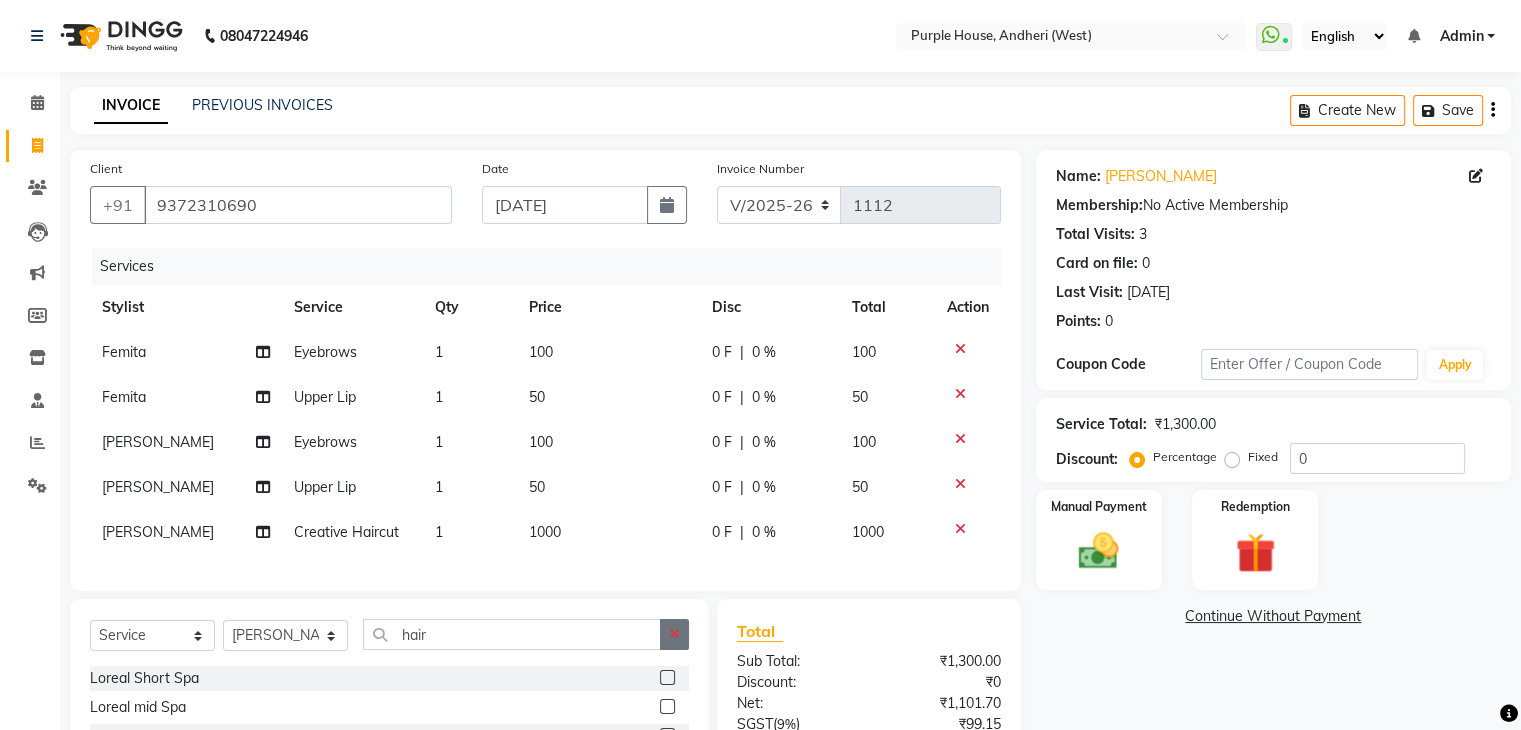 click 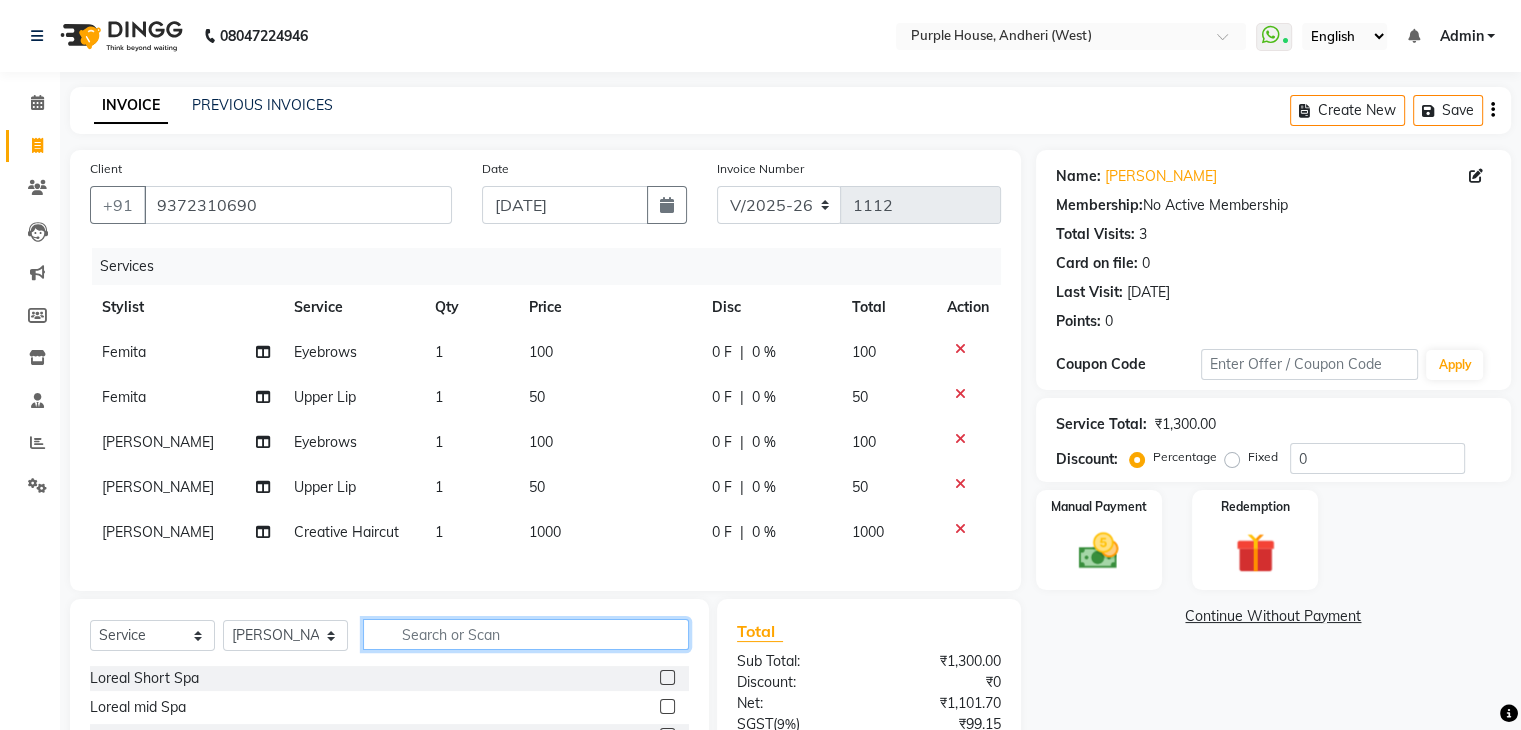 scroll, scrollTop: 0, scrollLeft: 0, axis: both 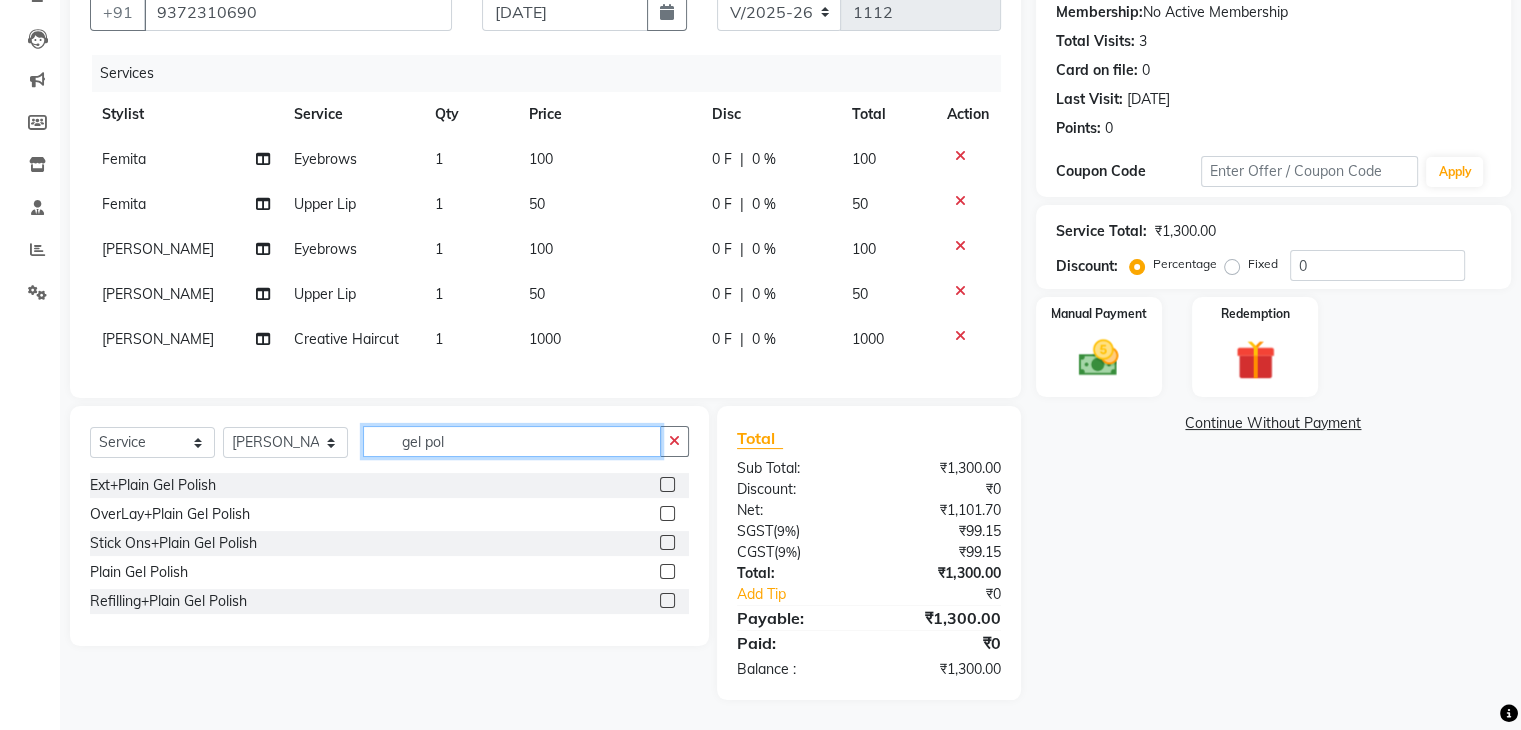 type on "gel pol" 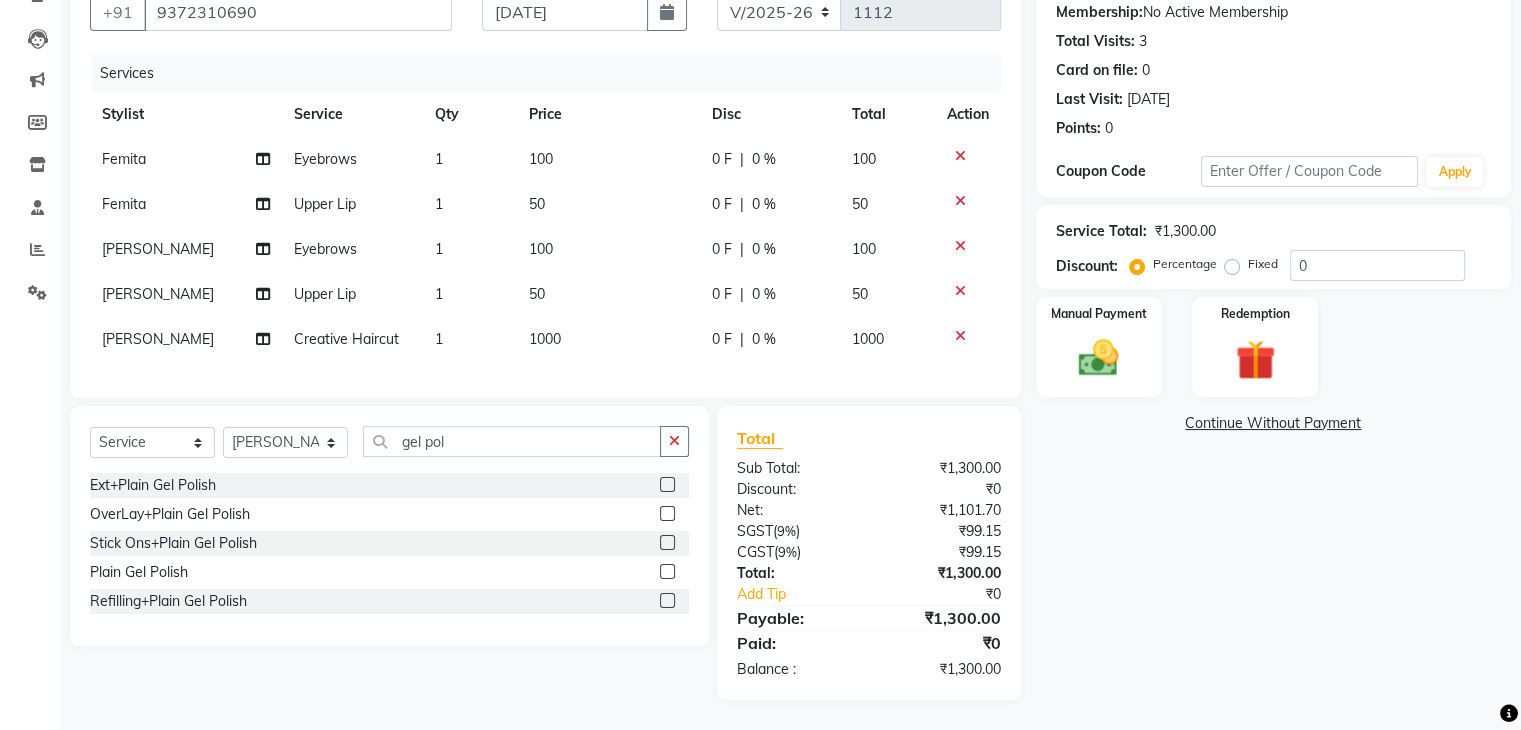 click 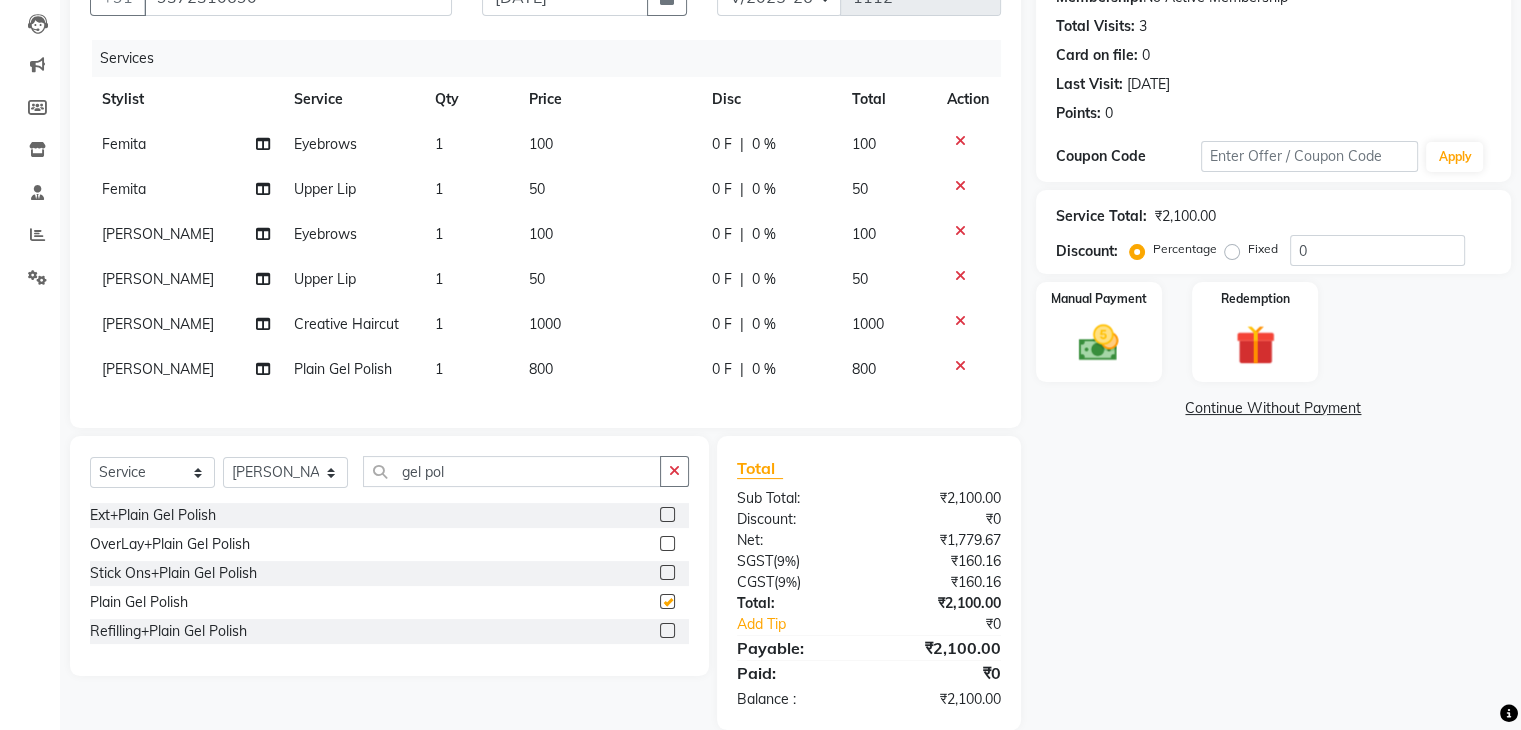 click on "800" 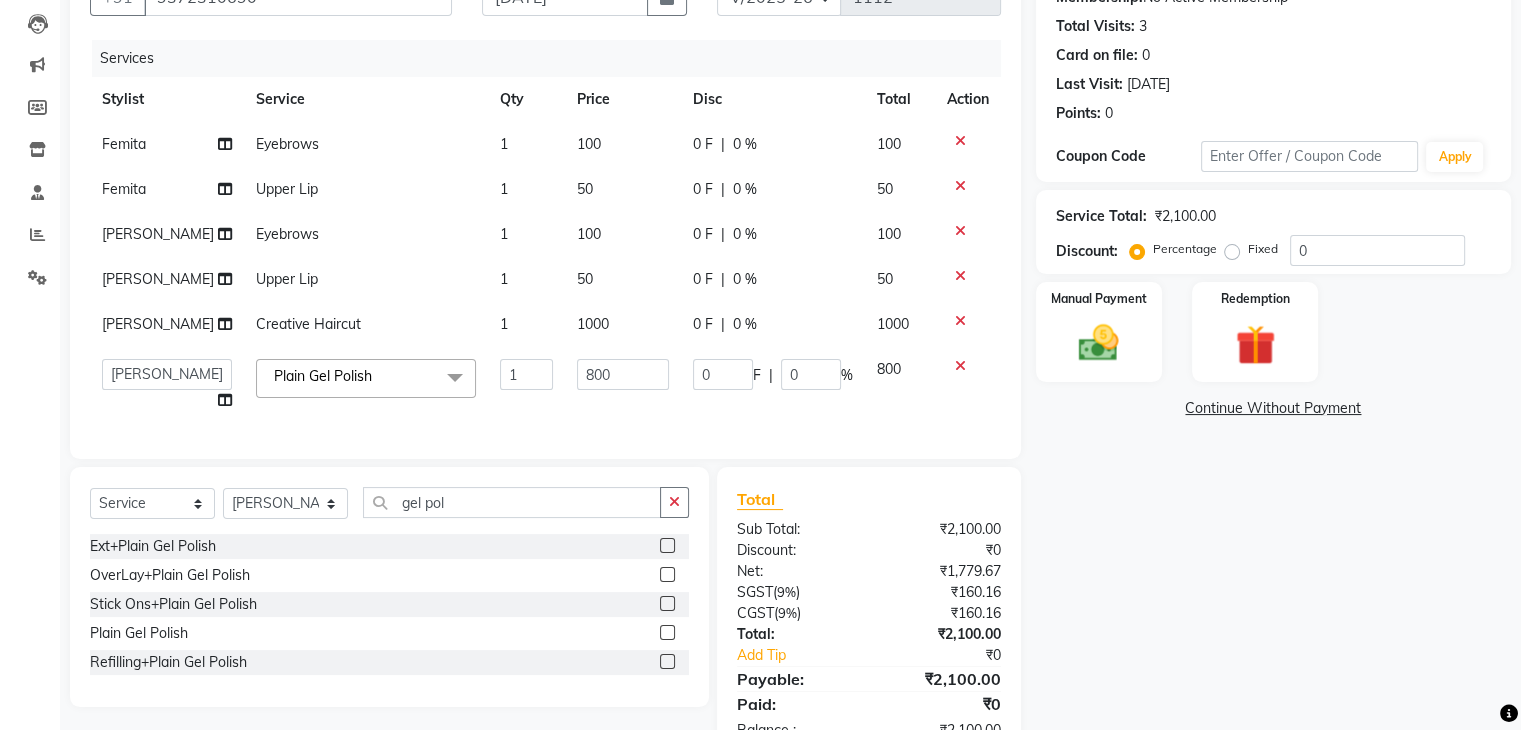 checkbox on "false" 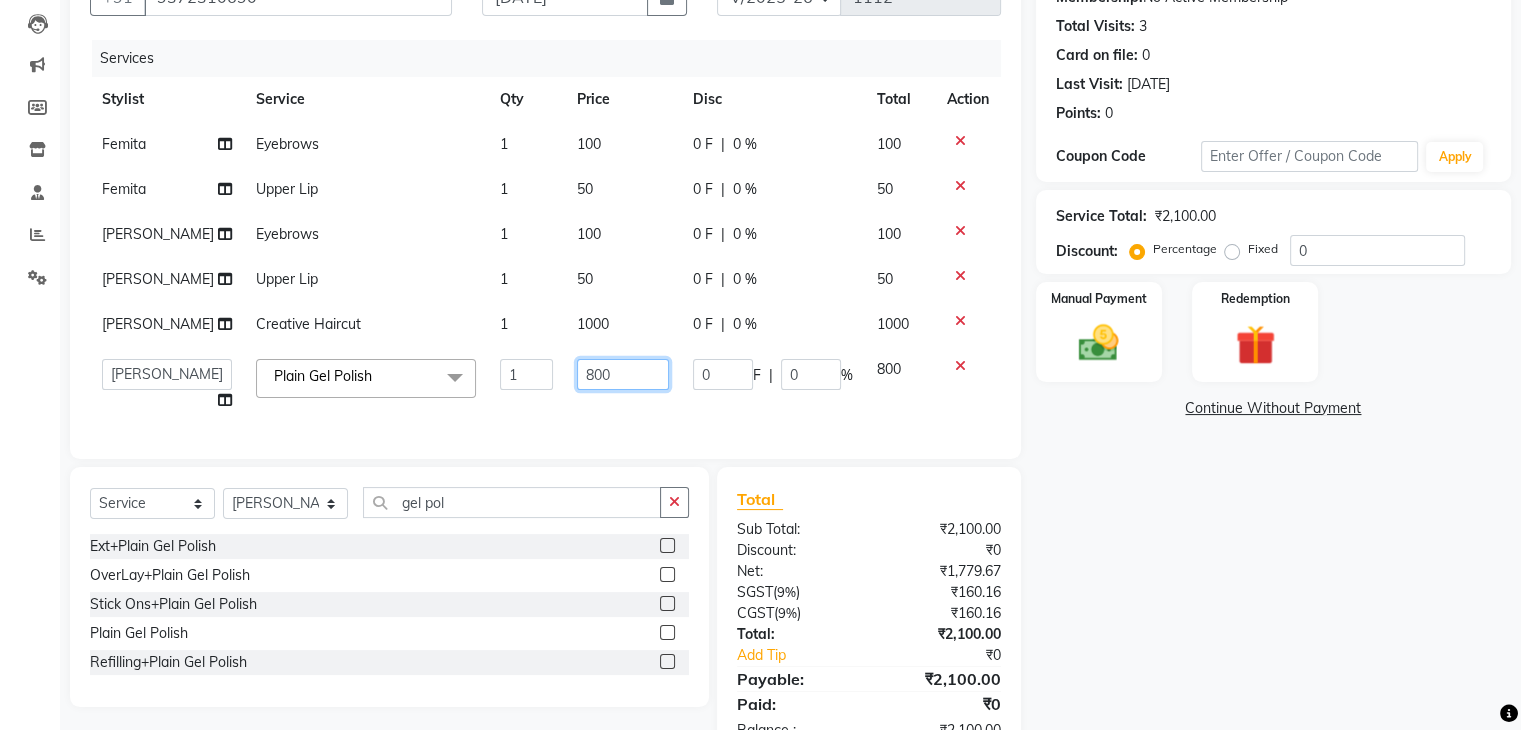 click on "800" 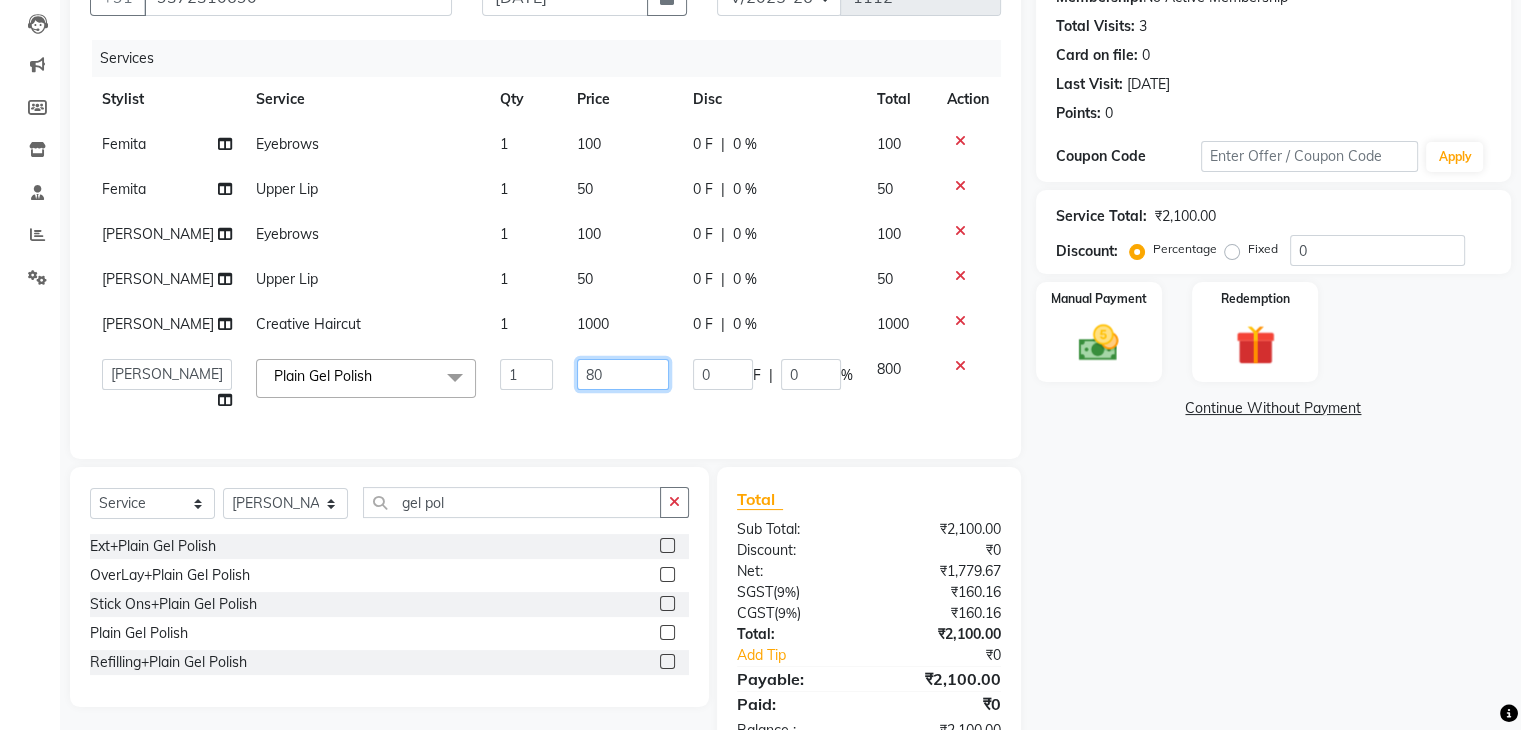 type on "8" 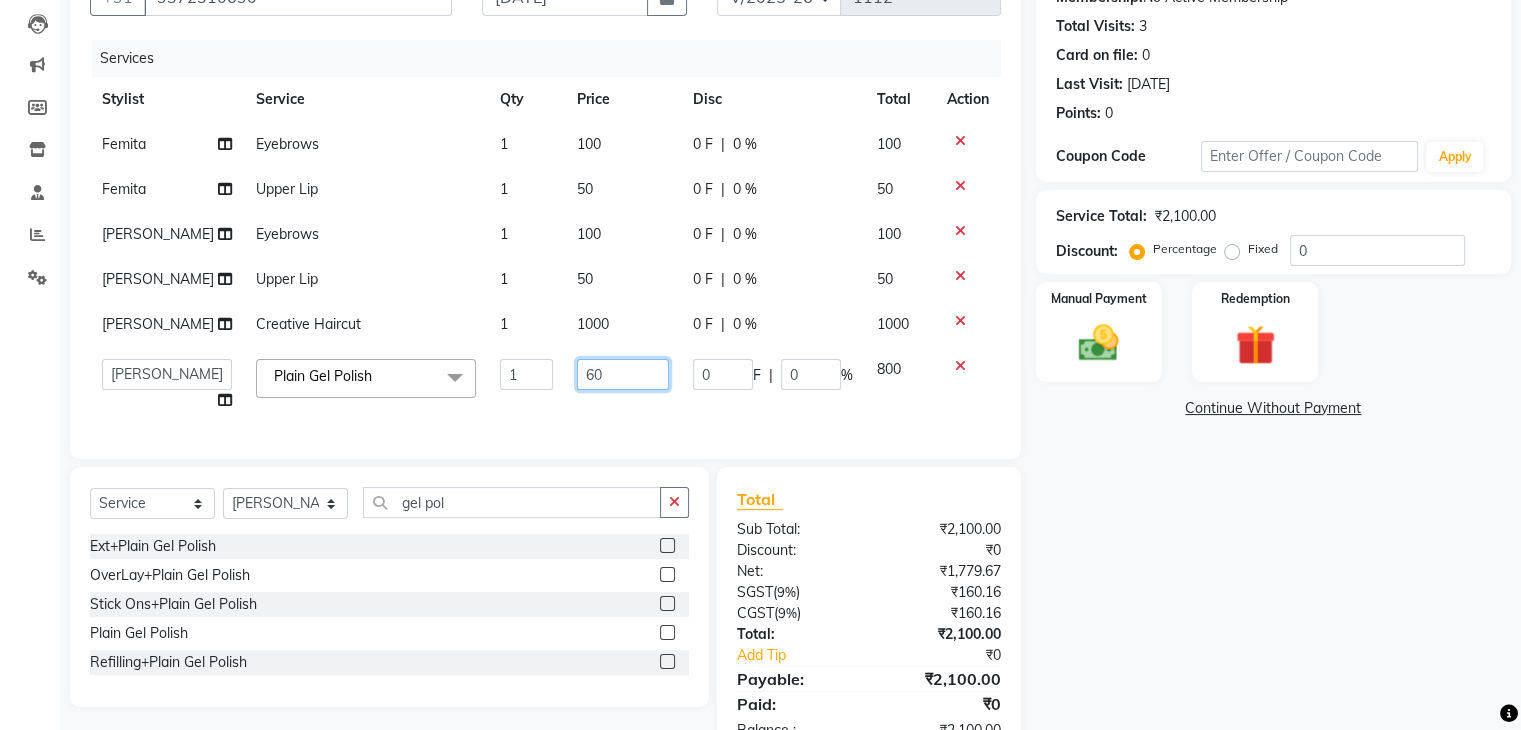 type on "600" 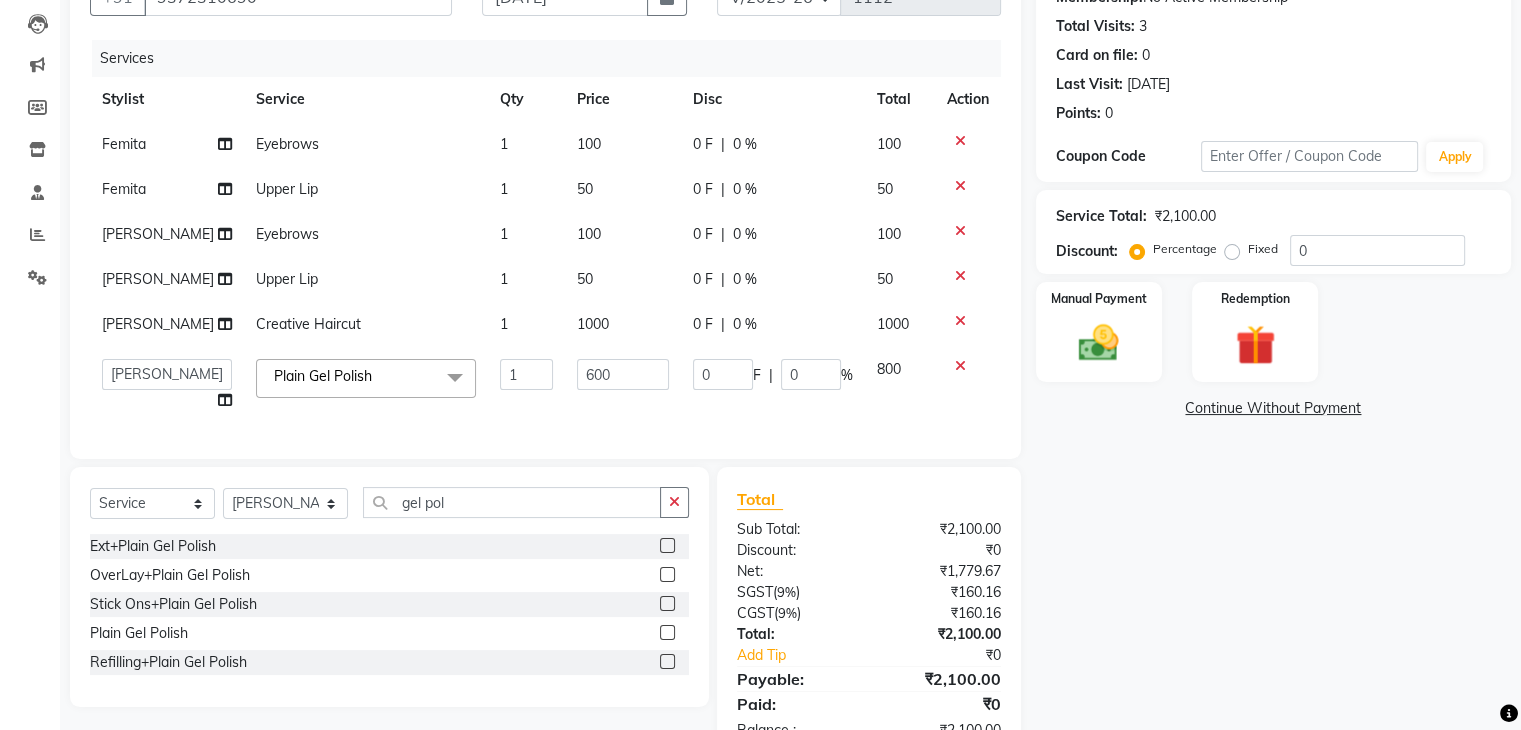 click on "Name: [PERSON_NAME] N Membership:  No Active Membership  Total Visits:  3 Card on file:  0 Last Visit:   [DATE] Points:   0  Coupon Code Apply Service Total:  ₹2,100.00  Discount:  Percentage   Fixed  0 Manual Payment Redemption  Continue Without Payment" 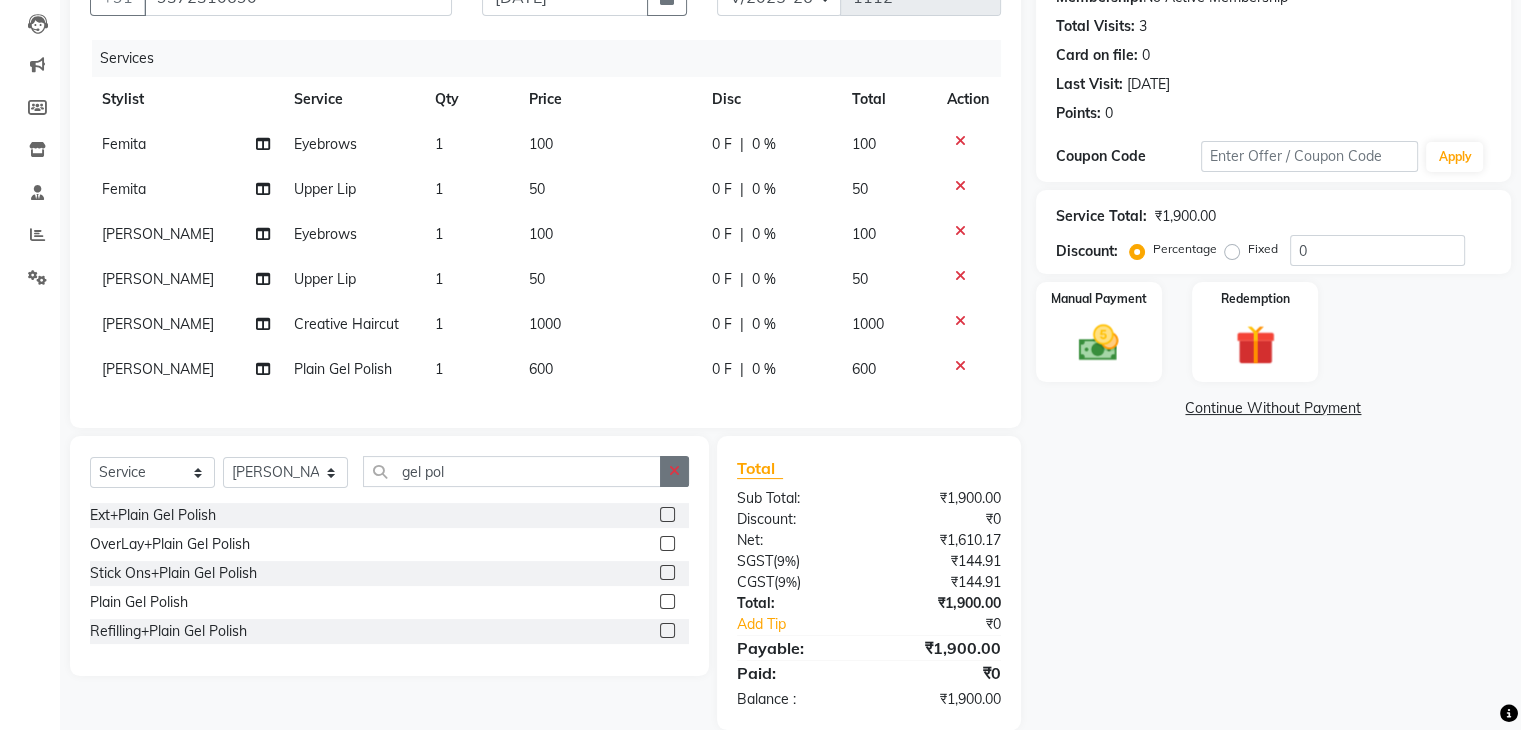 click 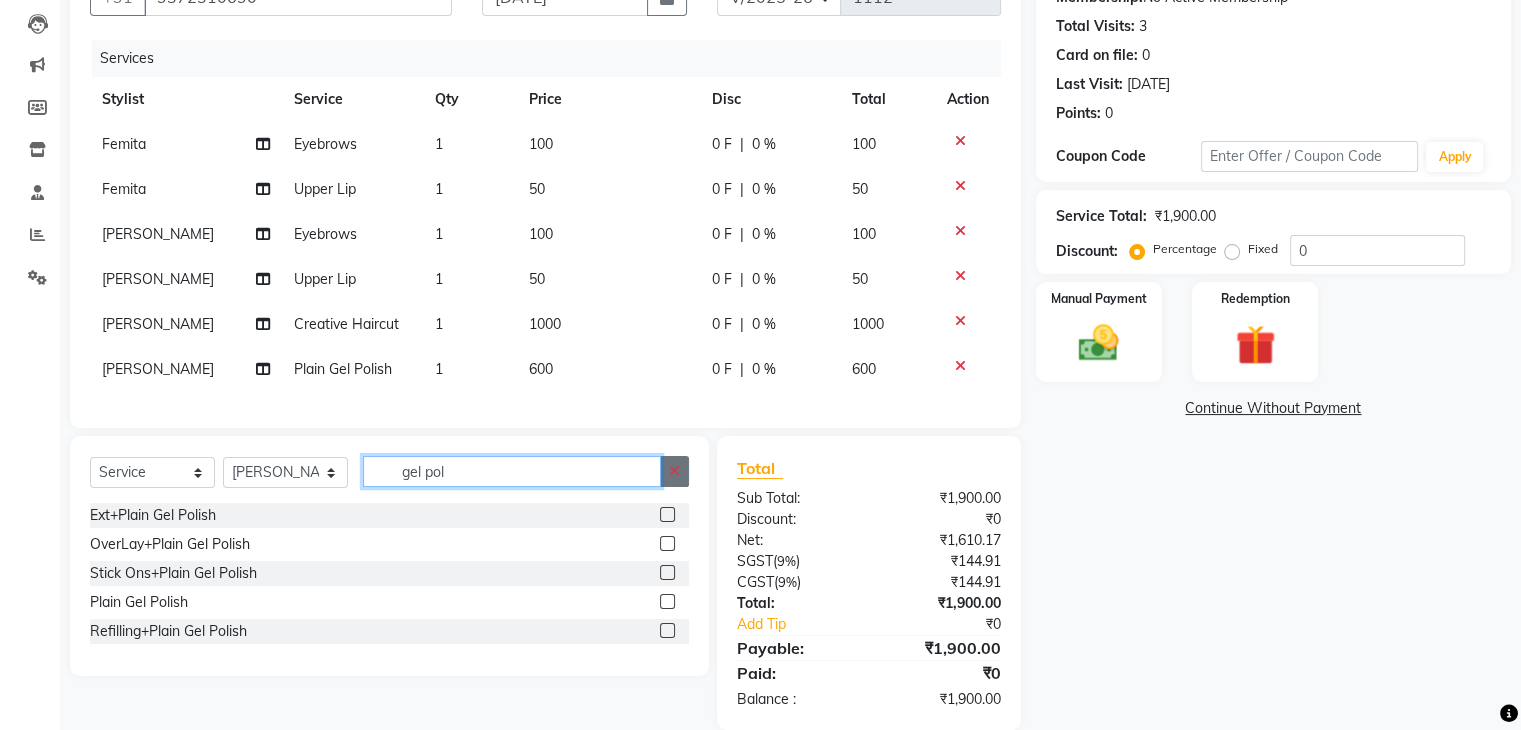 type 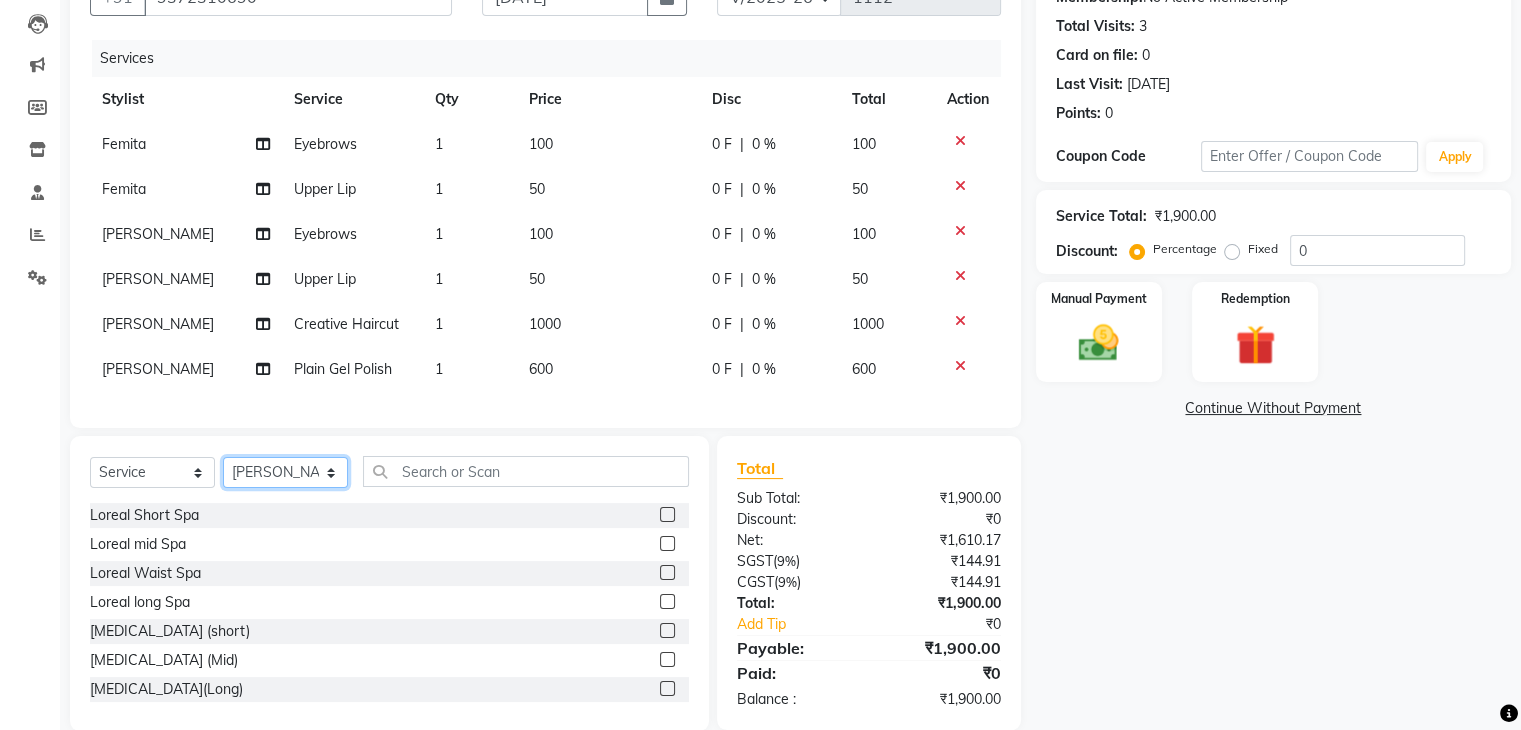 click on "Select Stylist Aarti paswan Ankit Arjun [PERSON_NAME] Femita [PERSON_NAME] [PERSON_NAME] [PERSON_NAME] [PERSON_NAME] [PERSON_NAME] [PERSON_NAME] [PERSON_NAME] [PERSON_NAME] [PERSON_NAME] [PERSON_NAME] Shri Uchai Taruk [PERSON_NAME] Tushmar [PERSON_NAME] Yaadi" 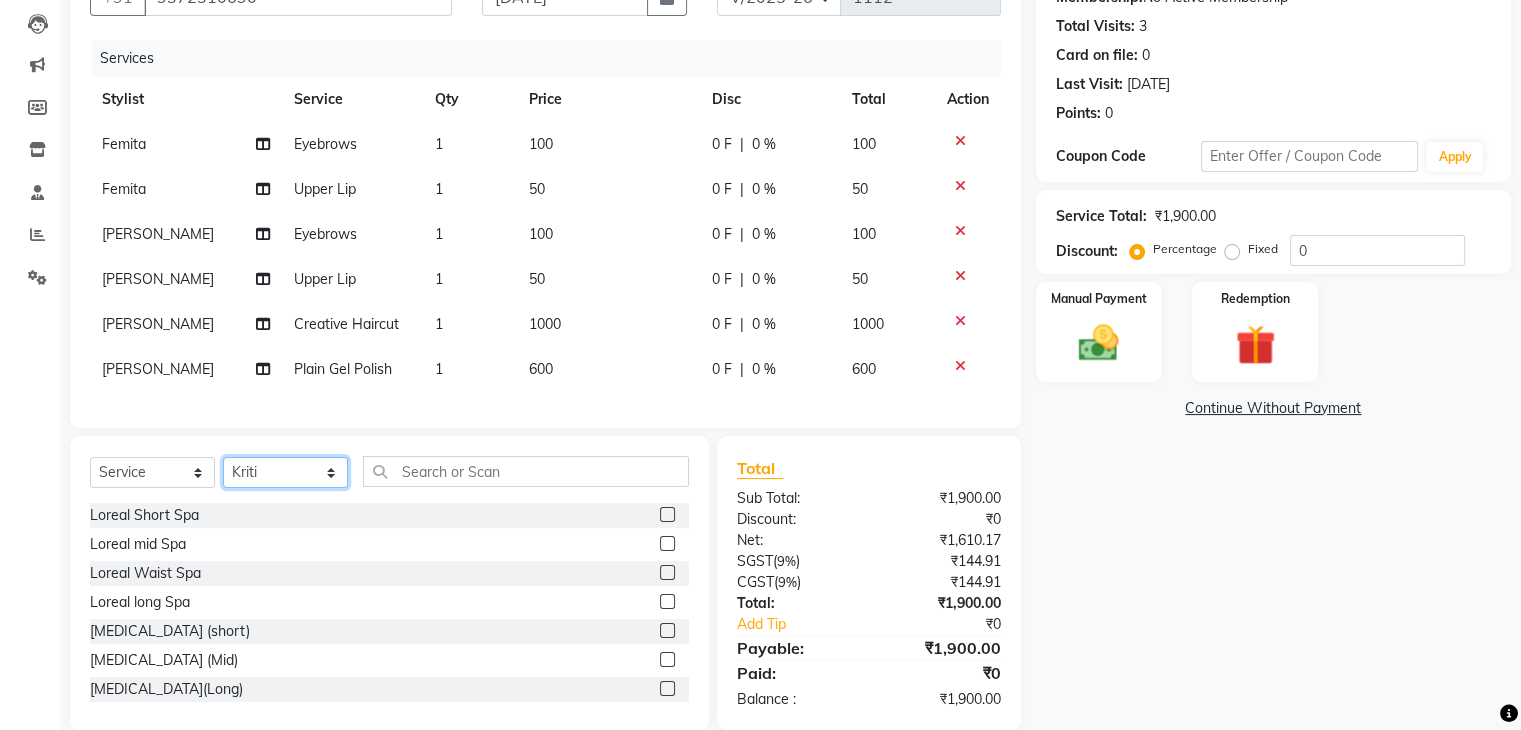 click on "Select Stylist Aarti paswan Ankit Arjun [PERSON_NAME] Femita [PERSON_NAME] [PERSON_NAME] [PERSON_NAME] [PERSON_NAME] [PERSON_NAME] [PERSON_NAME] [PERSON_NAME] [PERSON_NAME] [PERSON_NAME] [PERSON_NAME] Shri Uchai Taruk [PERSON_NAME] Tushmar [PERSON_NAME] Yaadi" 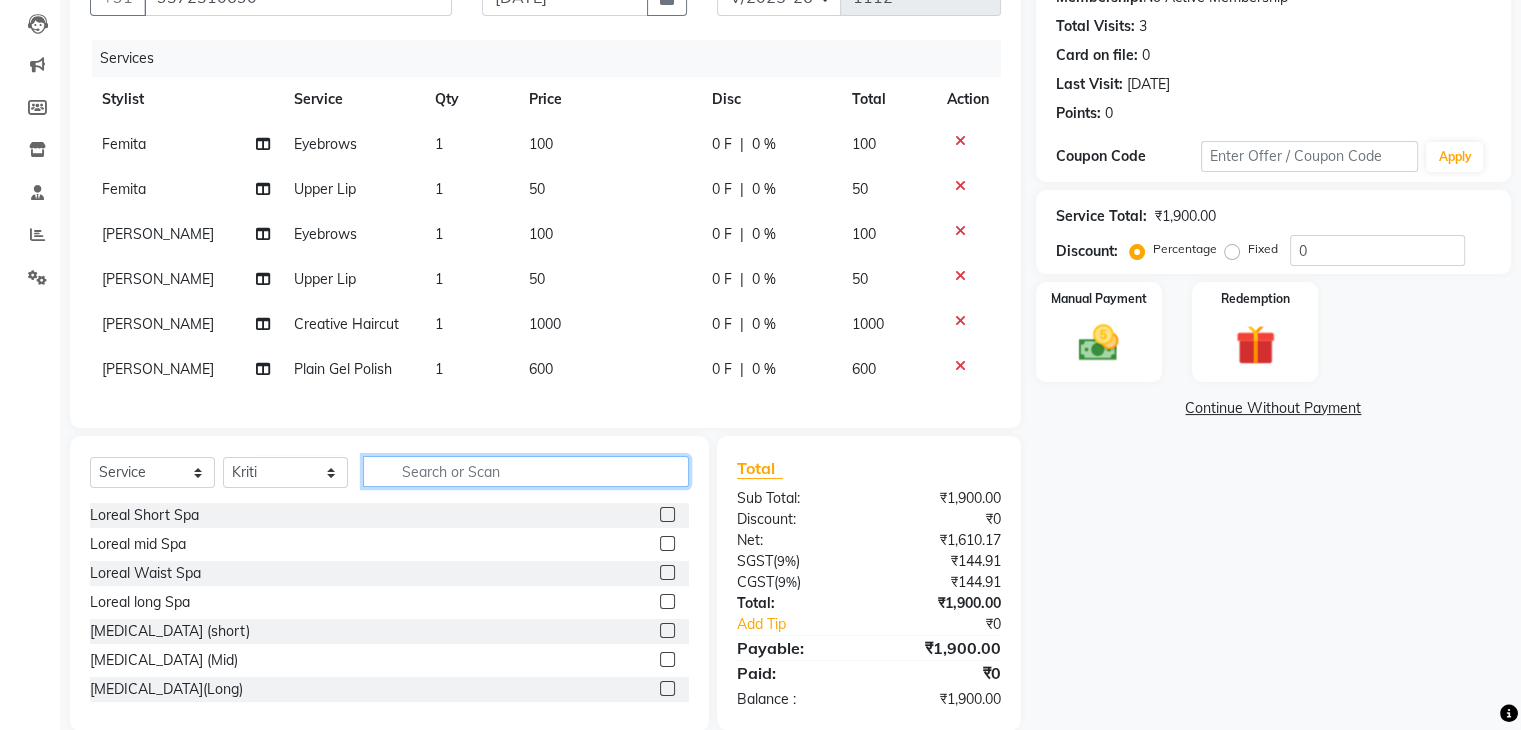 click 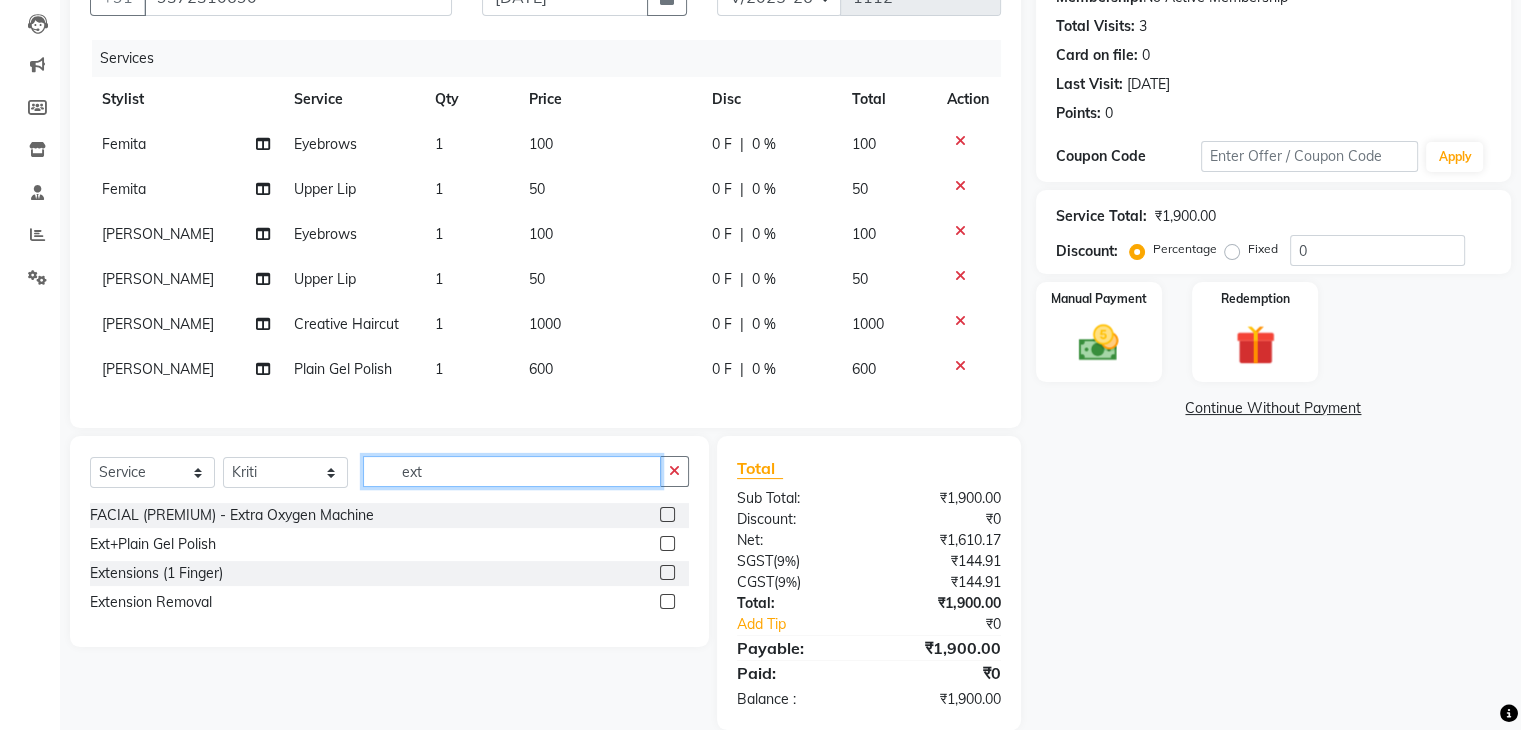 type on "ext" 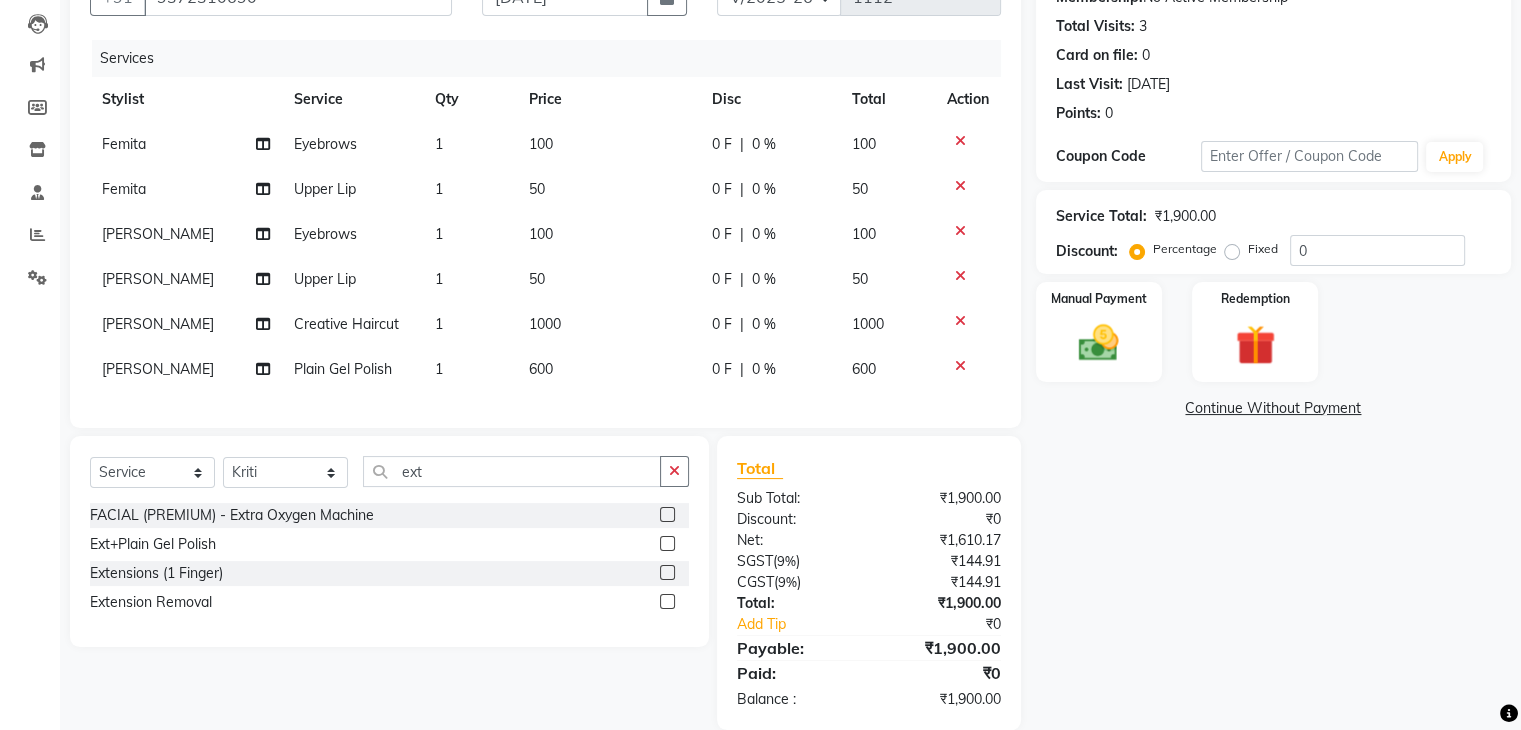 click 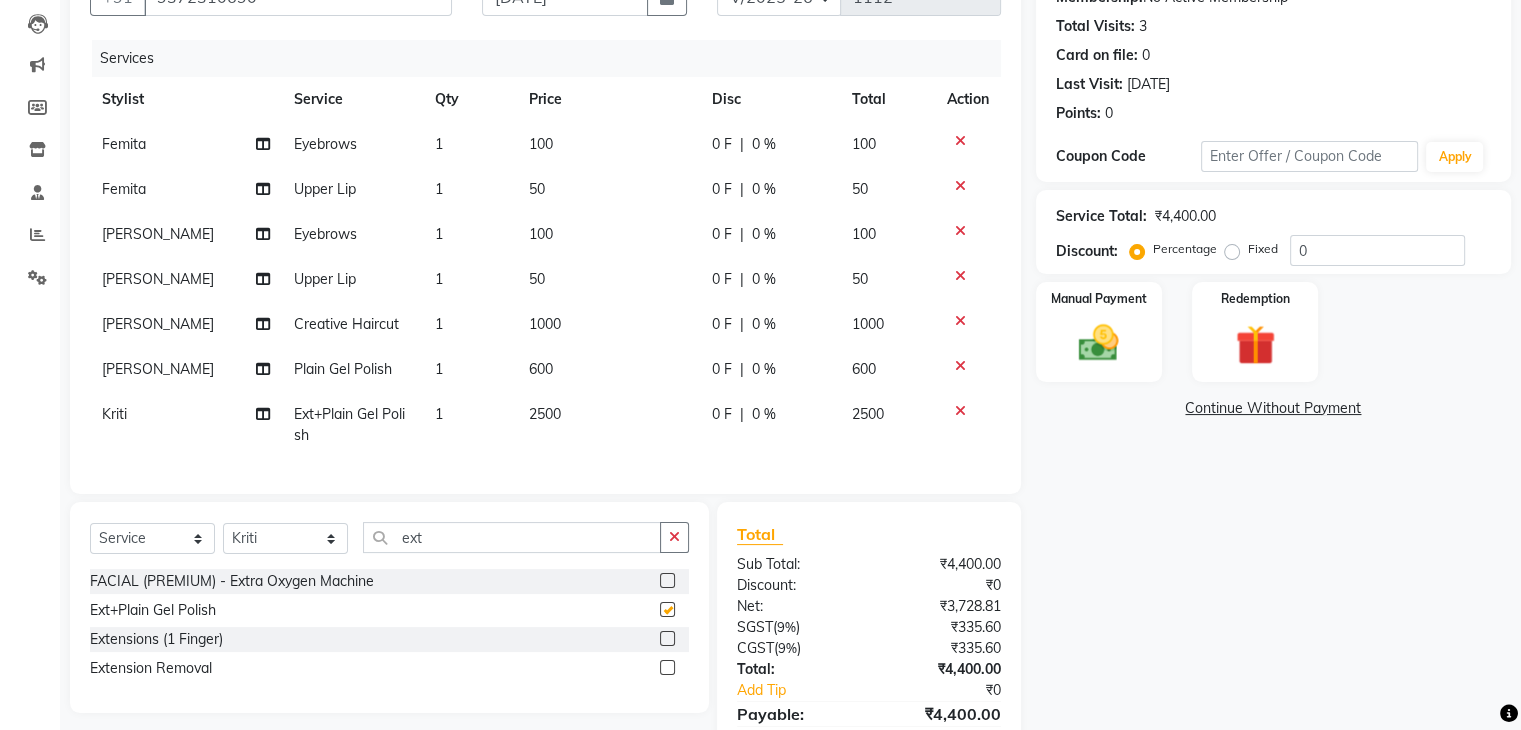 click on "2500" 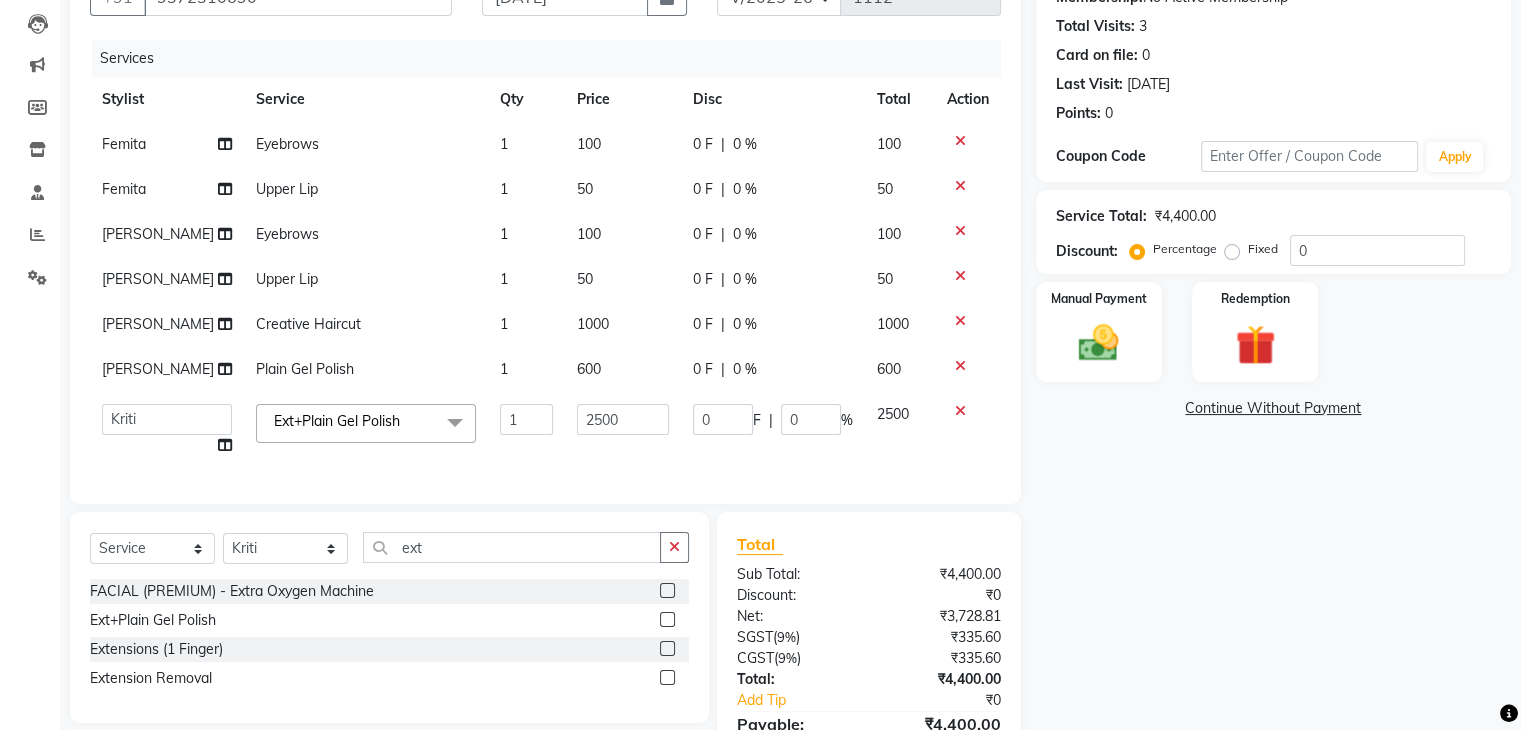 checkbox on "false" 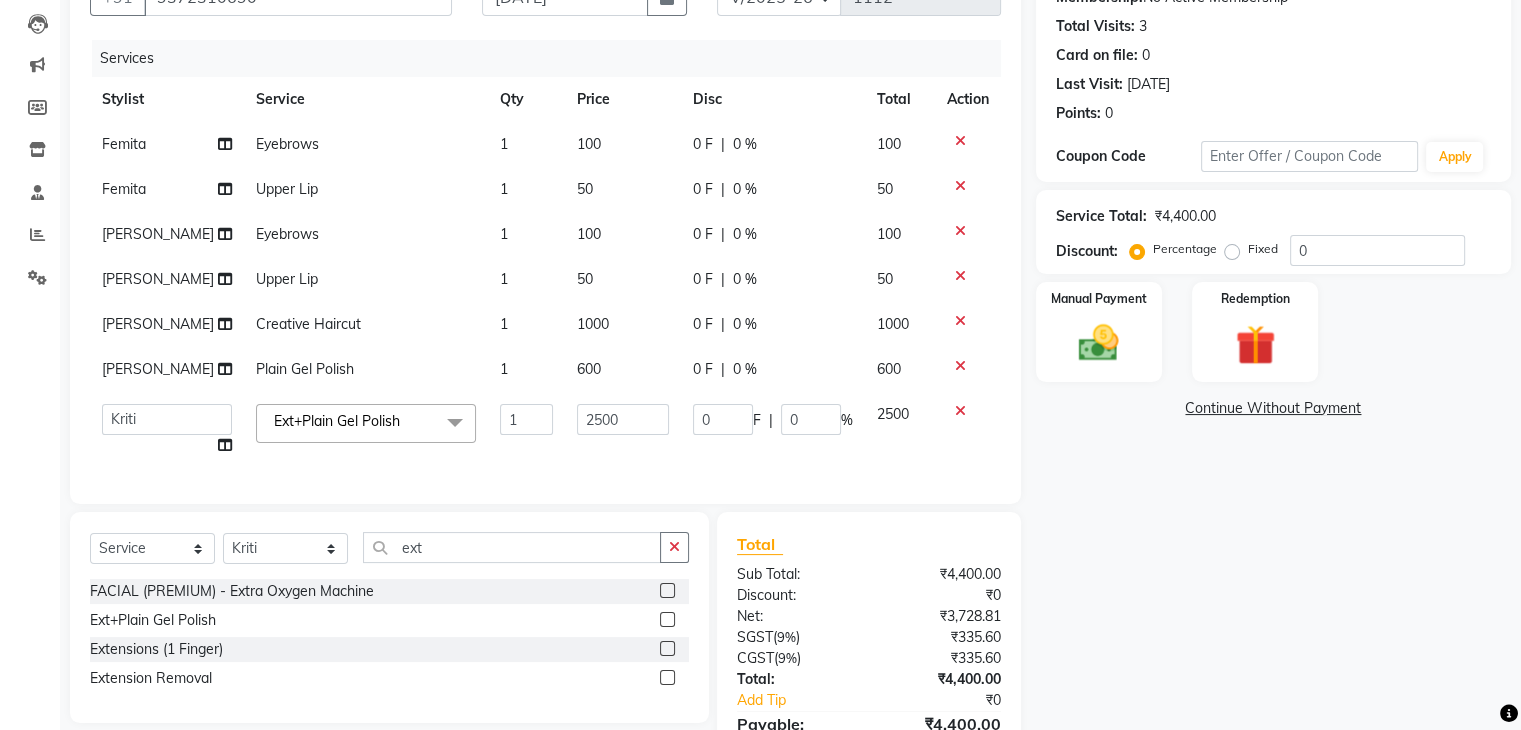 click on "2500" 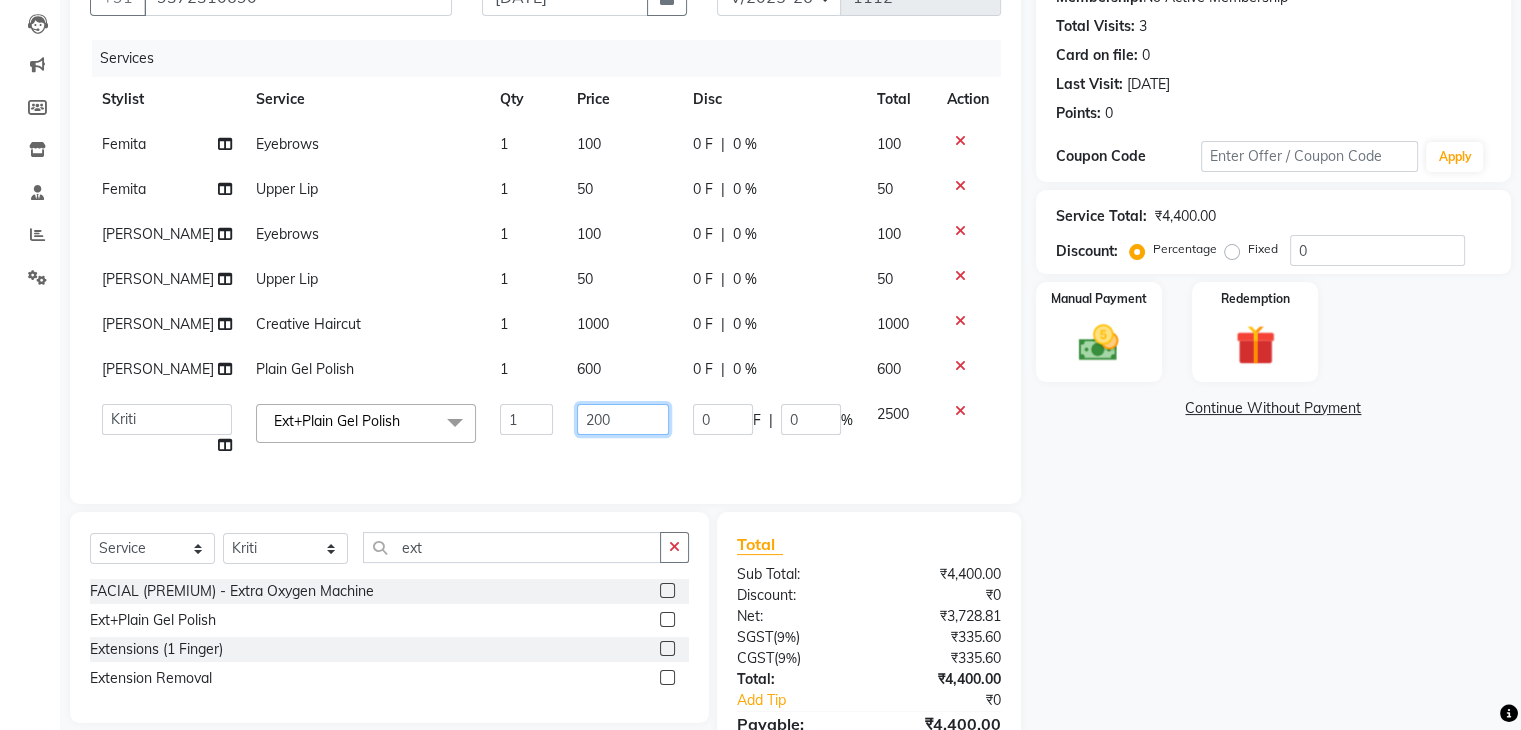 type on "2000" 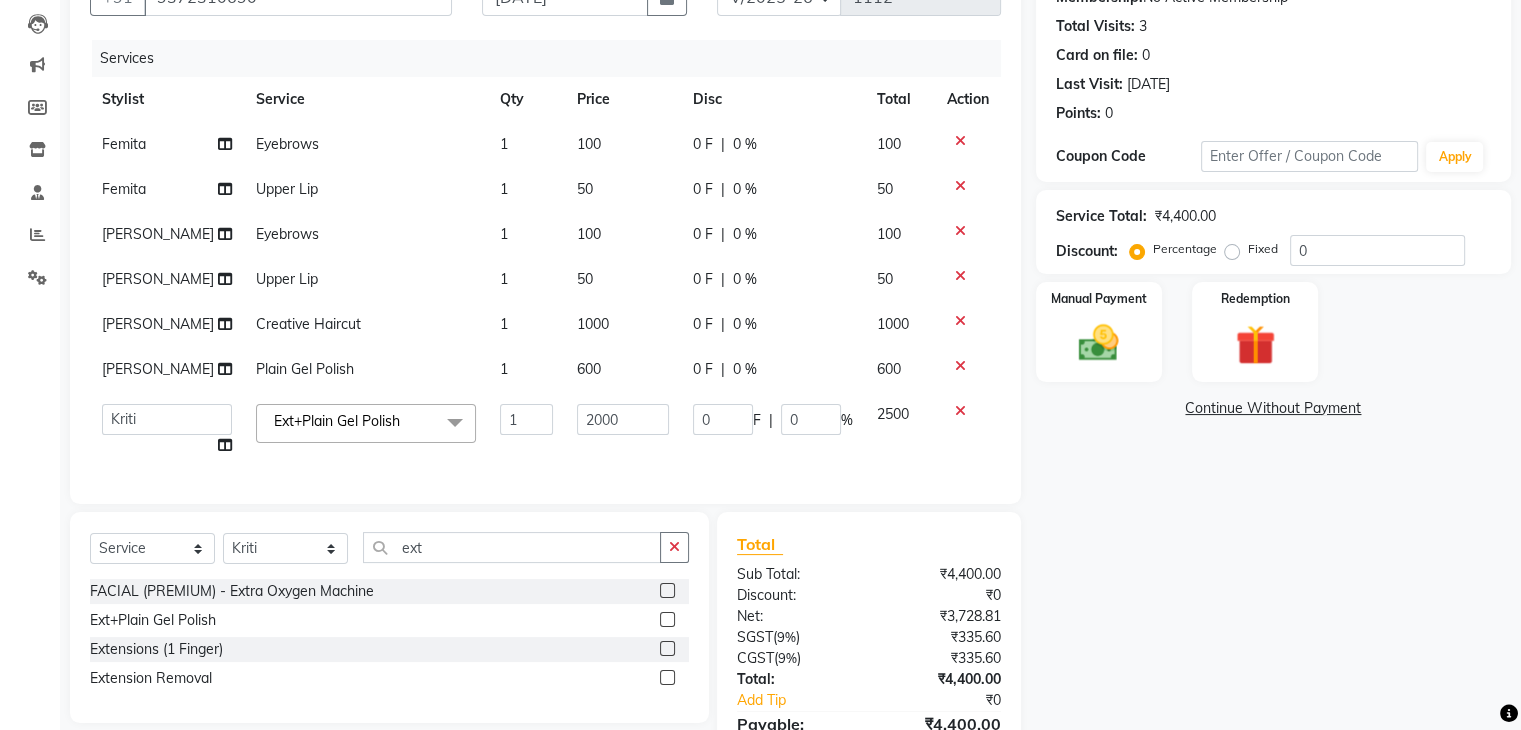 click on "Name: [PERSON_NAME] N Membership:  No Active Membership  Total Visits:  3 Card on file:  0 Last Visit:   [DATE] Points:   0  Coupon Code Apply Service Total:  ₹4,400.00  Discount:  Percentage   Fixed  0 Manual Payment Redemption  Continue Without Payment" 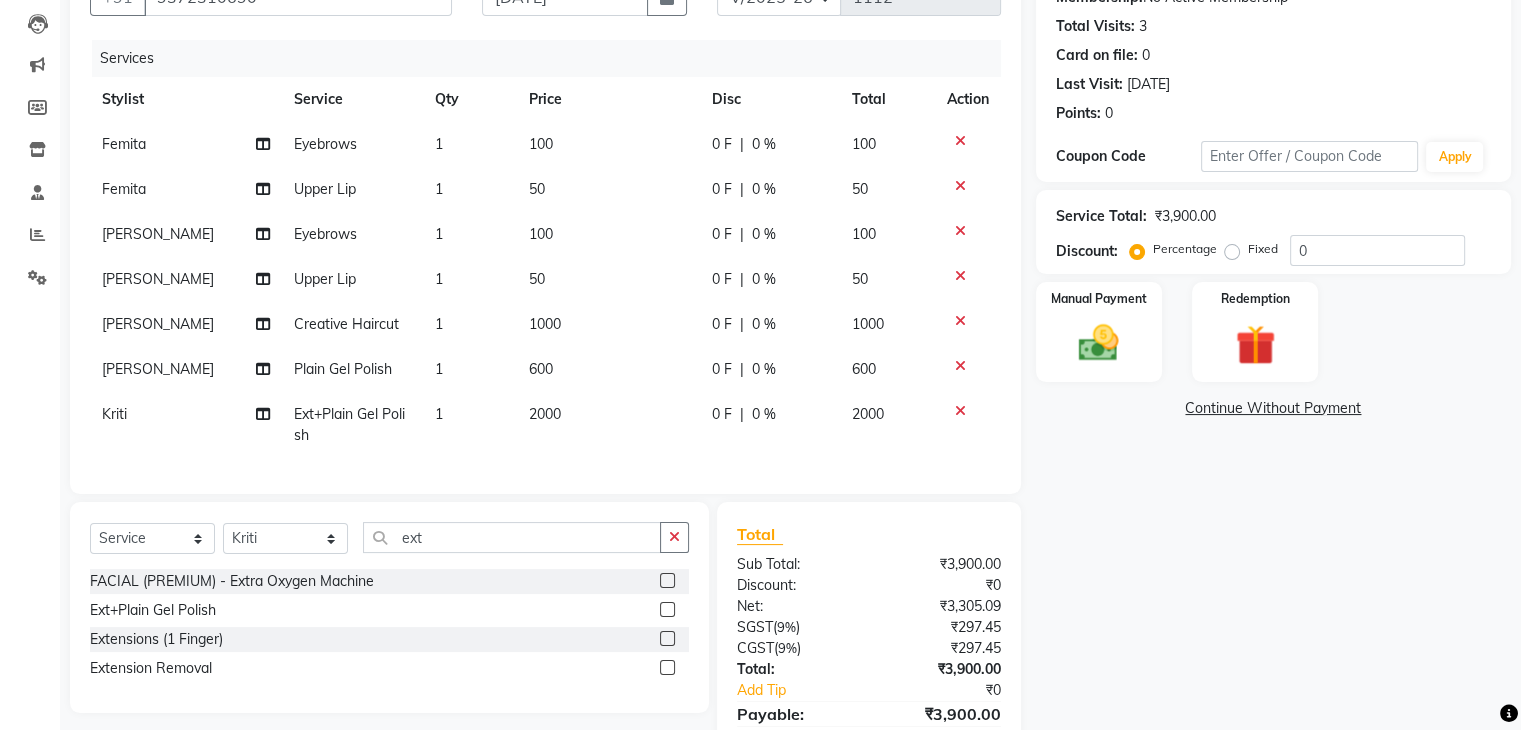 click 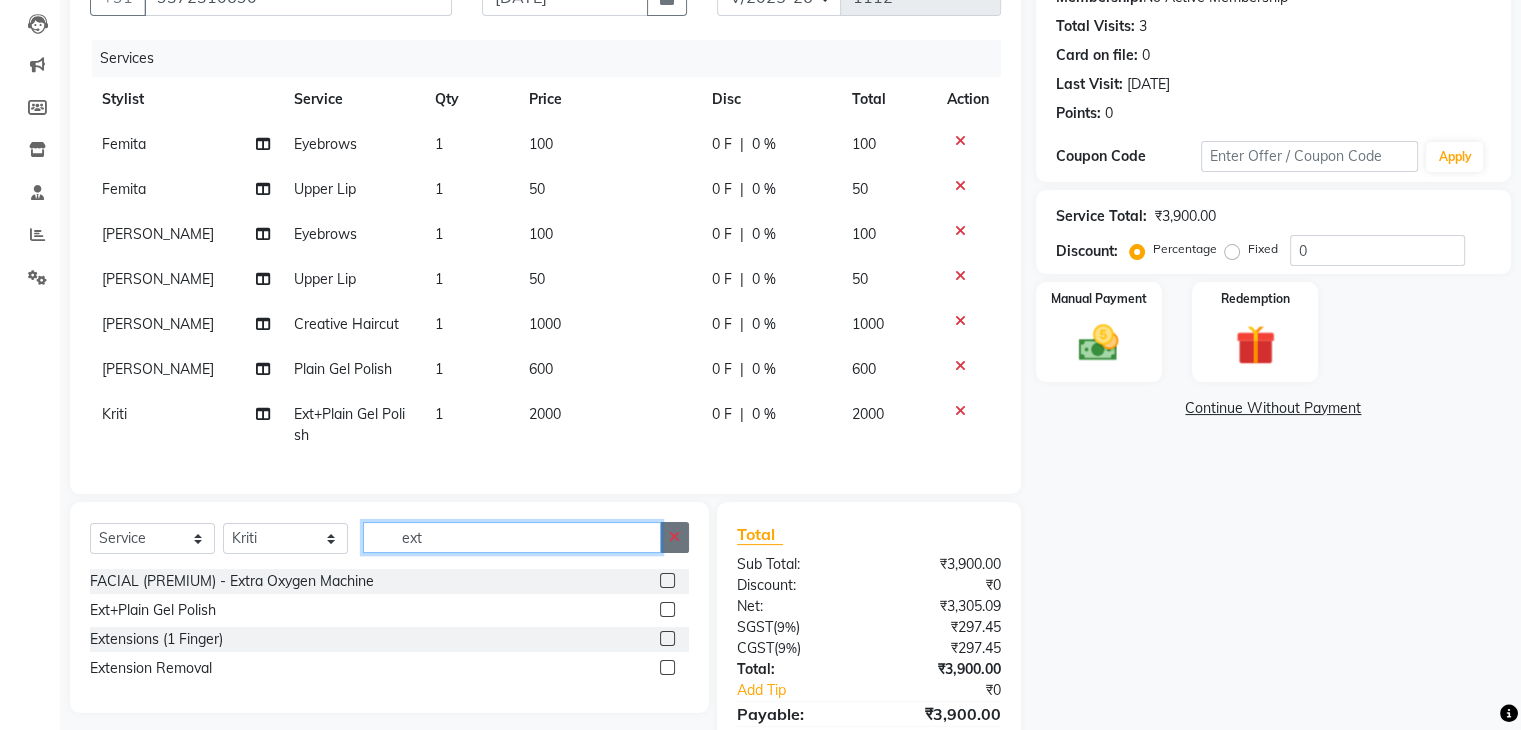 type 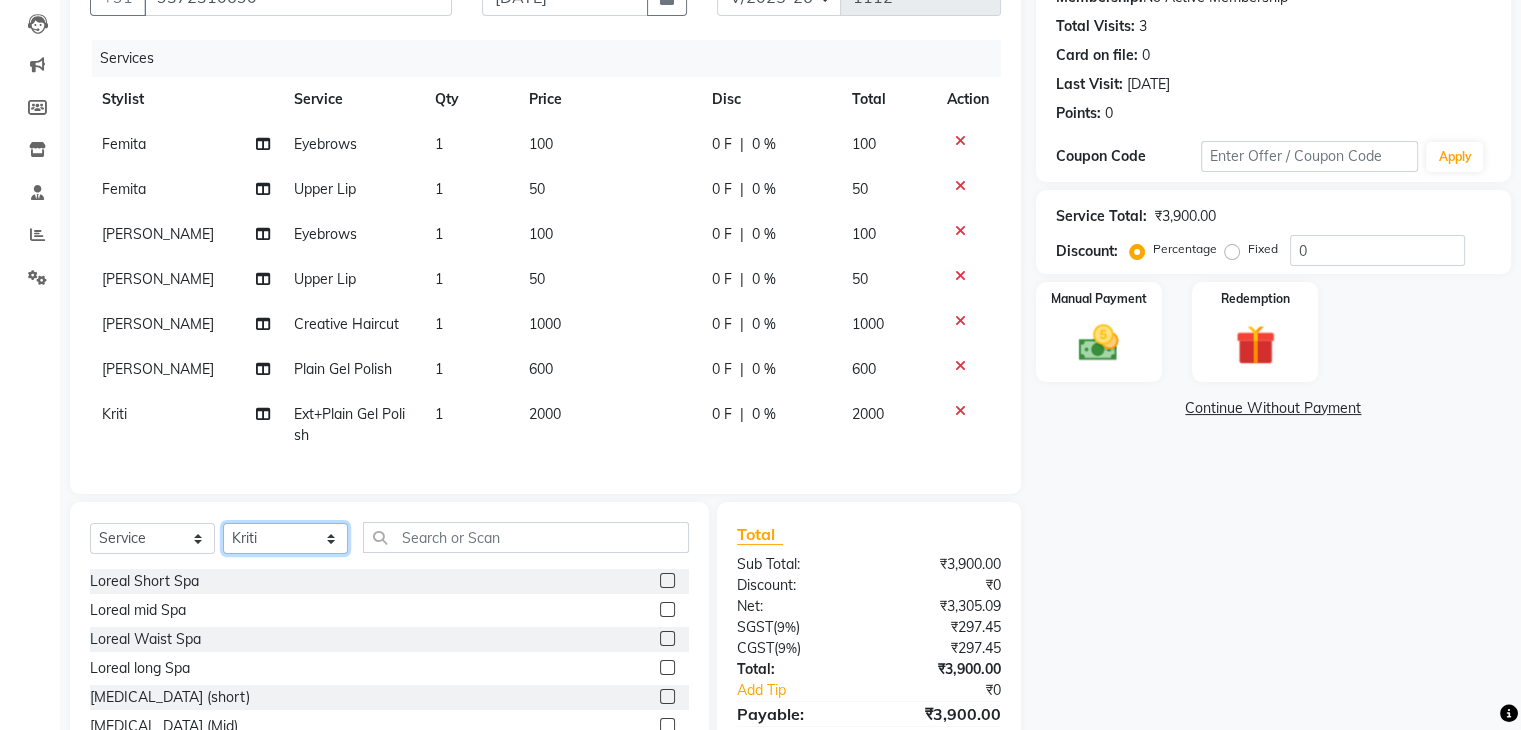 click on "Select Stylist Aarti paswan Ankit Arjun [PERSON_NAME] Femita [PERSON_NAME] [PERSON_NAME] [PERSON_NAME] [PERSON_NAME] [PERSON_NAME] [PERSON_NAME] [PERSON_NAME] [PERSON_NAME] [PERSON_NAME] [PERSON_NAME] Shri Uchai Taruk [PERSON_NAME] Tushmar [PERSON_NAME] Yaadi" 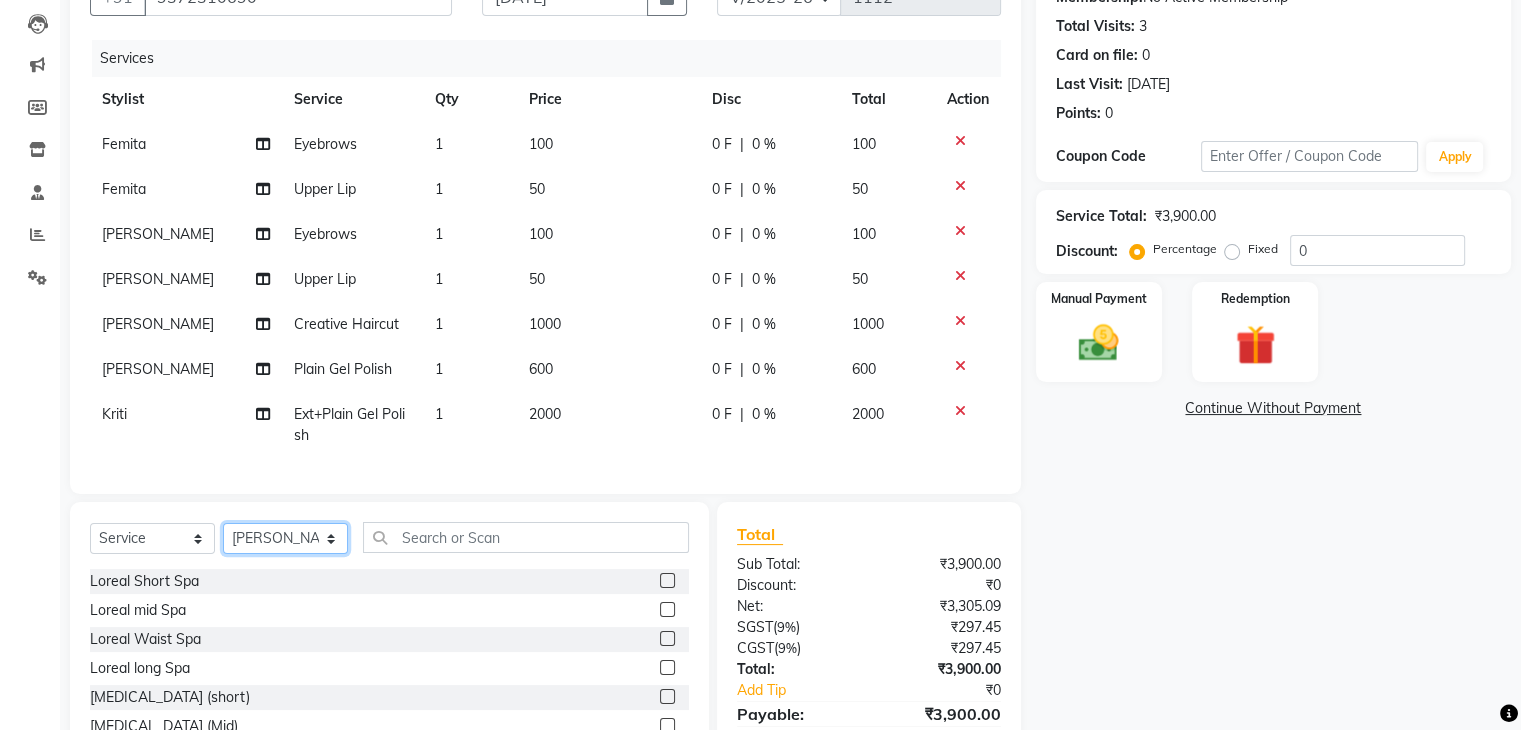 click on "Select Stylist Aarti paswan Ankit Arjun [PERSON_NAME] Femita [PERSON_NAME] [PERSON_NAME] [PERSON_NAME] [PERSON_NAME] [PERSON_NAME] [PERSON_NAME] [PERSON_NAME] [PERSON_NAME] [PERSON_NAME] [PERSON_NAME] Shri Uchai Taruk [PERSON_NAME] Tushmar [PERSON_NAME] Yaadi" 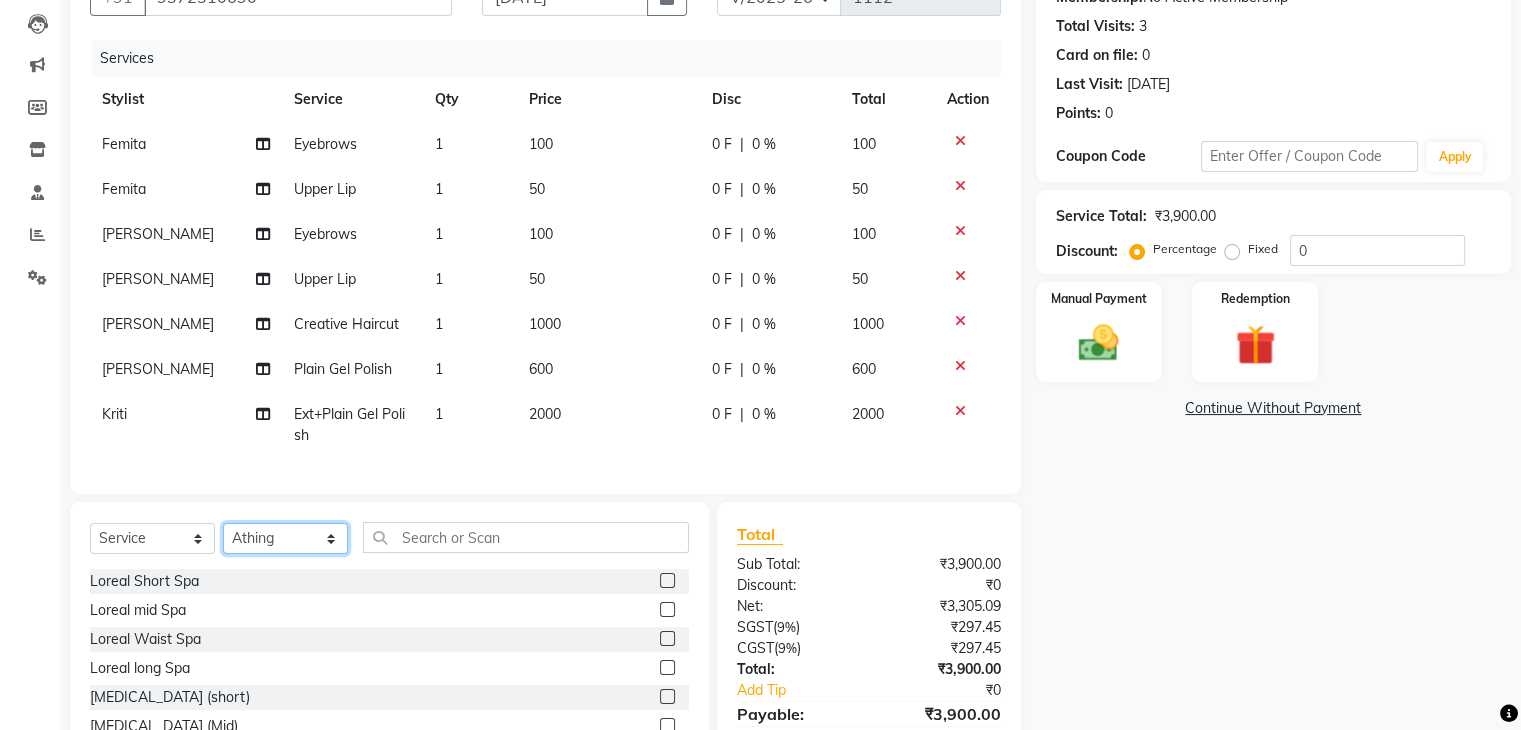 click on "Select Stylist Aarti paswan Ankit Arjun [PERSON_NAME] Femita [PERSON_NAME] [PERSON_NAME] [PERSON_NAME] [PERSON_NAME] [PERSON_NAME] [PERSON_NAME] [PERSON_NAME] [PERSON_NAME] [PERSON_NAME] [PERSON_NAME] Shri Uchai Taruk [PERSON_NAME] Tushmar [PERSON_NAME] Yaadi" 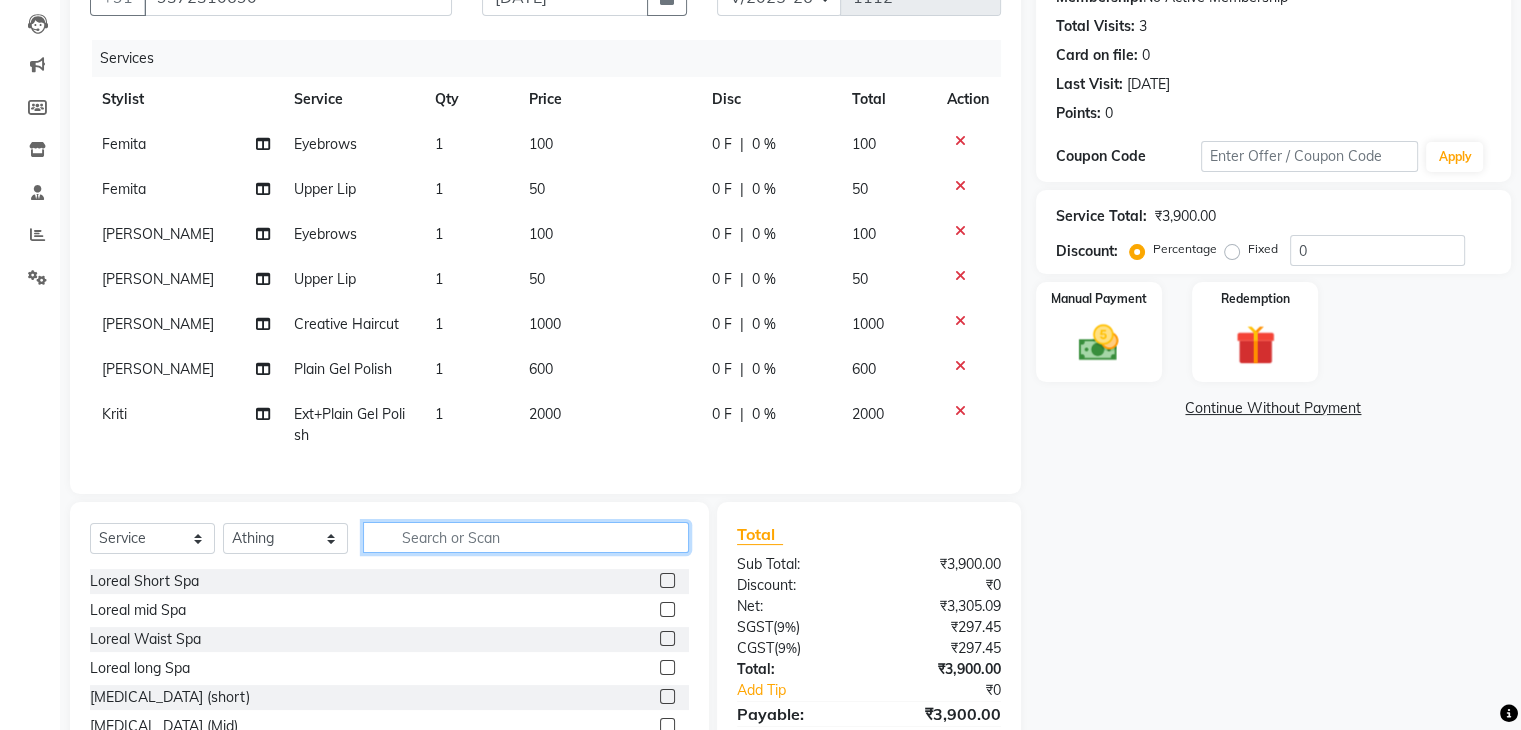 click 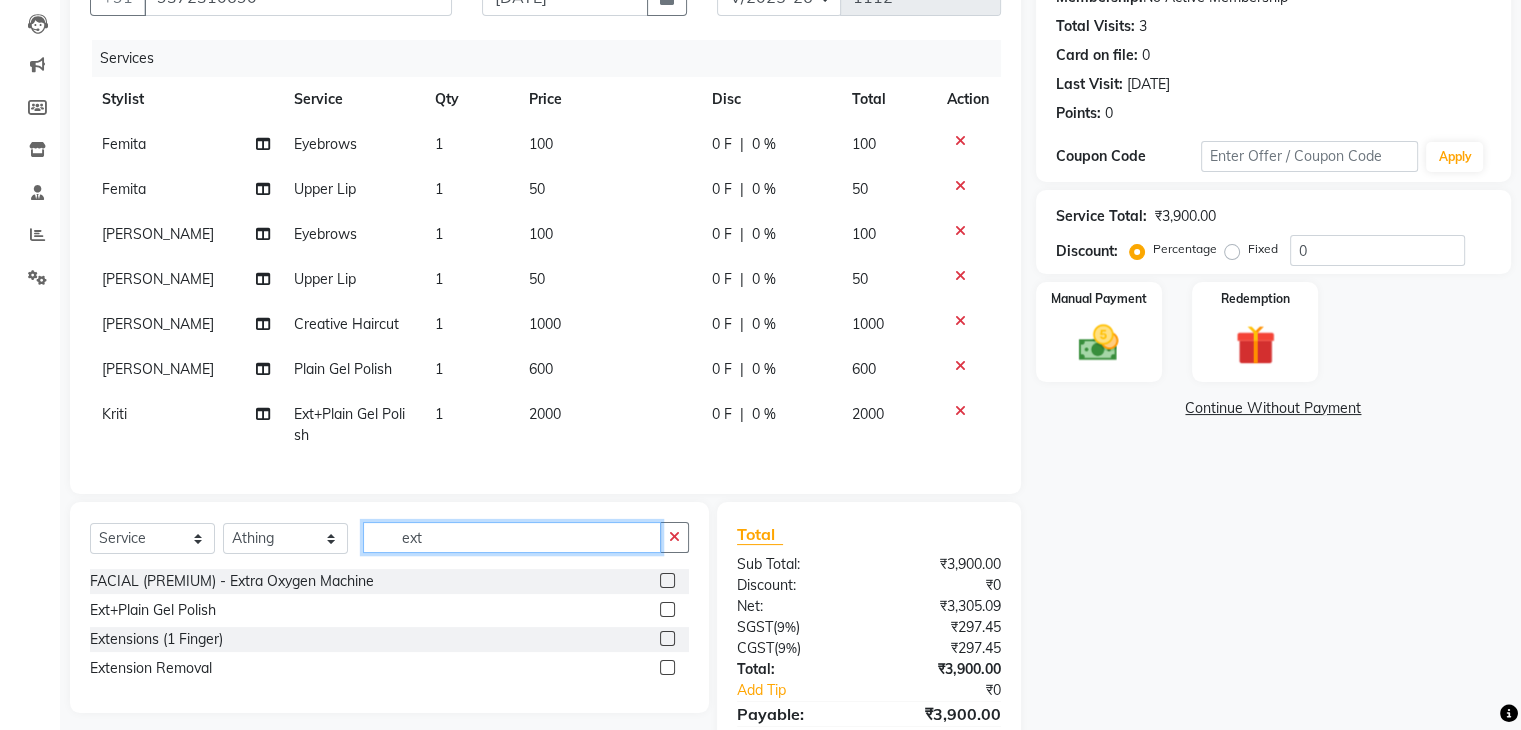 type on "ext" 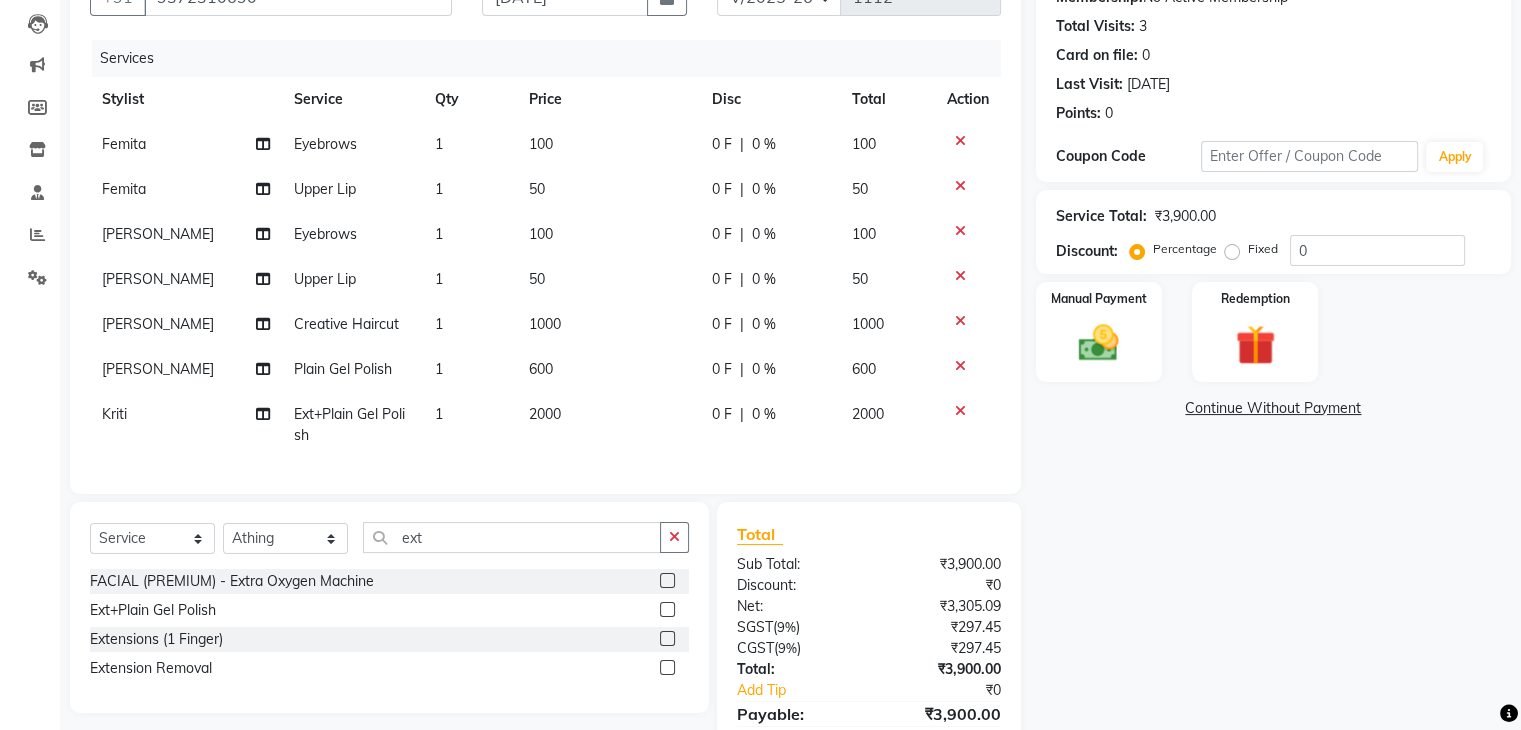 click 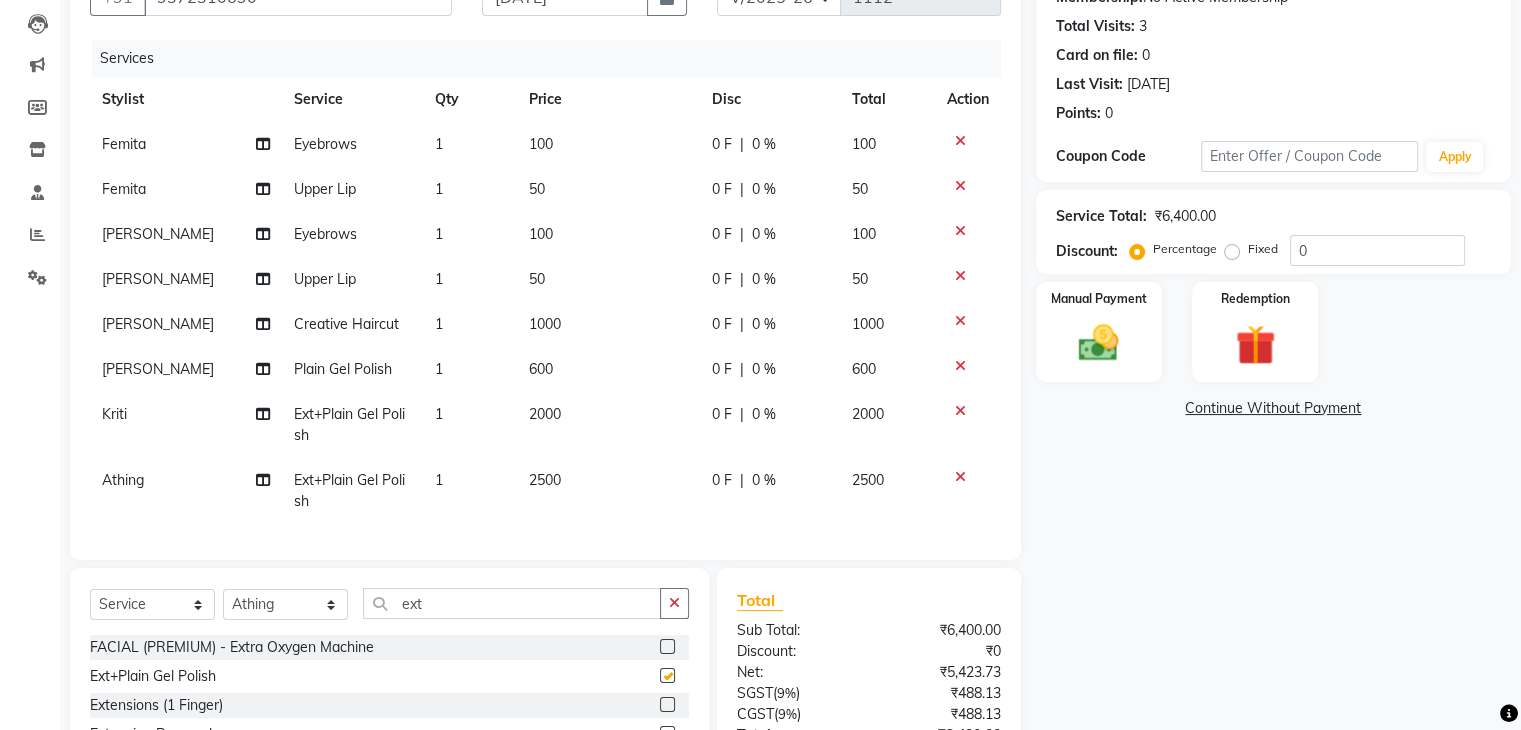 click on "2500" 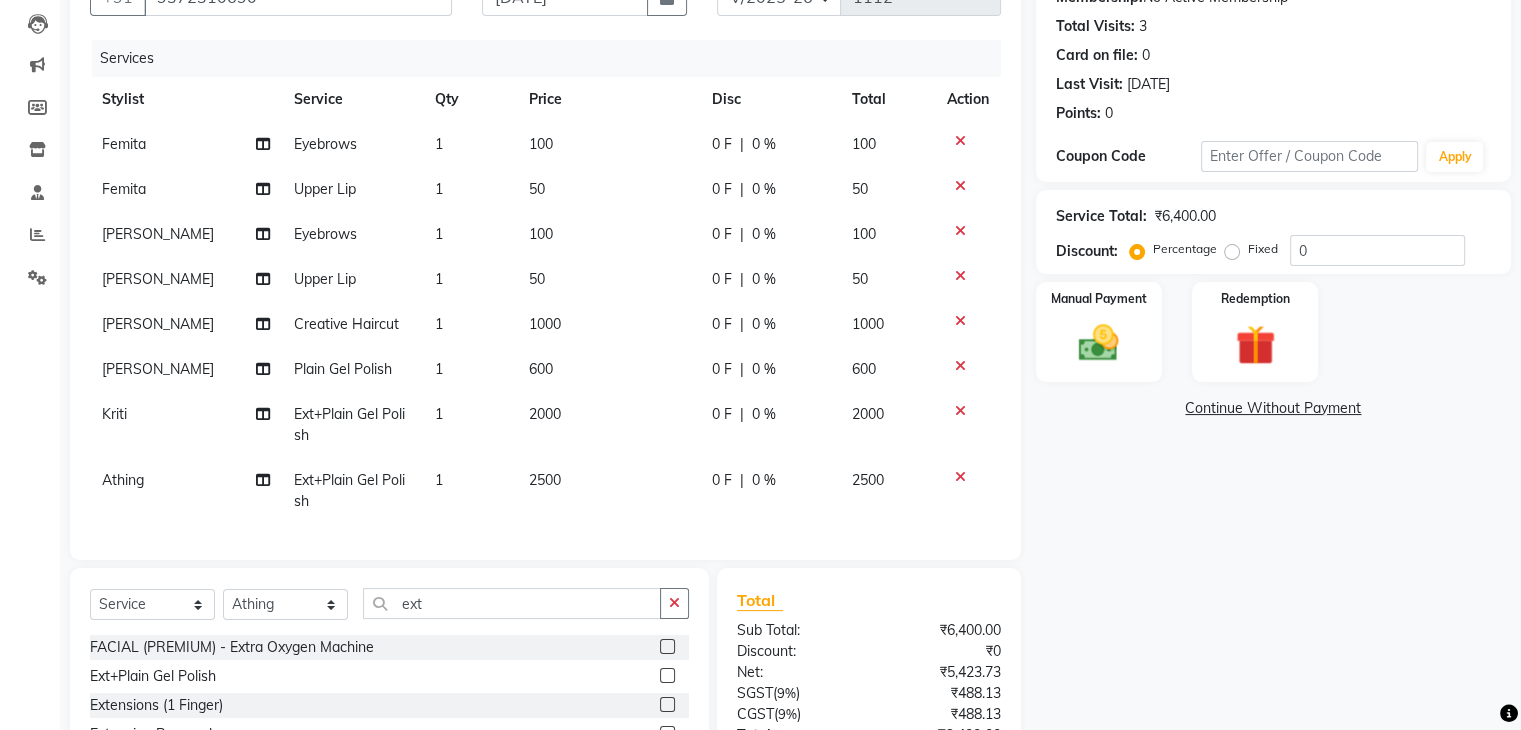 checkbox on "false" 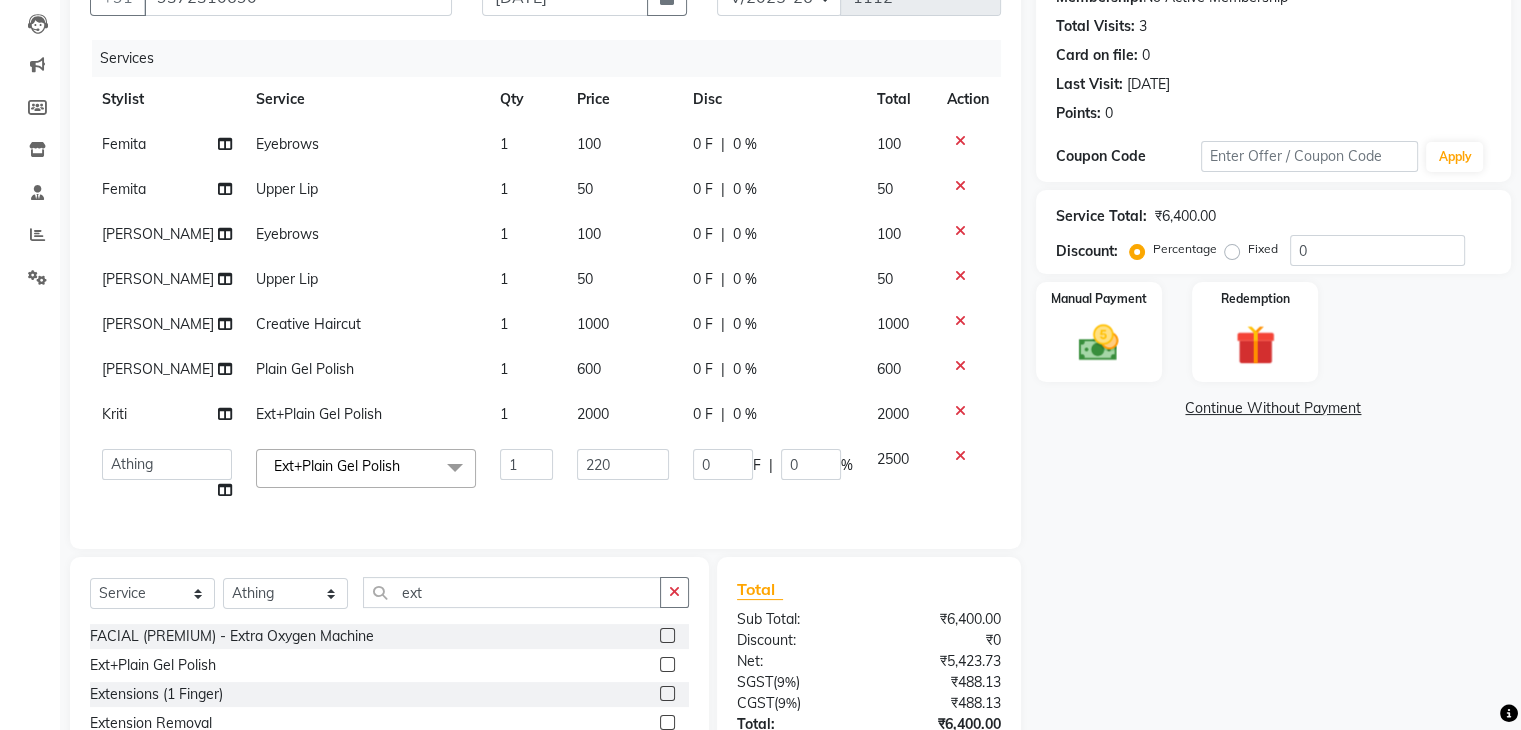 type on "2200" 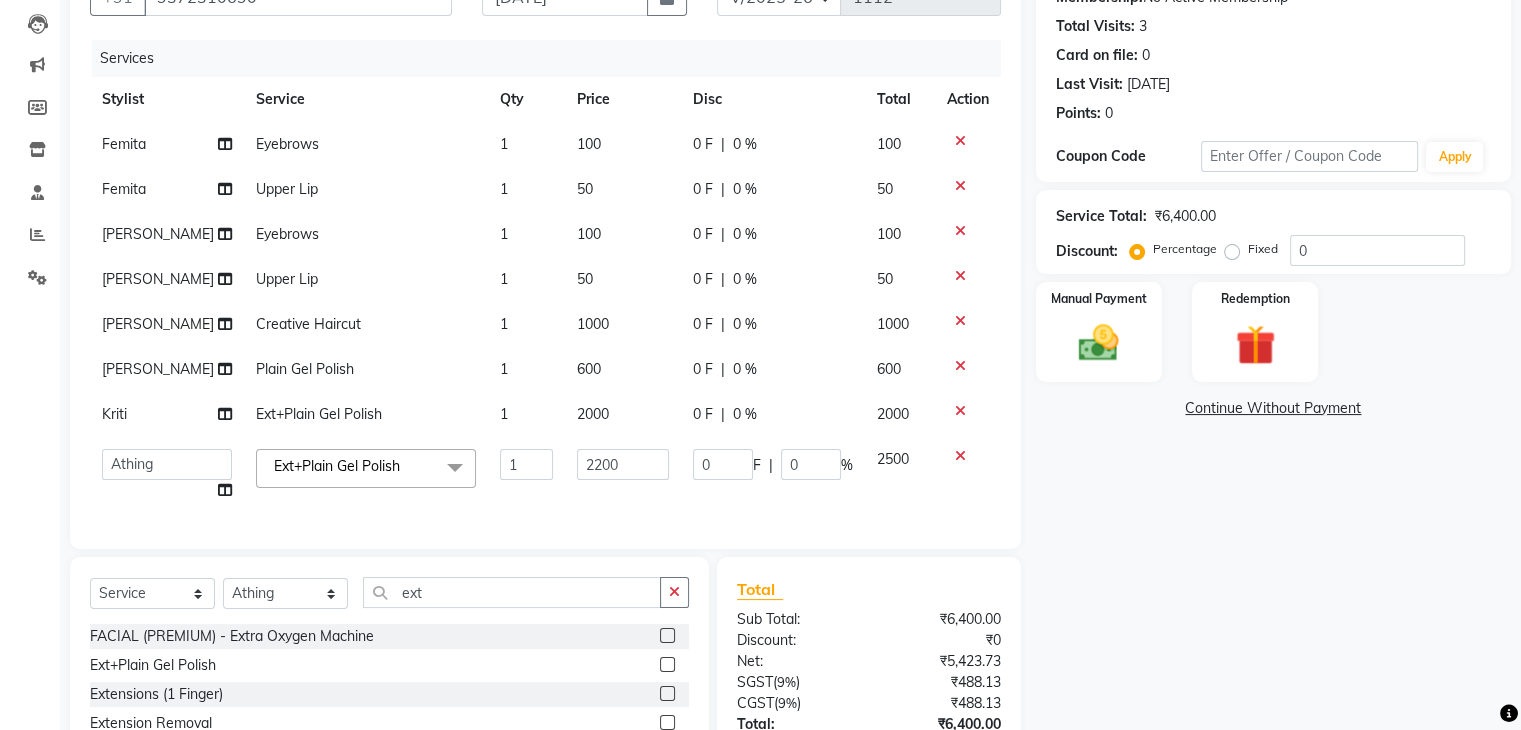 click on "Name: [PERSON_NAME] N Membership:  No Active Membership  Total Visits:  3 Card on file:  0 Last Visit:   [DATE] Points:   0  Coupon Code Apply Service Total:  ₹6,400.00  Discount:  Percentage   Fixed  0 Manual Payment Redemption  Continue Without Payment" 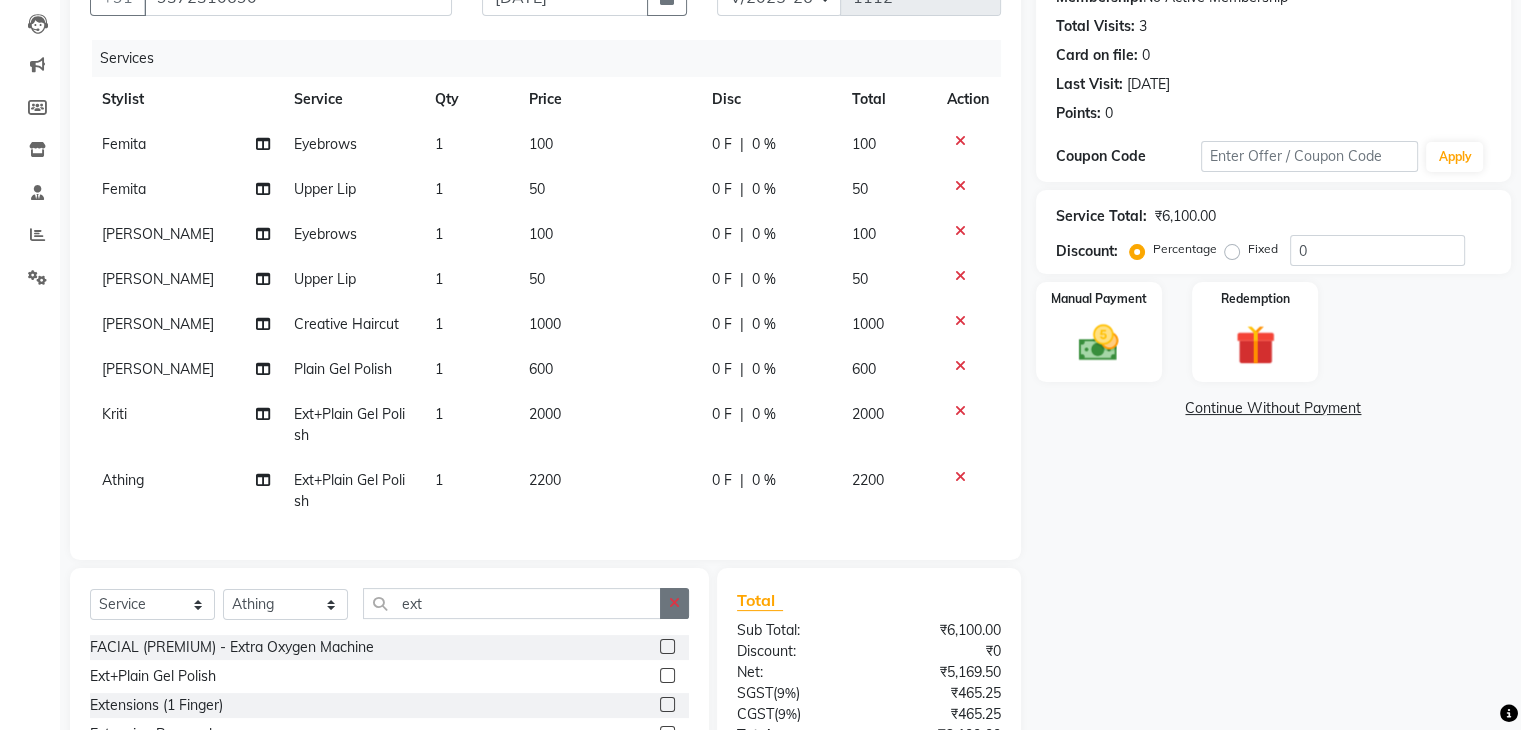 click 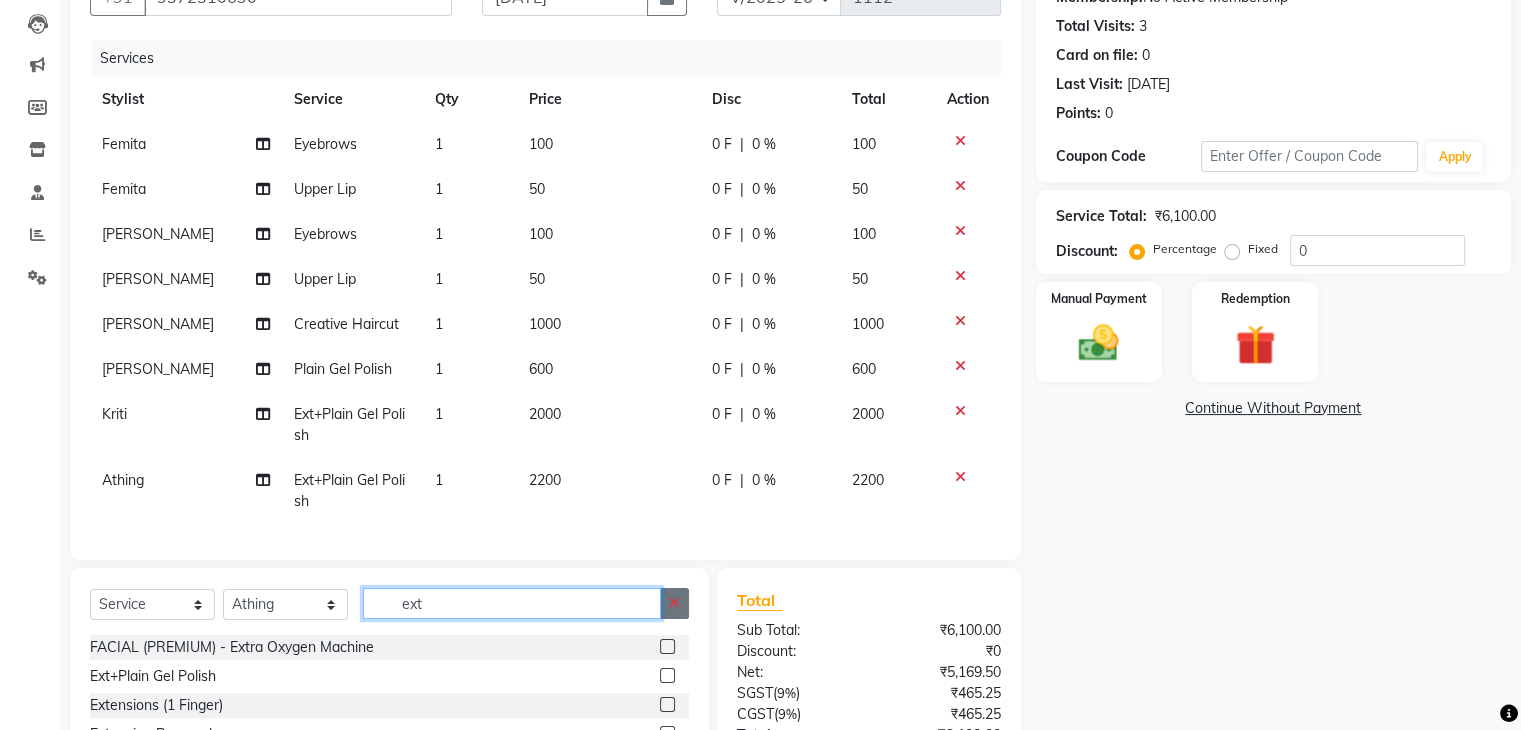 type 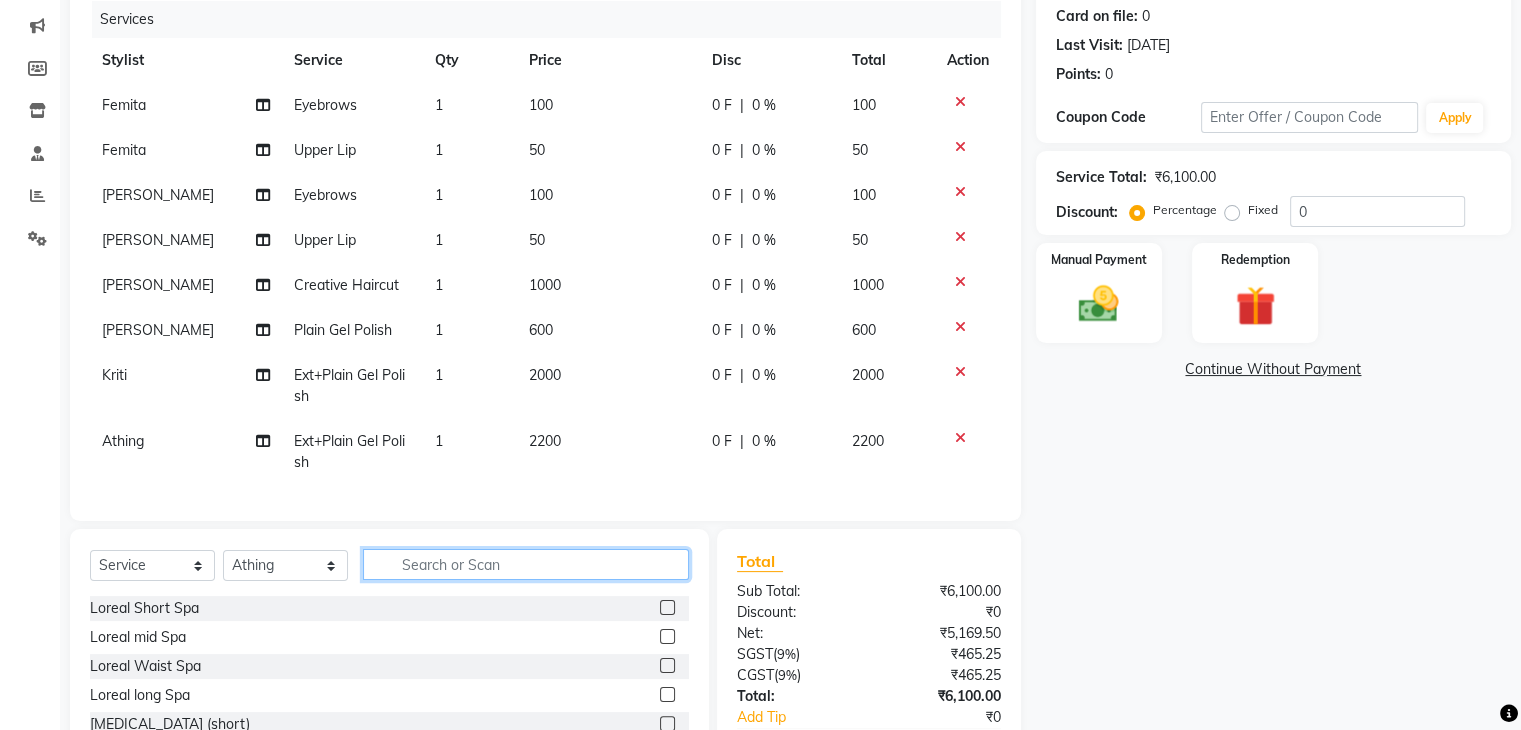 scroll, scrollTop: 372, scrollLeft: 0, axis: vertical 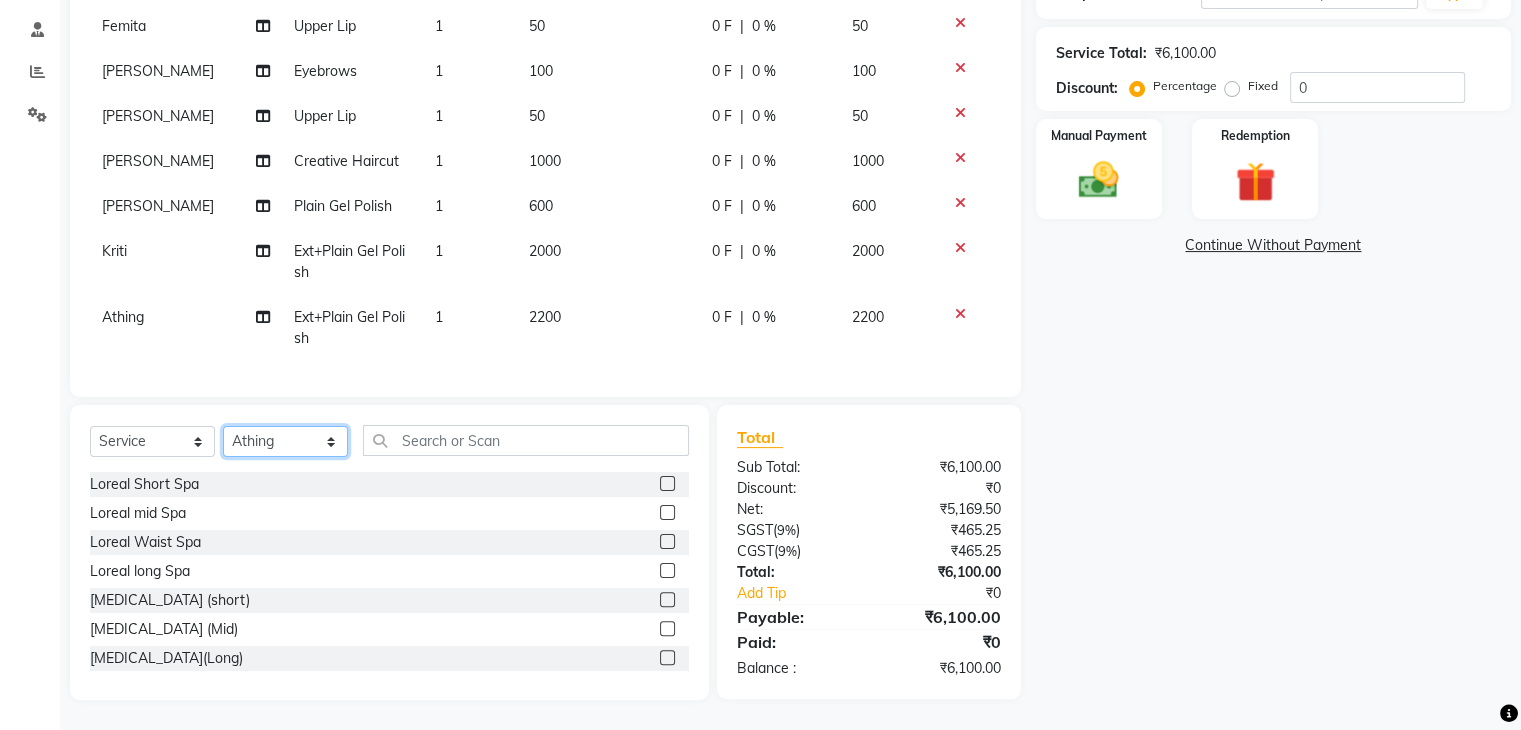 click on "Select Stylist Aarti paswan Ankit Arjun [PERSON_NAME] Femita [PERSON_NAME] [PERSON_NAME] [PERSON_NAME] [PERSON_NAME] [PERSON_NAME] [PERSON_NAME] [PERSON_NAME] [PERSON_NAME] [PERSON_NAME] [PERSON_NAME] Shri Uchai Taruk [PERSON_NAME] Tushmar [PERSON_NAME] Yaadi" 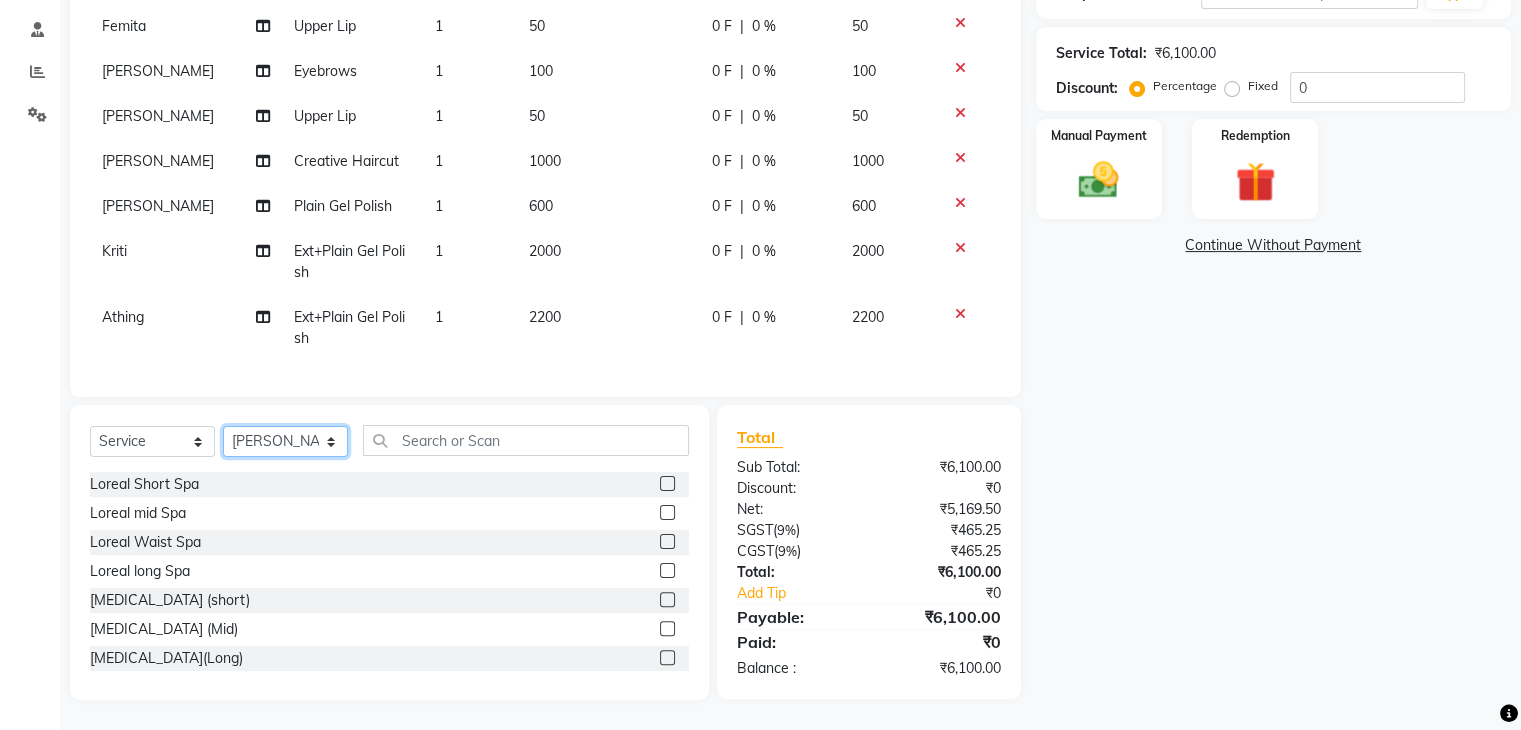 click on "Select Stylist Aarti paswan Ankit Arjun [PERSON_NAME] Femita [PERSON_NAME] [PERSON_NAME] [PERSON_NAME] [PERSON_NAME] [PERSON_NAME] [PERSON_NAME] [PERSON_NAME] [PERSON_NAME] [PERSON_NAME] [PERSON_NAME] Shri Uchai Taruk [PERSON_NAME] Tushmar [PERSON_NAME] Yaadi" 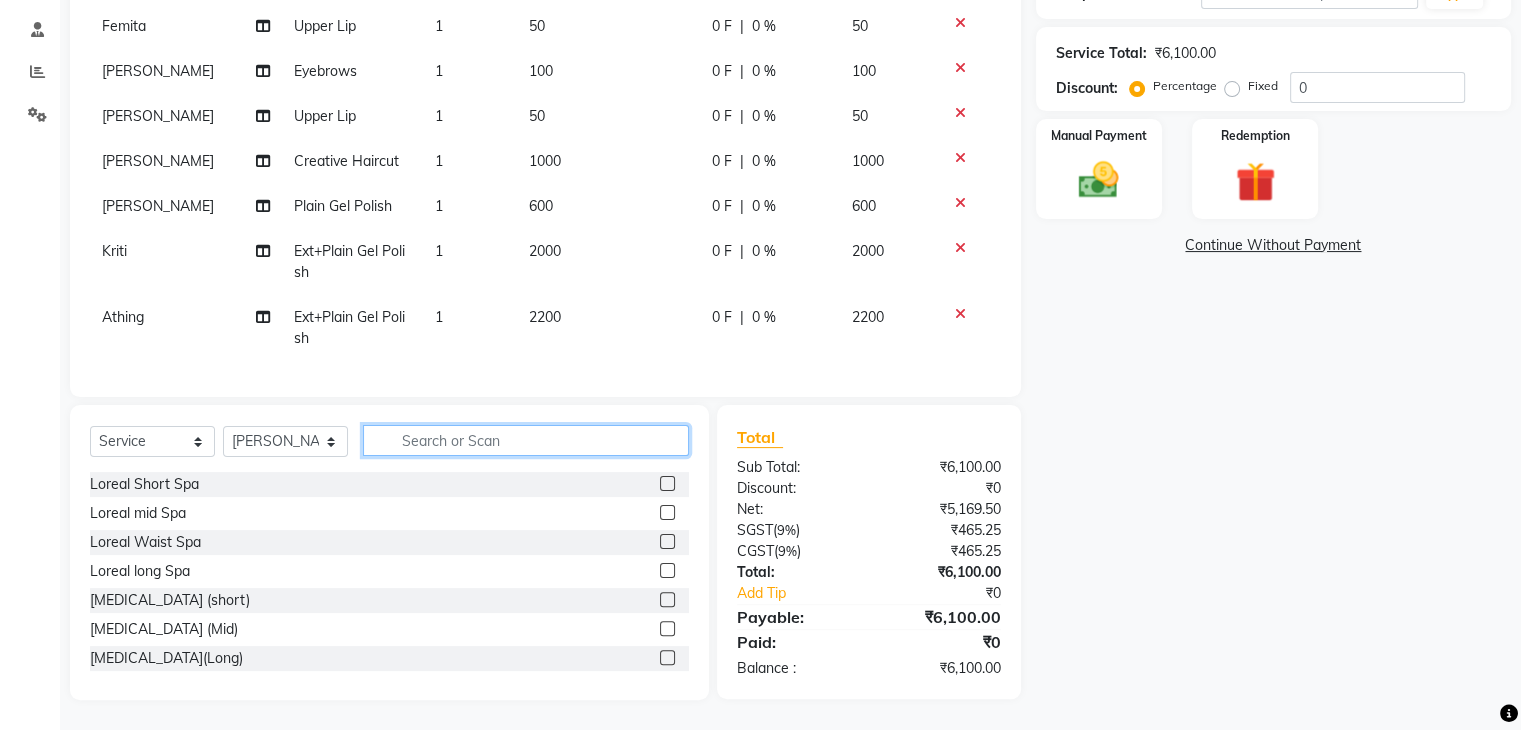 click 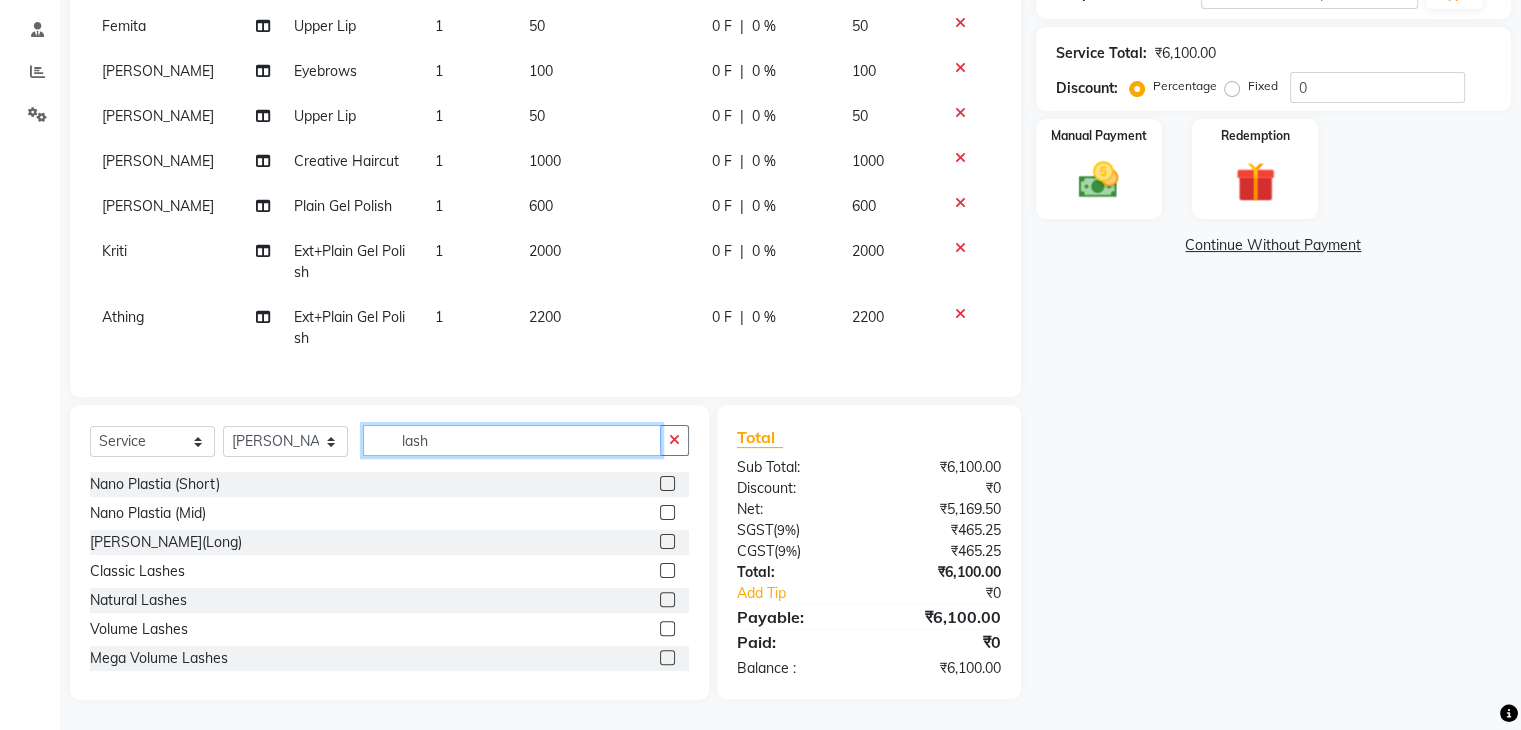 scroll, scrollTop: 371, scrollLeft: 0, axis: vertical 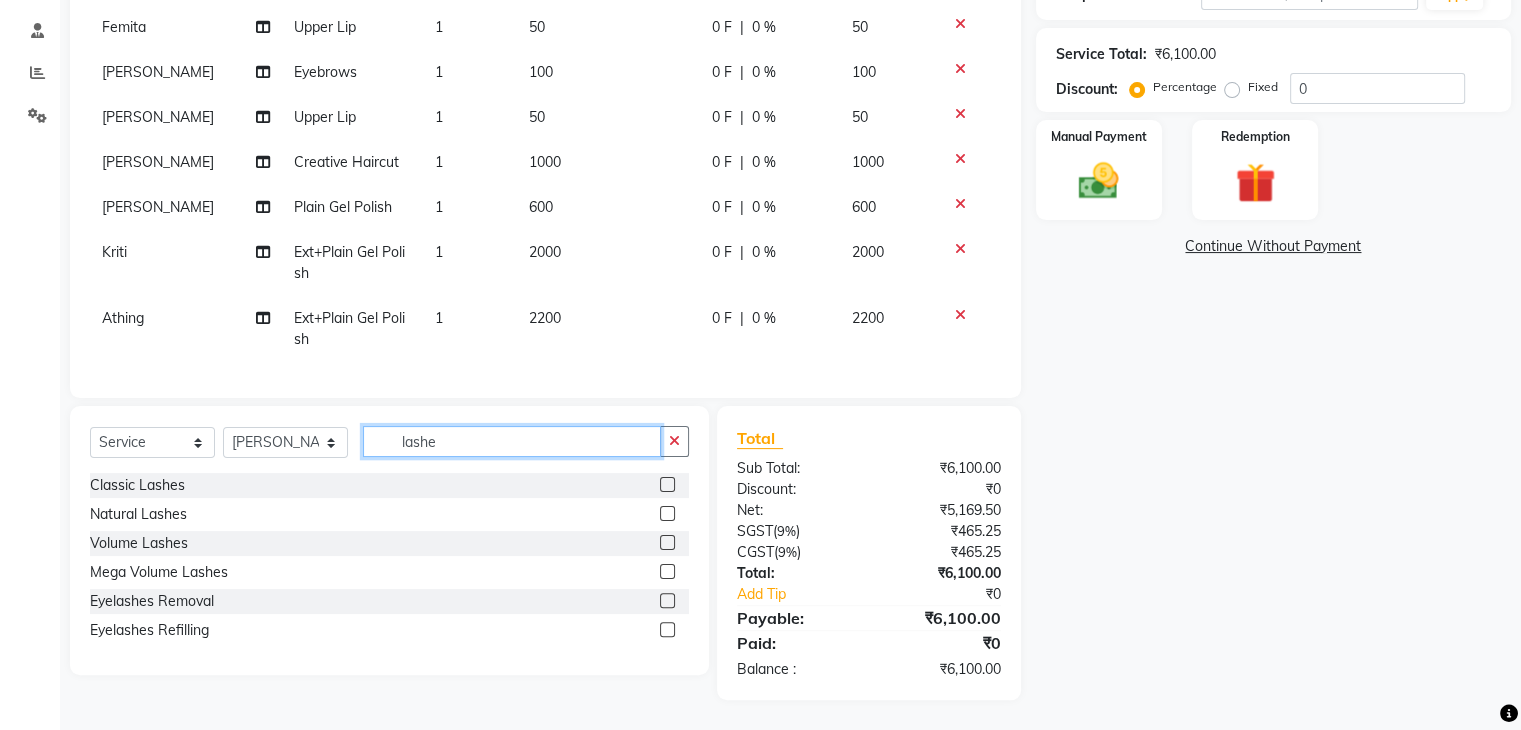 type on "lashe" 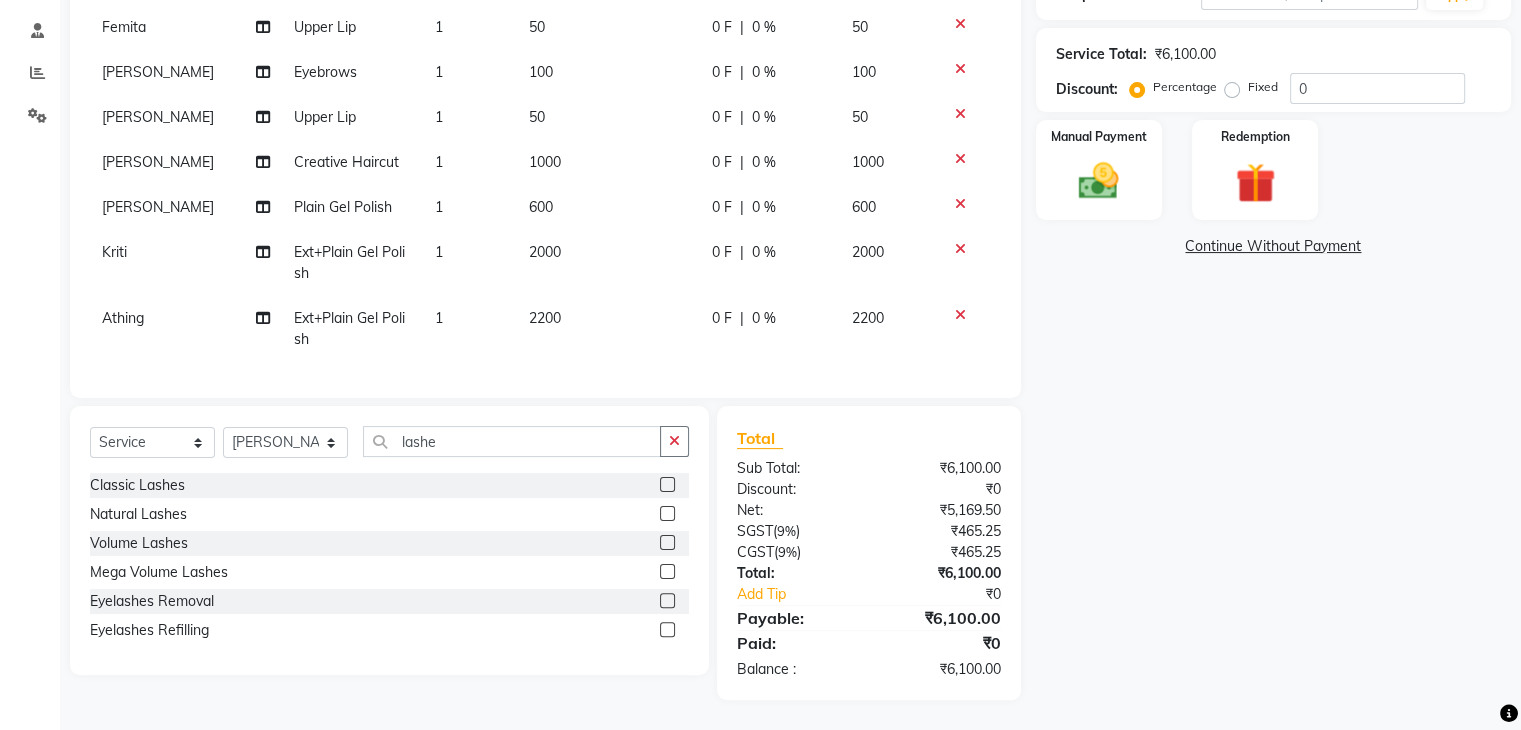 click 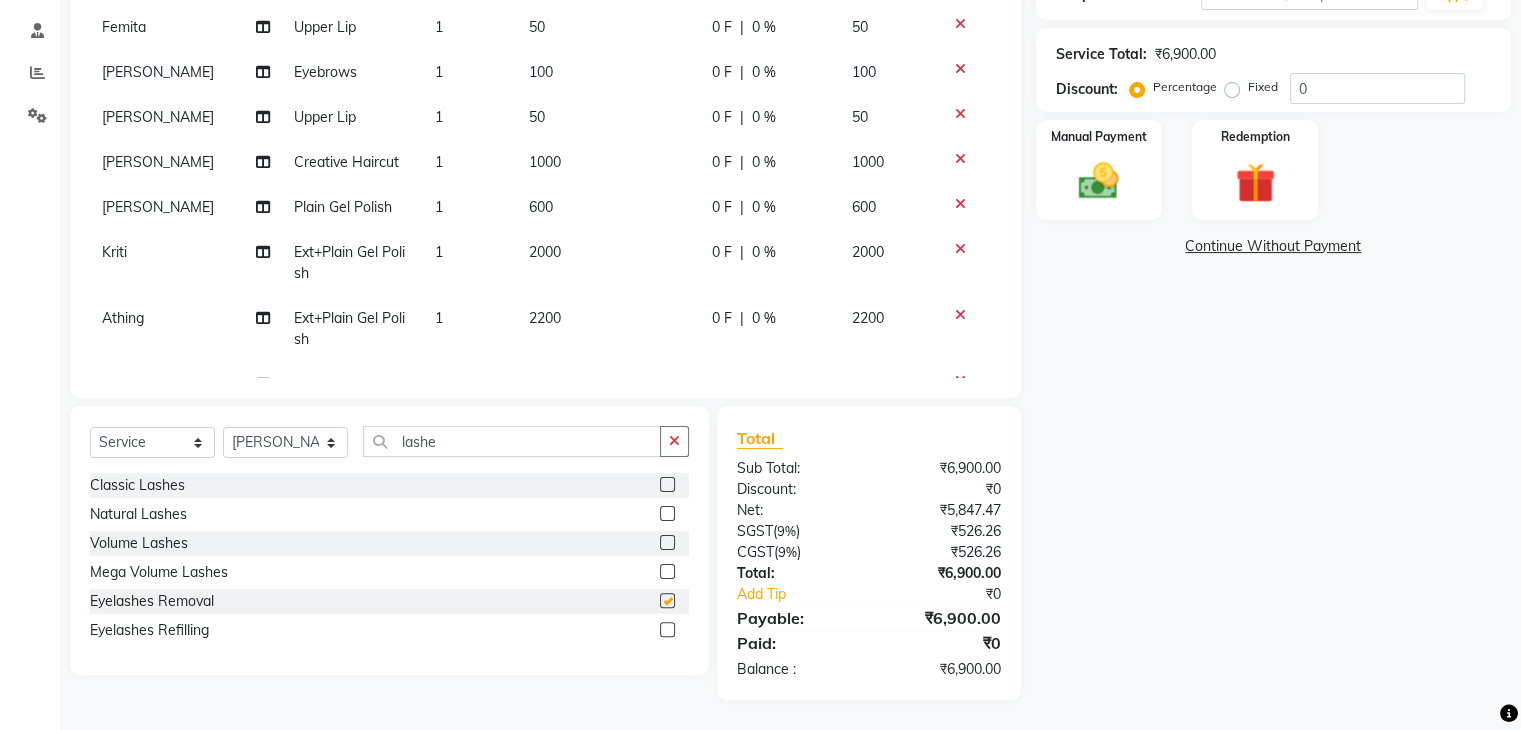checkbox on "false" 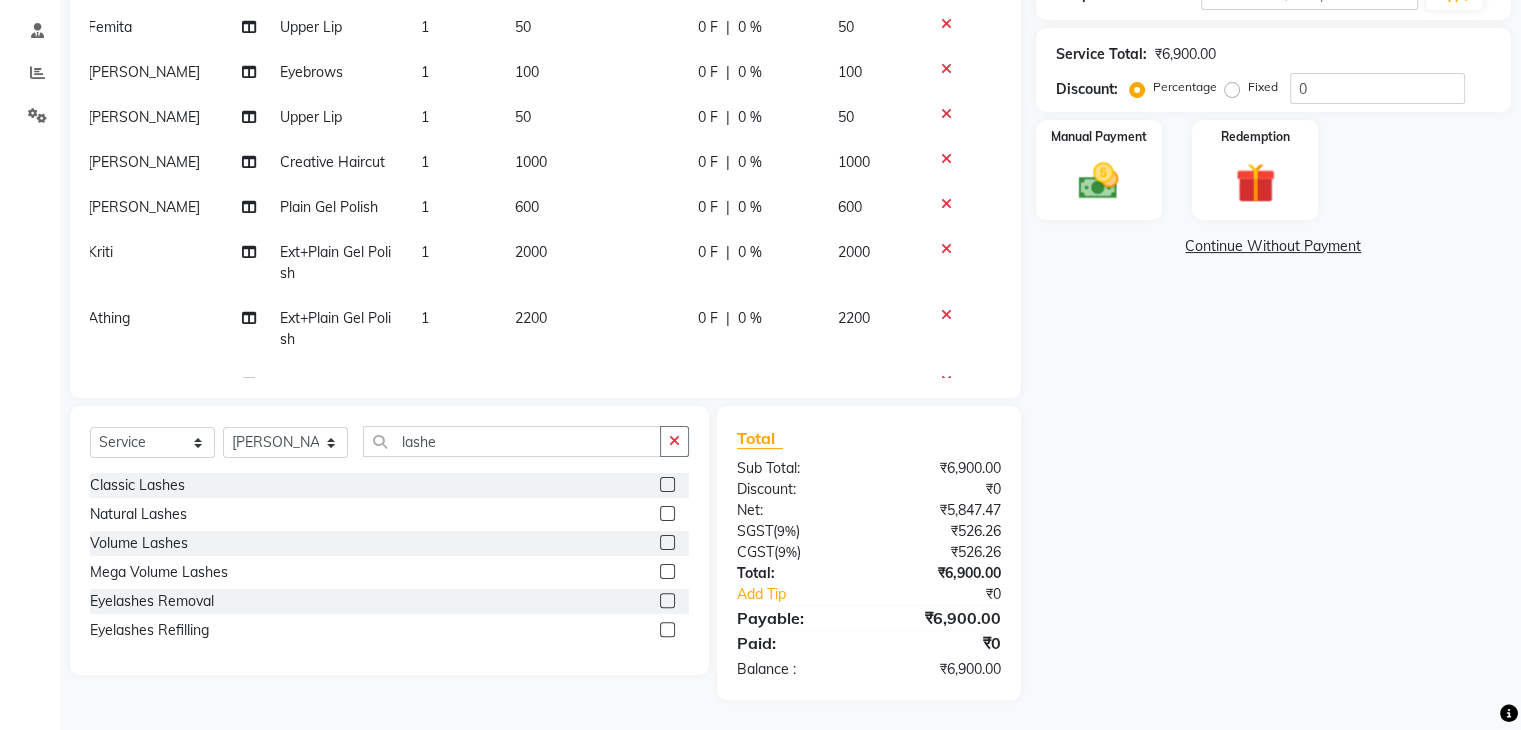 scroll, scrollTop: 0, scrollLeft: 0, axis: both 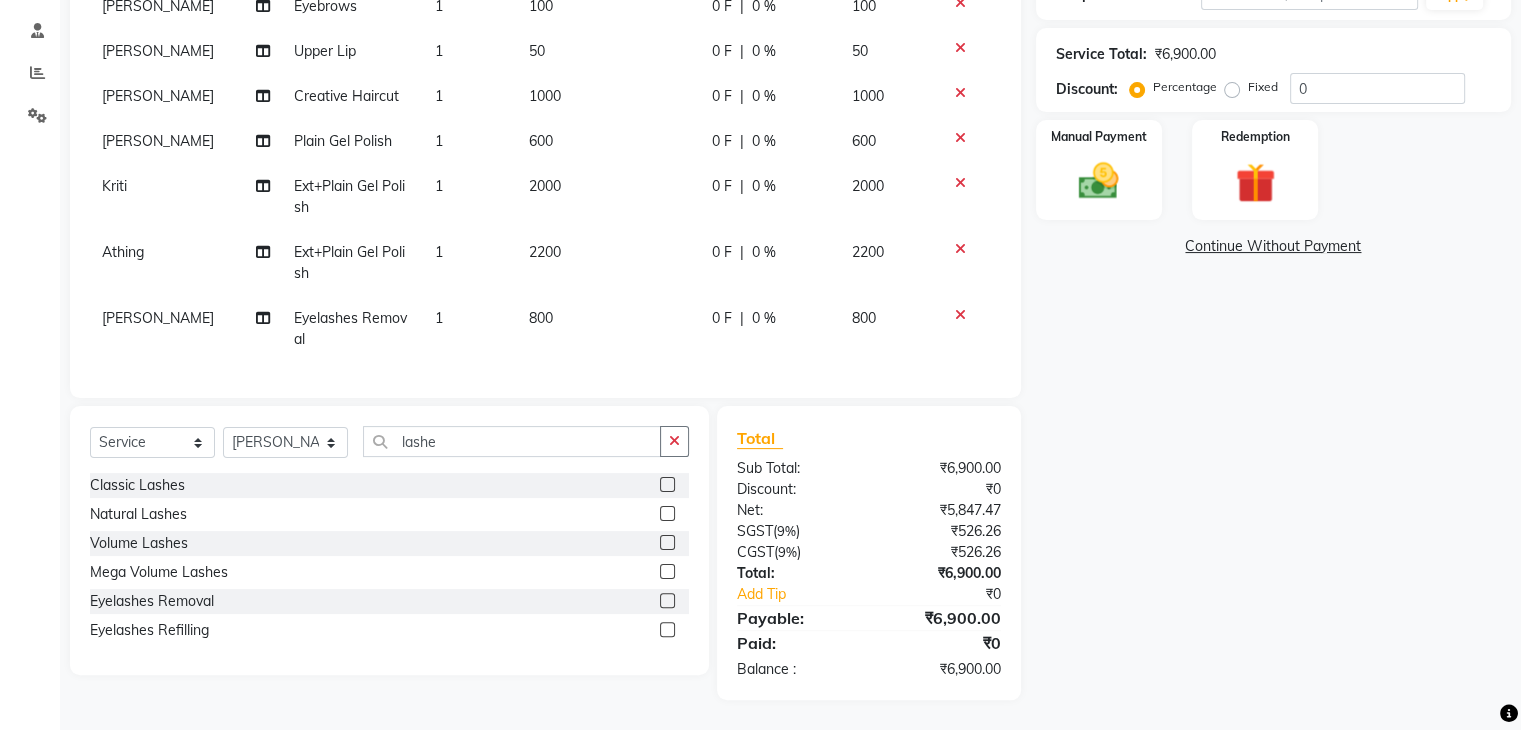 click on "800" 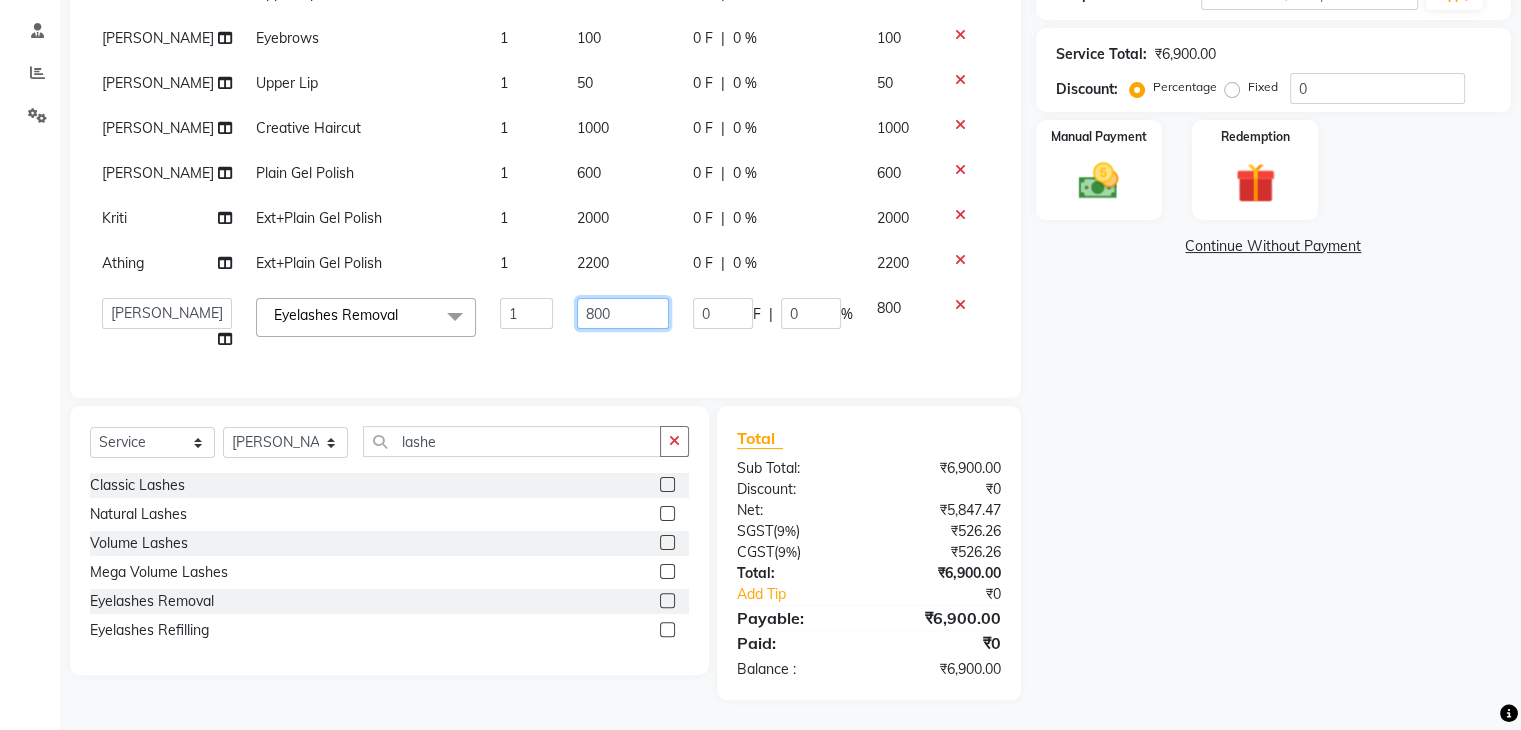 click on "800" 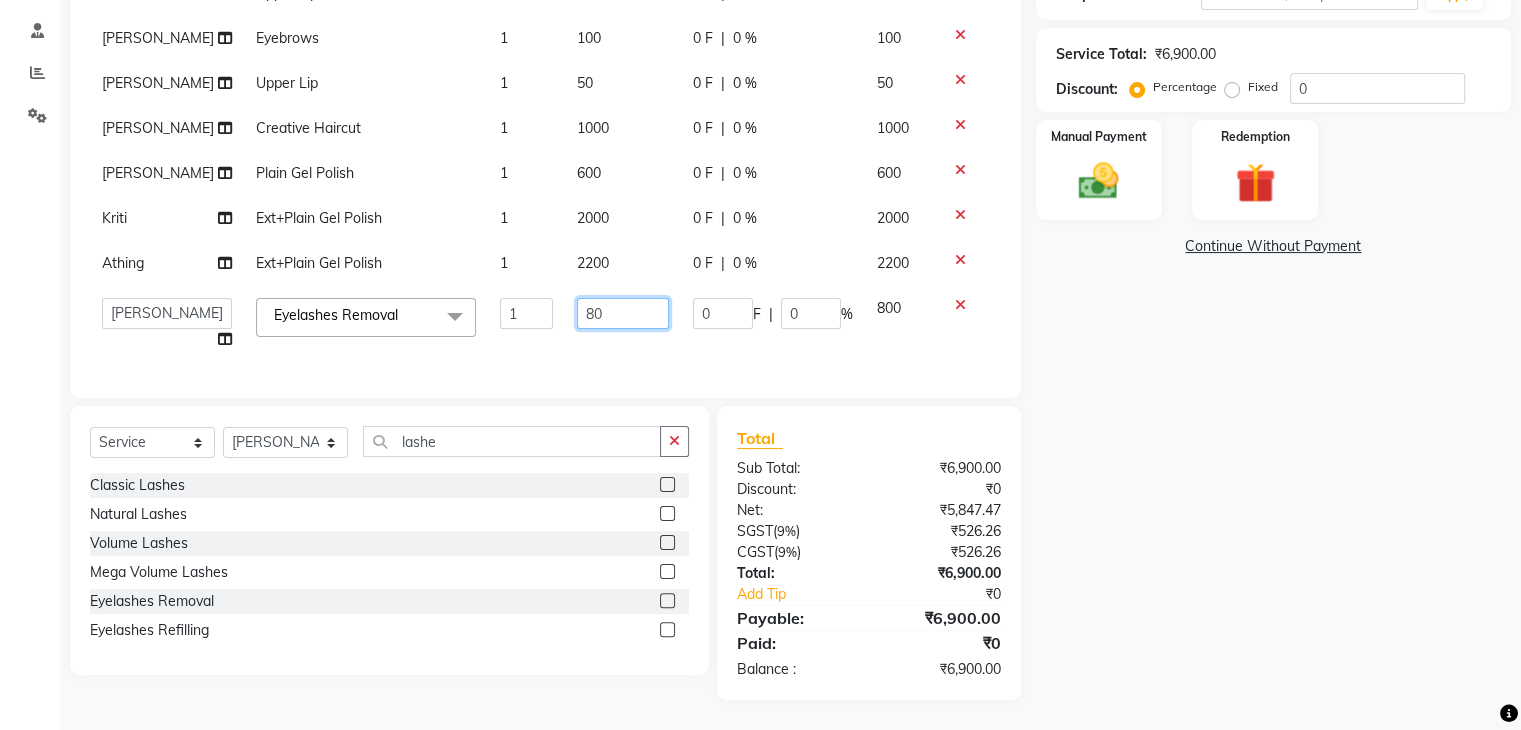 type on "8" 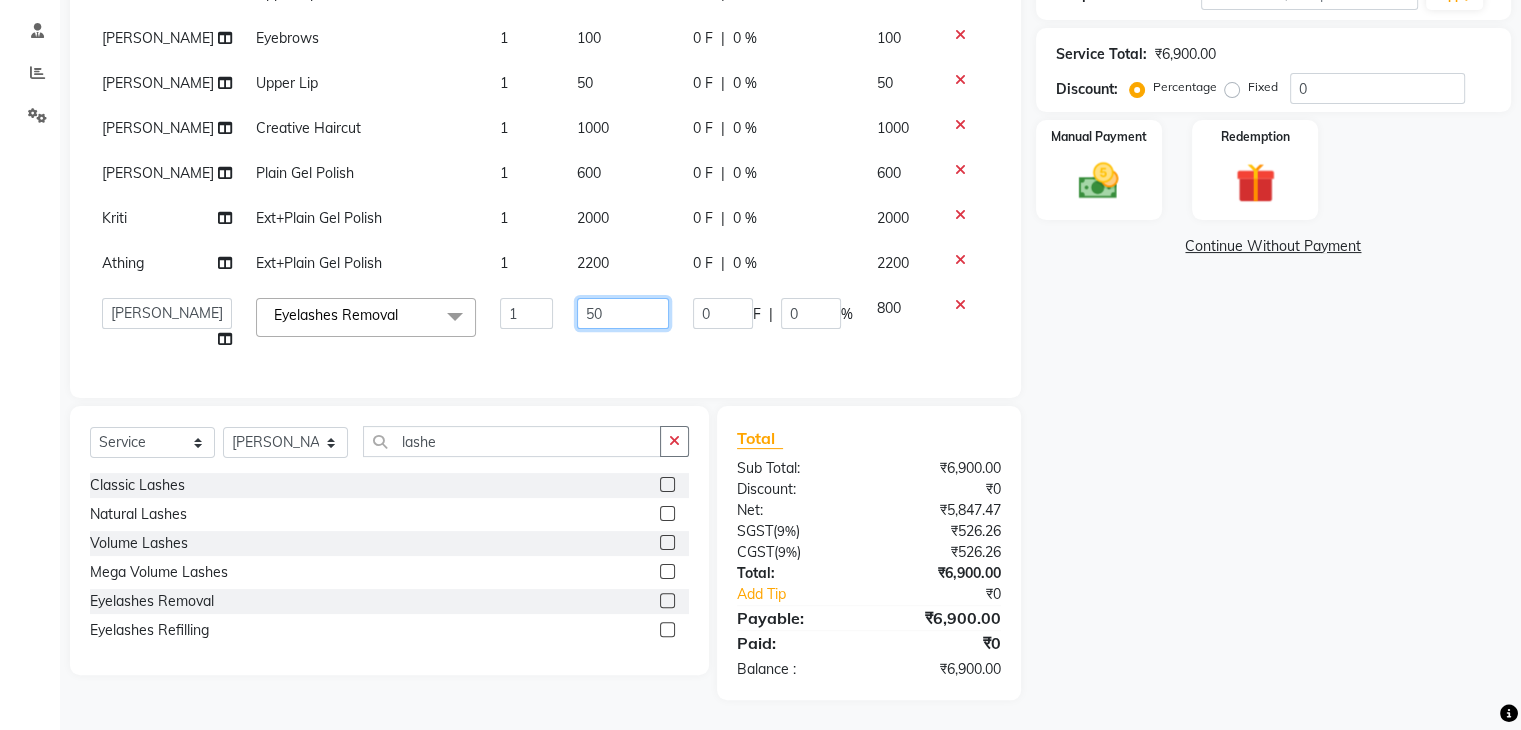 type on "500" 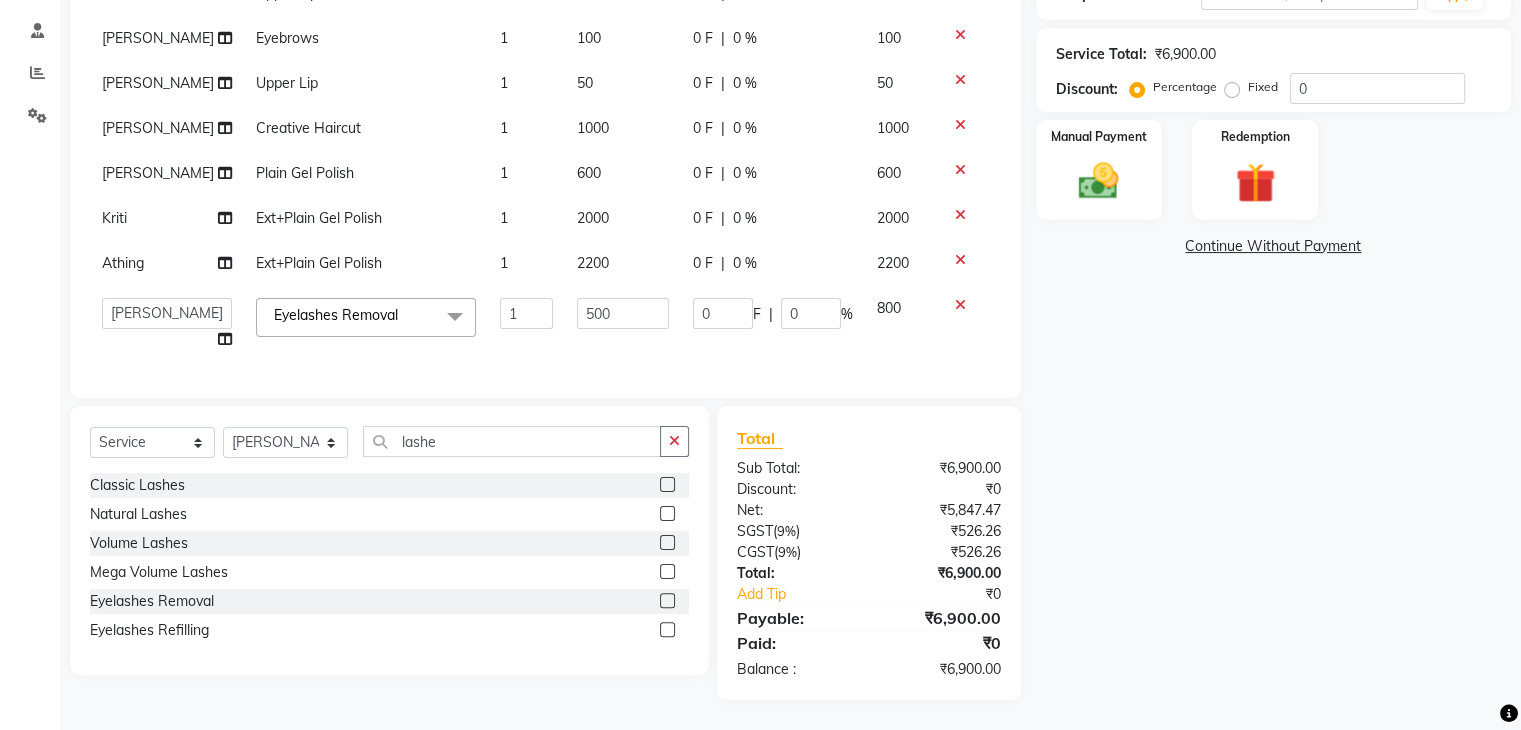 click on "Name: [PERSON_NAME] N Membership:  No Active Membership  Total Visits:  3 Card on file:  0 Last Visit:   [DATE] Points:   0  Coupon Code Apply Service Total:  ₹6,900.00  Discount:  Percentage   Fixed  0 Manual Payment Redemption  Continue Without Payment" 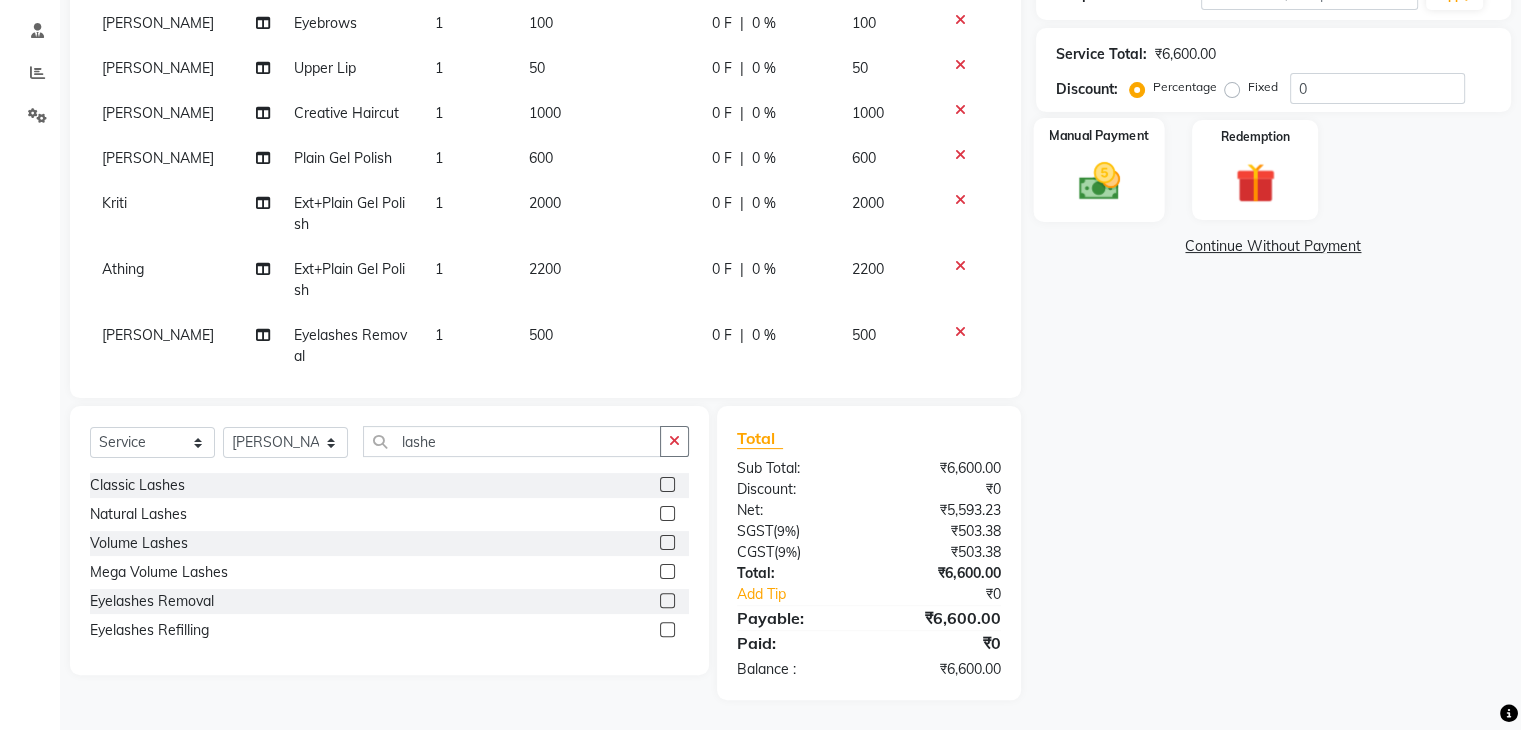 click on "Manual Payment" 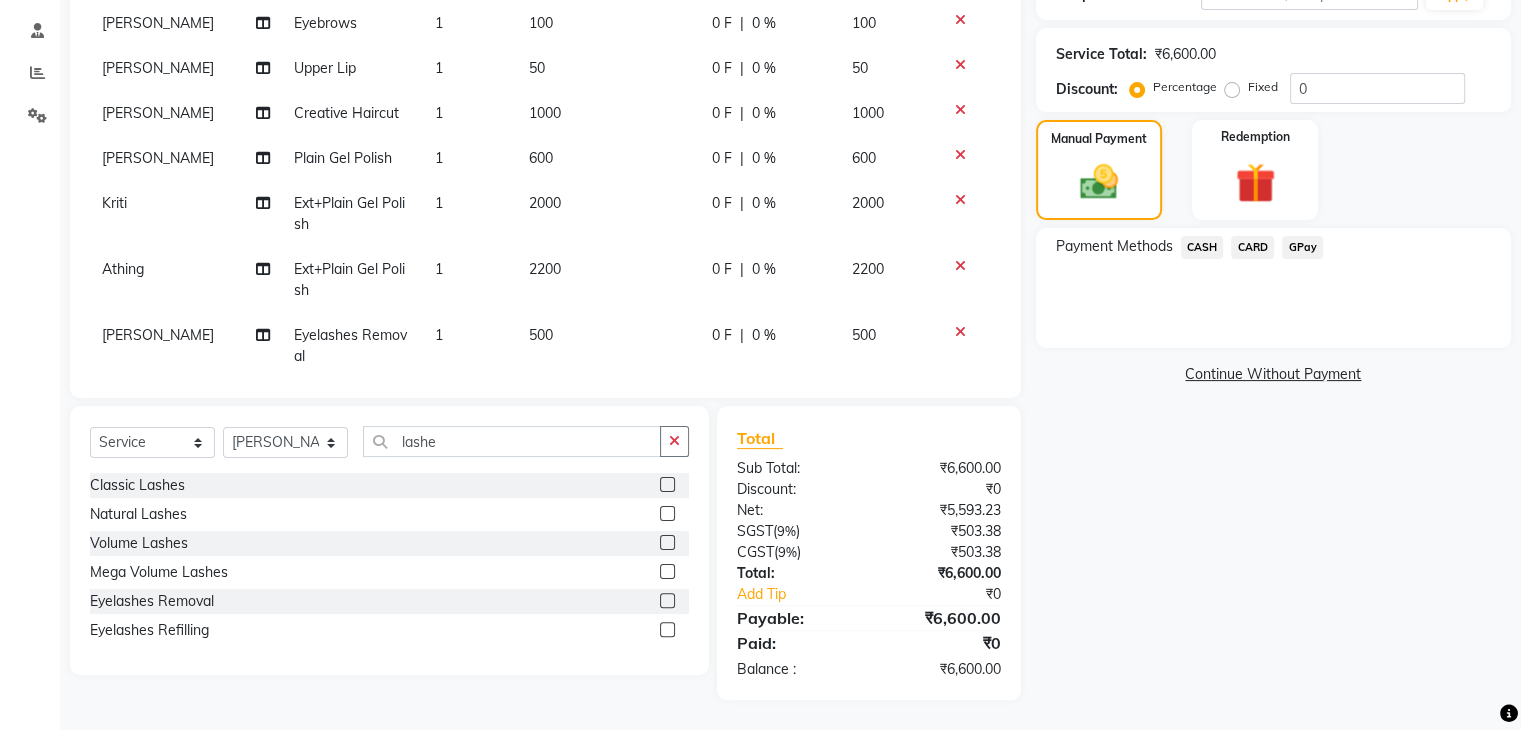 click on "CARD" 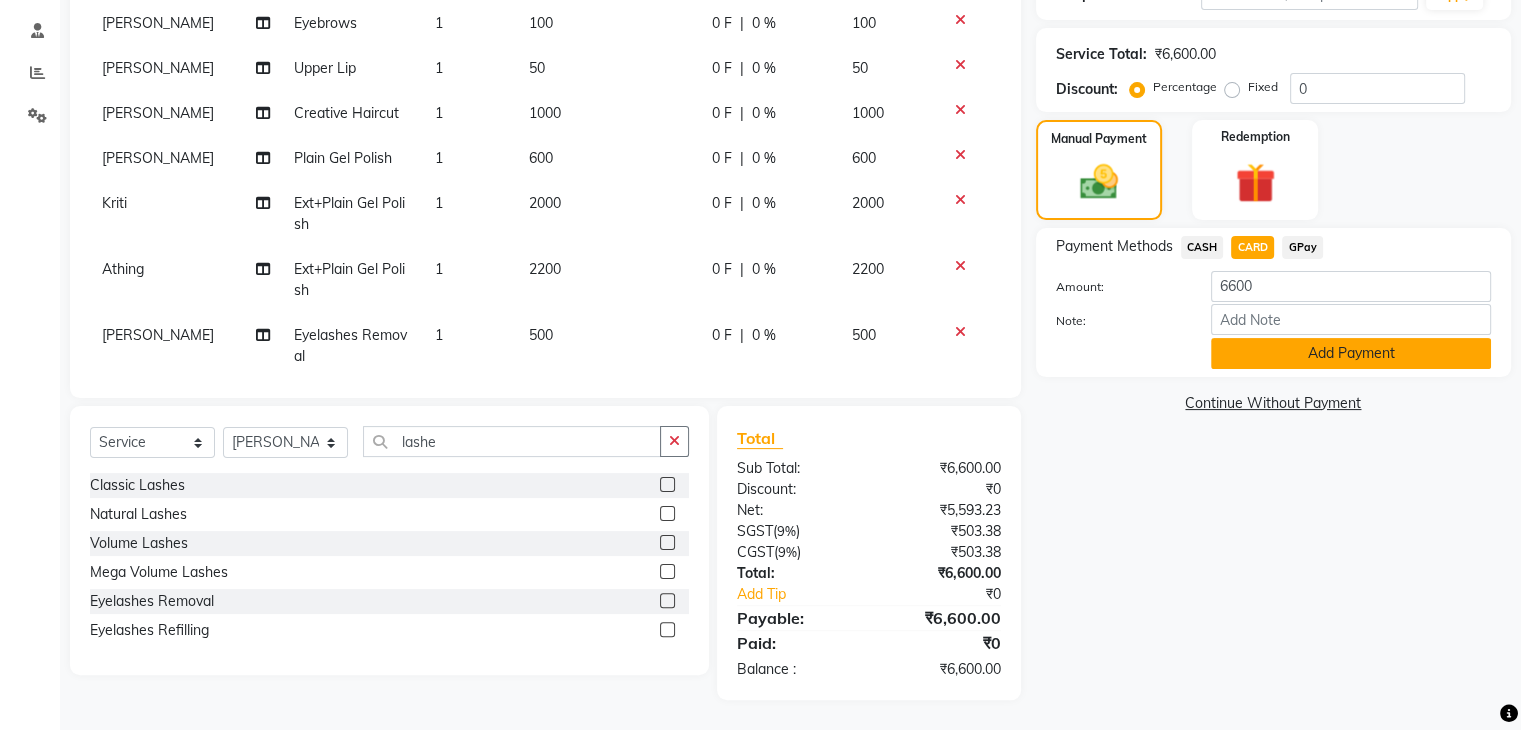 click on "Add Payment" 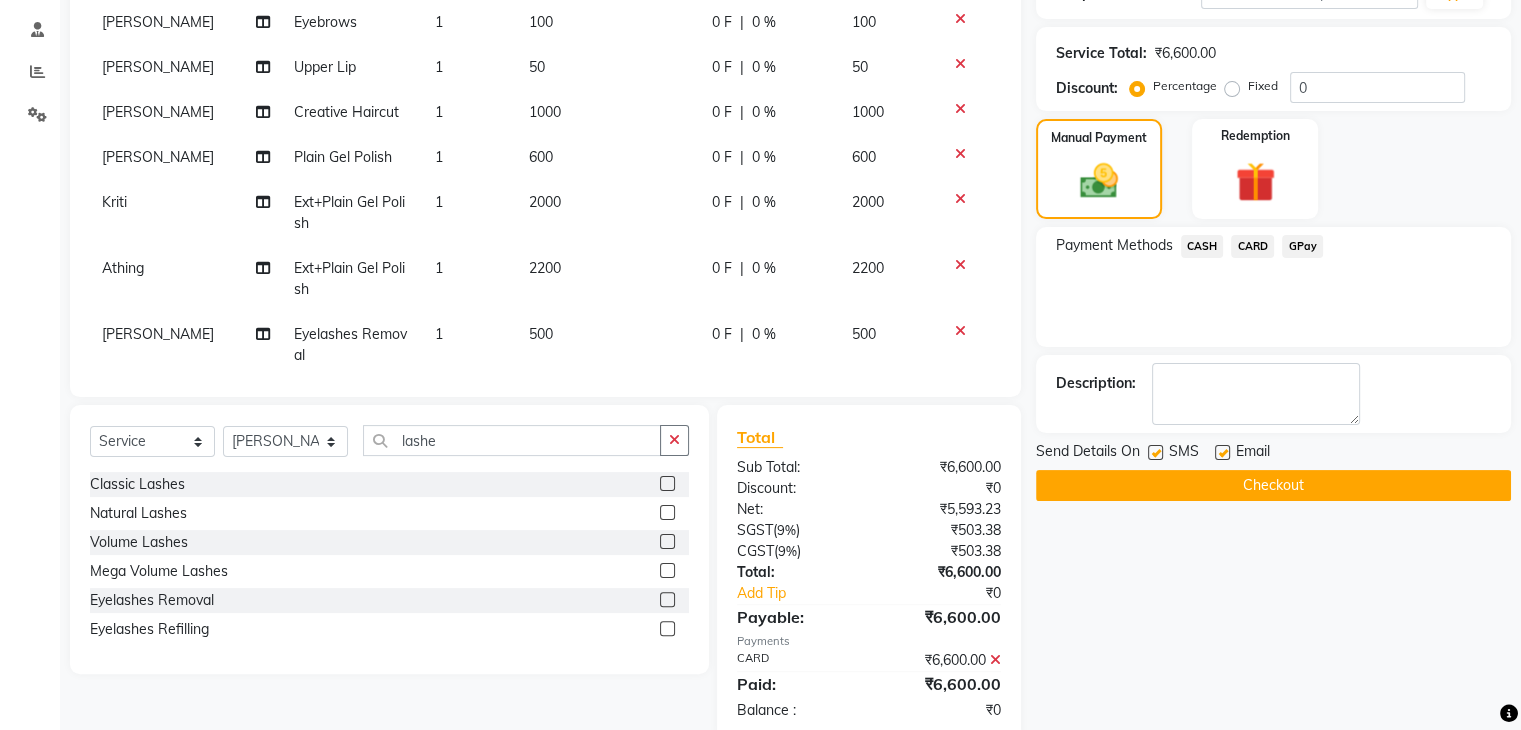 scroll, scrollTop: 412, scrollLeft: 0, axis: vertical 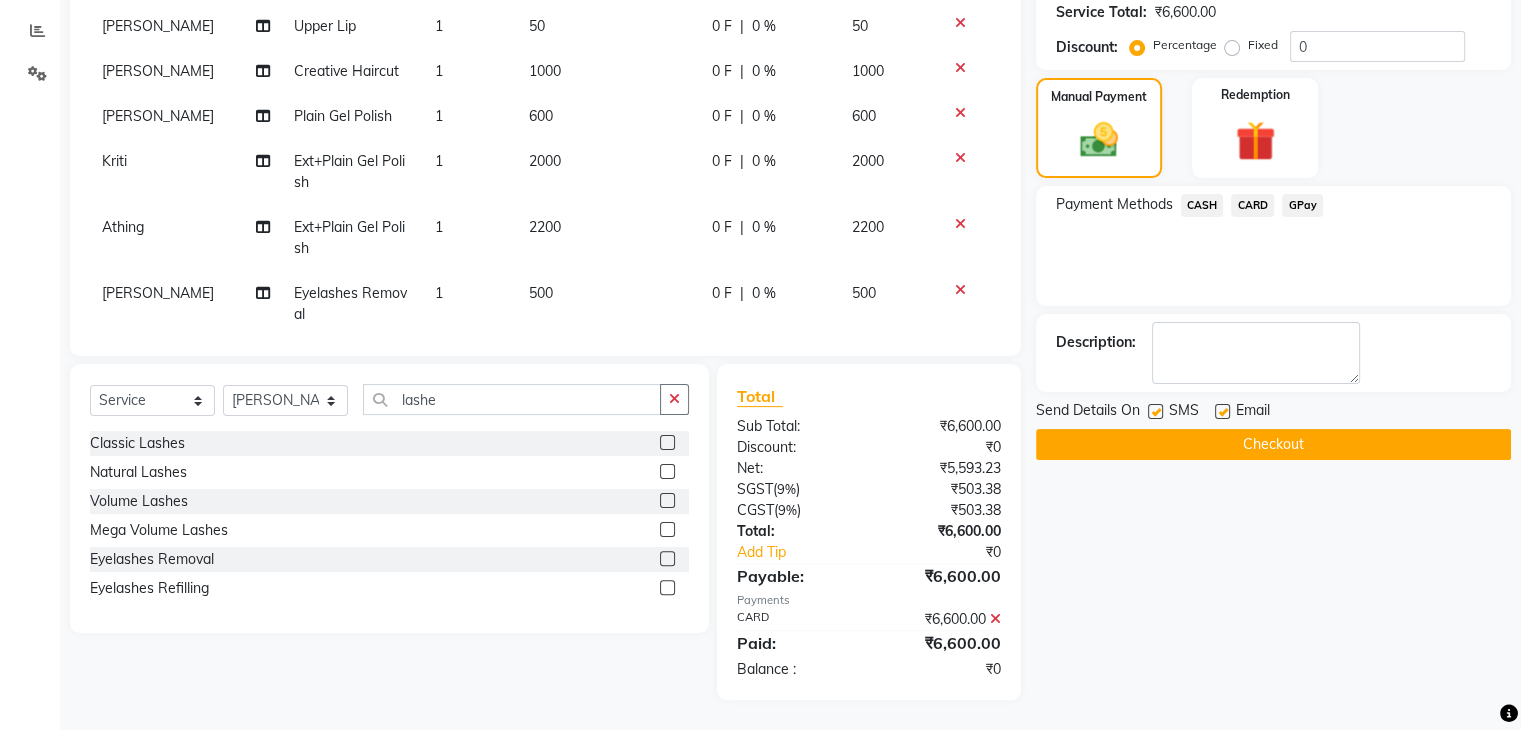 click 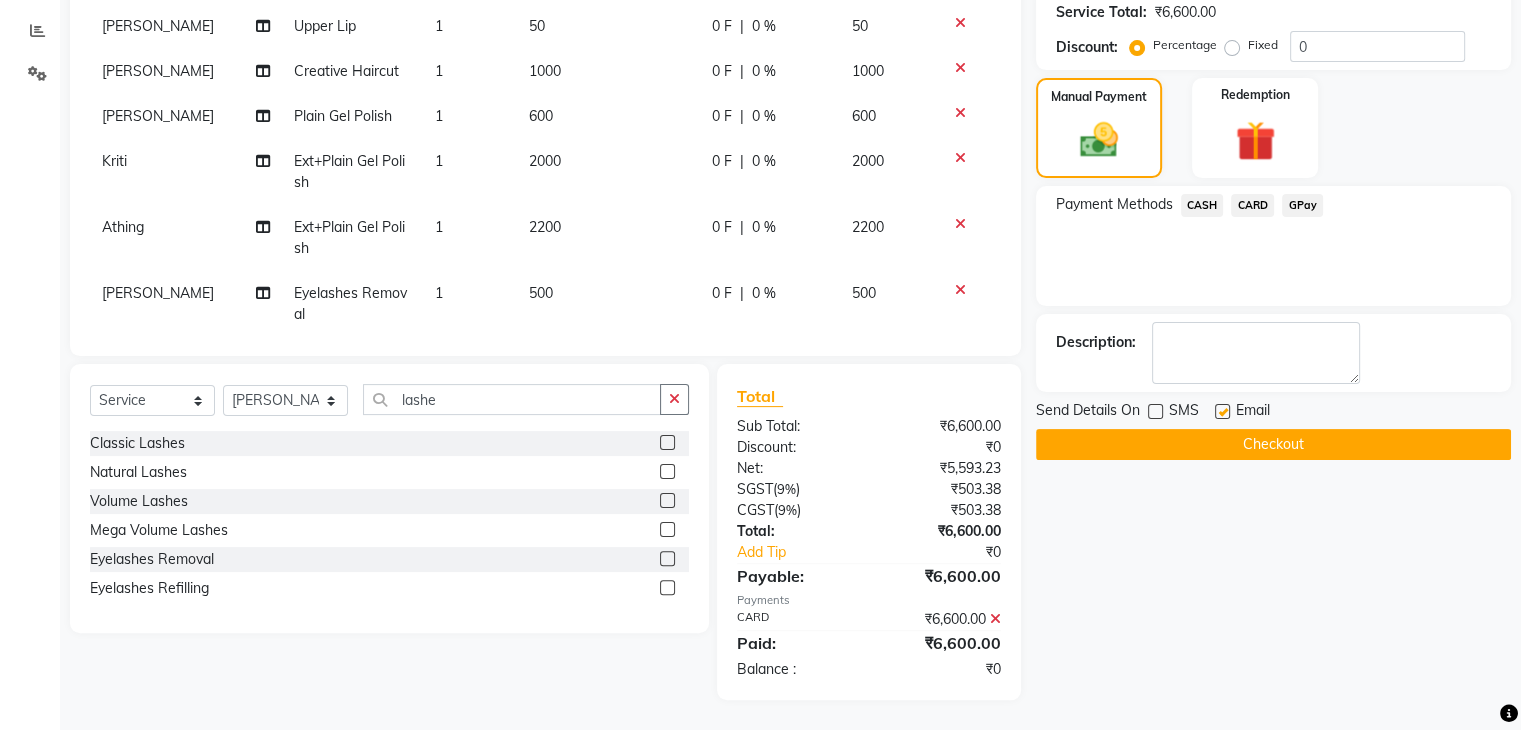 click on "Checkout" 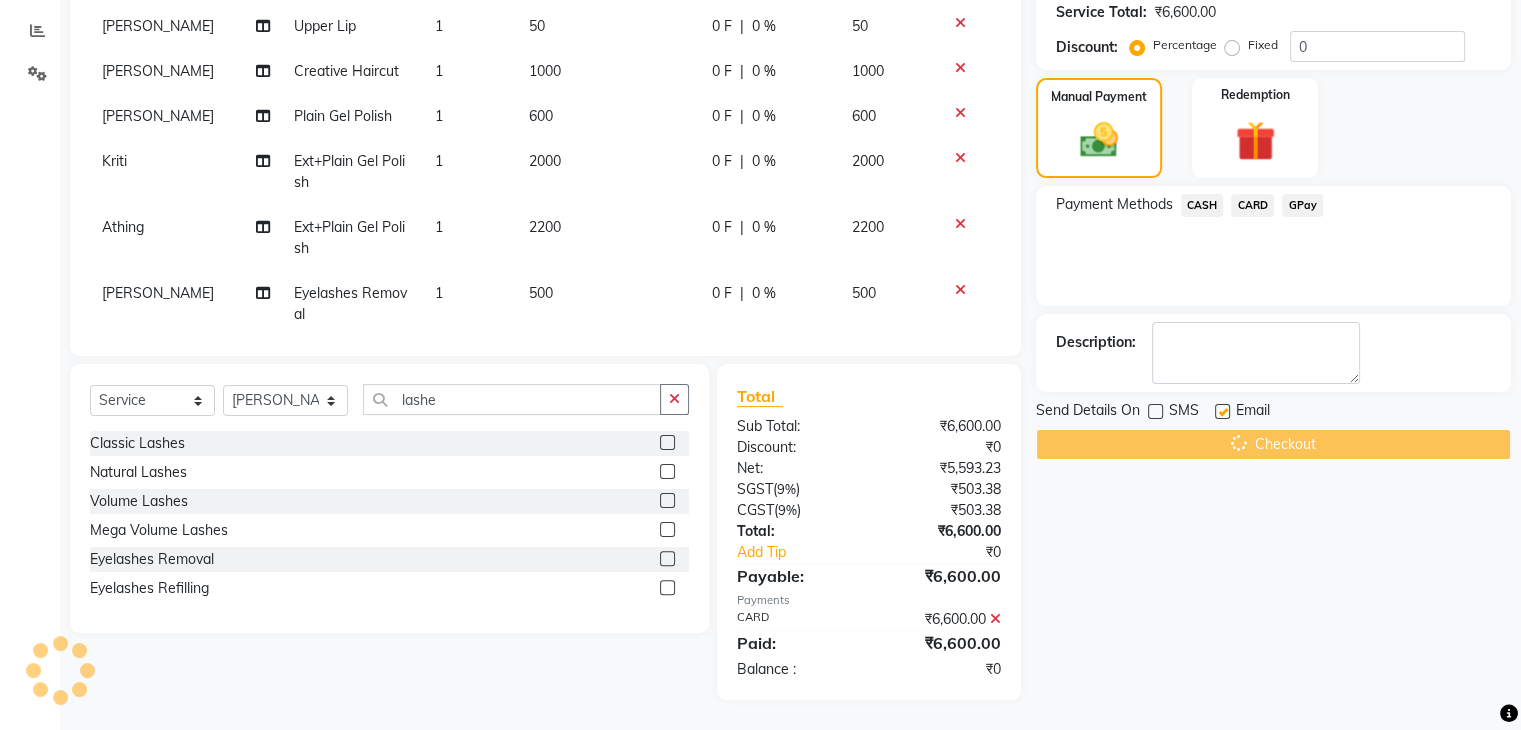 scroll, scrollTop: 0, scrollLeft: 0, axis: both 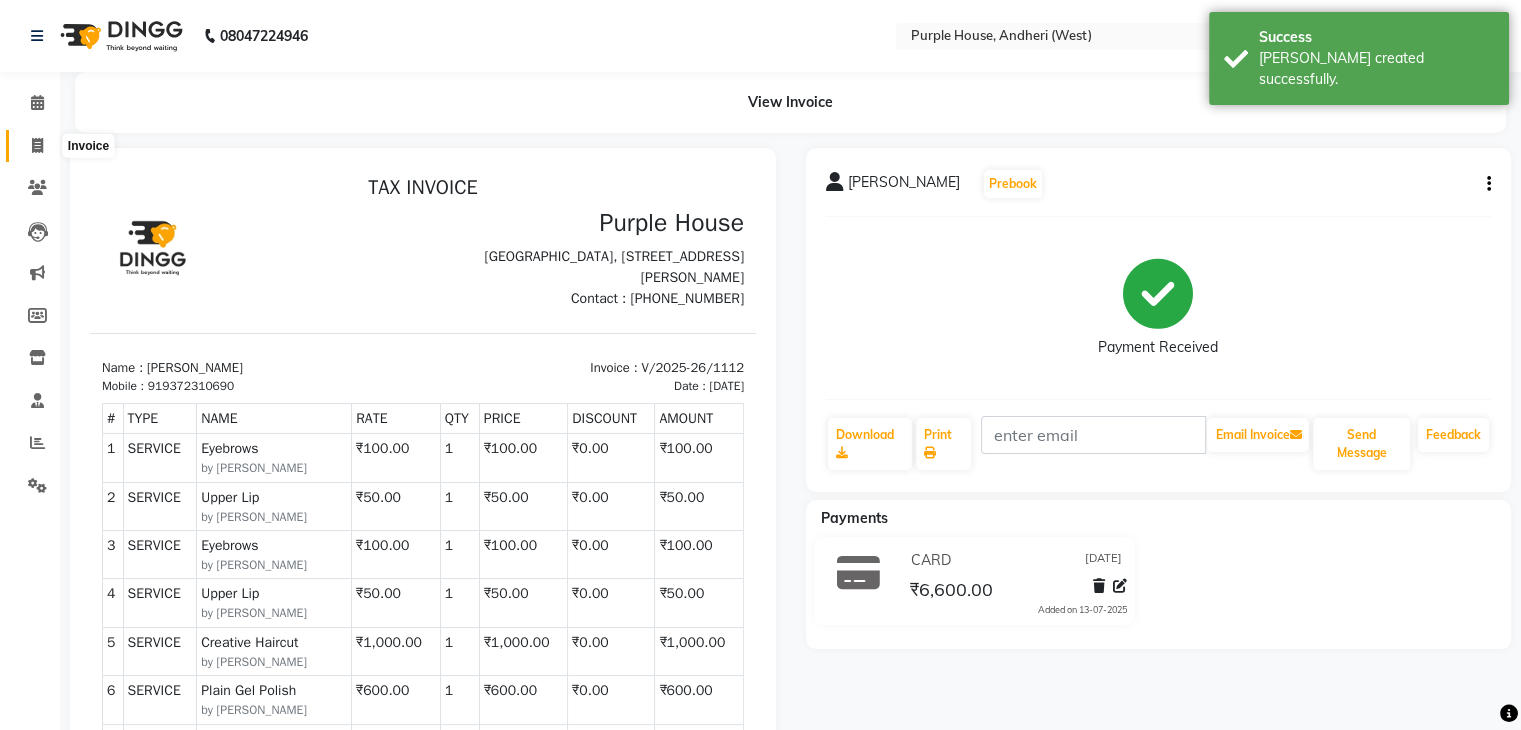 click 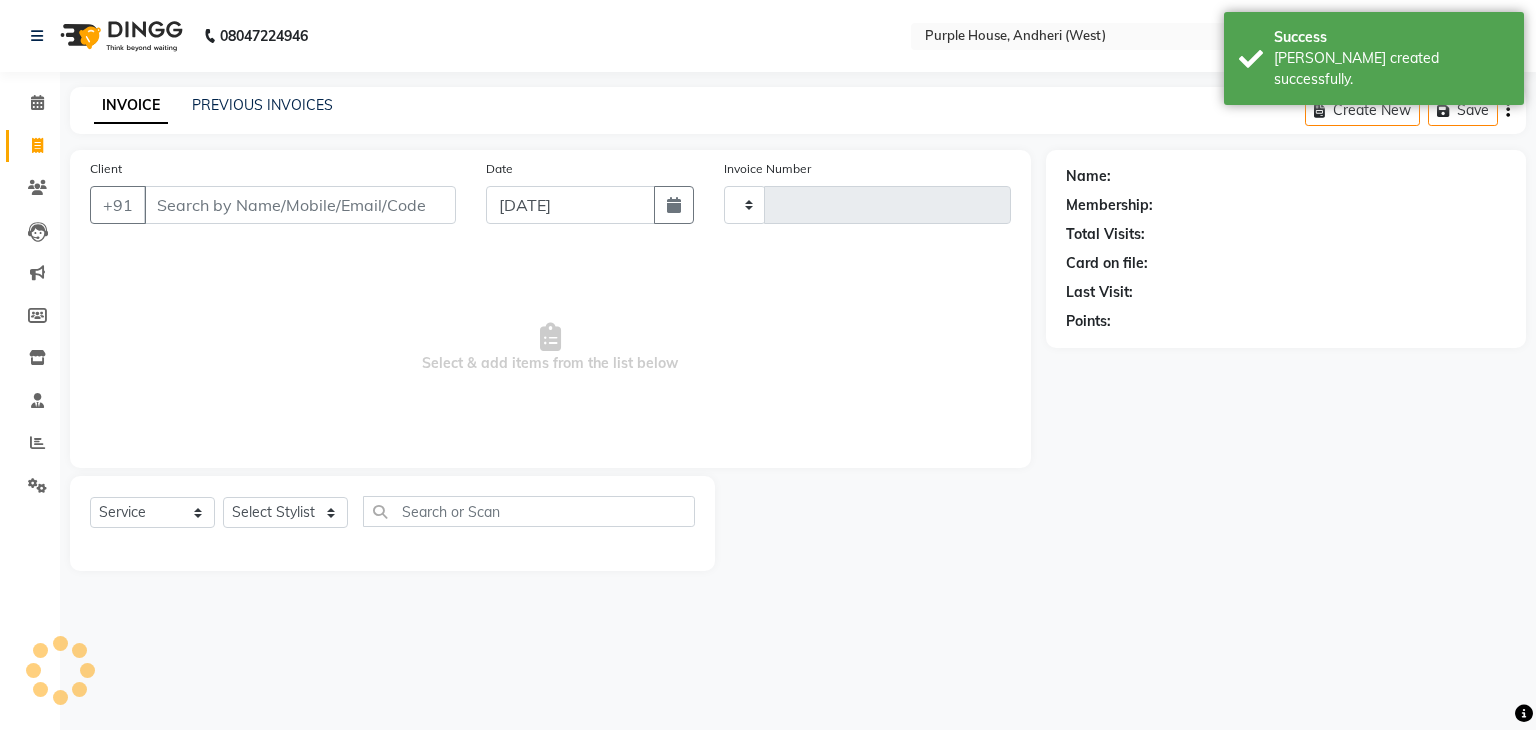 type on "1113" 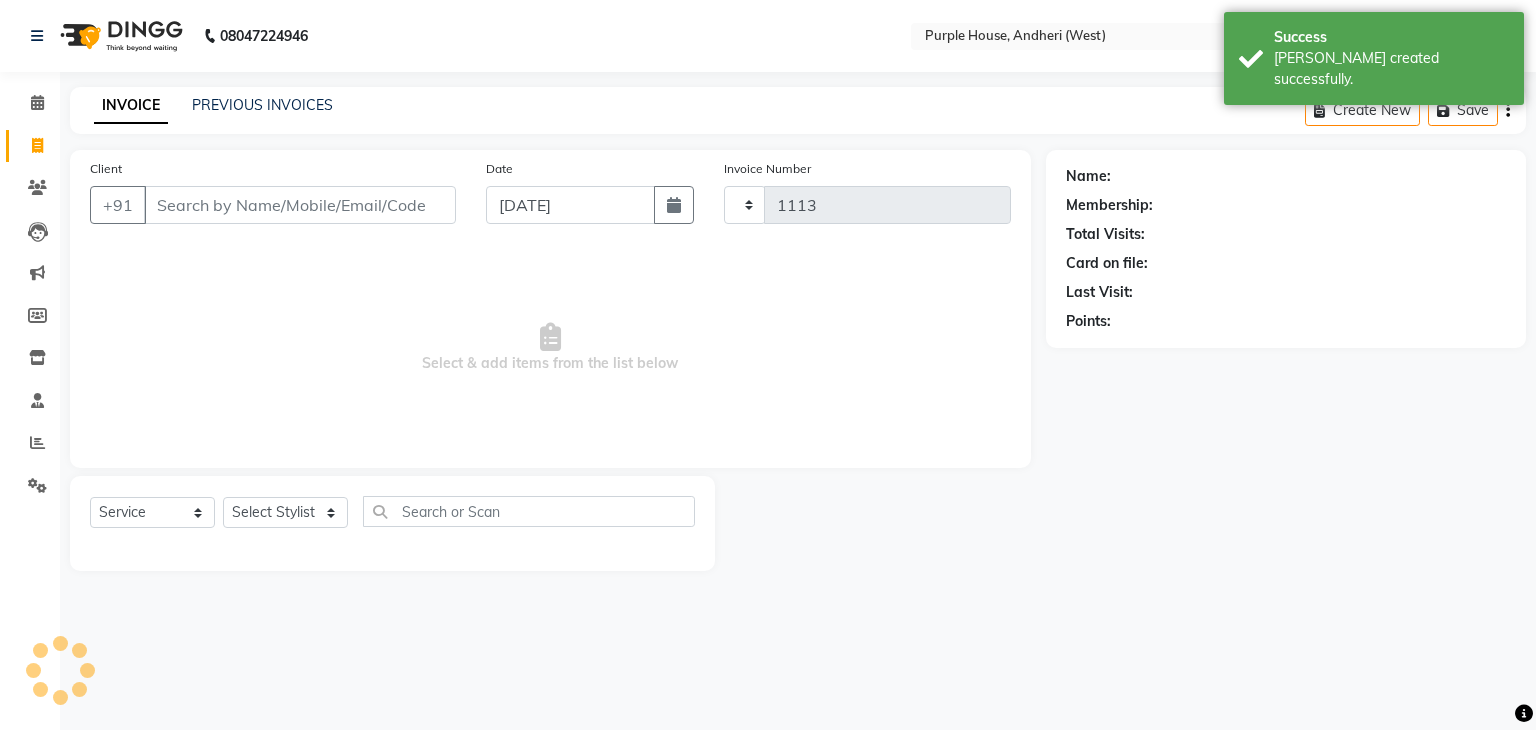 select on "6682" 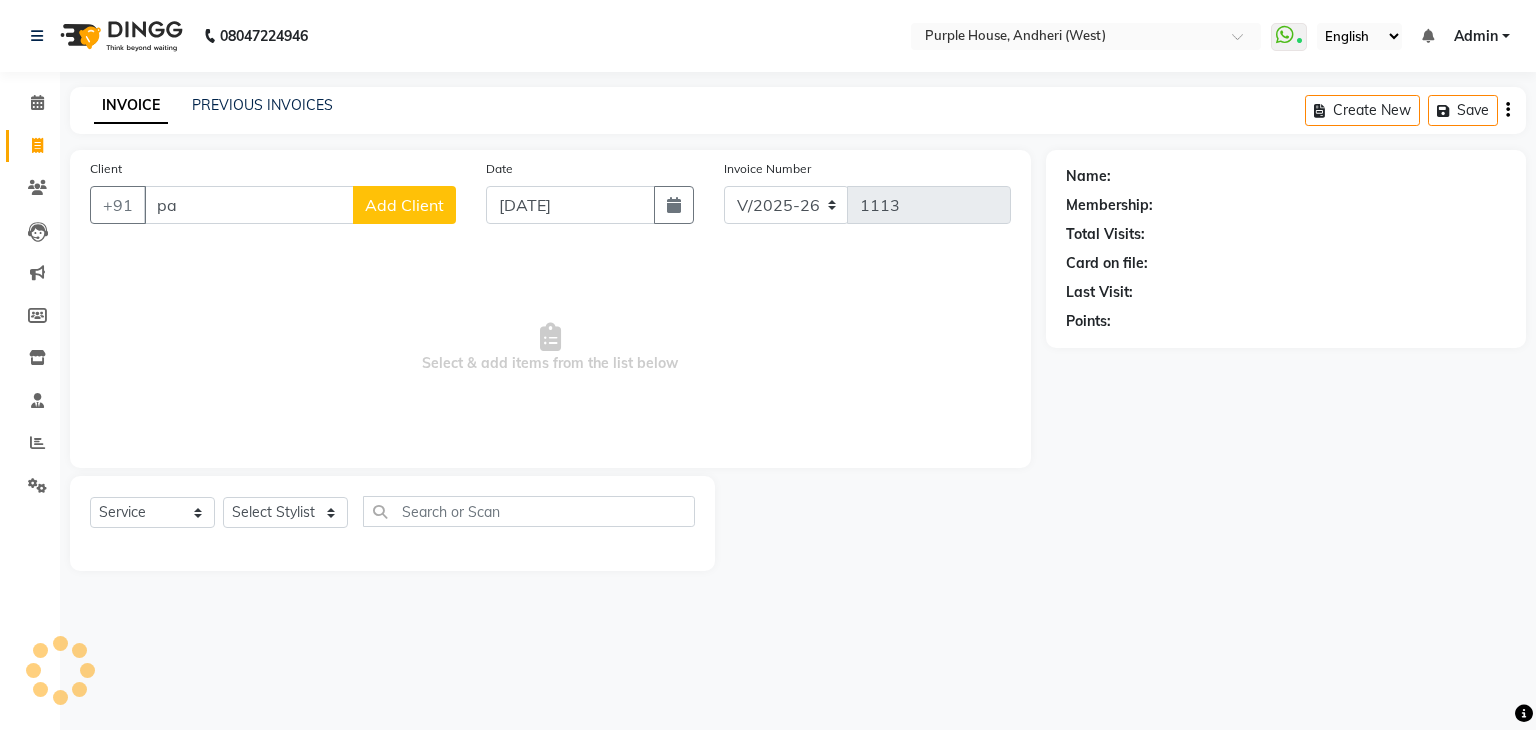 type on "p" 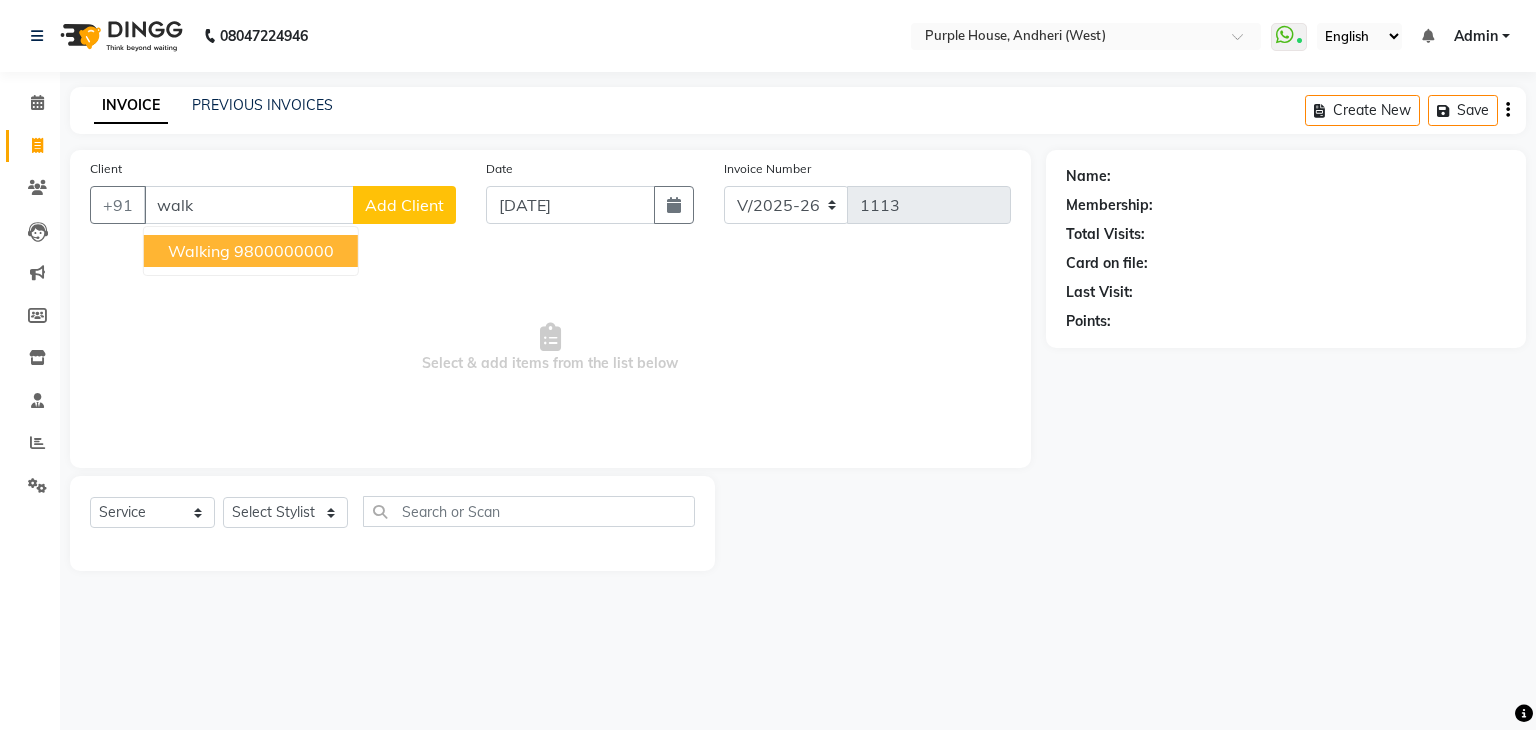 click on "9800000000" at bounding box center (284, 251) 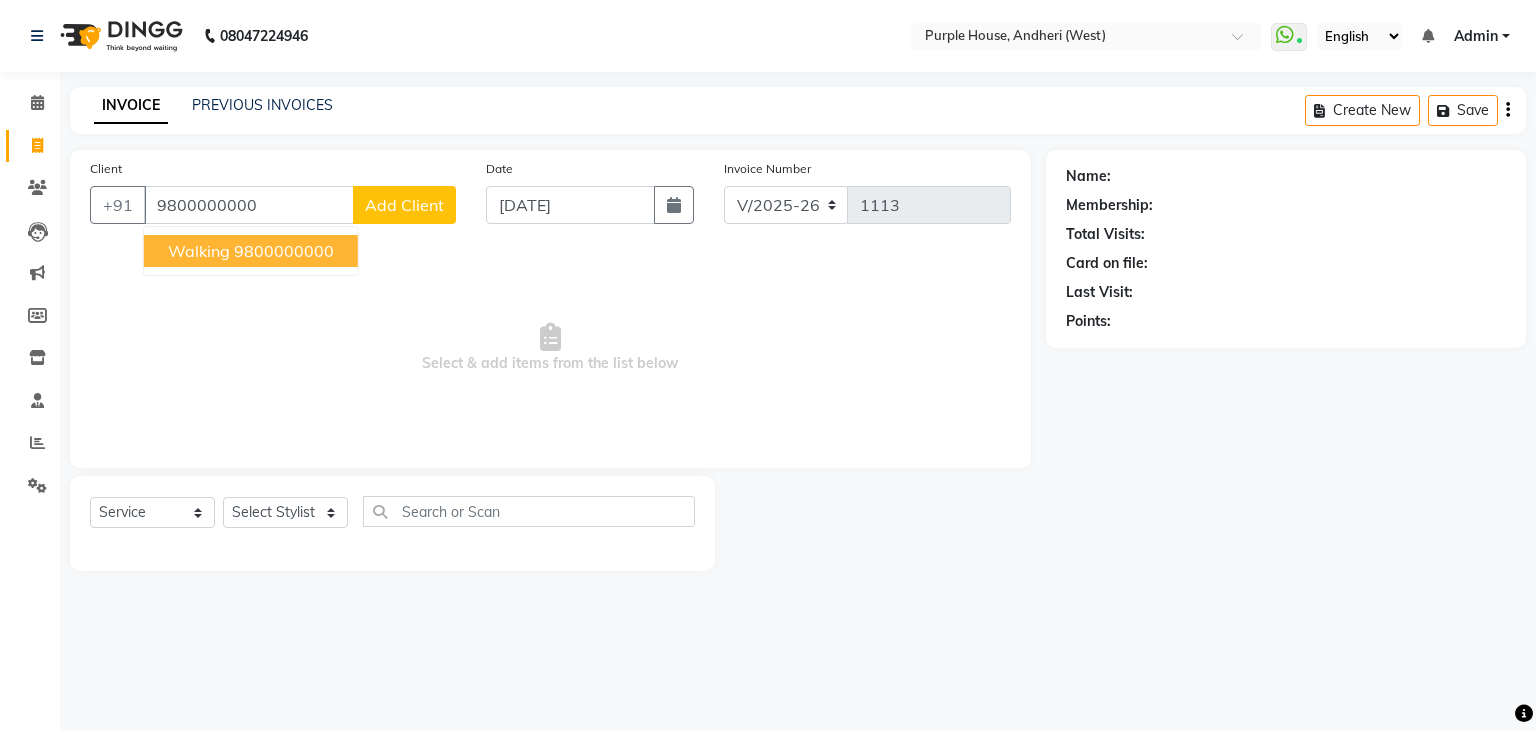type on "9800000000" 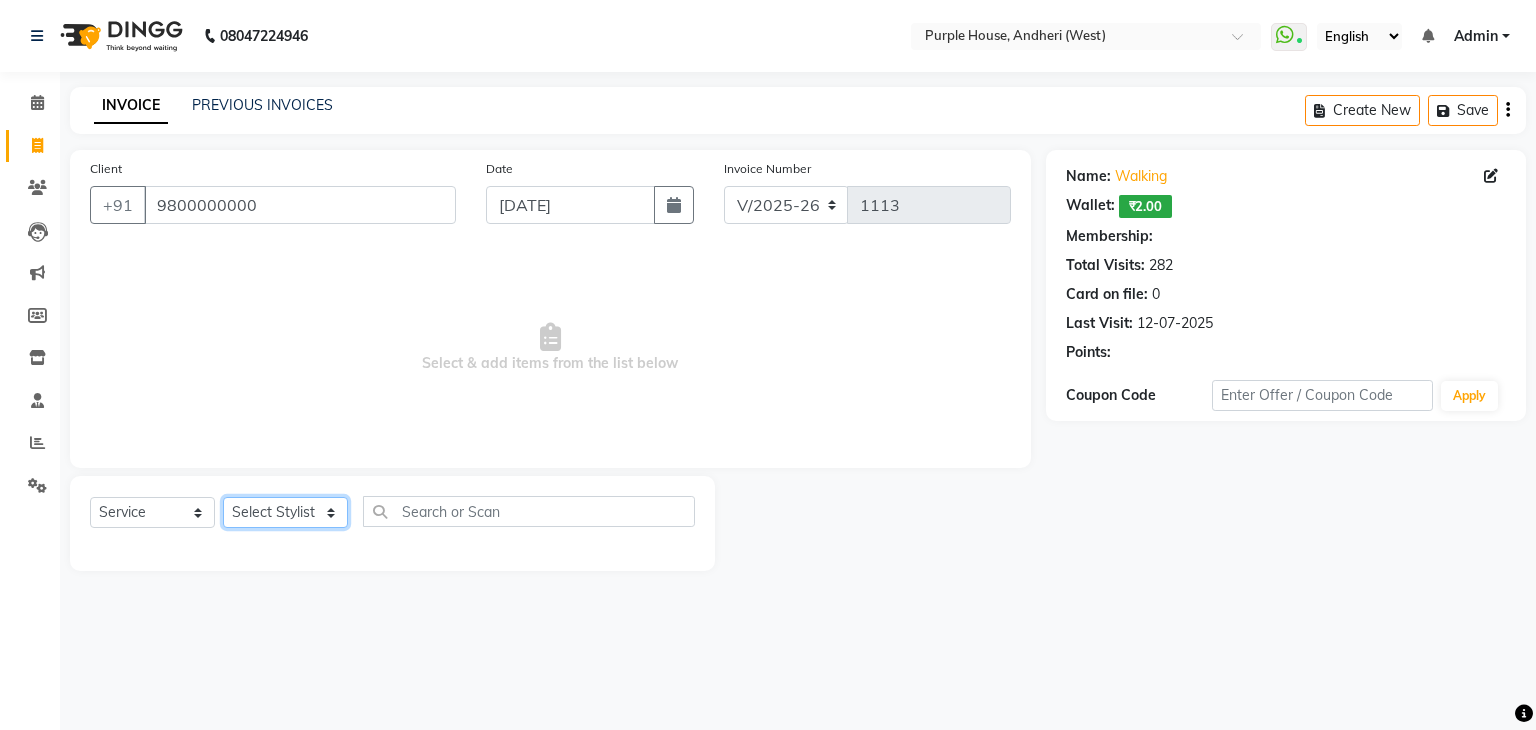 click on "Select Stylist Aarti paswan Ankit Arjun [PERSON_NAME] Femita [PERSON_NAME] [PERSON_NAME] [PERSON_NAME] [PERSON_NAME] [PERSON_NAME] [PERSON_NAME] [PERSON_NAME] [PERSON_NAME] [PERSON_NAME] [PERSON_NAME] Shri Uchai Taruk [PERSON_NAME] Tushmar [PERSON_NAME] Yaadi" 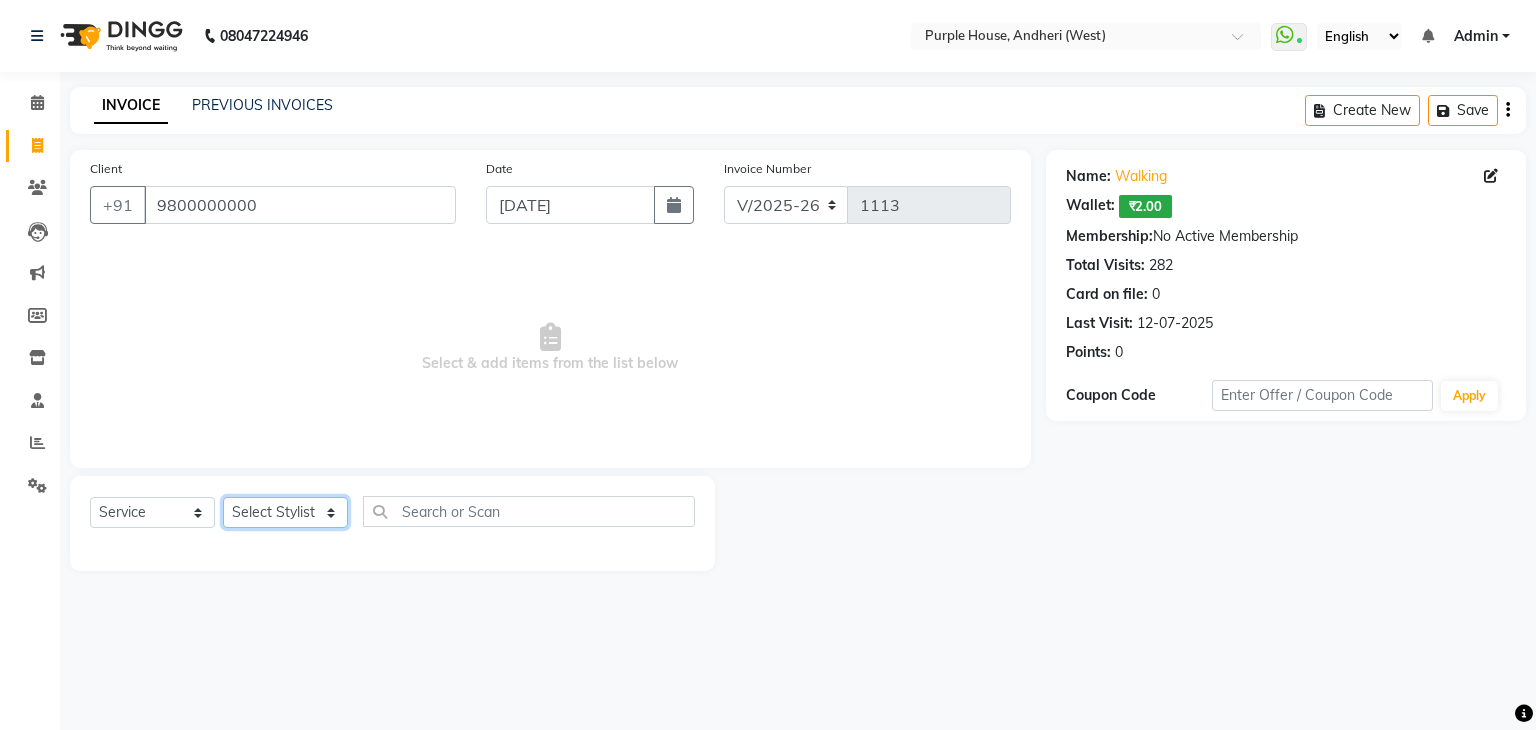select on "75783" 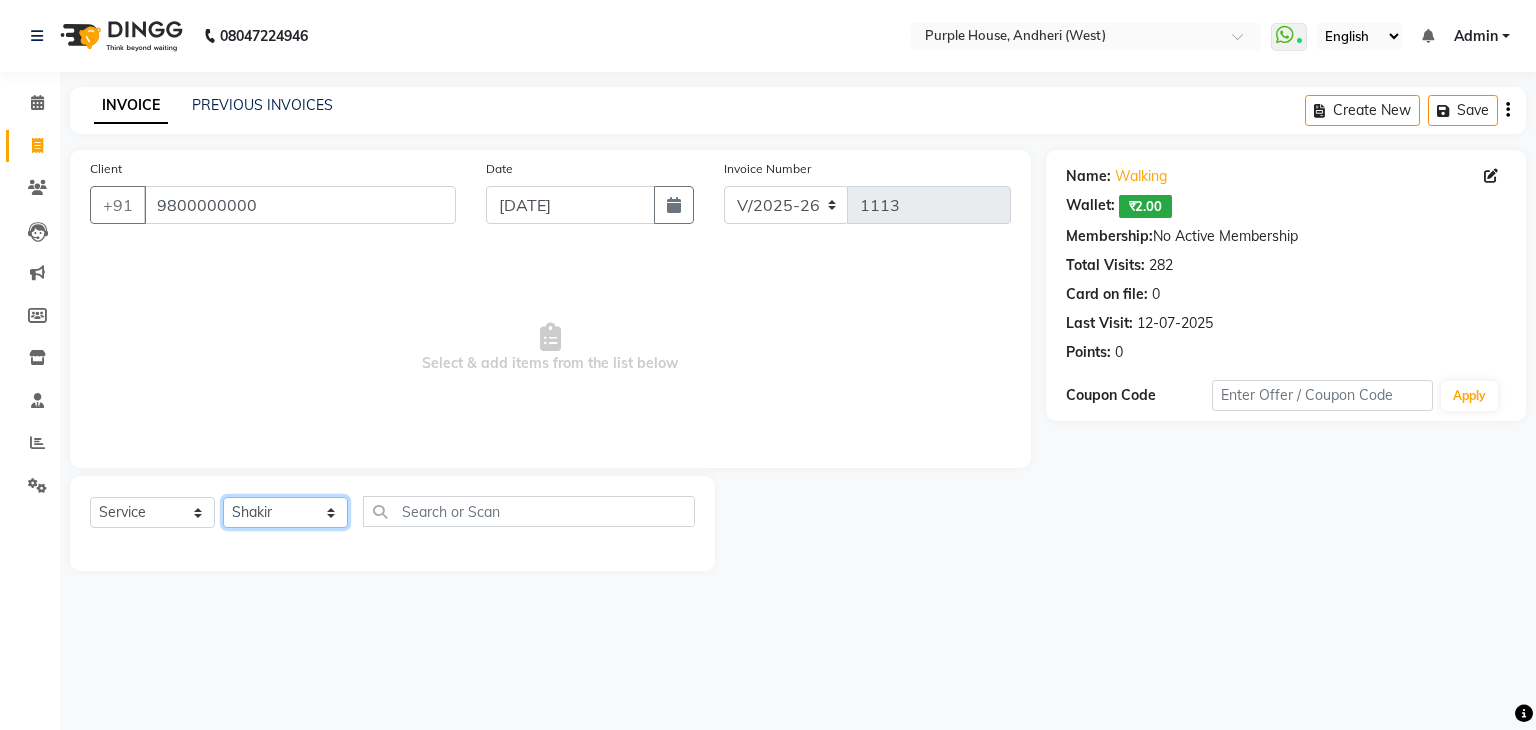click on "Select Stylist Aarti paswan Ankit Arjun [PERSON_NAME] Femita [PERSON_NAME] [PERSON_NAME] [PERSON_NAME] [PERSON_NAME] [PERSON_NAME] [PERSON_NAME] [PERSON_NAME] [PERSON_NAME] [PERSON_NAME] [PERSON_NAME] Shri Uchai Taruk [PERSON_NAME] Tushmar [PERSON_NAME] Yaadi" 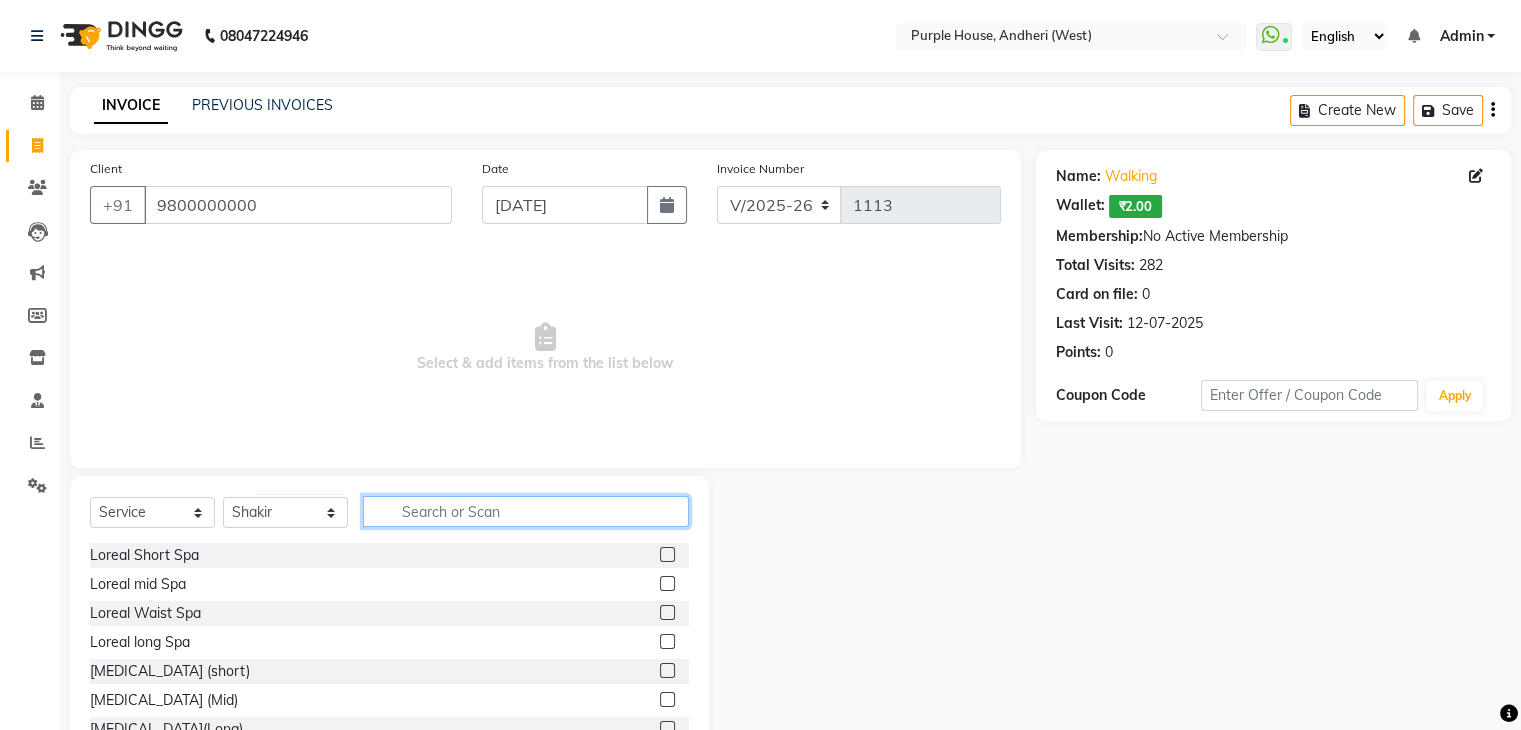 click 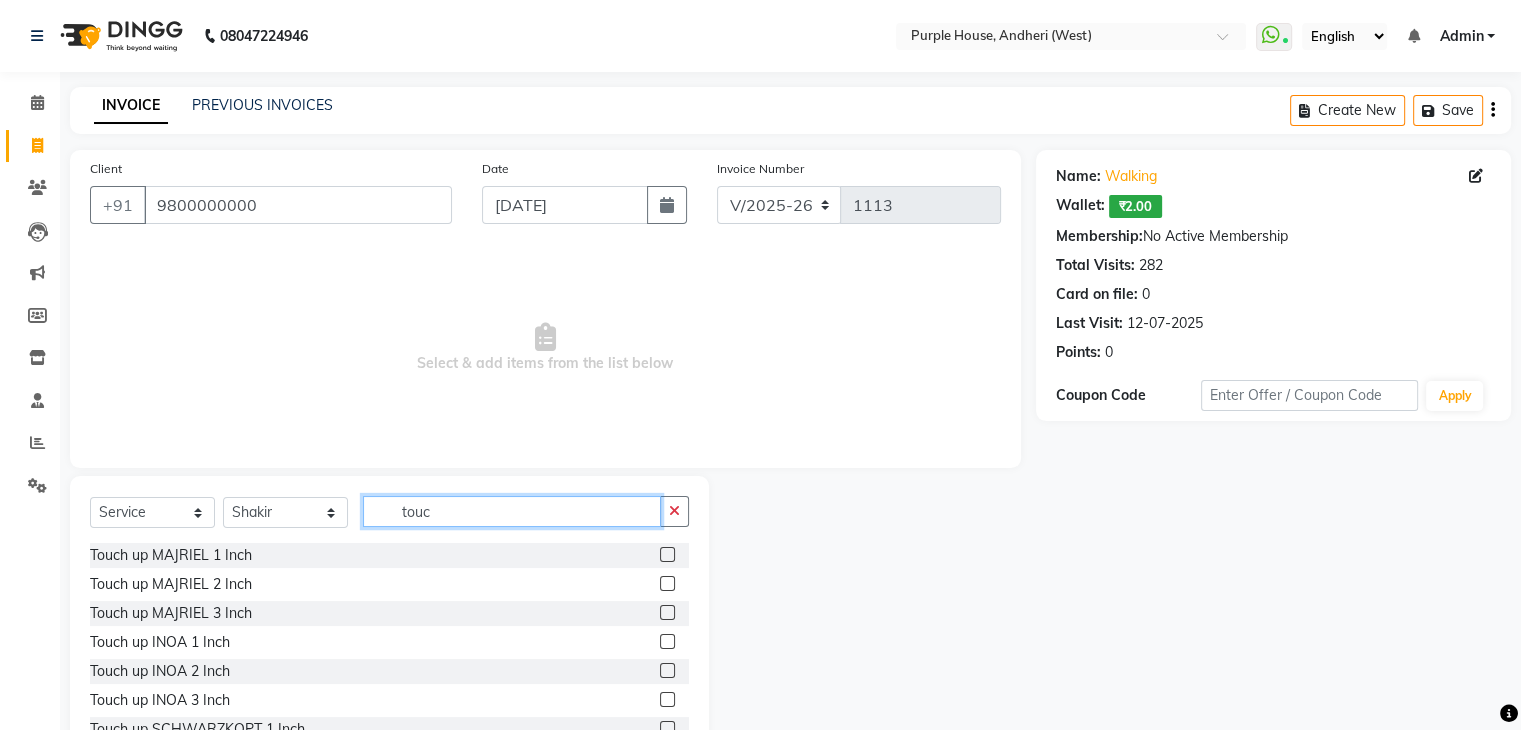 type on "touc" 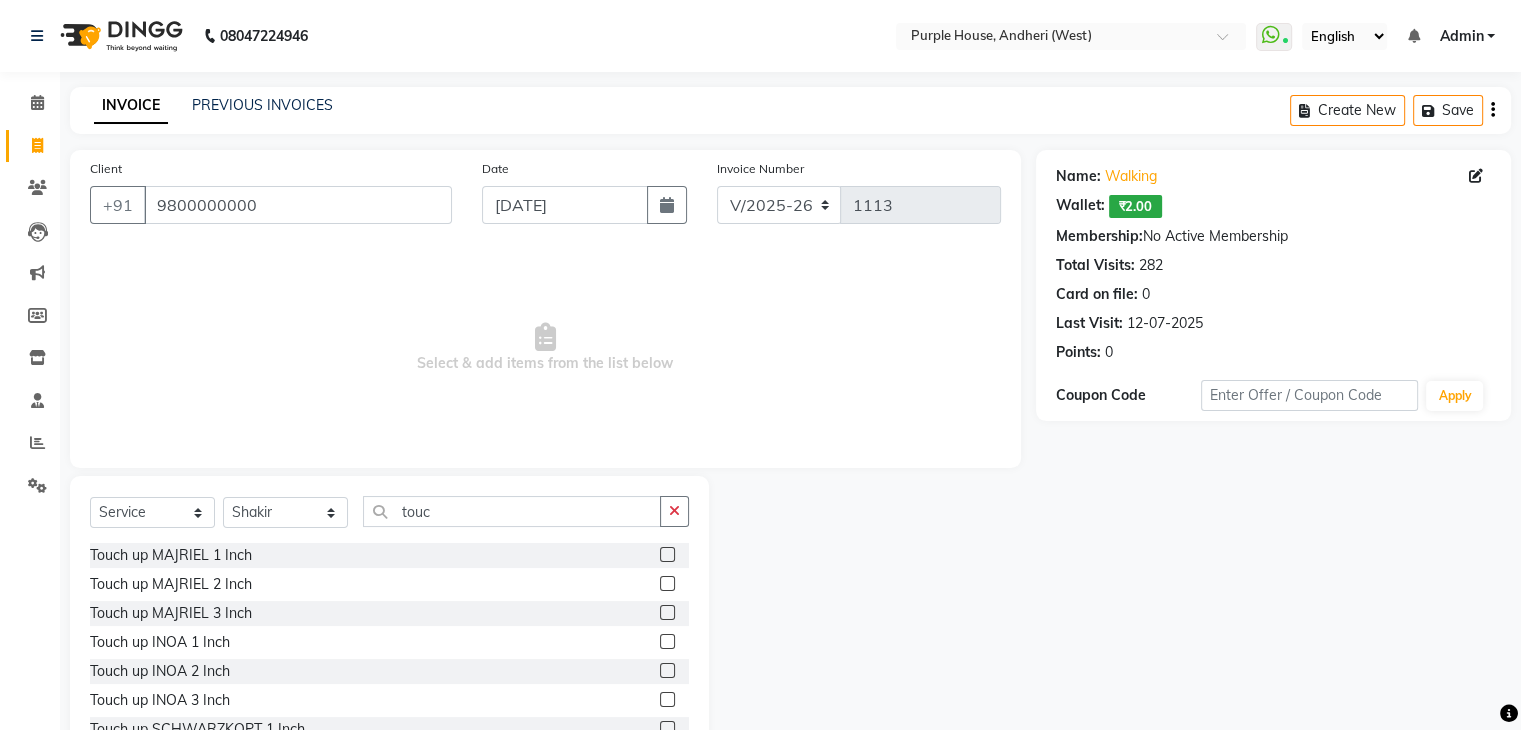 click 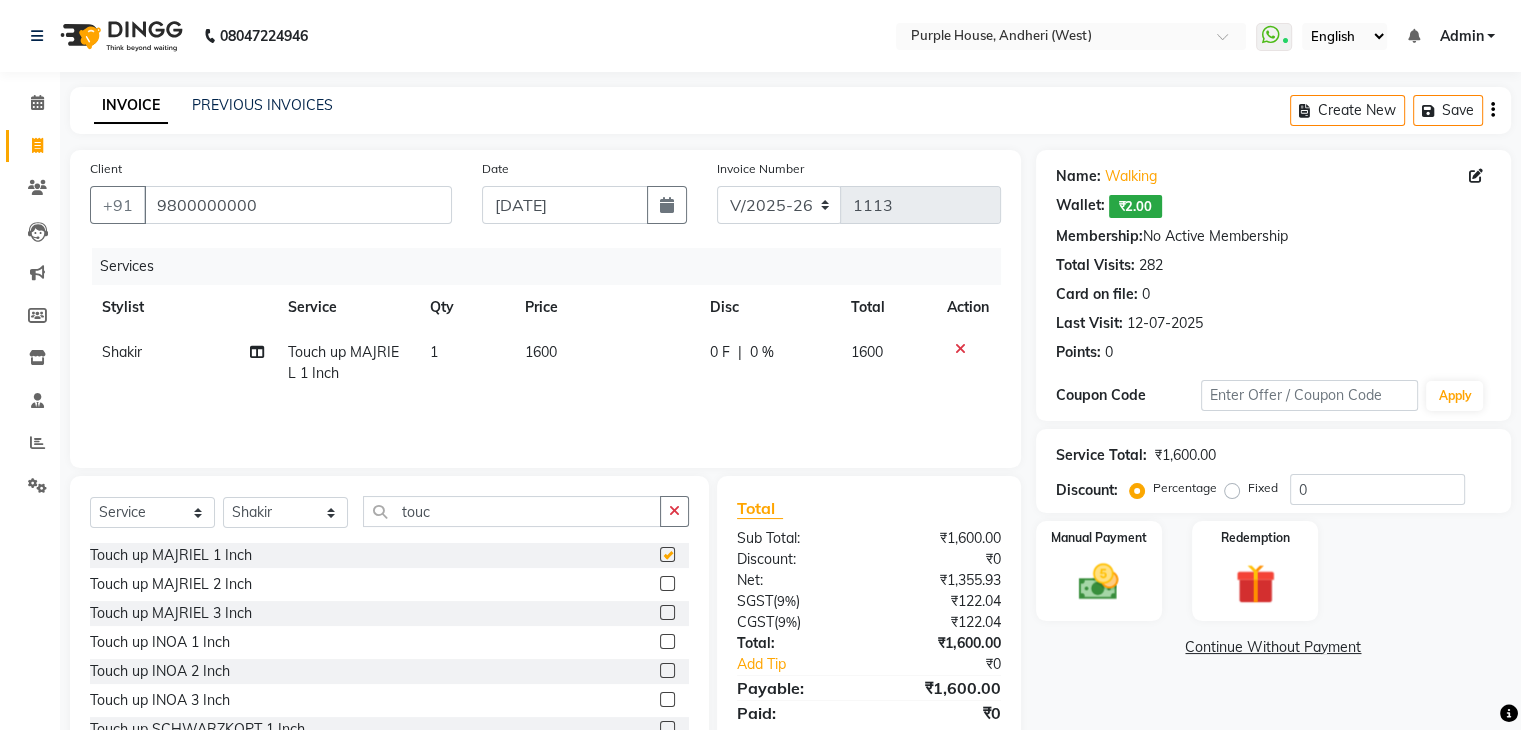 click on "1600" 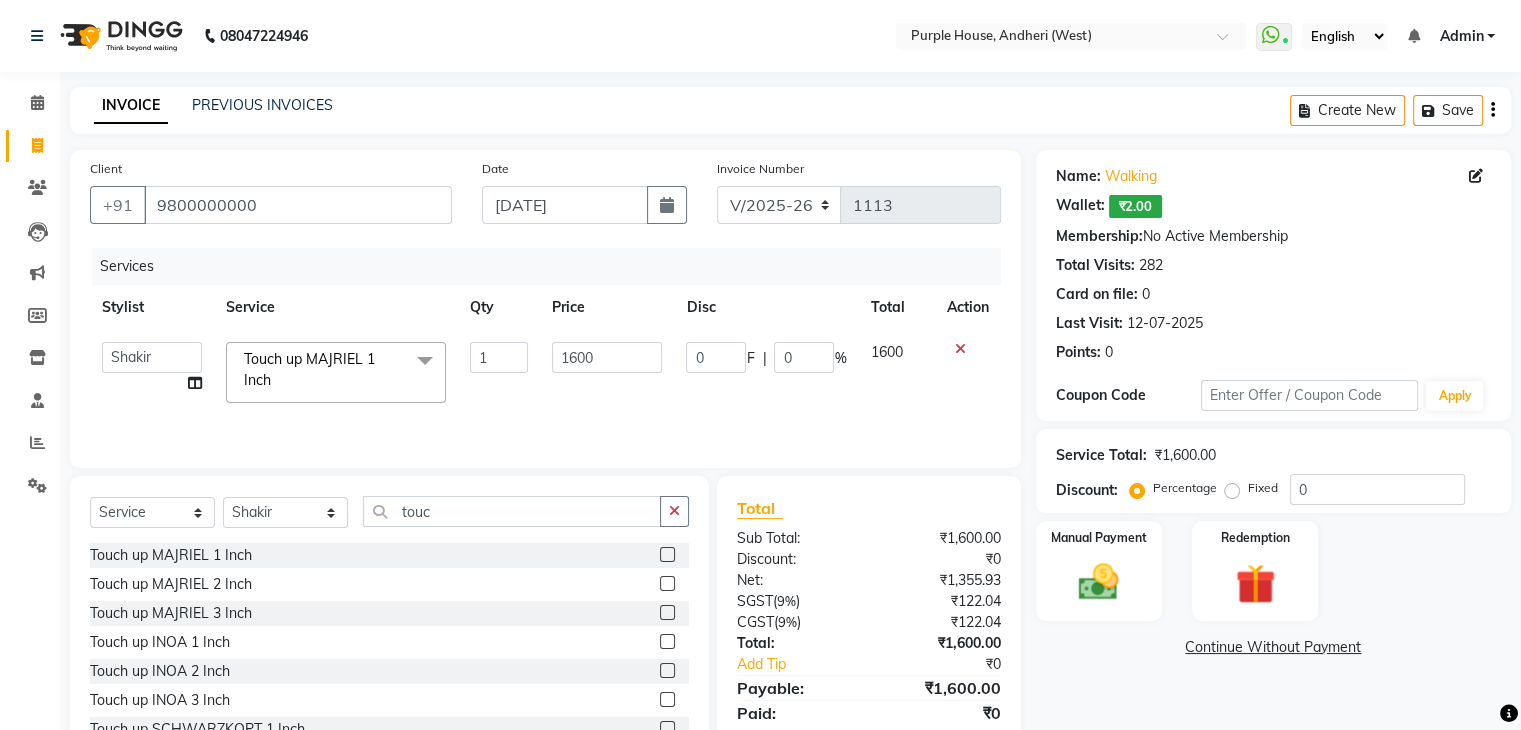 checkbox on "false" 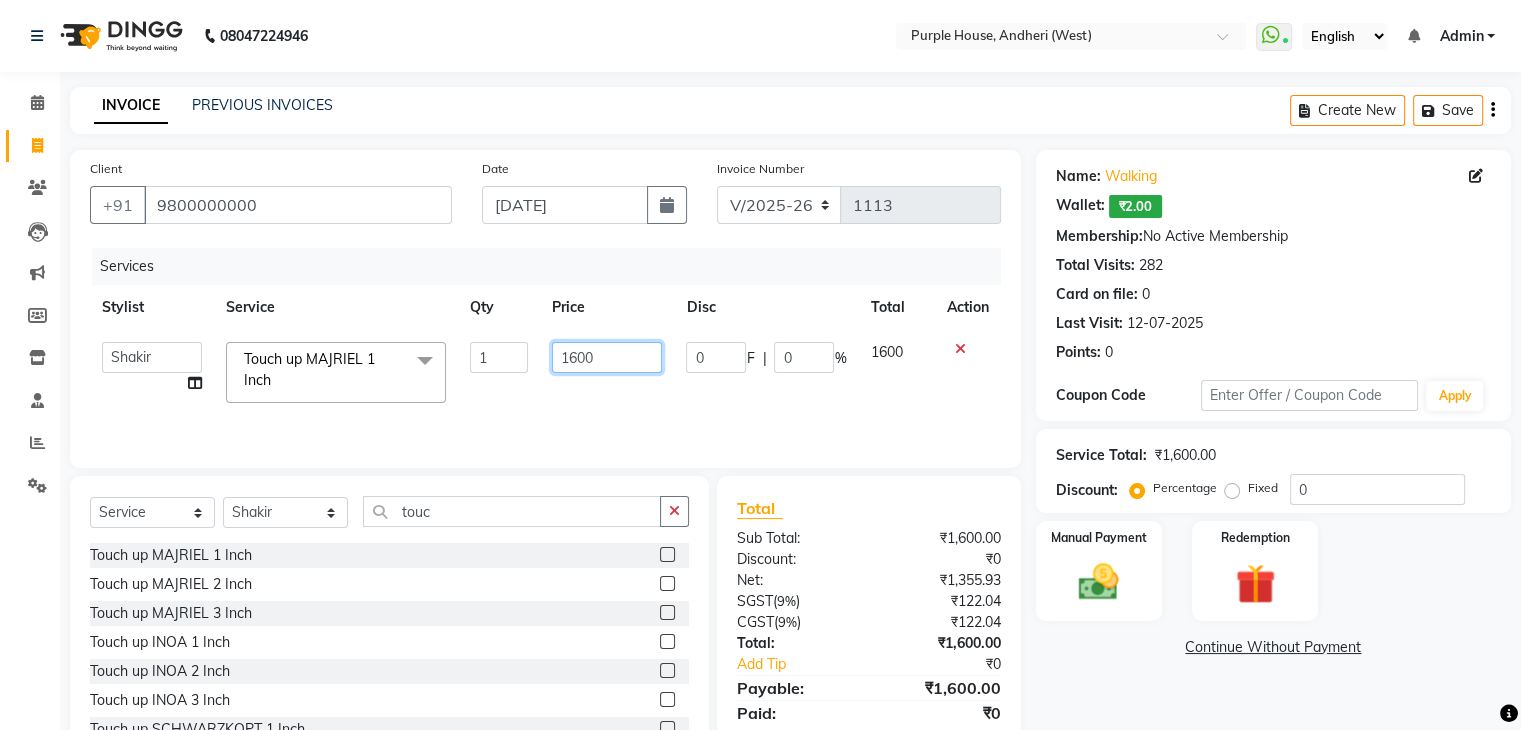 click on "1600" 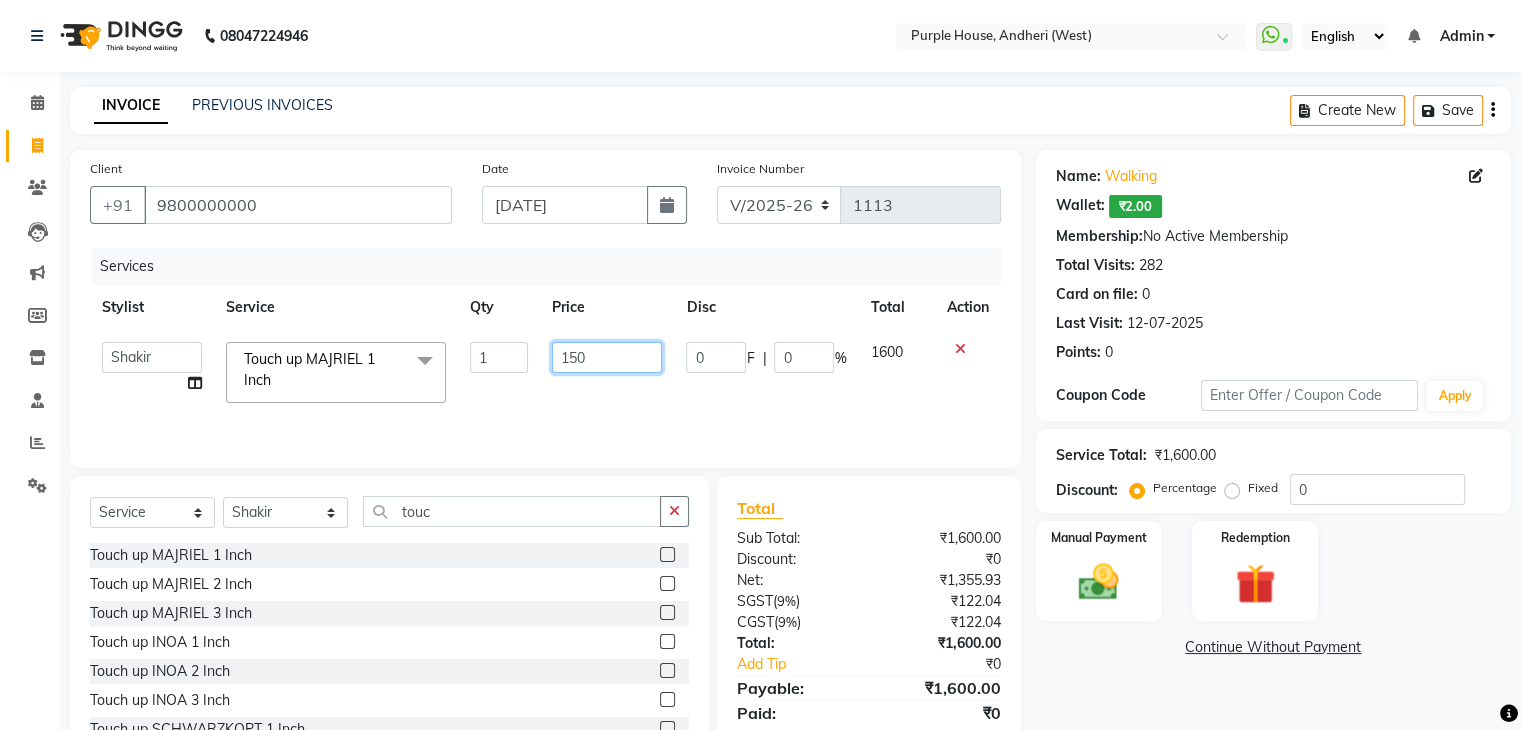 type on "1500" 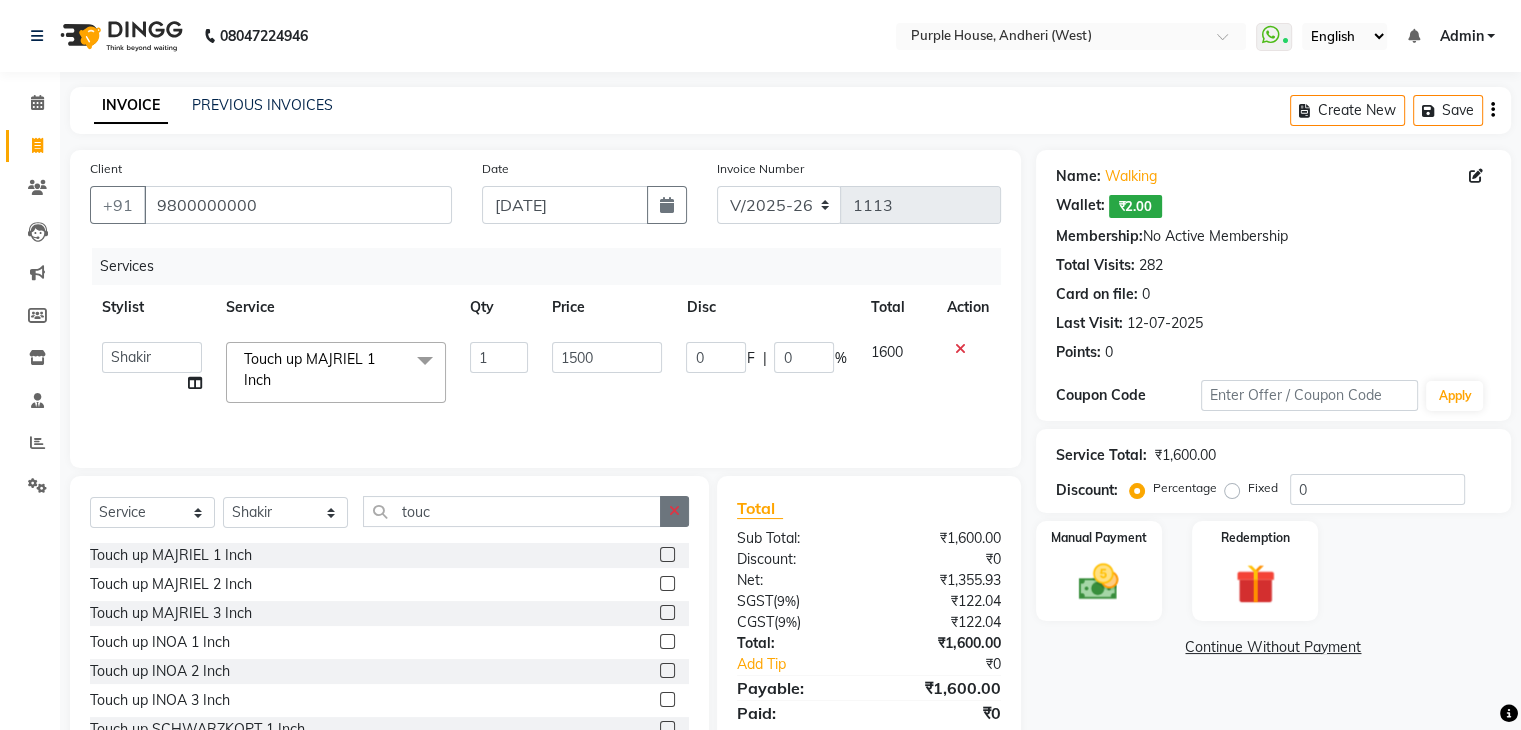 click 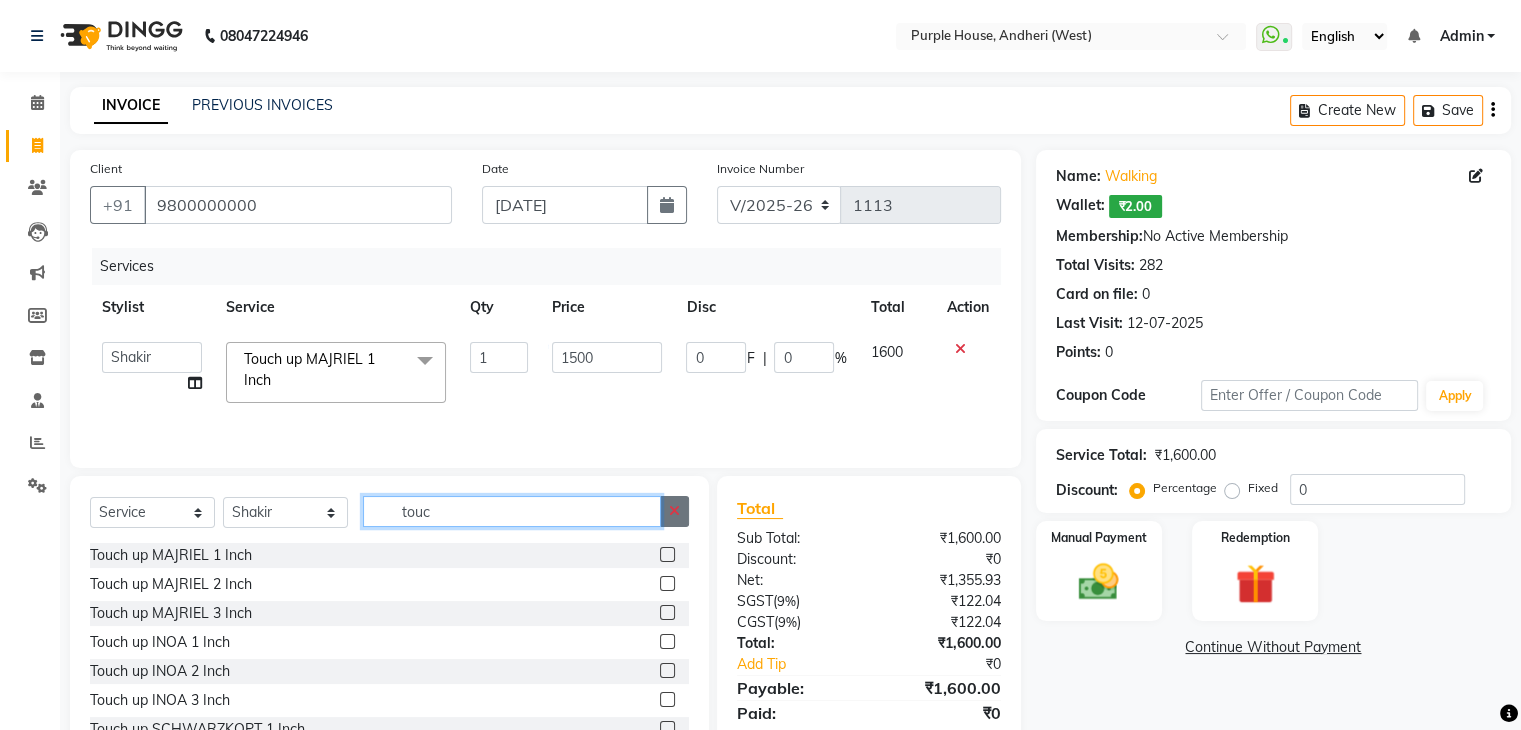 type 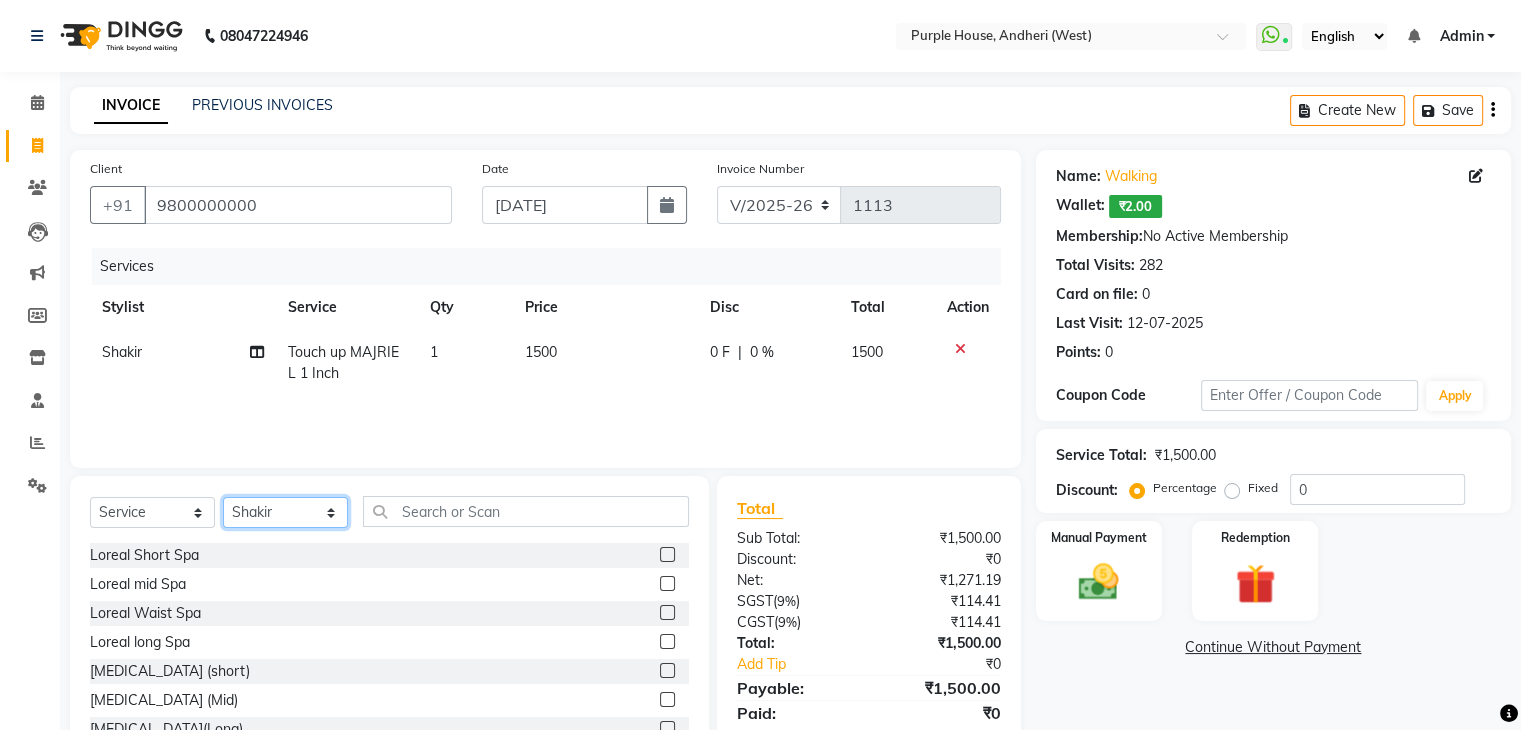 click on "Select Stylist Aarti paswan Ankit Arjun [PERSON_NAME] Femita [PERSON_NAME] [PERSON_NAME] [PERSON_NAME] [PERSON_NAME] [PERSON_NAME] [PERSON_NAME] [PERSON_NAME] [PERSON_NAME] [PERSON_NAME] [PERSON_NAME] Shri Uchai Taruk [PERSON_NAME] Tushmar [PERSON_NAME] Yaadi" 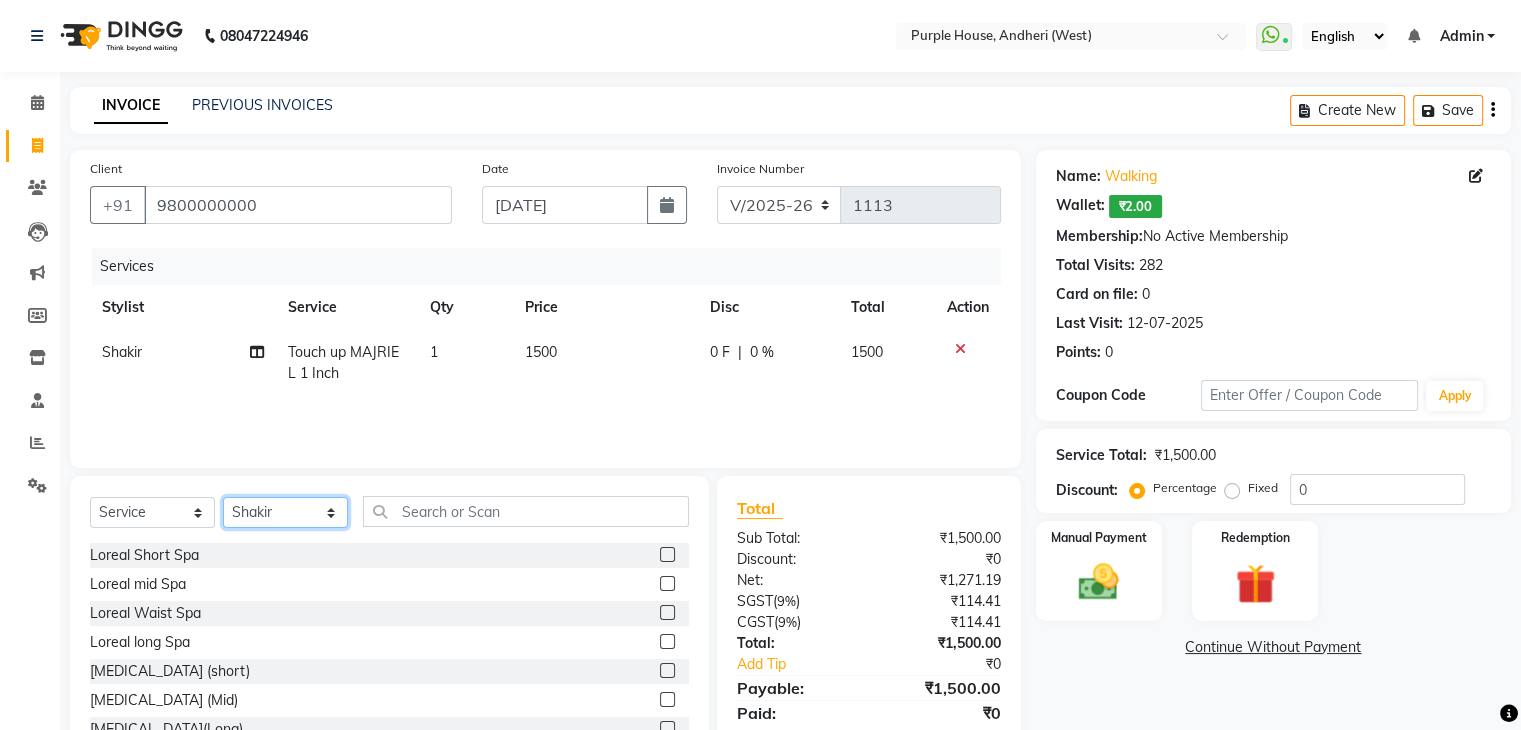 select on "75784" 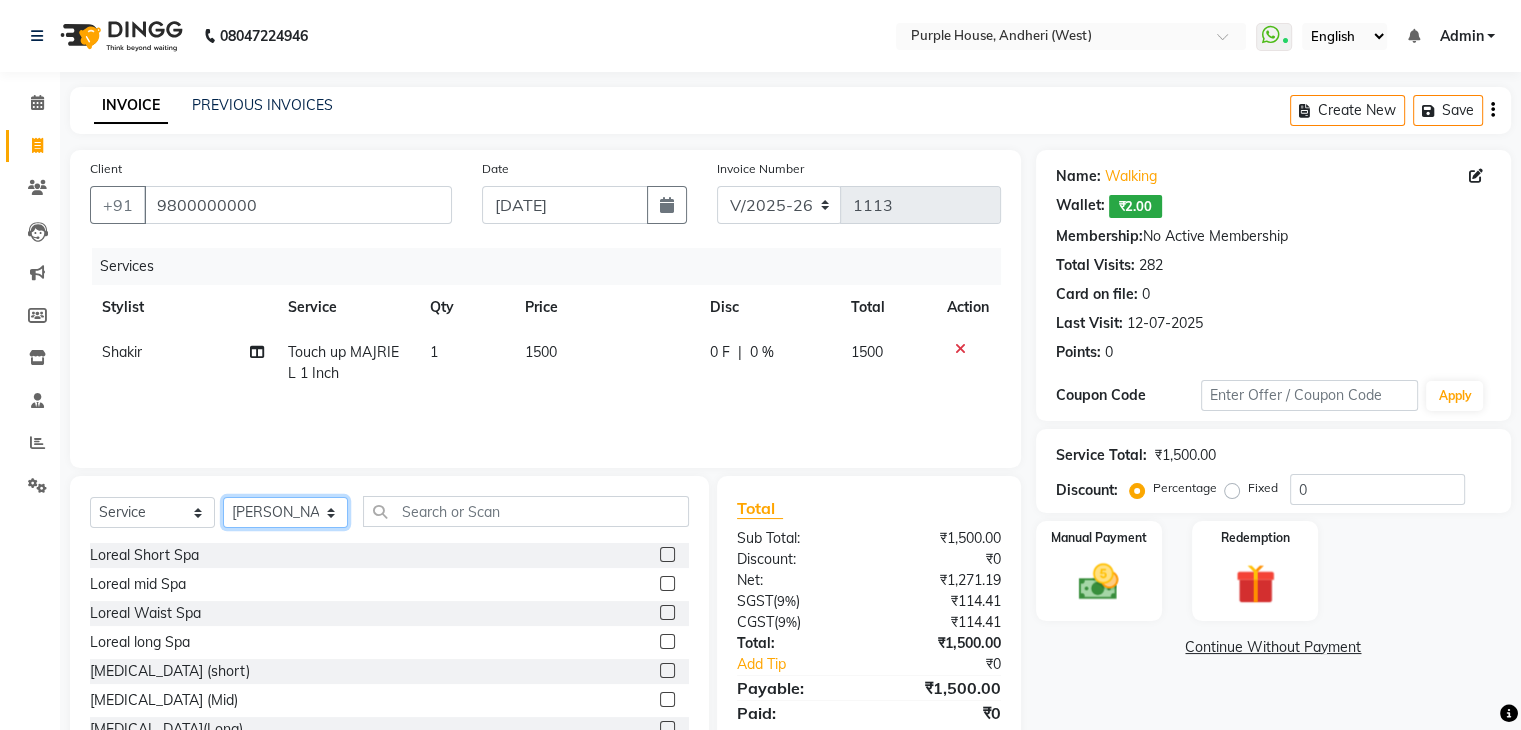 click on "Select Stylist Aarti paswan Ankit Arjun [PERSON_NAME] Femita [PERSON_NAME] [PERSON_NAME] [PERSON_NAME] [PERSON_NAME] [PERSON_NAME] [PERSON_NAME] [PERSON_NAME] [PERSON_NAME] [PERSON_NAME] [PERSON_NAME] Shri Uchai Taruk [PERSON_NAME] Tushmar [PERSON_NAME] Yaadi" 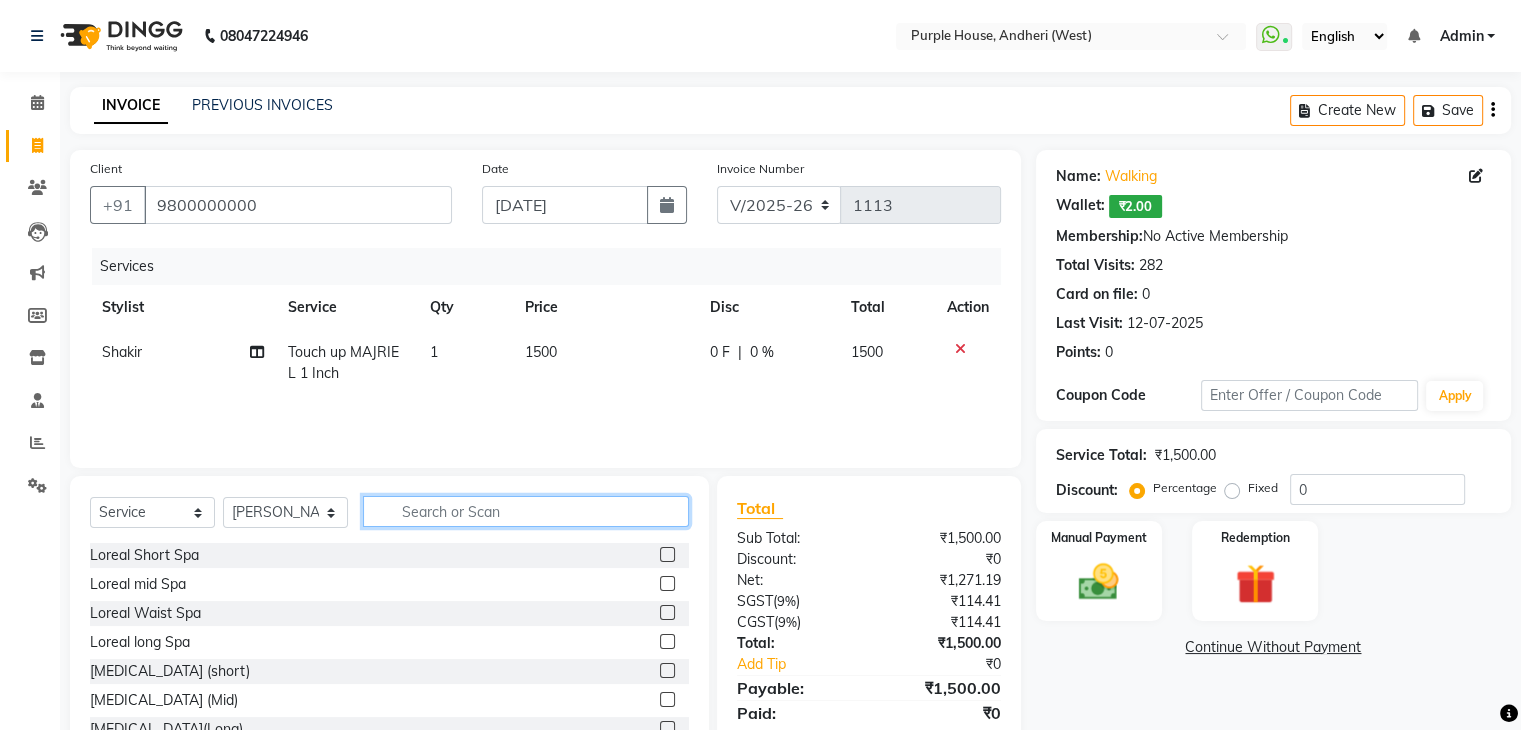 click 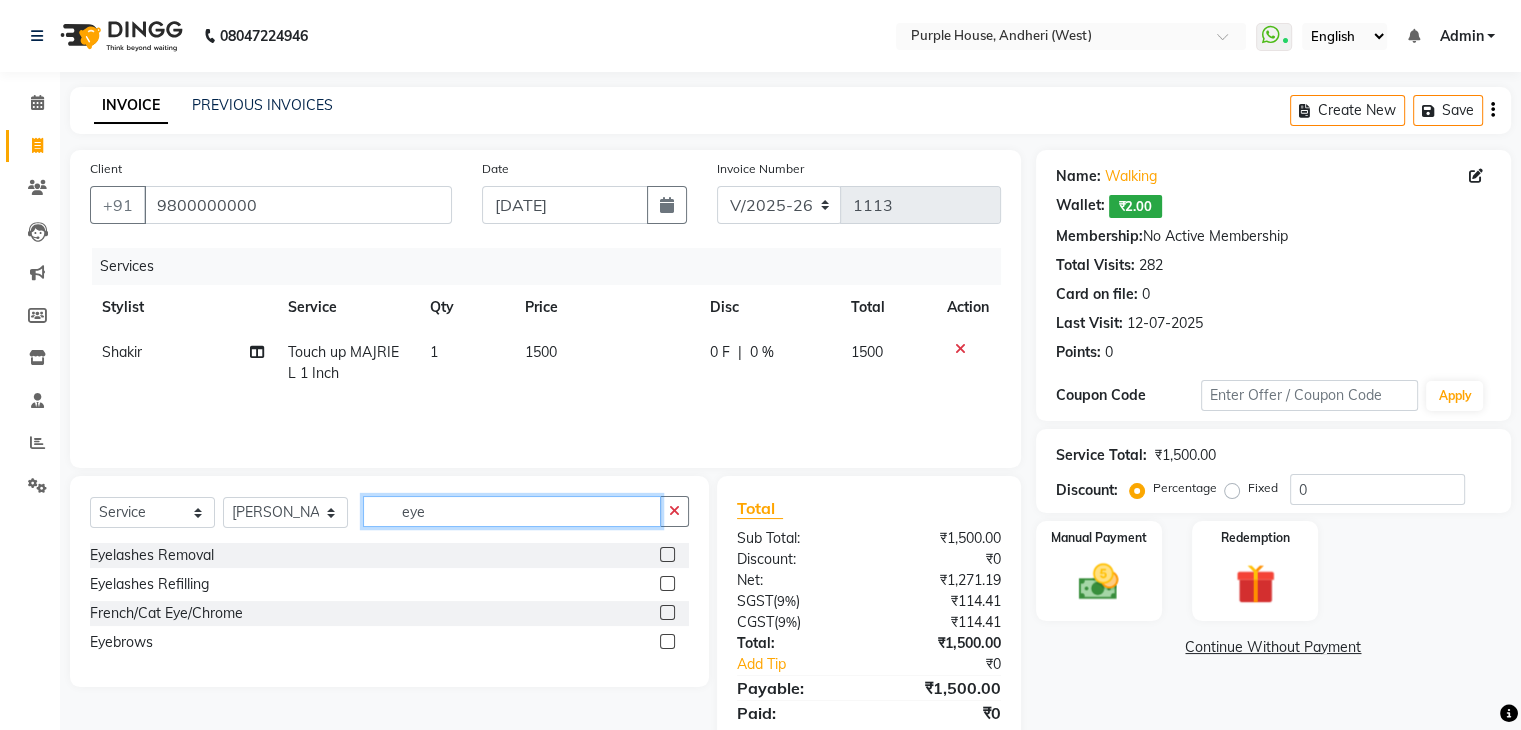 type on "eye" 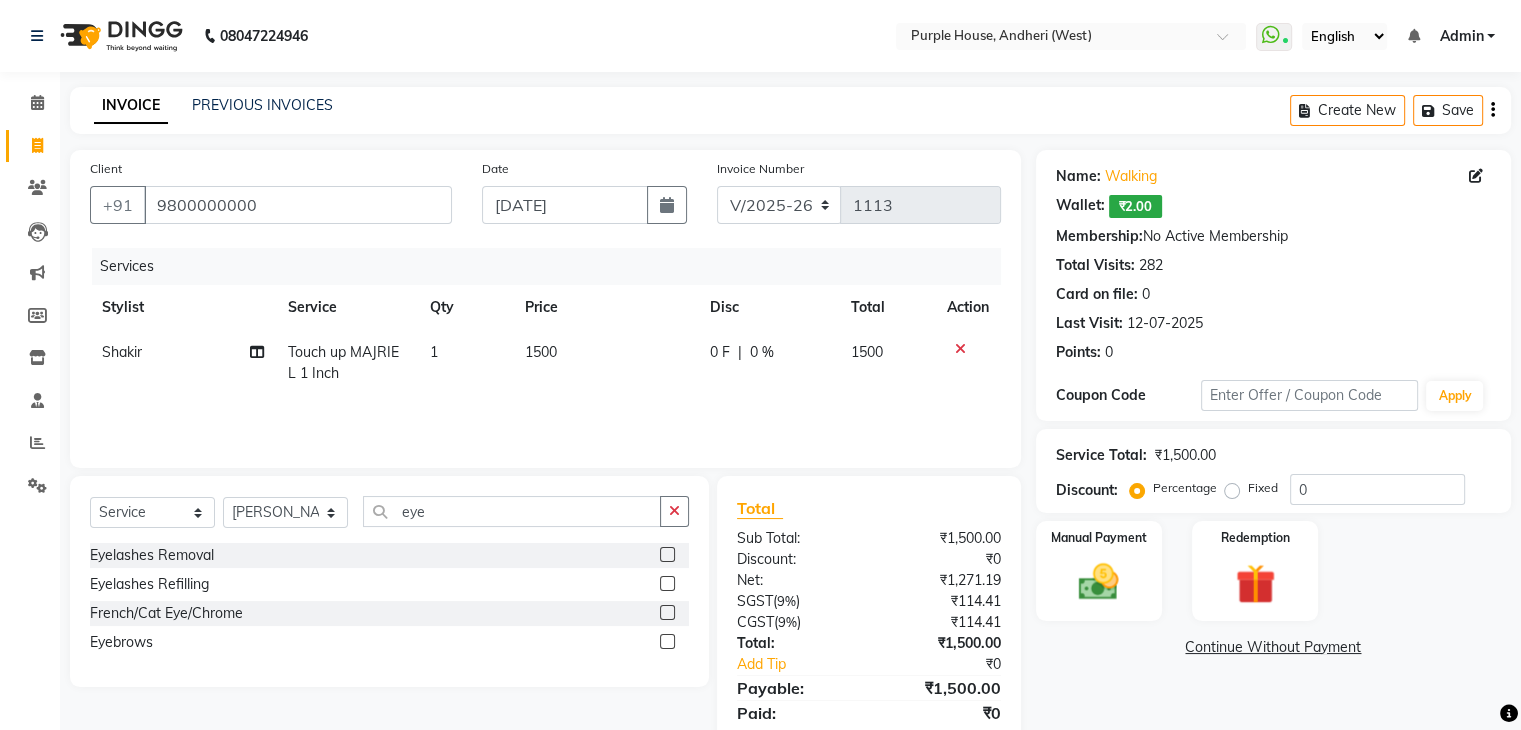 click 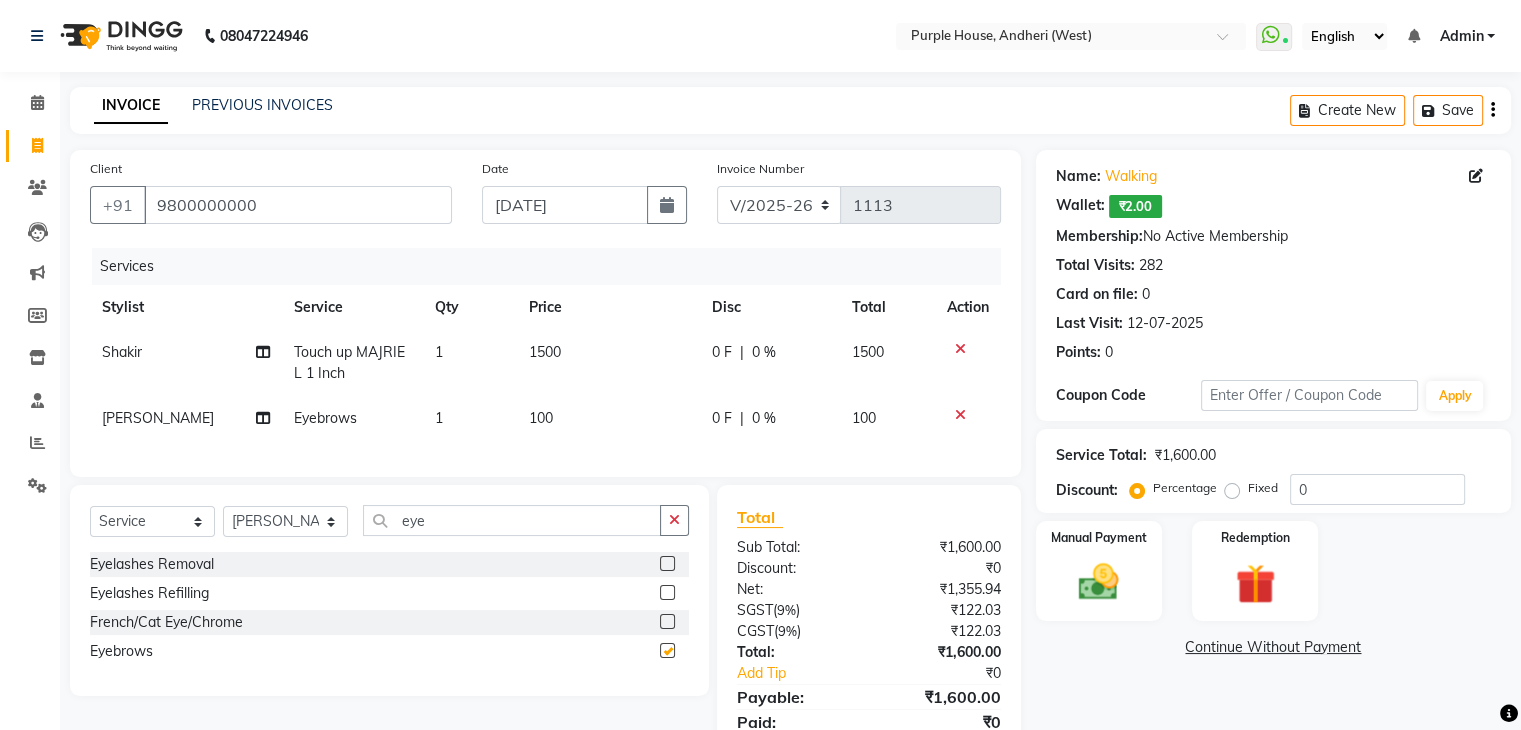 click on "Select  Service  Product  Membership  Package Voucher Prepaid Gift Card  Select Stylist Aarti paswan Ankit [PERSON_NAME] Femita [PERSON_NAME] [PERSON_NAME] [PERSON_NAME] [PERSON_NAME] [PERSON_NAME] [PERSON_NAME] [PERSON_NAME] [PERSON_NAME] [PERSON_NAME] [PERSON_NAME] Shri Uchai Taruk [PERSON_NAME] Tushmar [PERSON_NAME] Yaadi eye Eyelashes Removal   Eyelashes Refilling  French/Cat Eye/Chrome   Eyebrows" 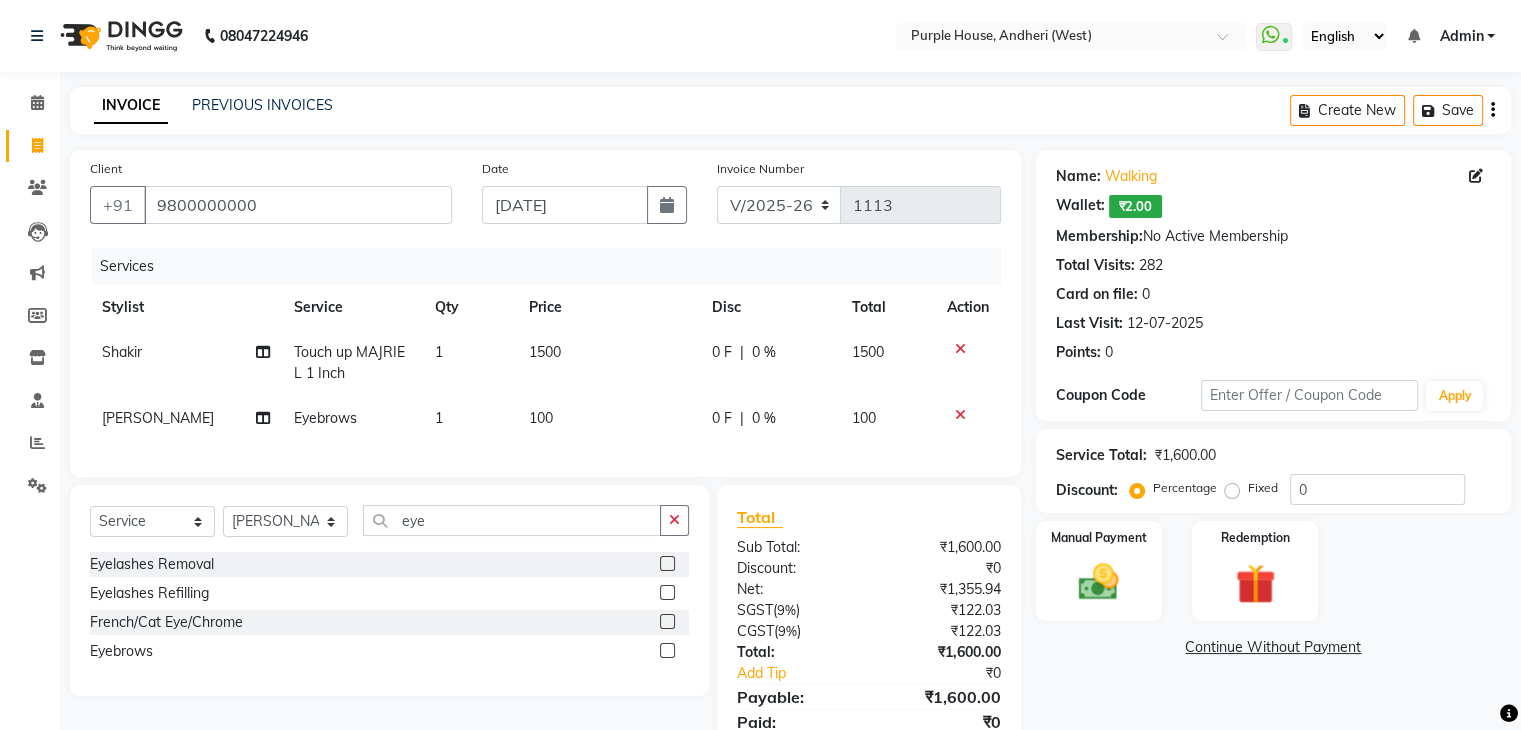 checkbox on "false" 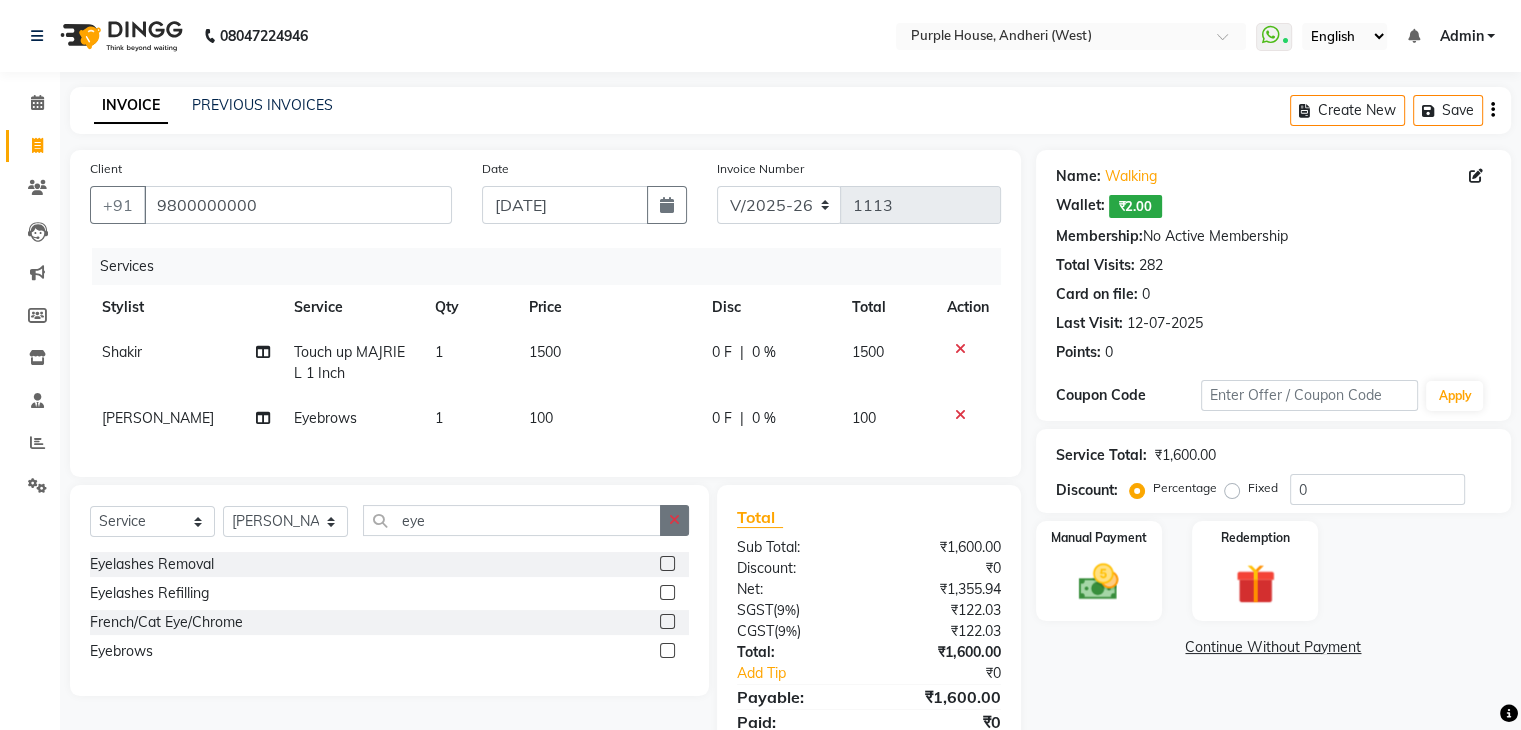 click 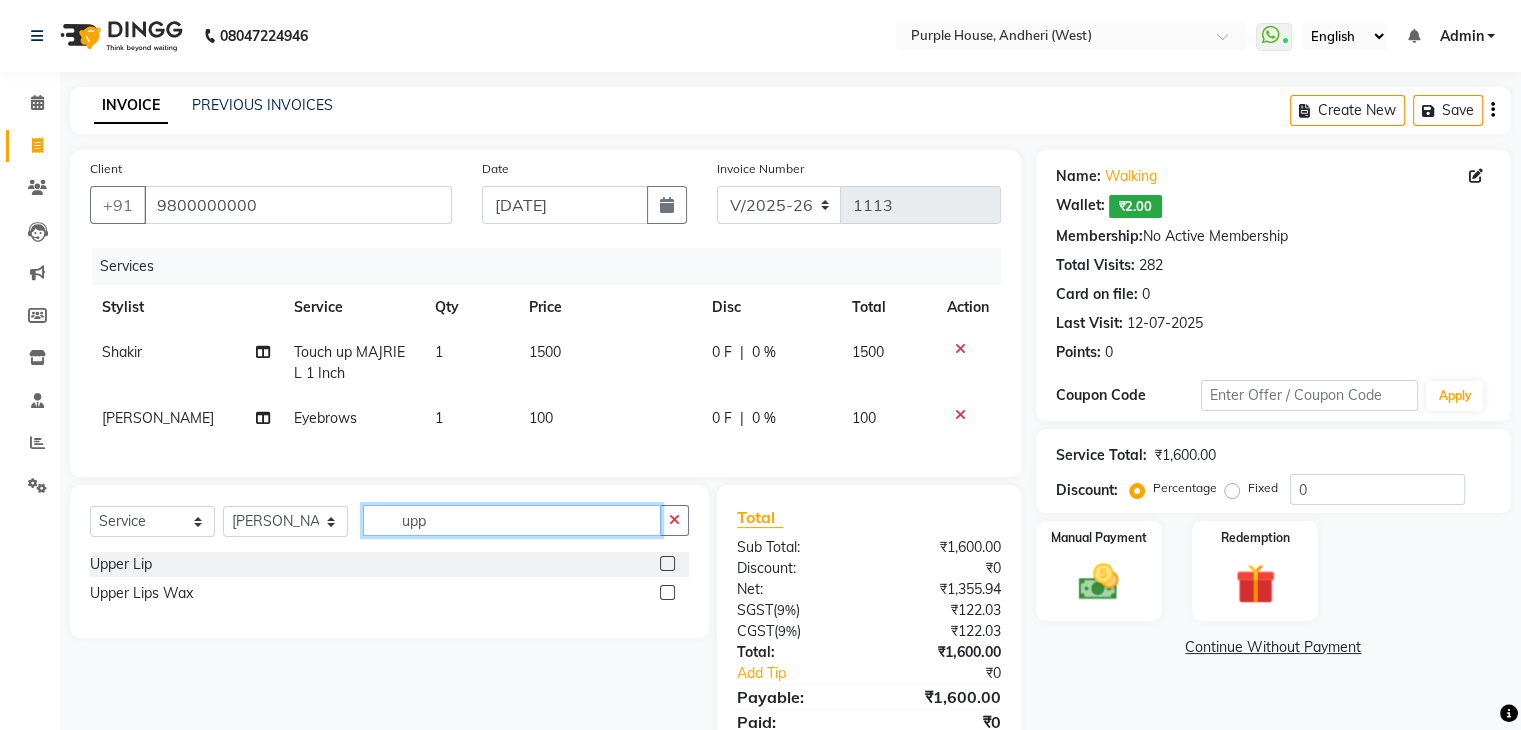 type on "upp" 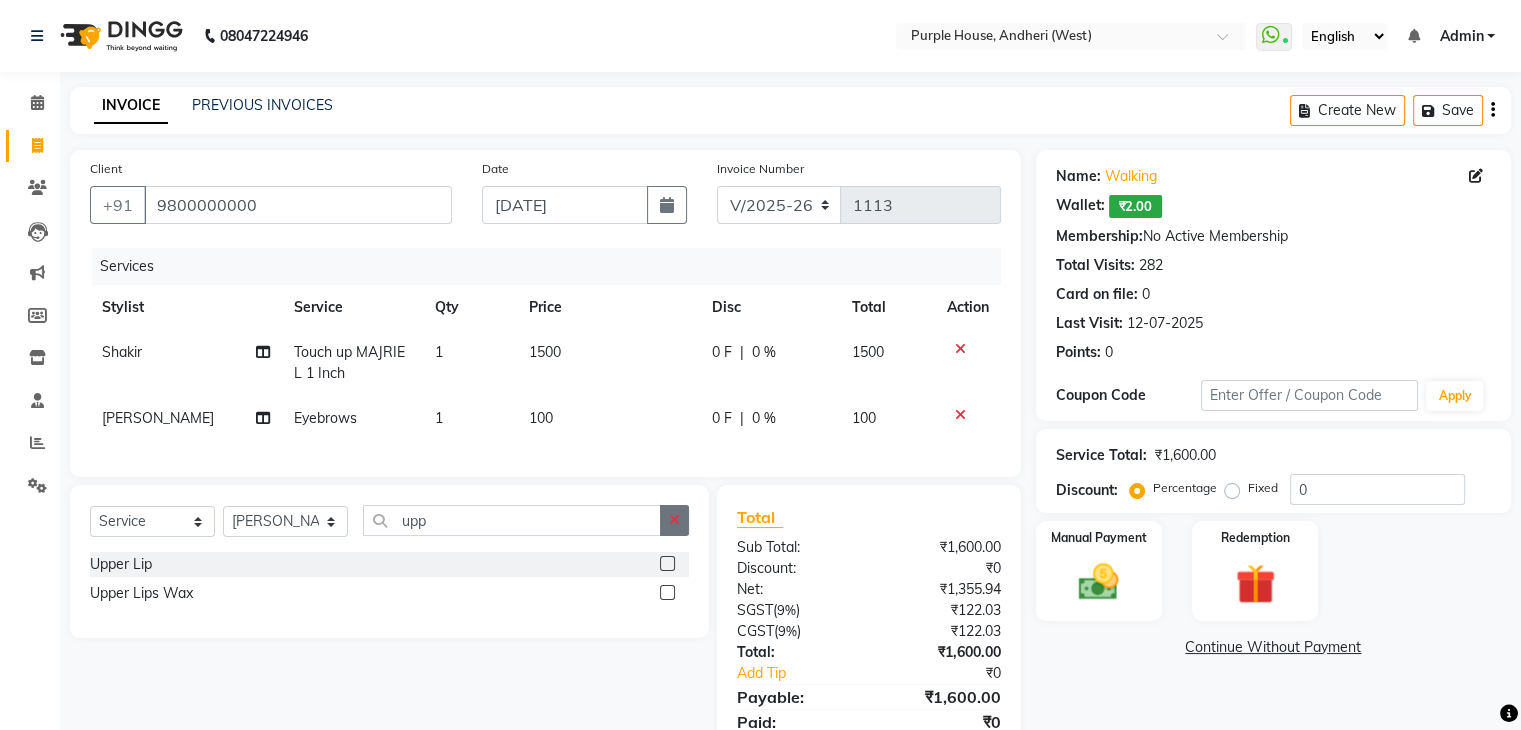 click 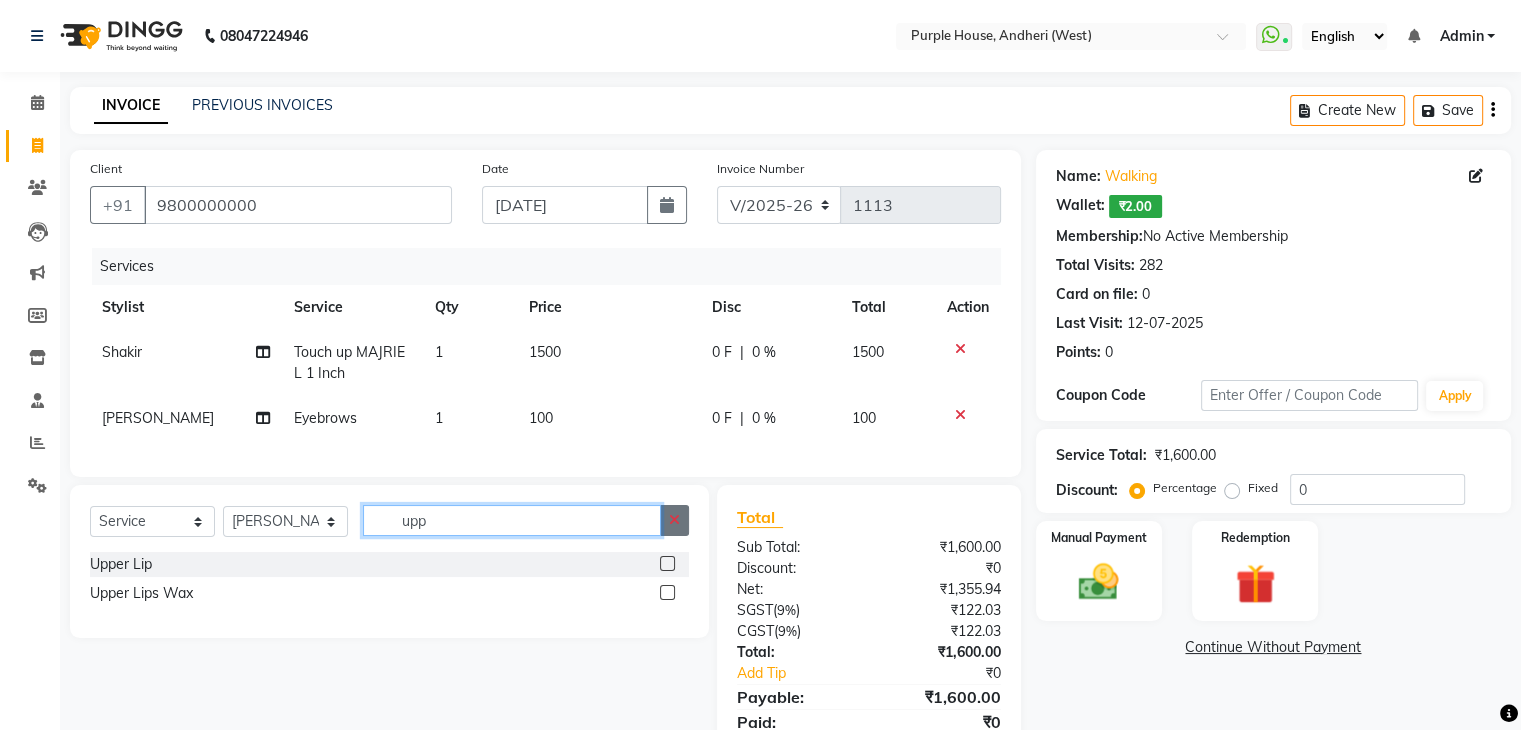 type 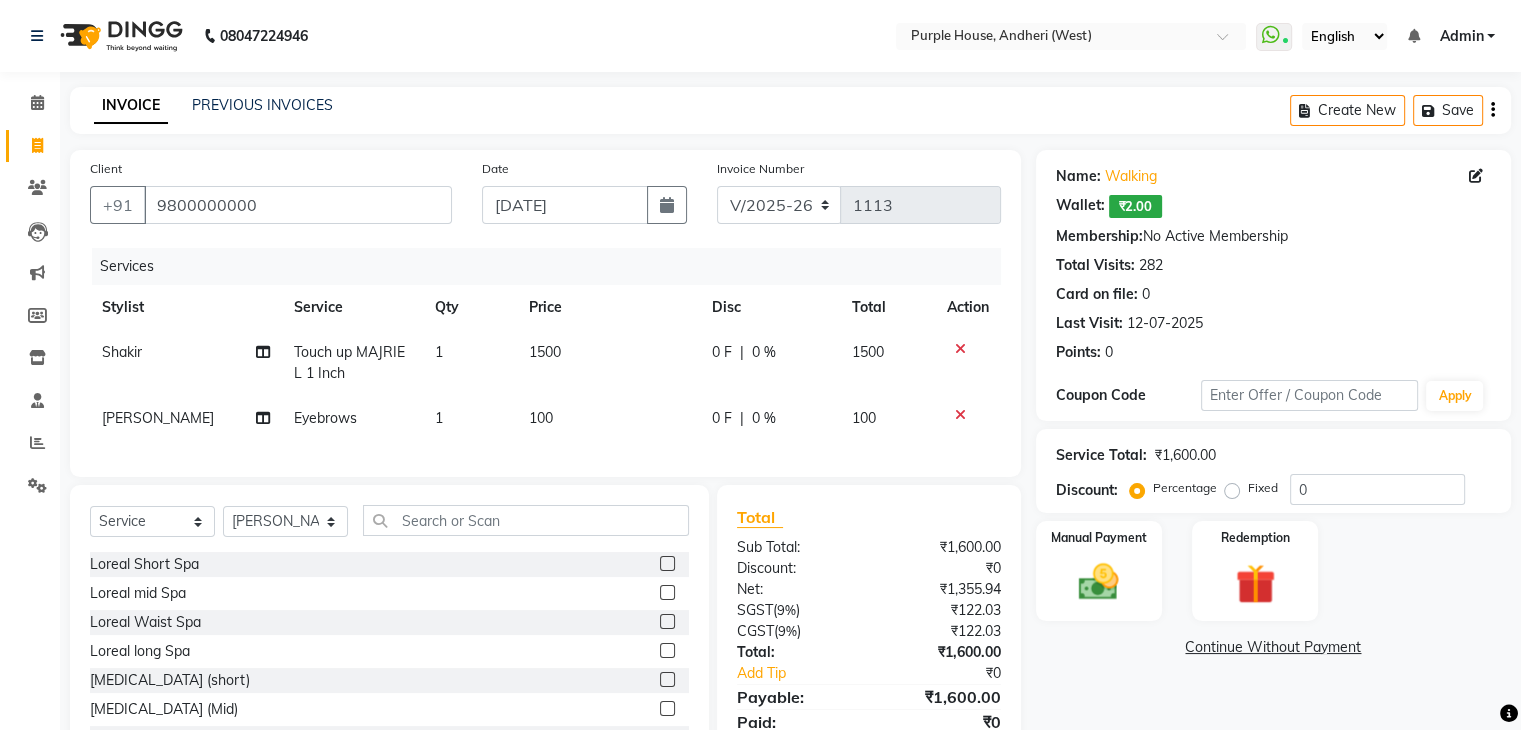click 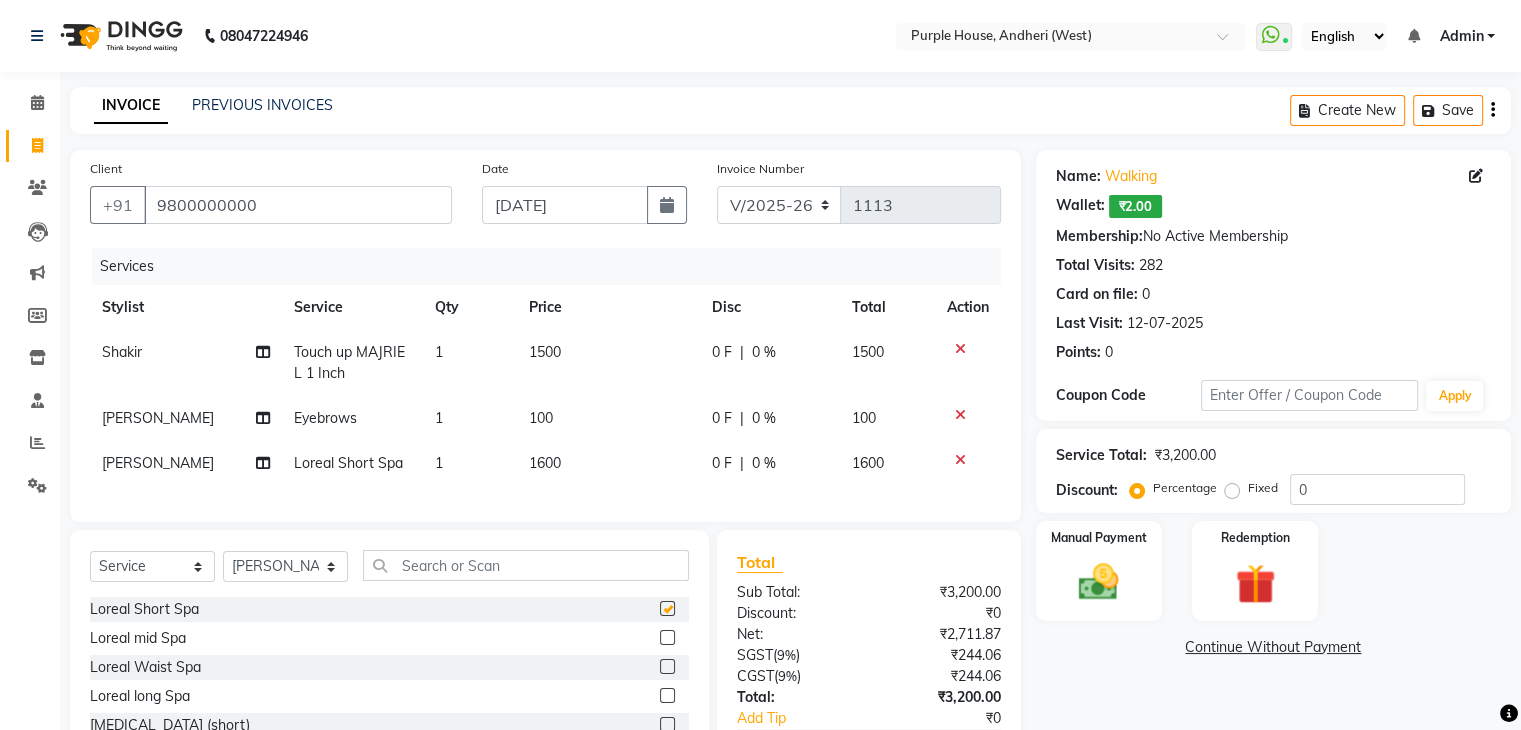 checkbox on "false" 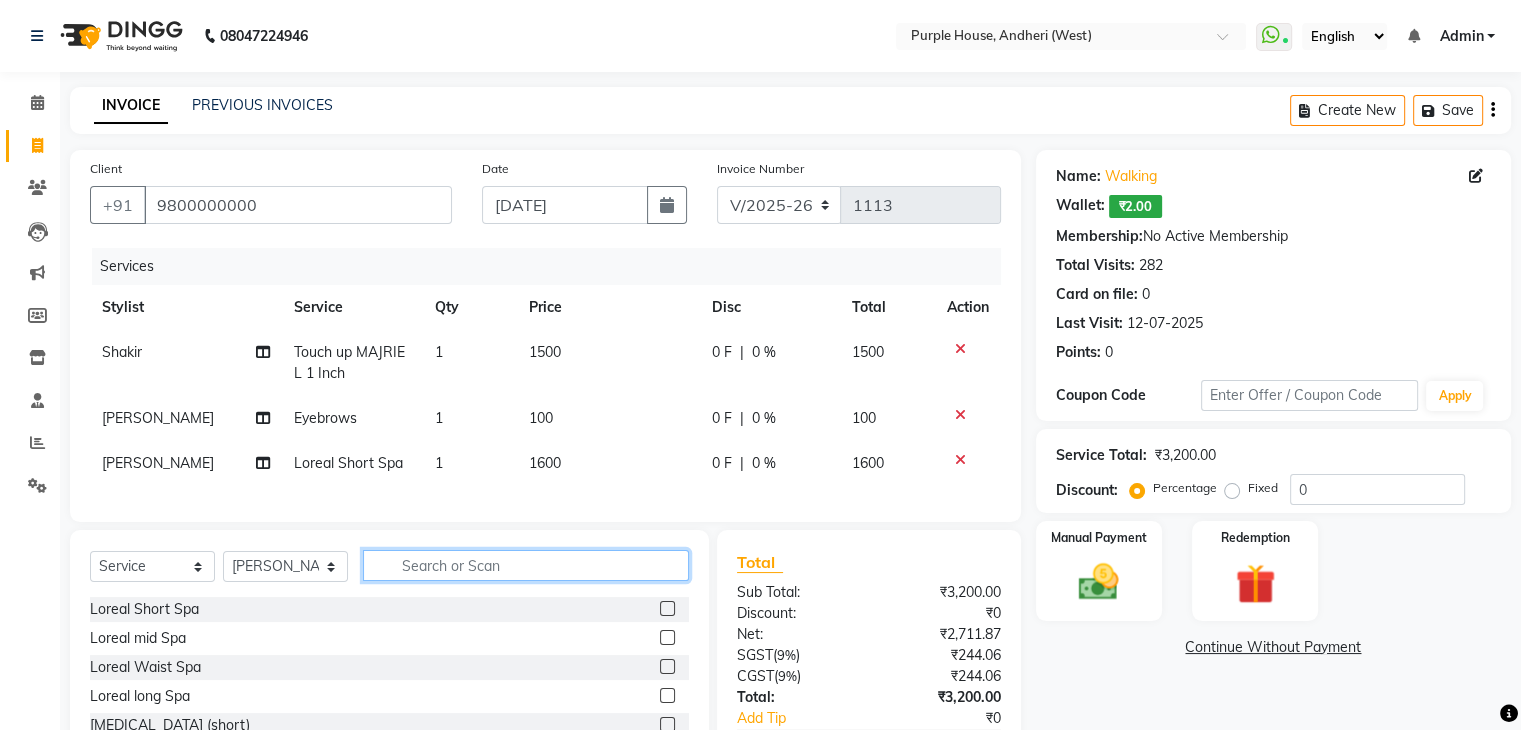 click 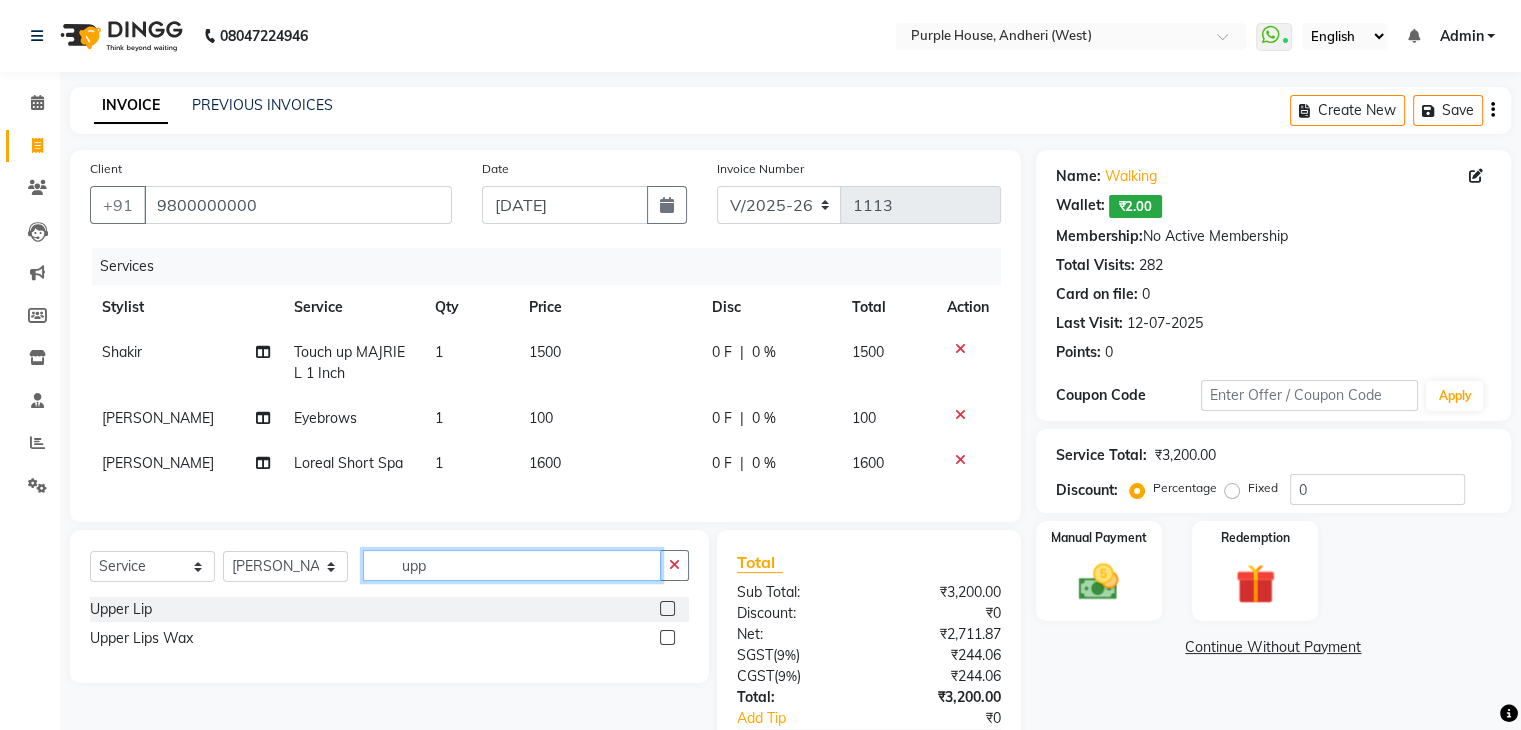 type on "upp" 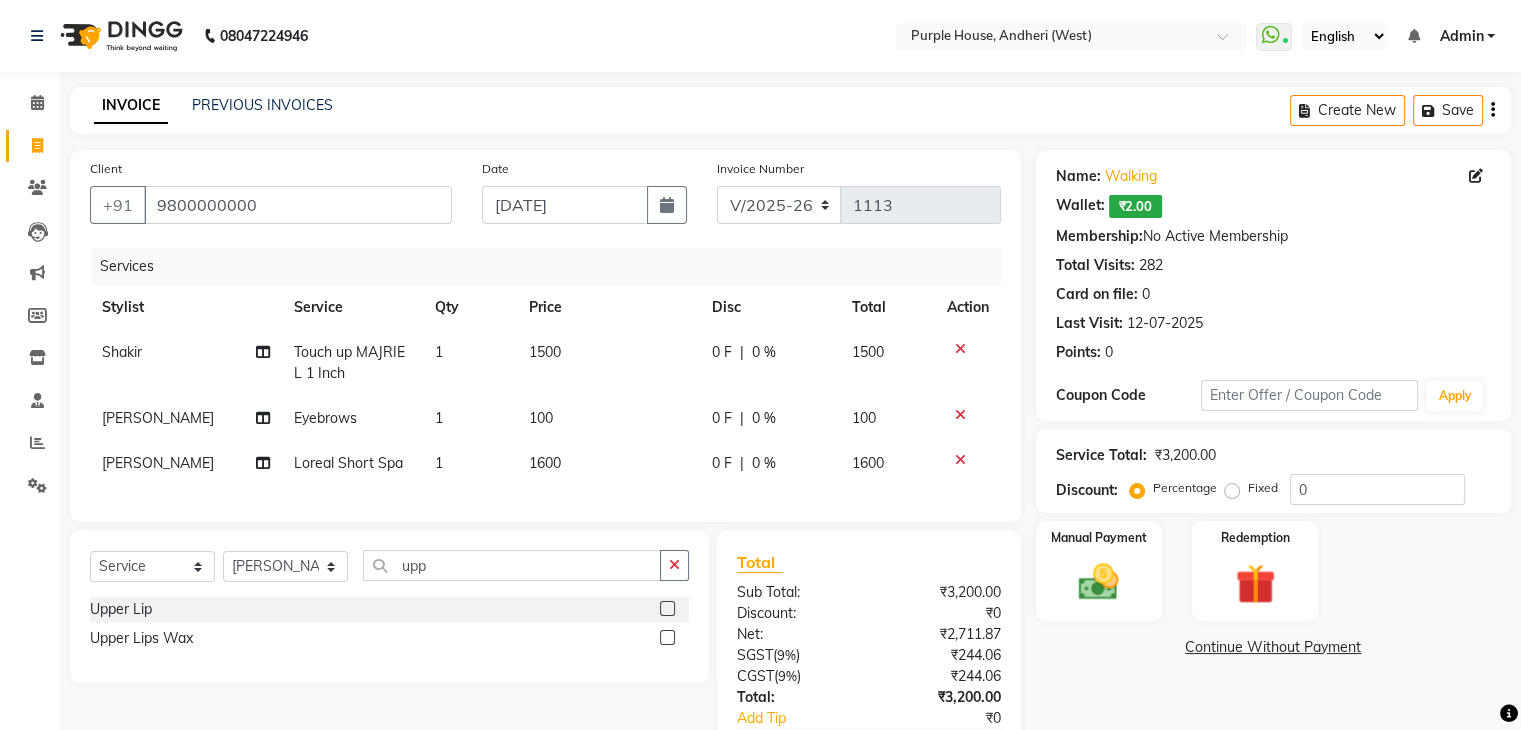 click 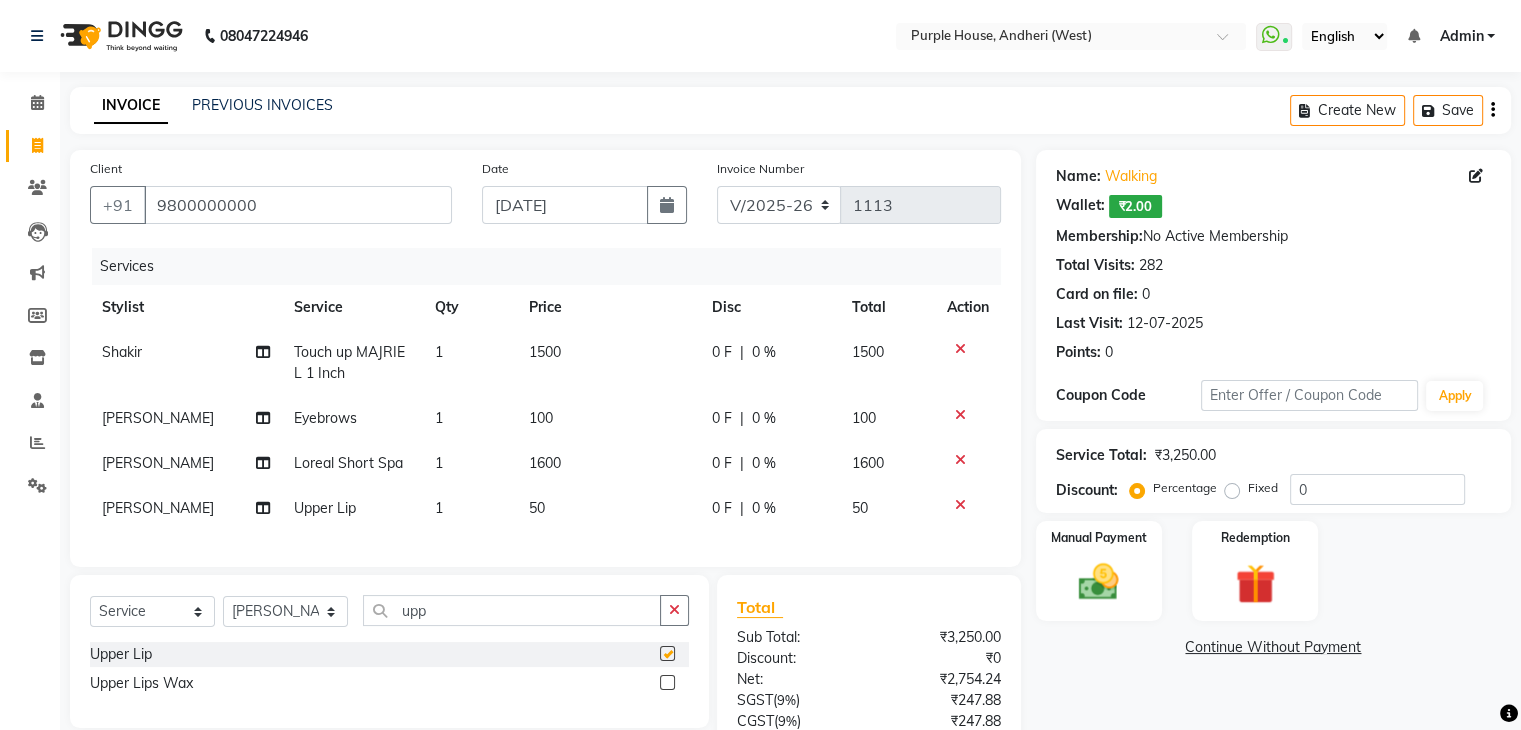 click on "50" 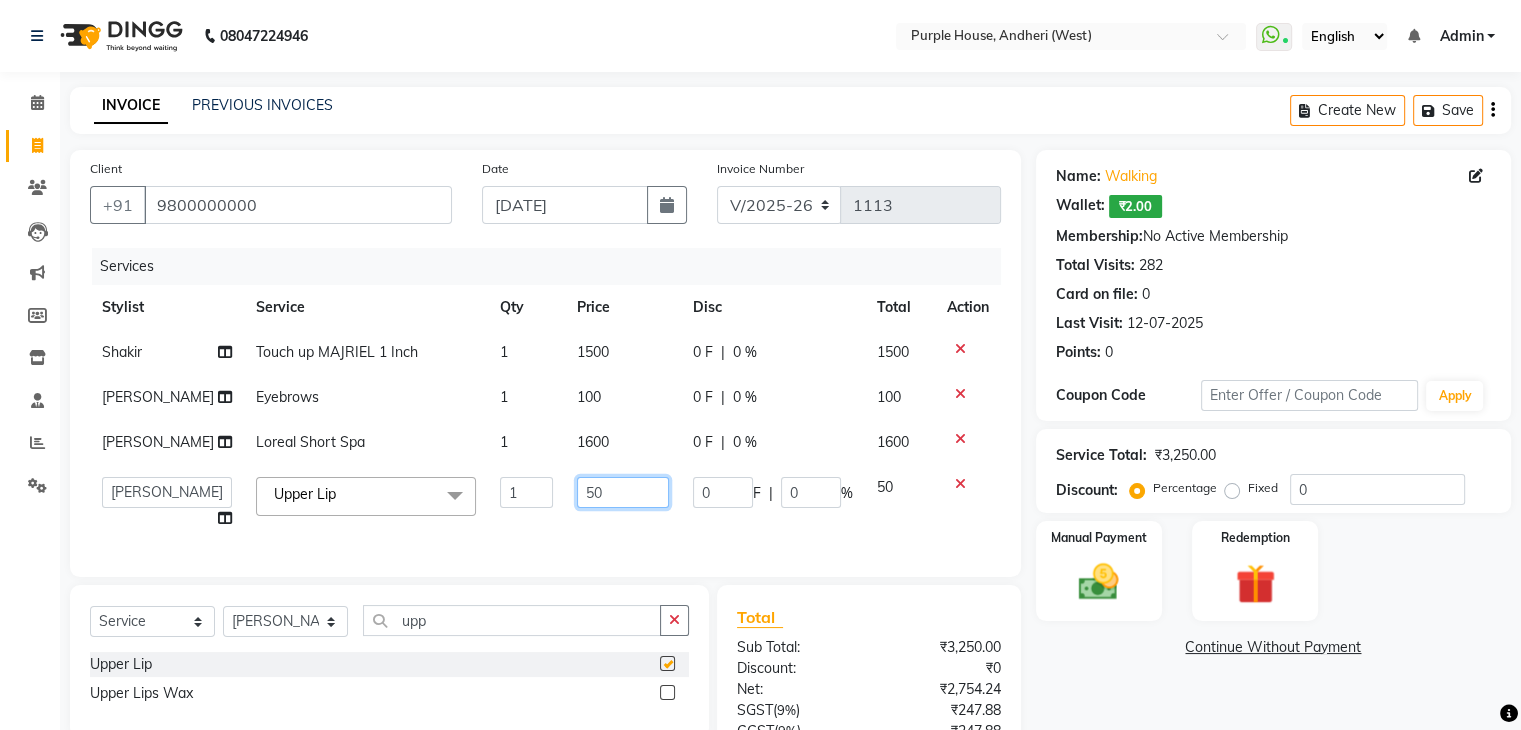 click on "50" 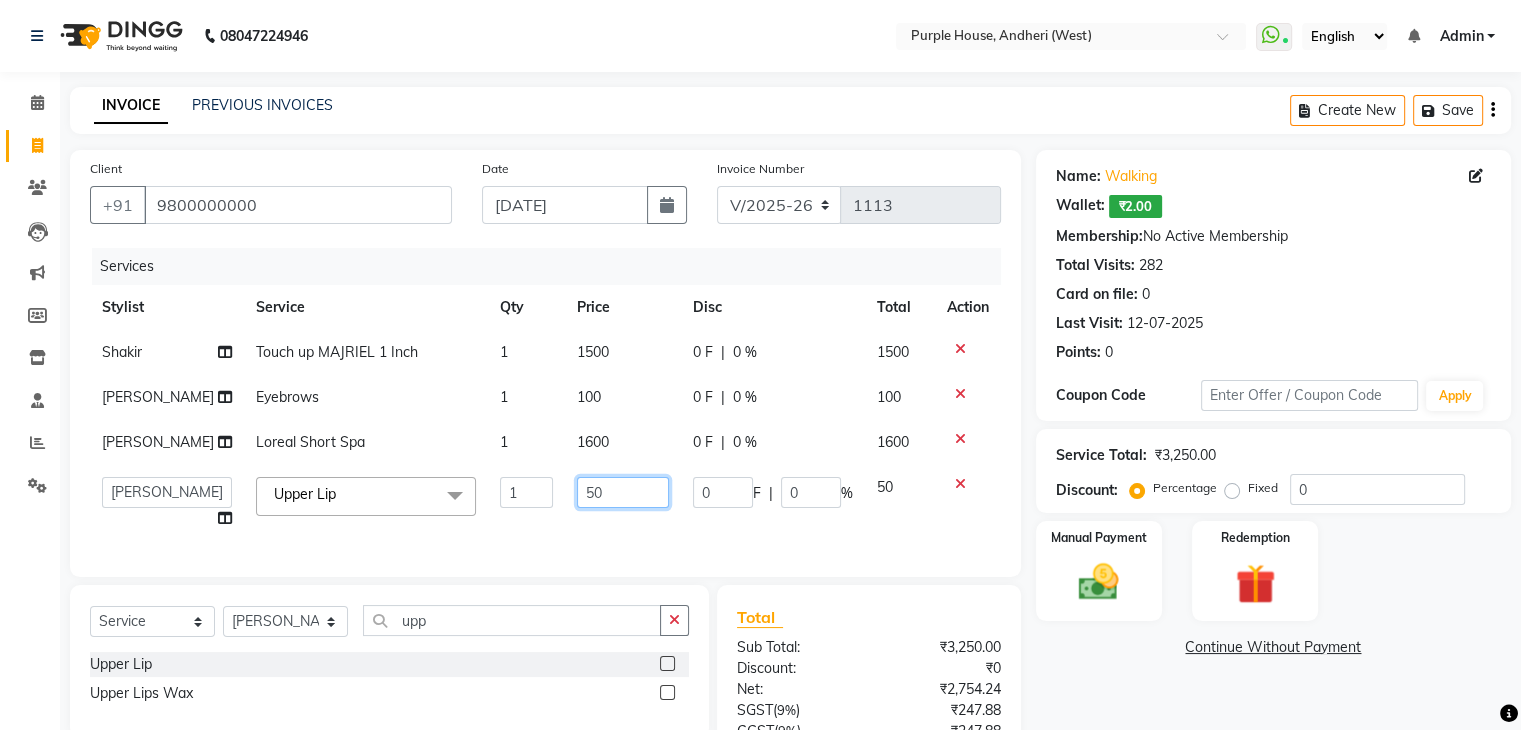 checkbox on "false" 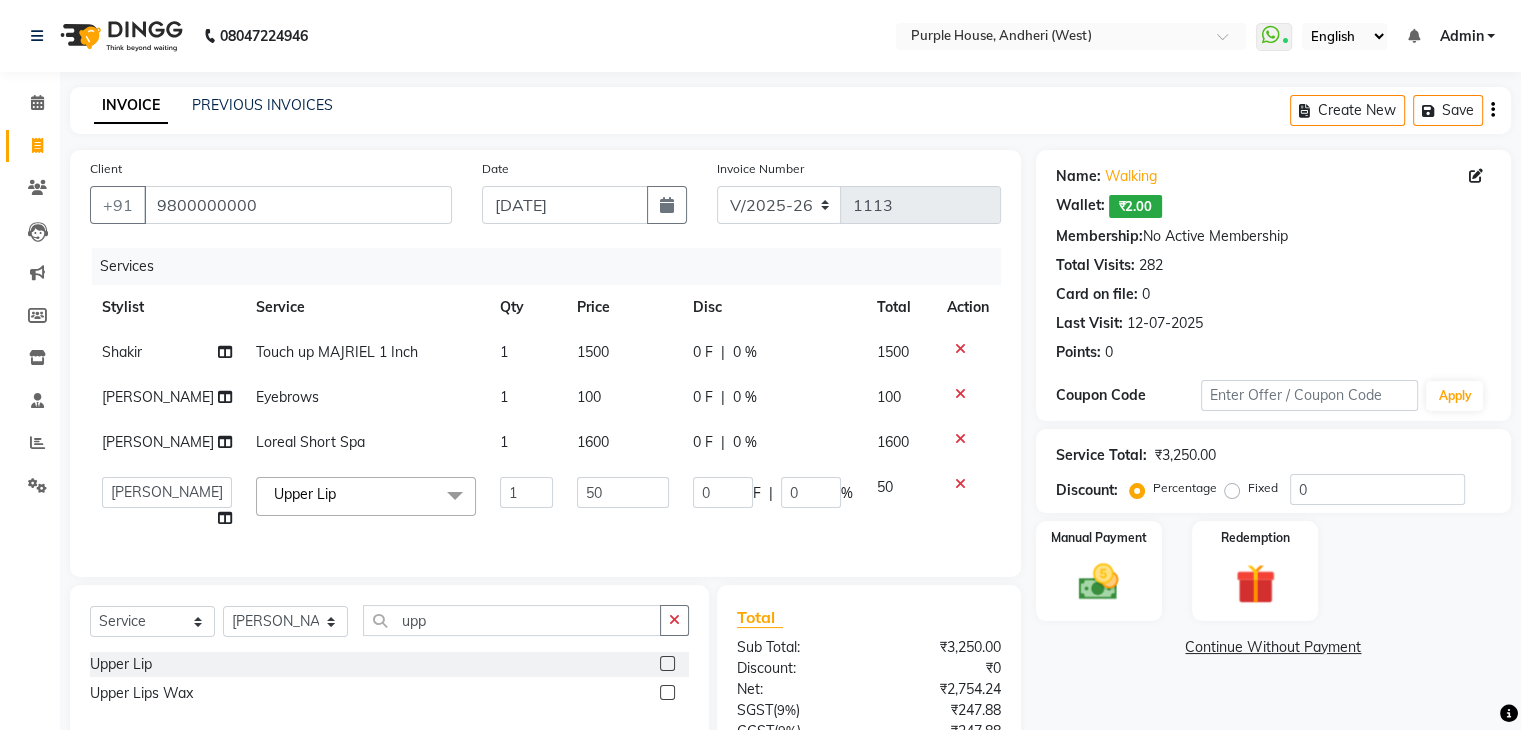 click on "1600" 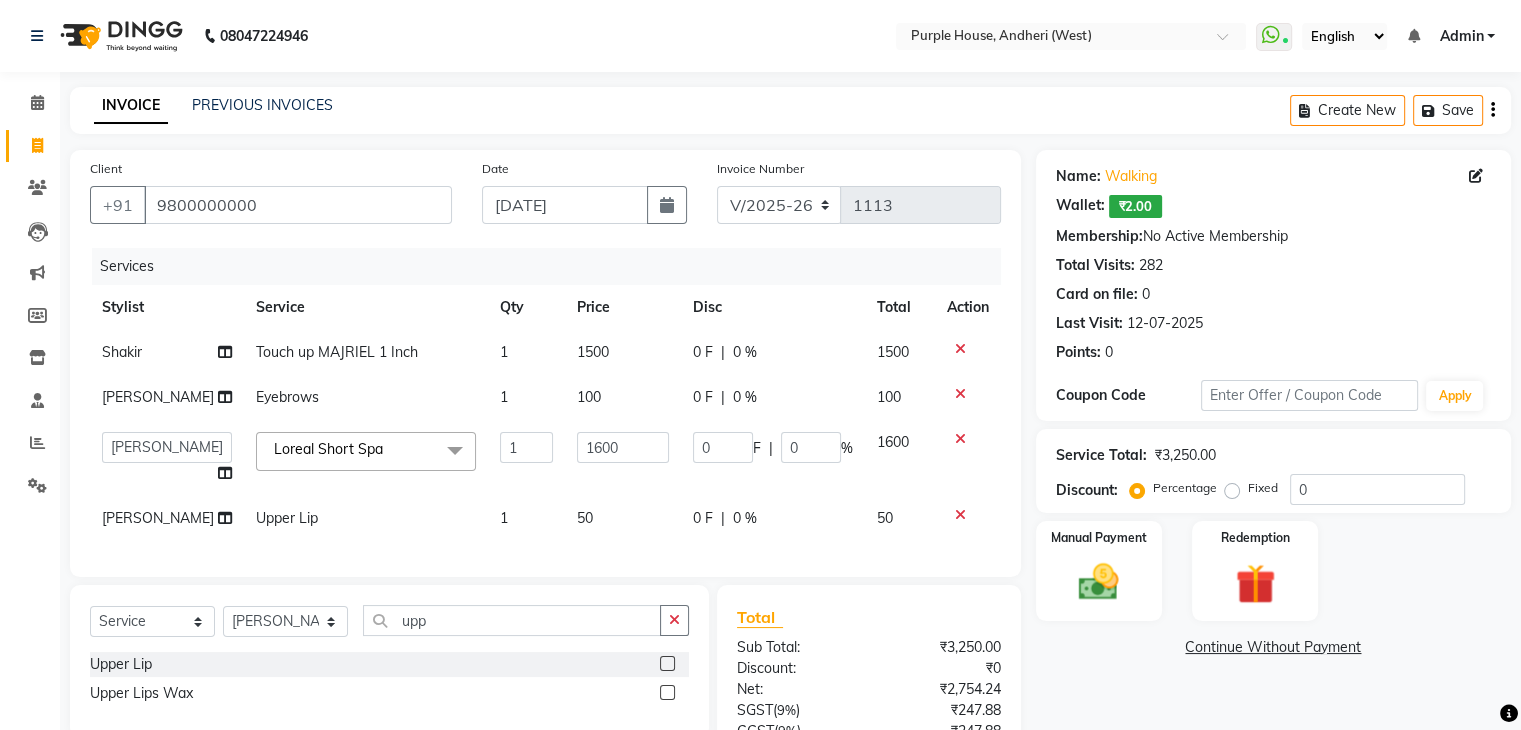 click 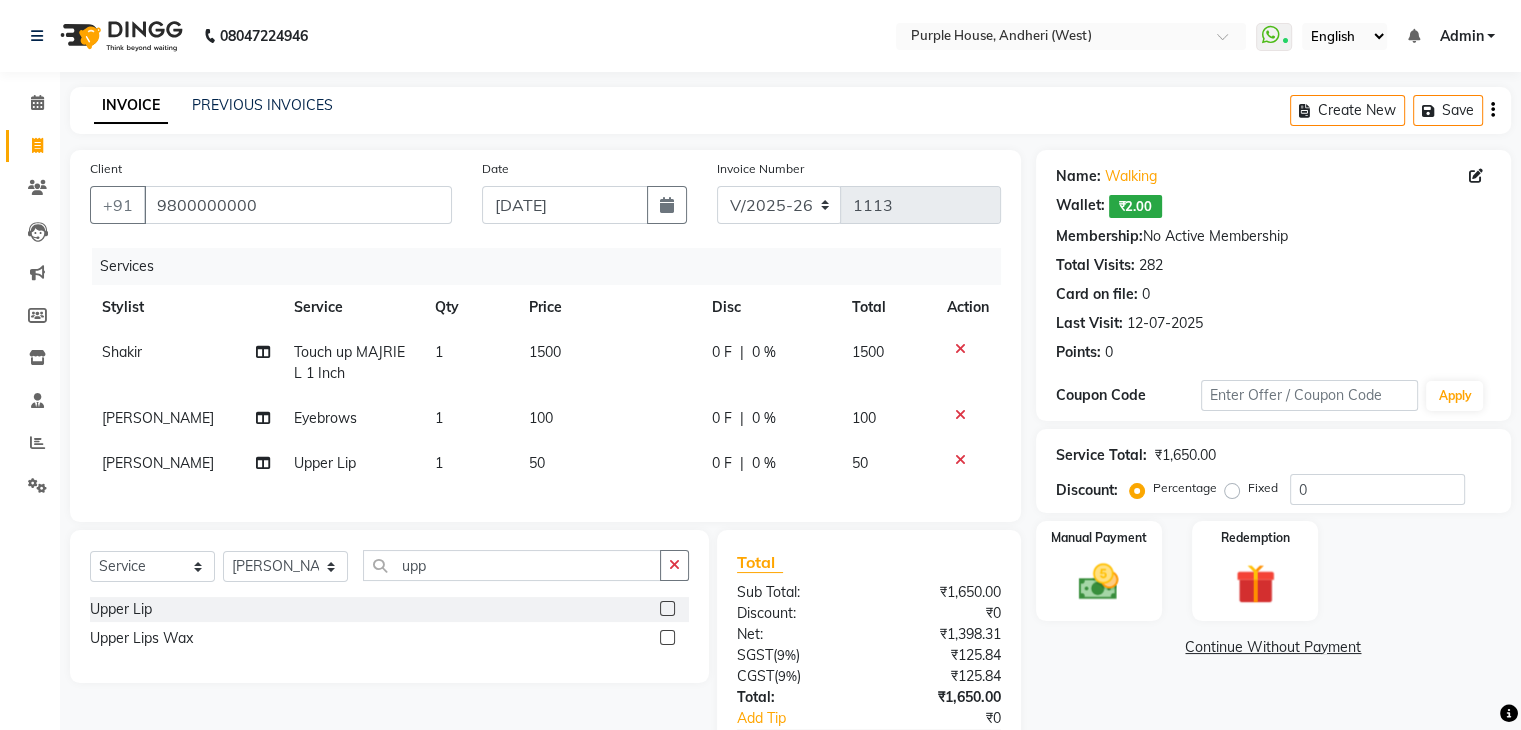 click on "100" 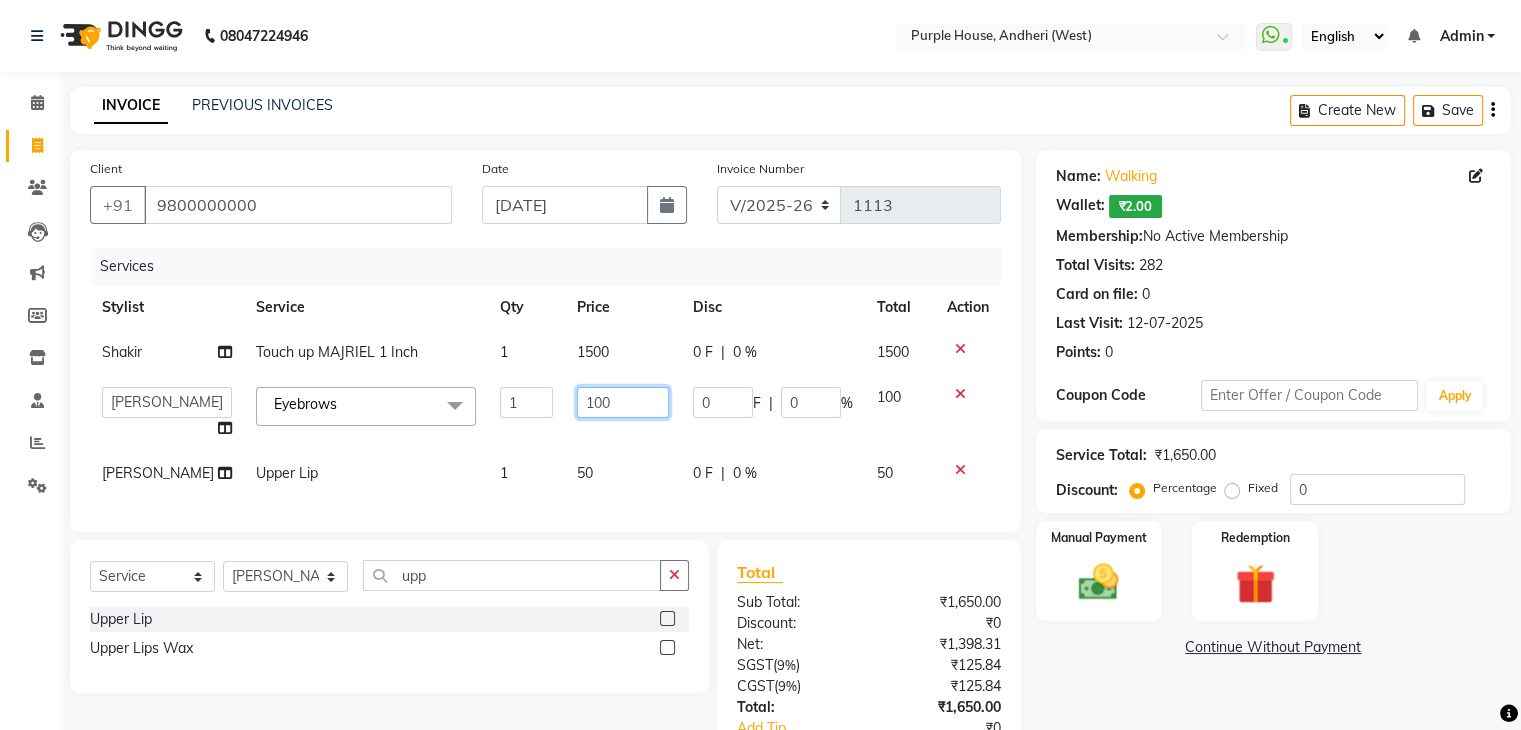 click on "100" 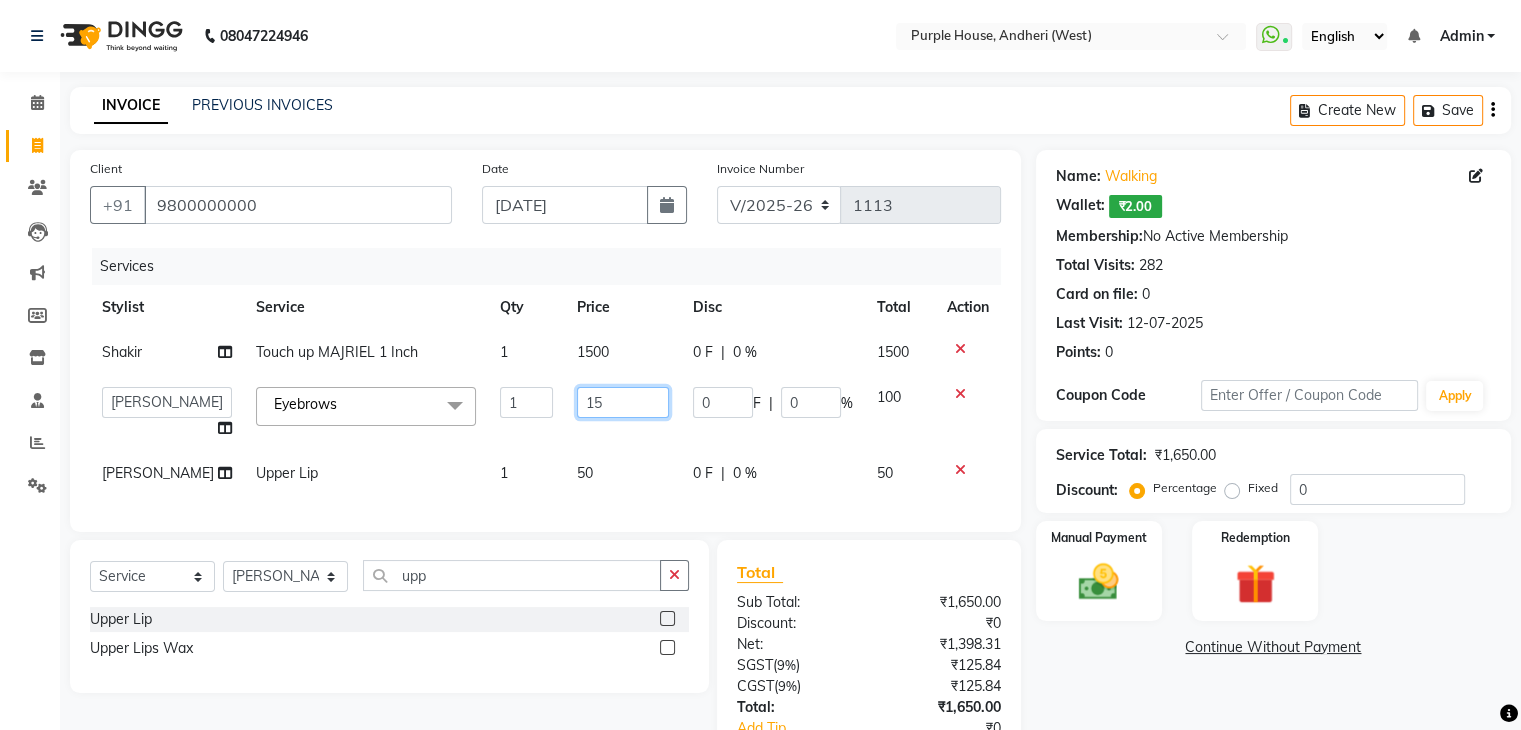 type on "150" 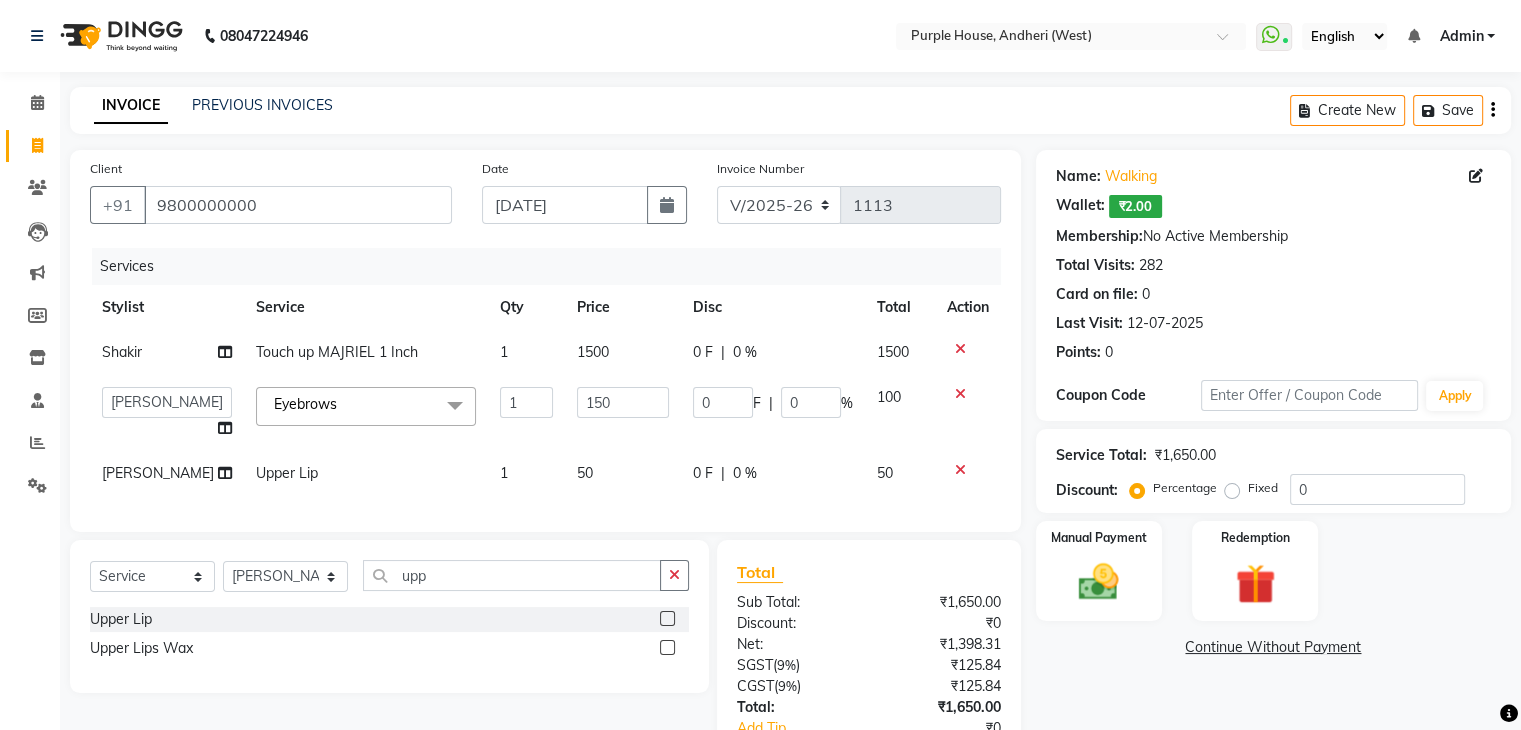 click on "50" 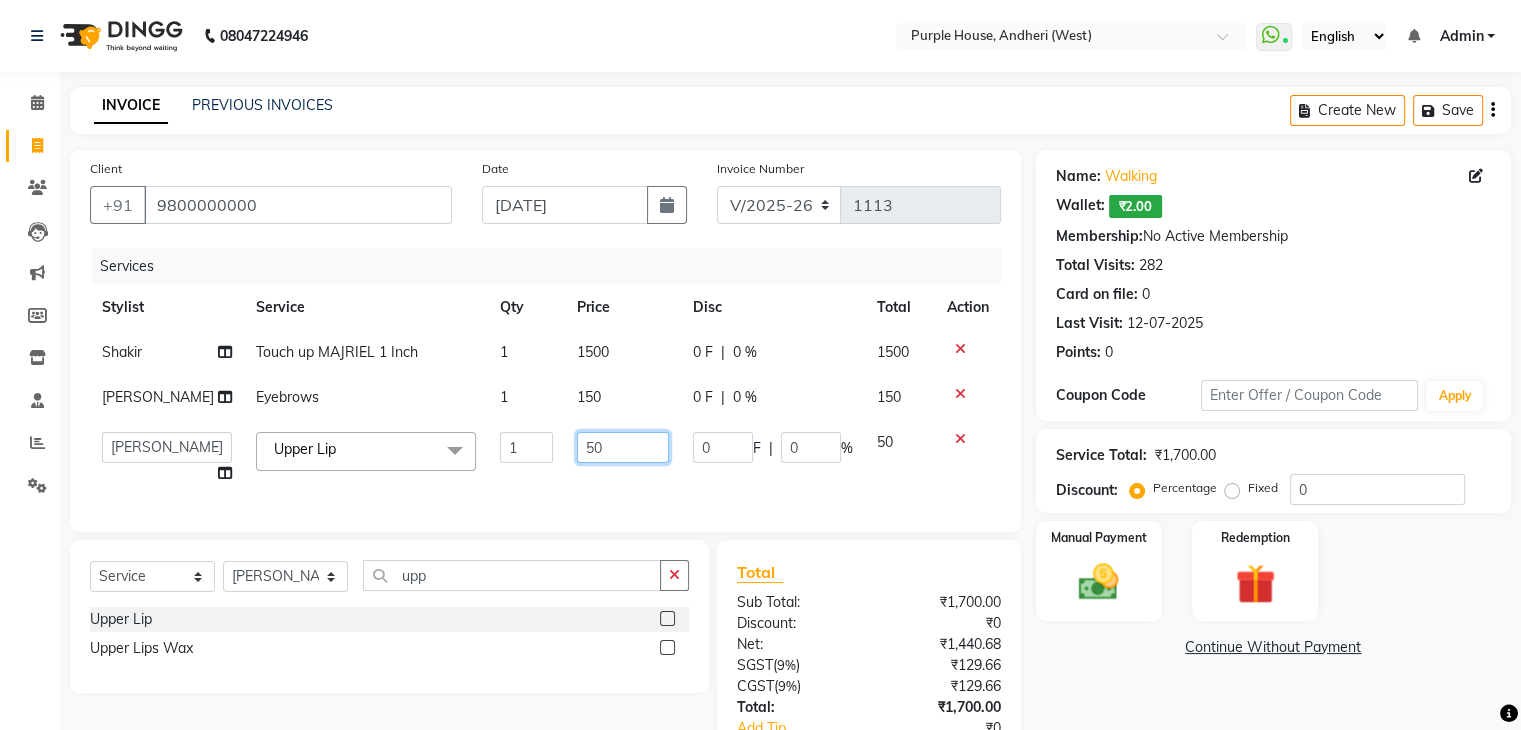 click on "50" 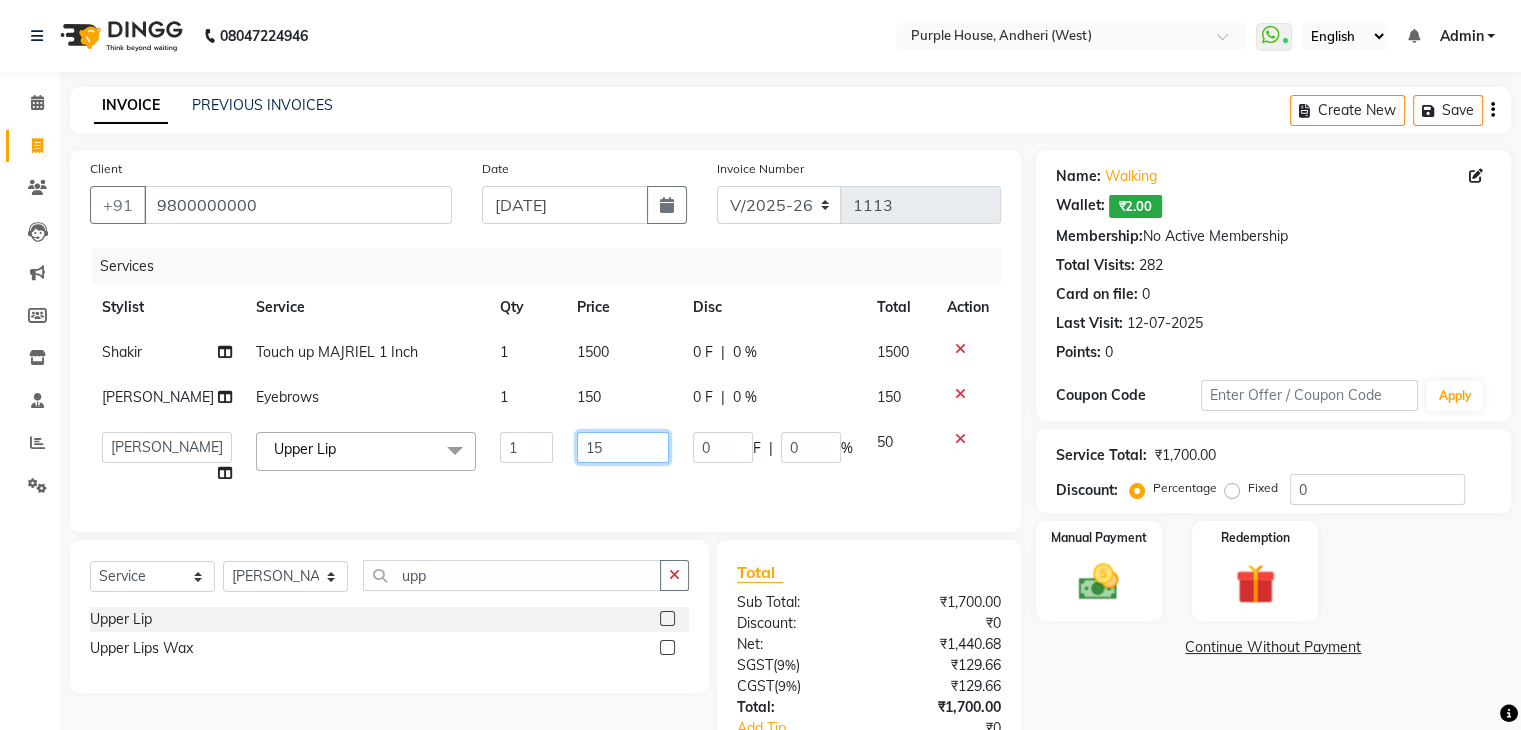 type on "150" 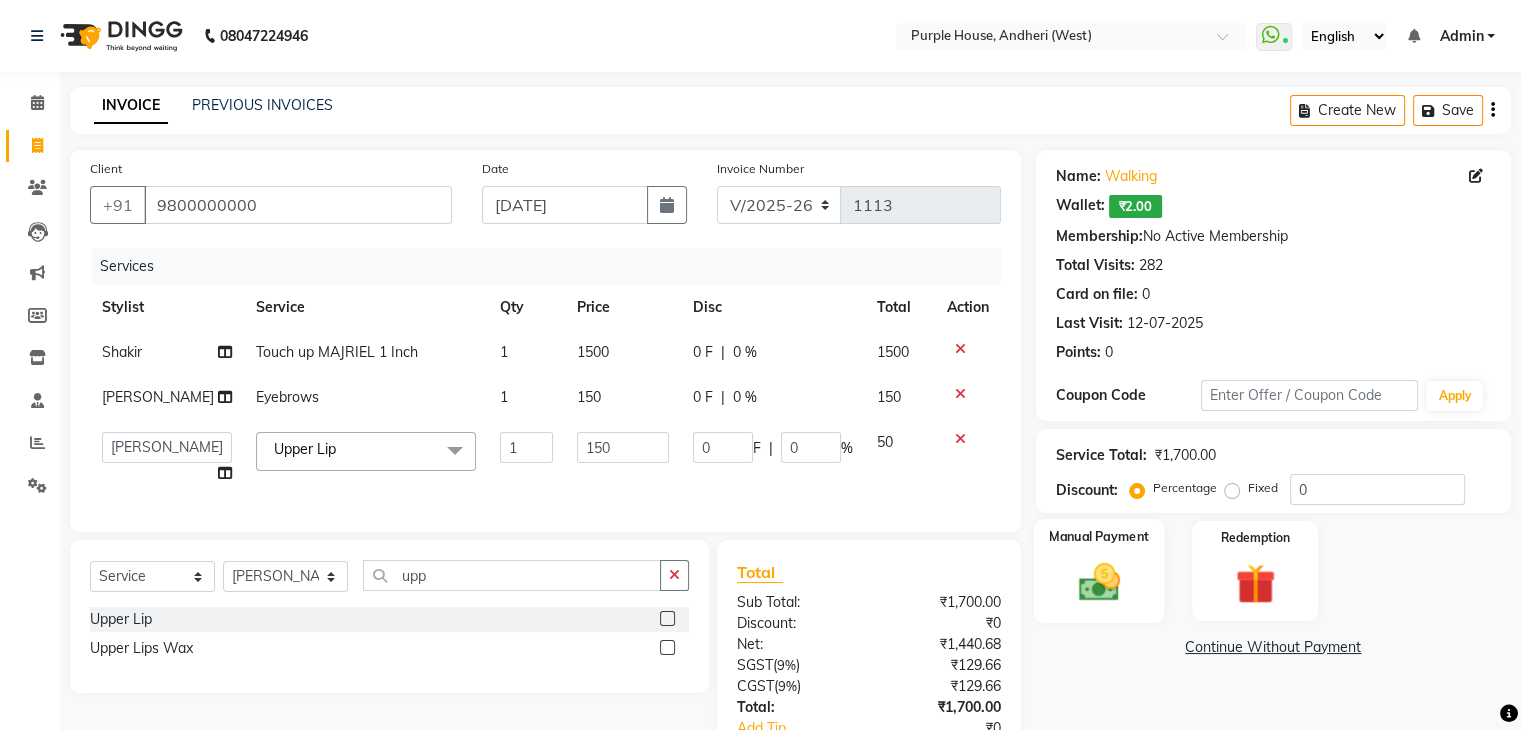 click 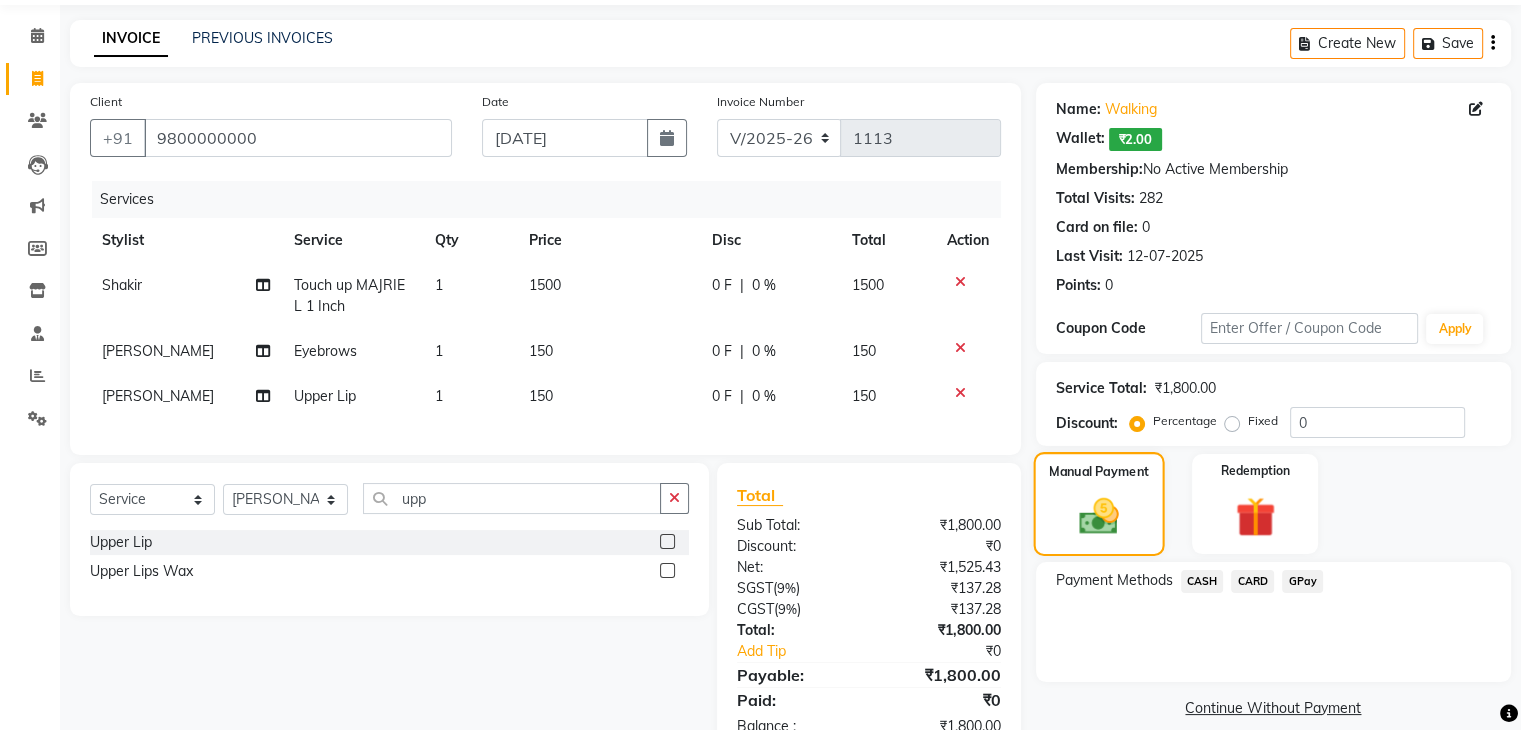scroll, scrollTop: 140, scrollLeft: 0, axis: vertical 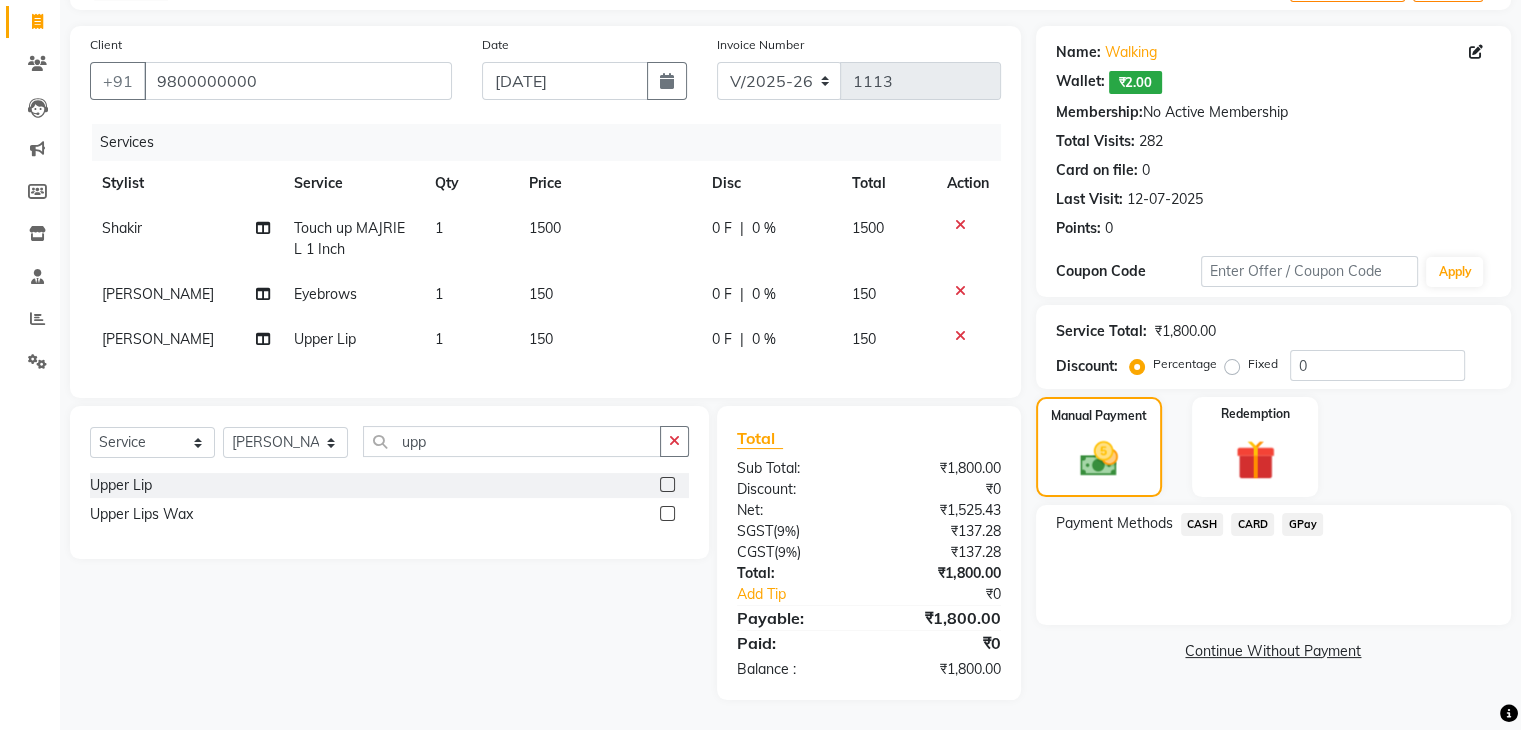click on "GPay" 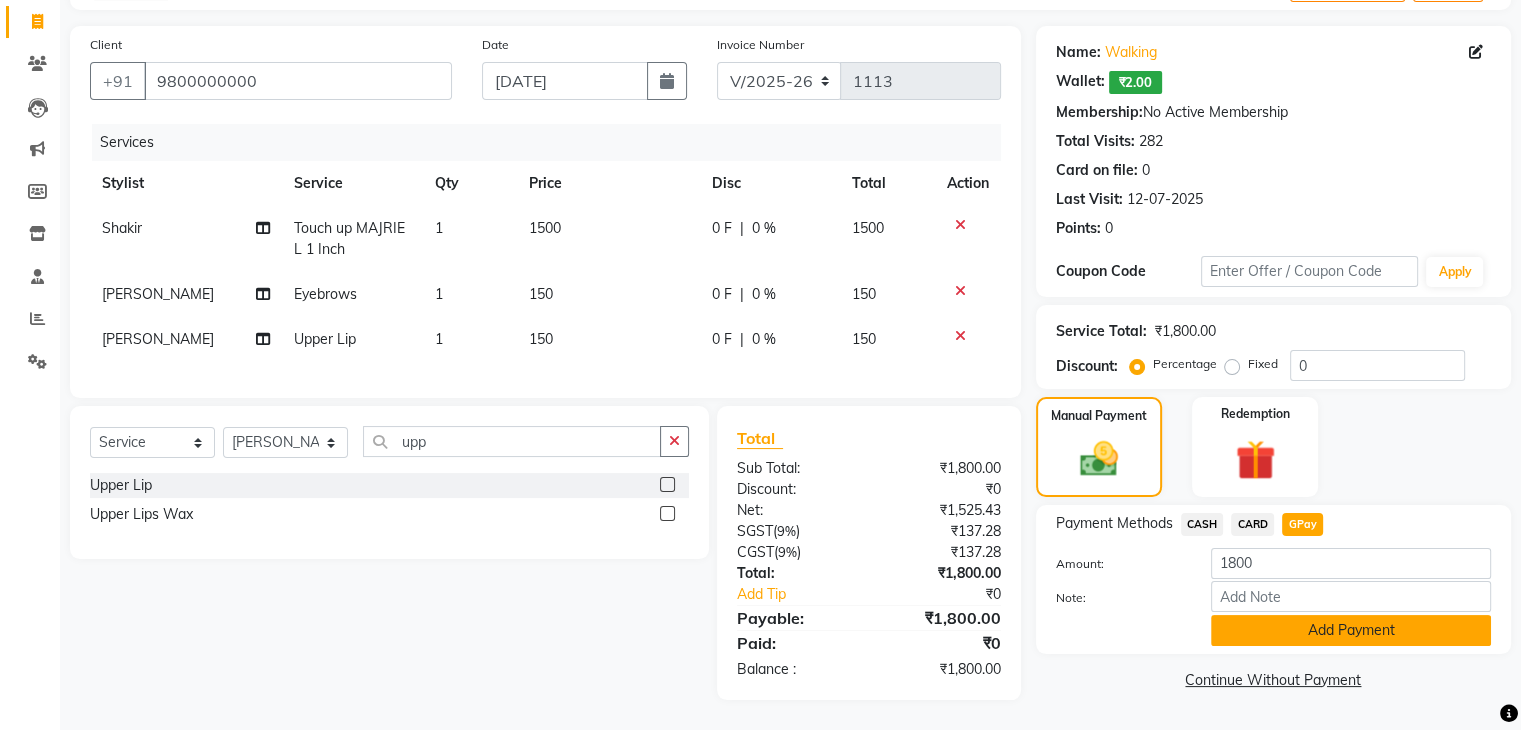 click on "Add Payment" 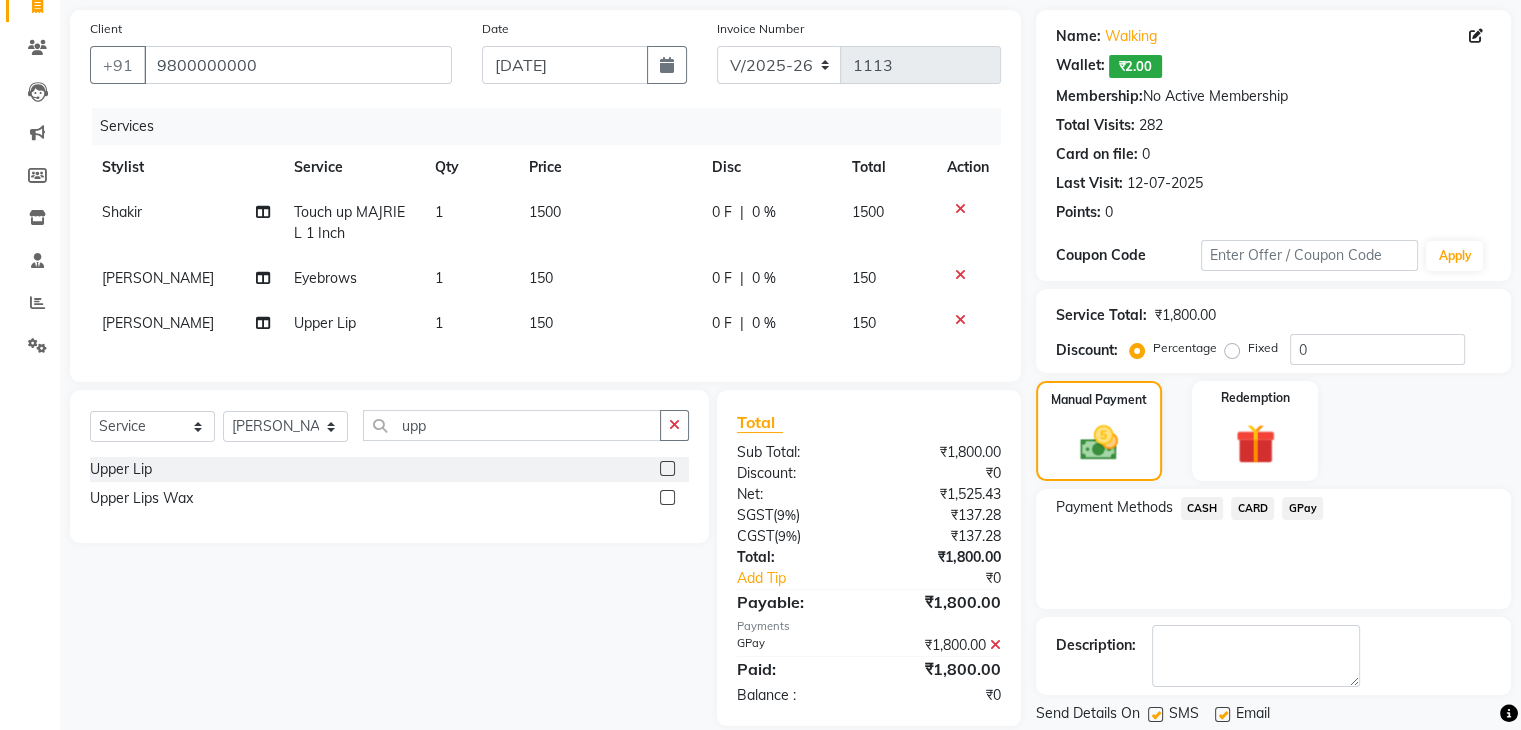 scroll, scrollTop: 201, scrollLeft: 0, axis: vertical 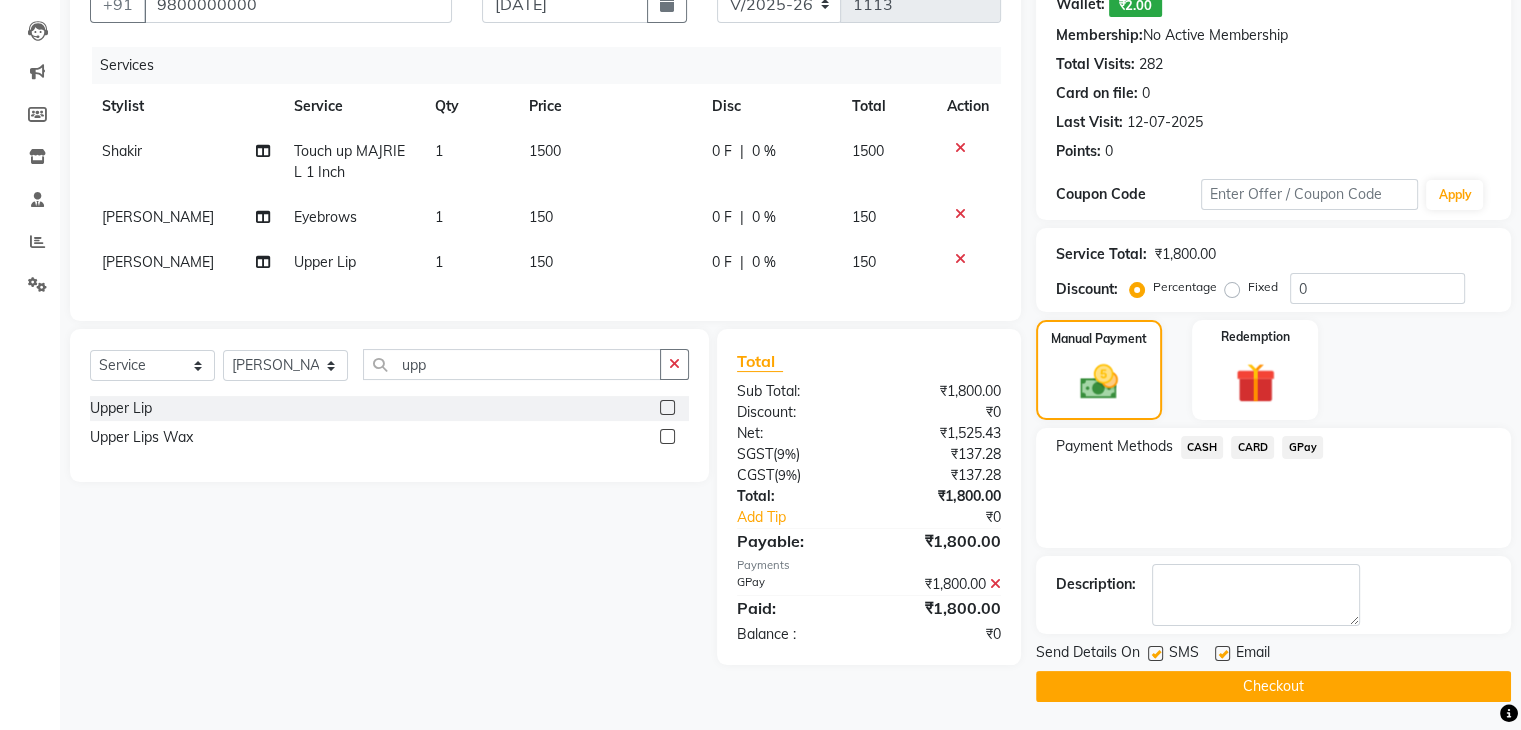 click on "Checkout" 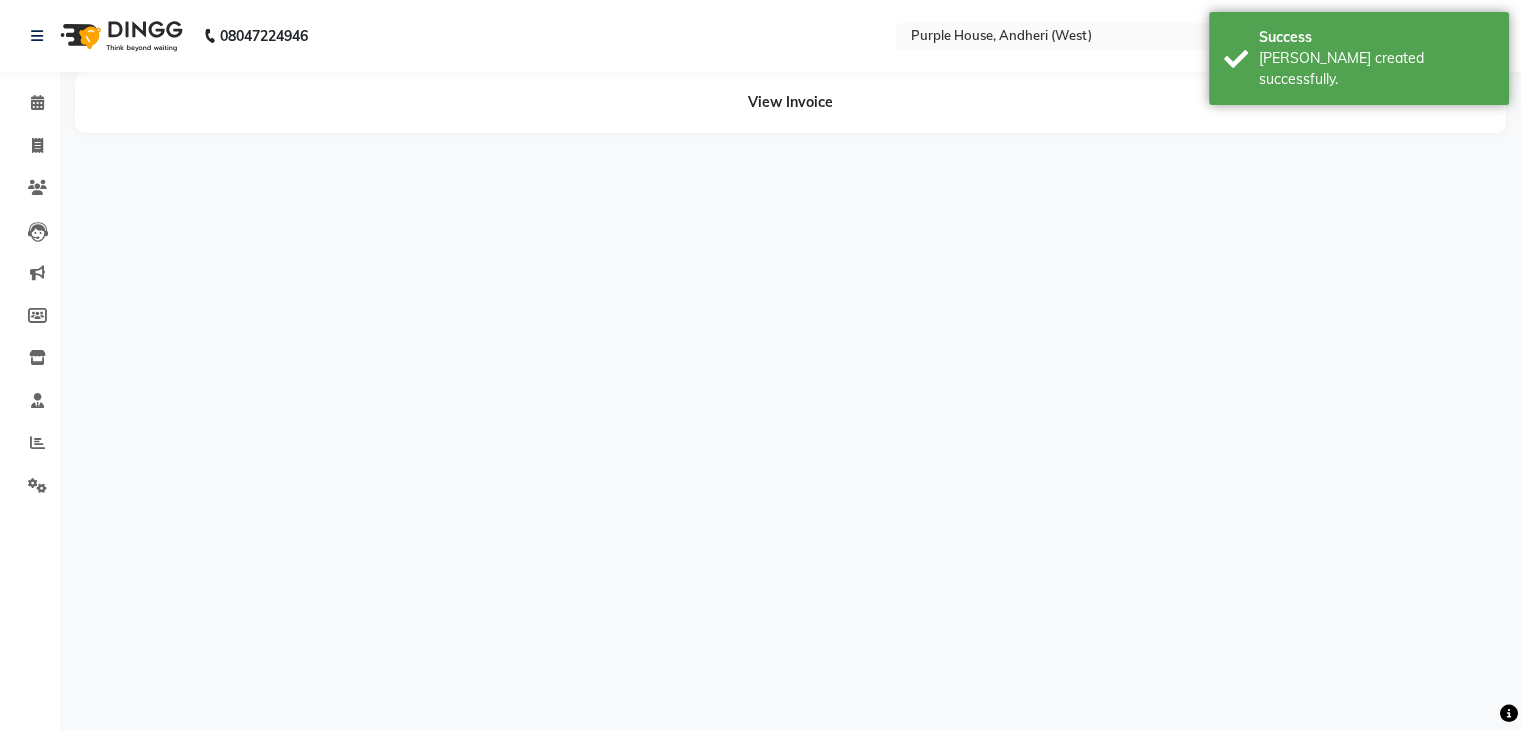 scroll, scrollTop: 0, scrollLeft: 0, axis: both 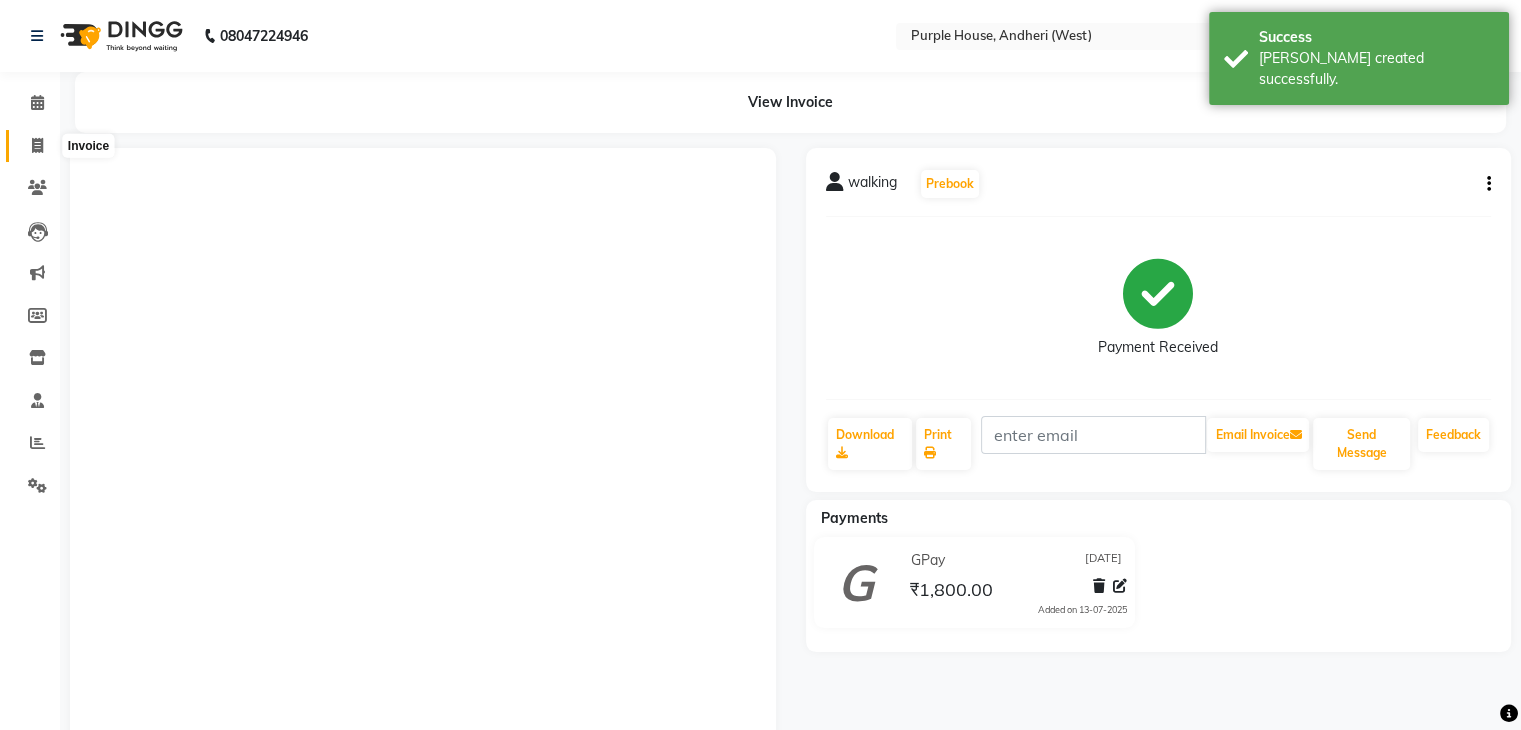 click 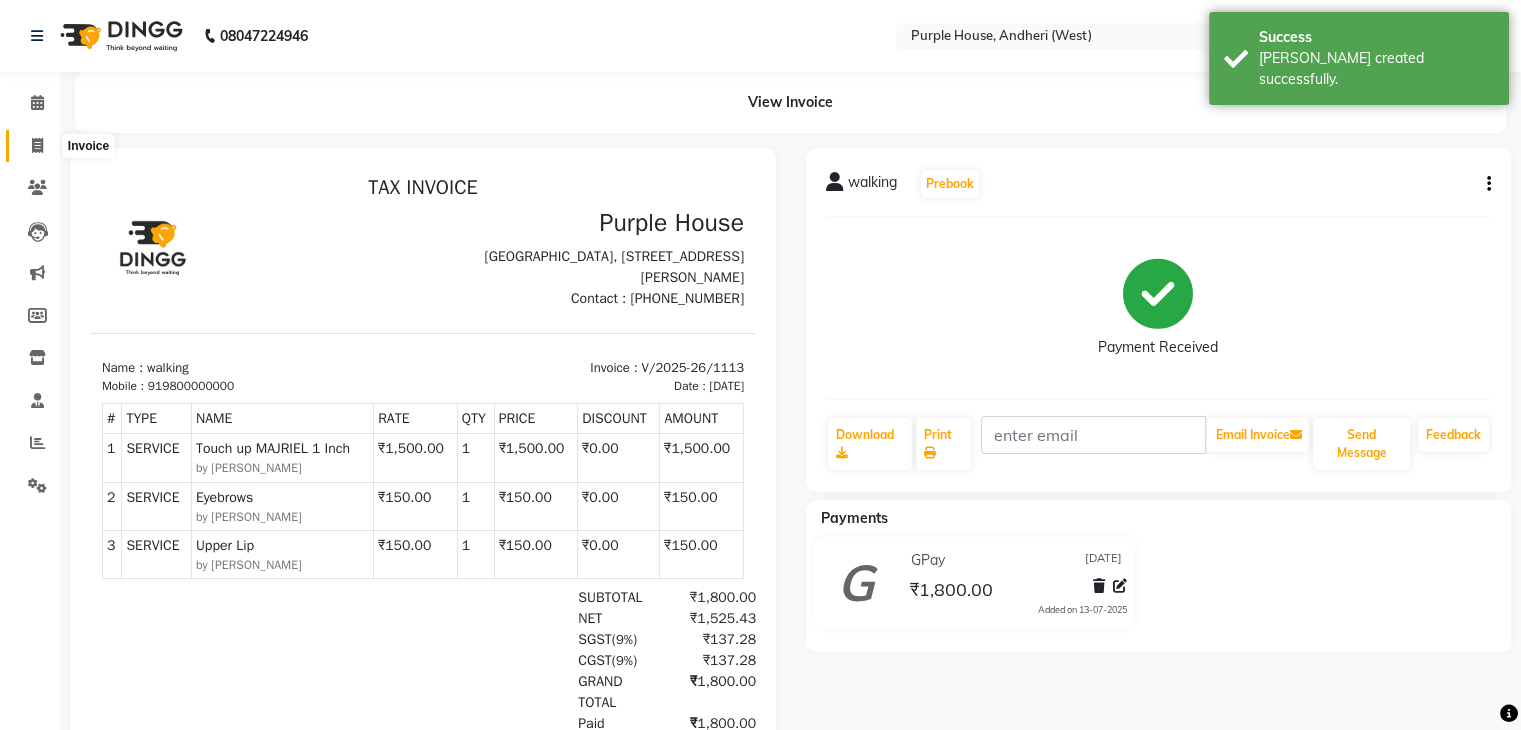 select on "6682" 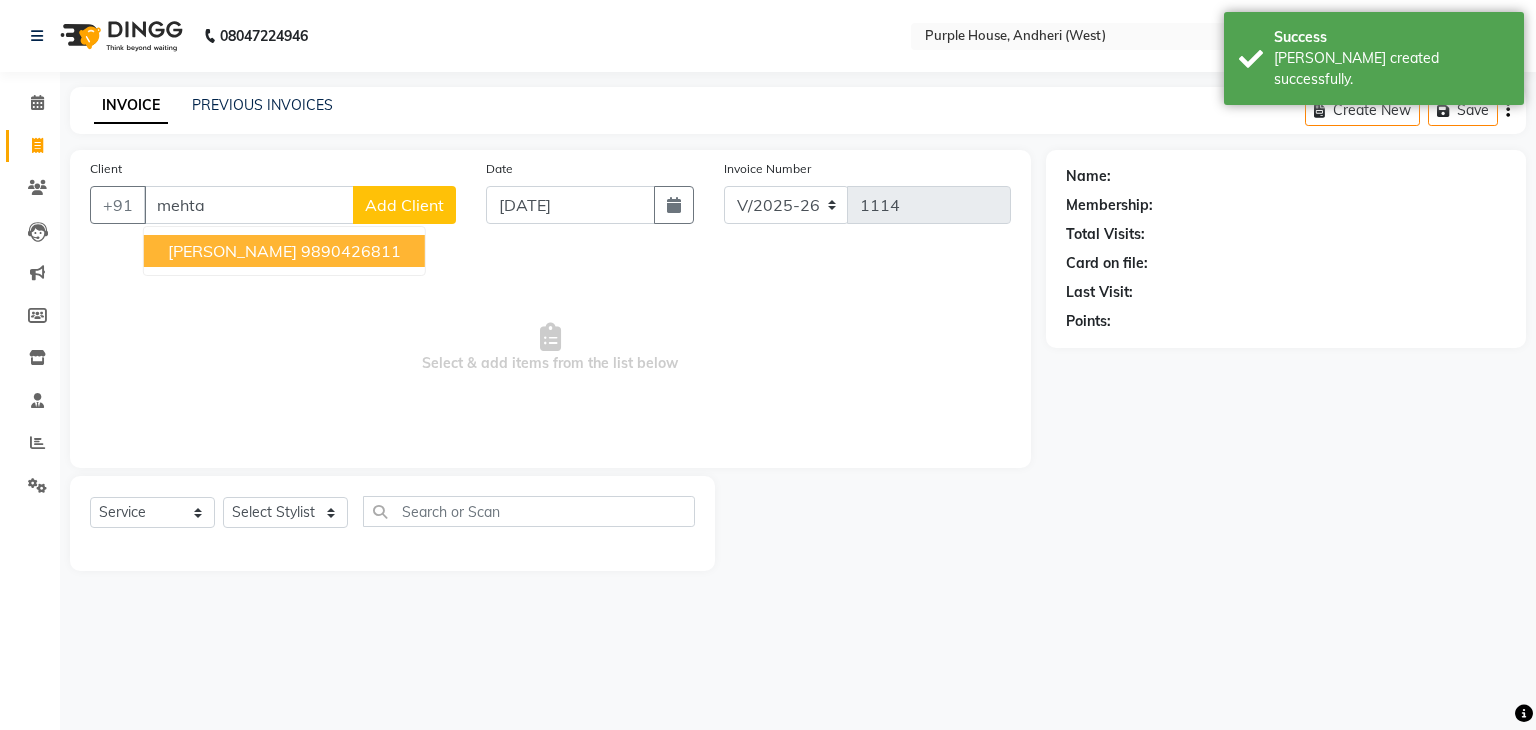 click on "9890426811" at bounding box center [351, 251] 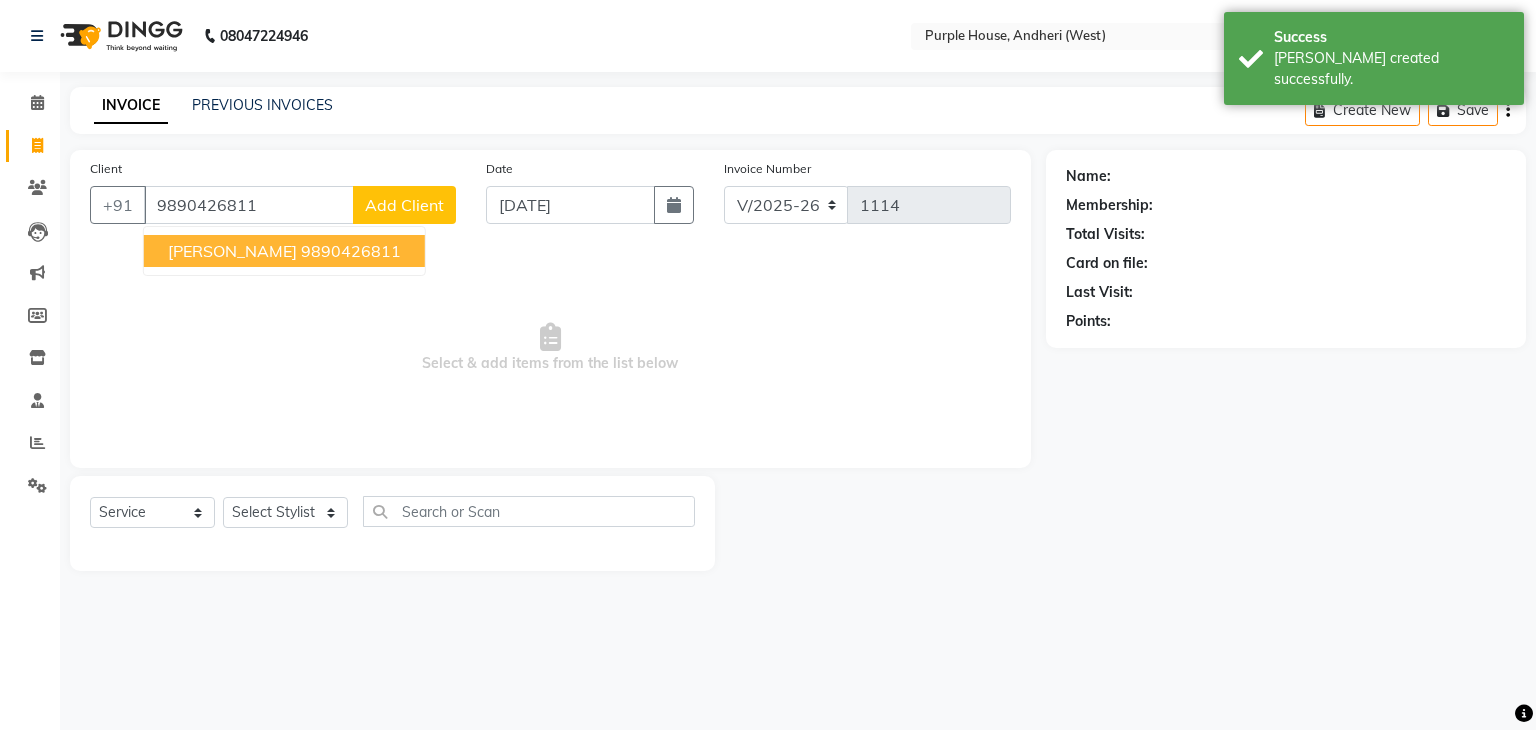 type on "9890426811" 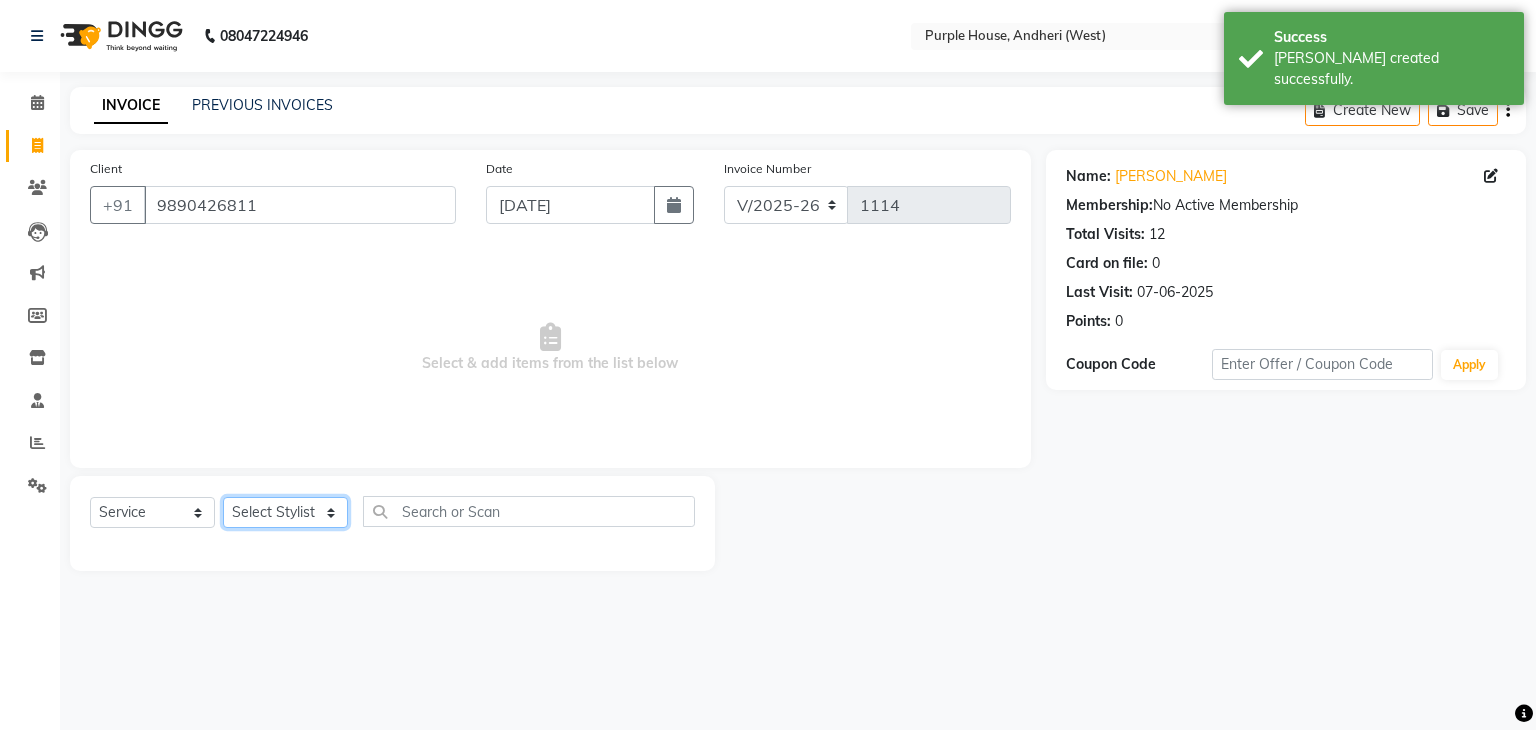 drag, startPoint x: 296, startPoint y: 513, endPoint x: 272, endPoint y: 10, distance: 503.57224 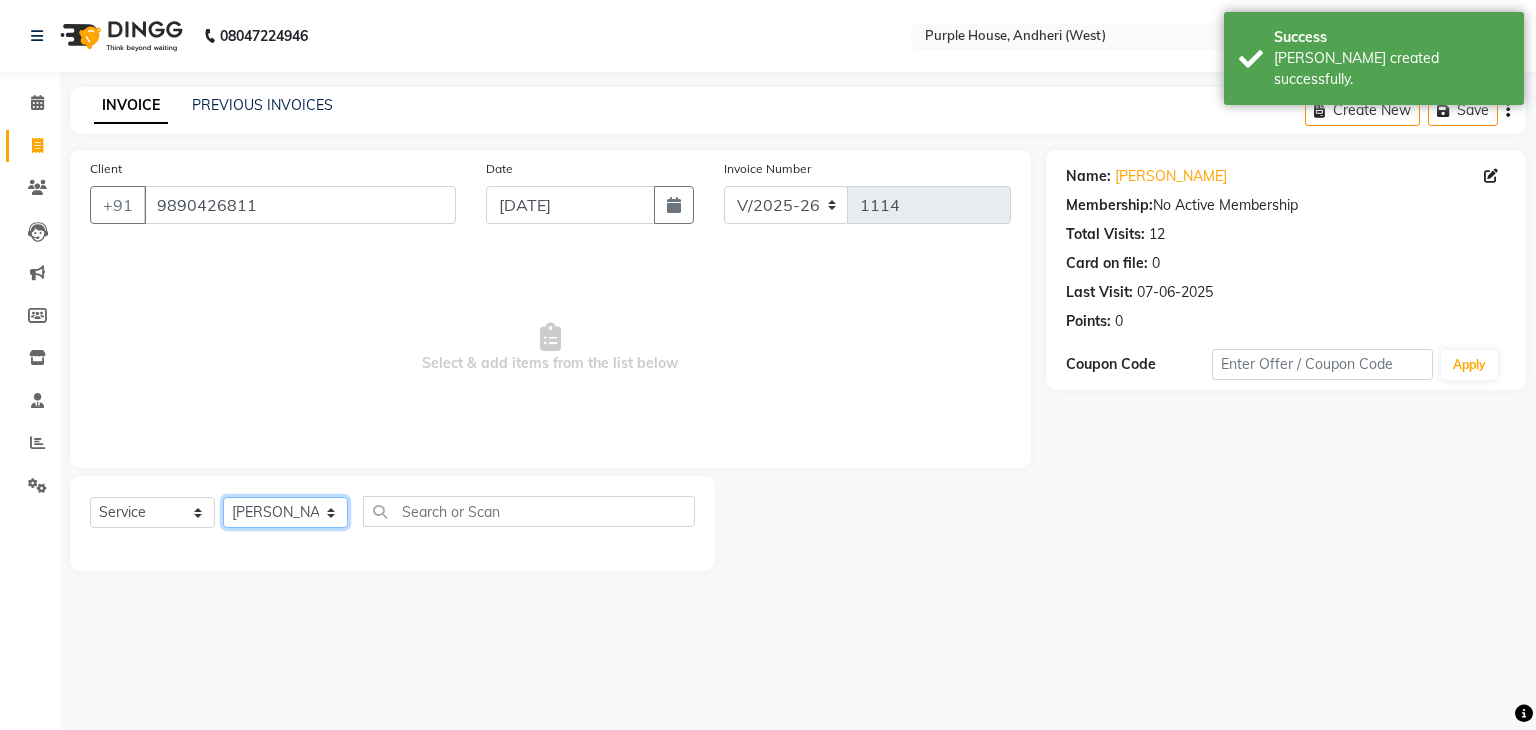 click on "Select Stylist Aarti paswan Ankit Arjun [PERSON_NAME] Femita [PERSON_NAME] [PERSON_NAME] [PERSON_NAME] [PERSON_NAME] [PERSON_NAME] [PERSON_NAME] [PERSON_NAME] [PERSON_NAME] [PERSON_NAME] [PERSON_NAME] Shri Uchai Taruk [PERSON_NAME] Tushmar [PERSON_NAME] Yaadi" 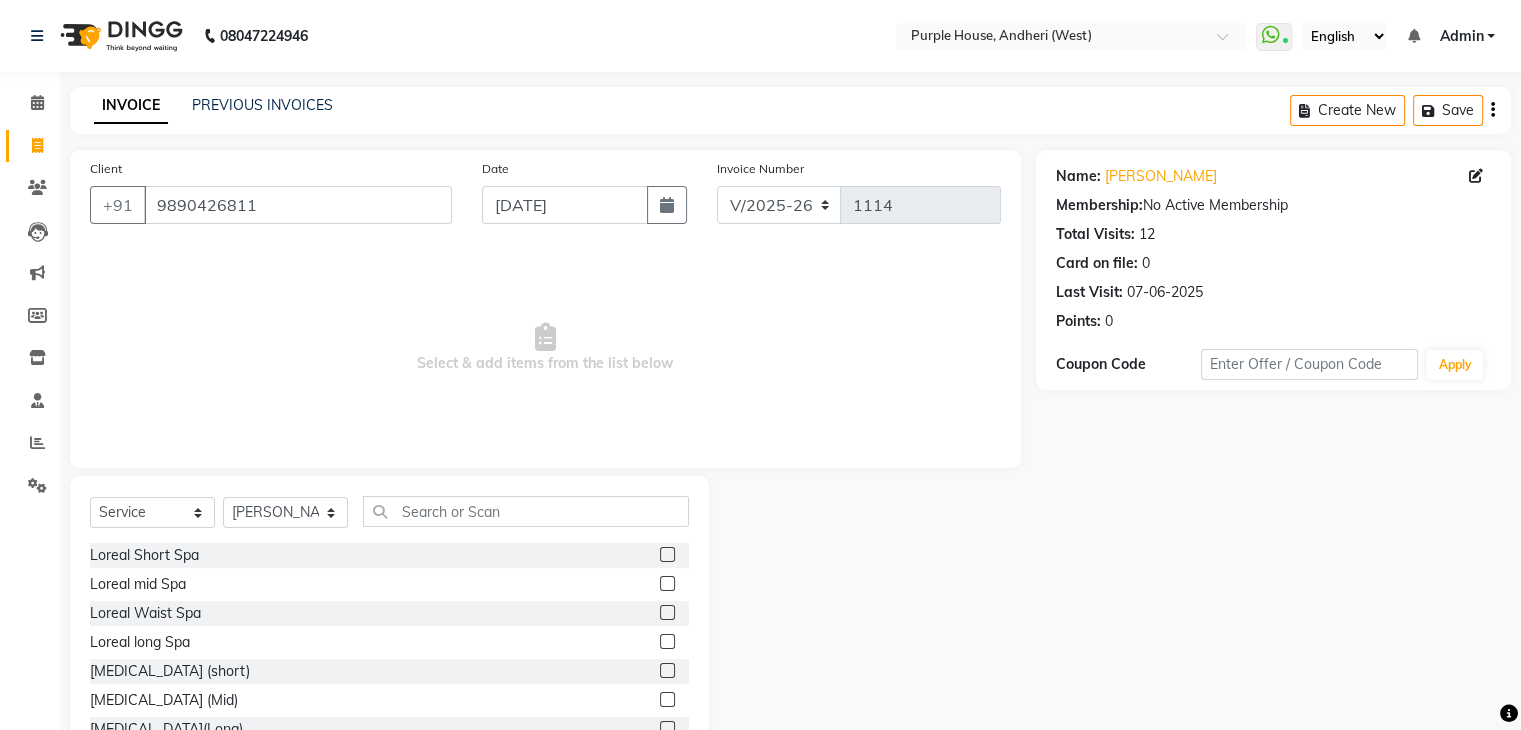 drag, startPoint x: 486, startPoint y: 529, endPoint x: 488, endPoint y: 518, distance: 11.18034 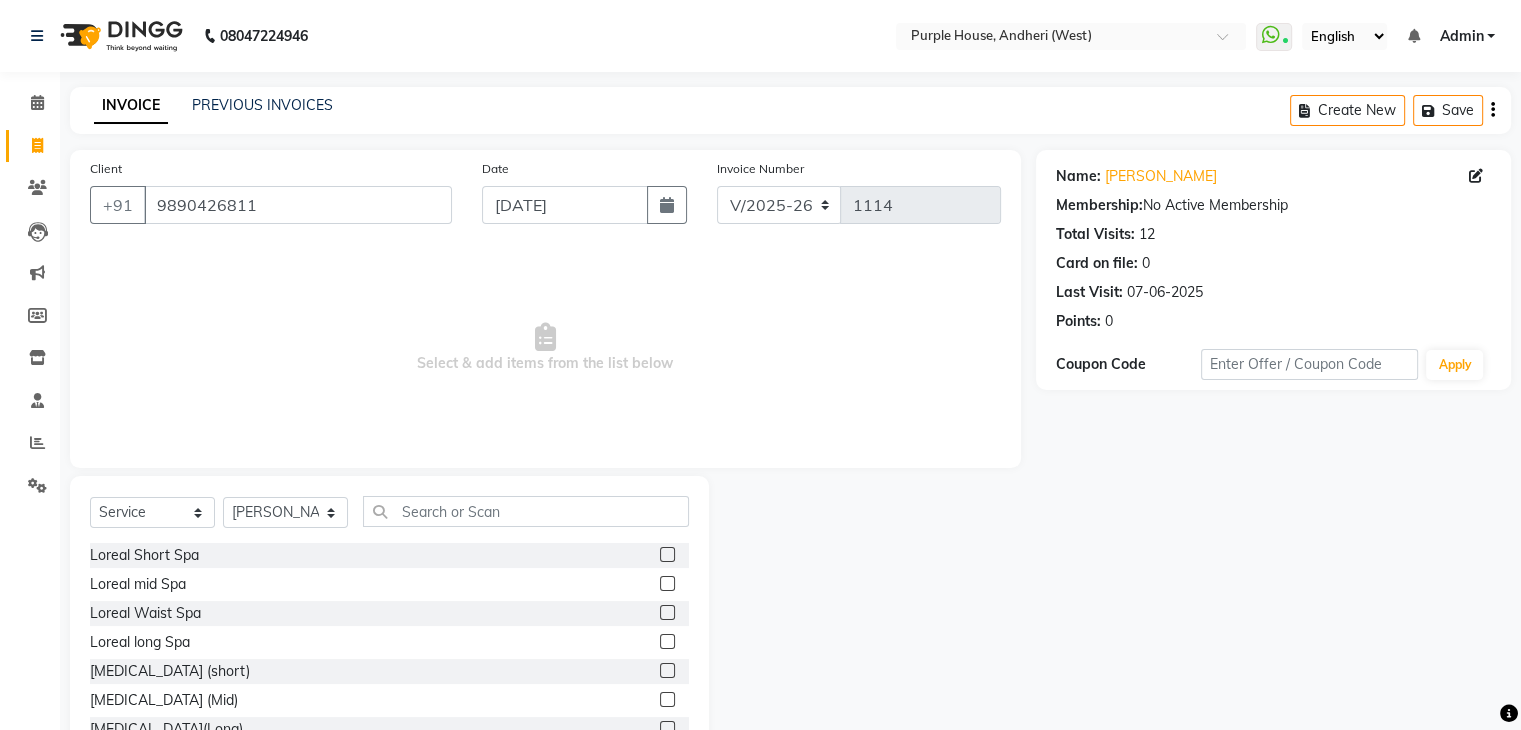 click on "Select  Service  Product  Membership  Package Voucher Prepaid Gift Card  Select Stylist Aarti paswan [PERSON_NAME] [PERSON_NAME] Femita [PERSON_NAME] [PERSON_NAME] [PERSON_NAME] [PERSON_NAME] [PERSON_NAME] [PERSON_NAME] [PERSON_NAME] [PERSON_NAME] [PERSON_NAME] [PERSON_NAME] Shri Uchai Taruk [PERSON_NAME] Tushmar [PERSON_NAME] Yaadi" 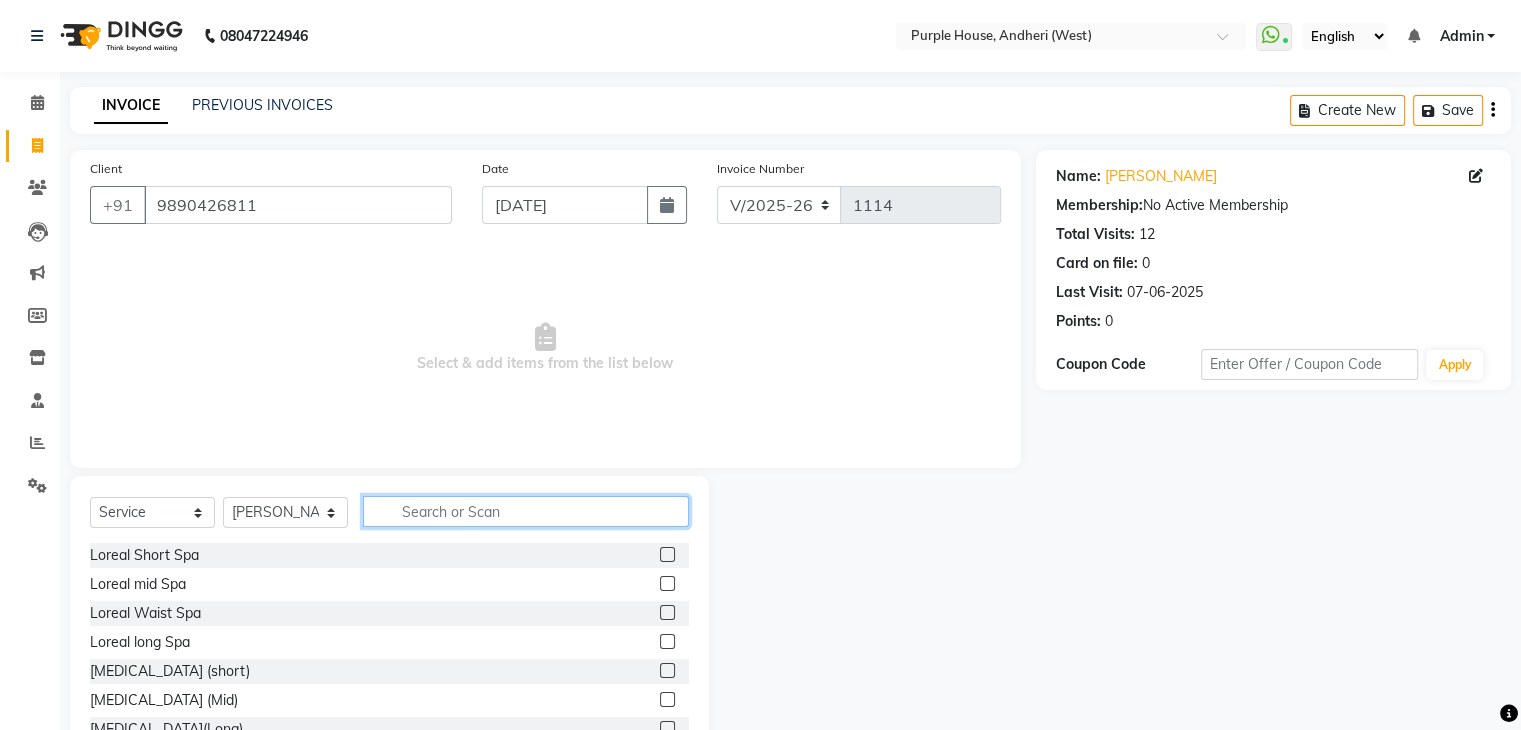 click 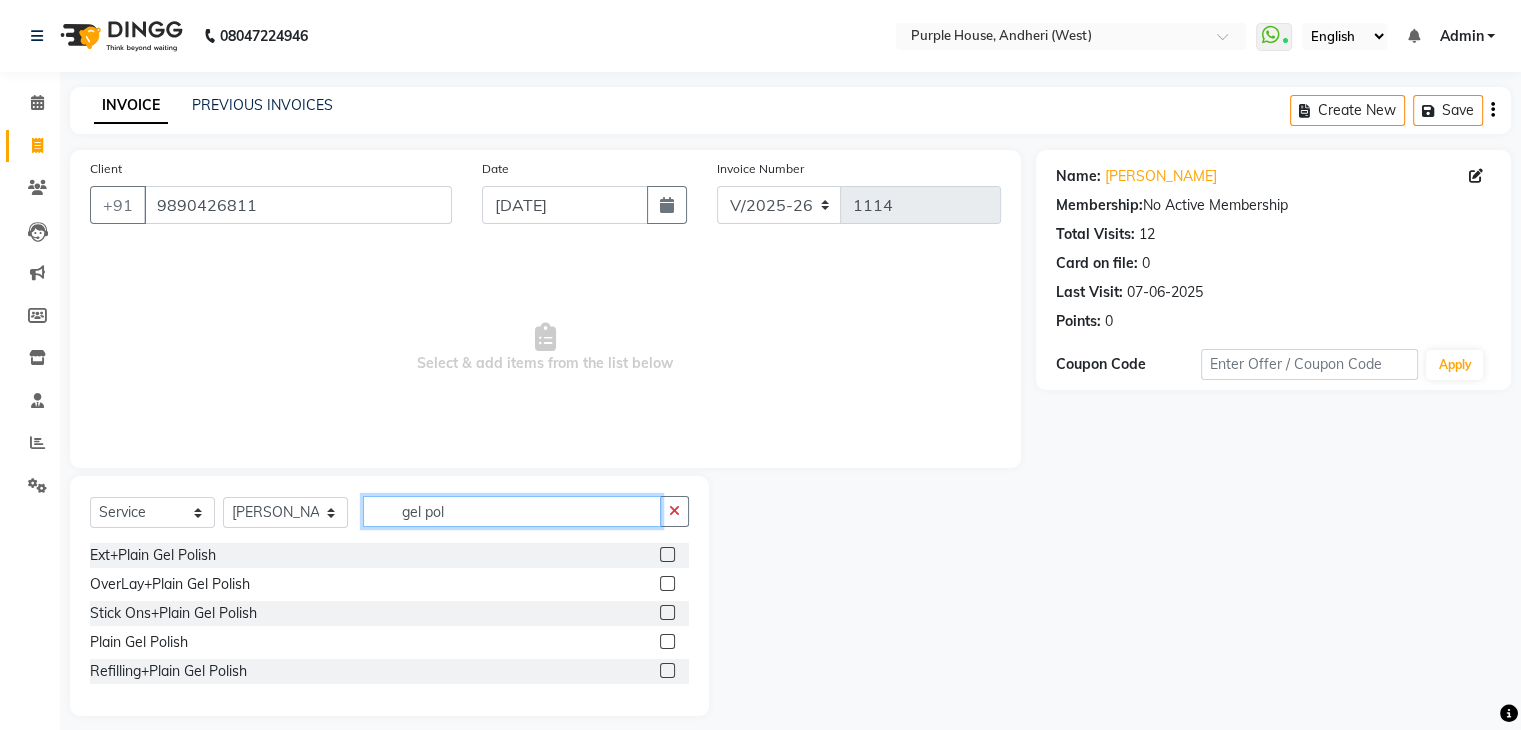 type on "gel pol" 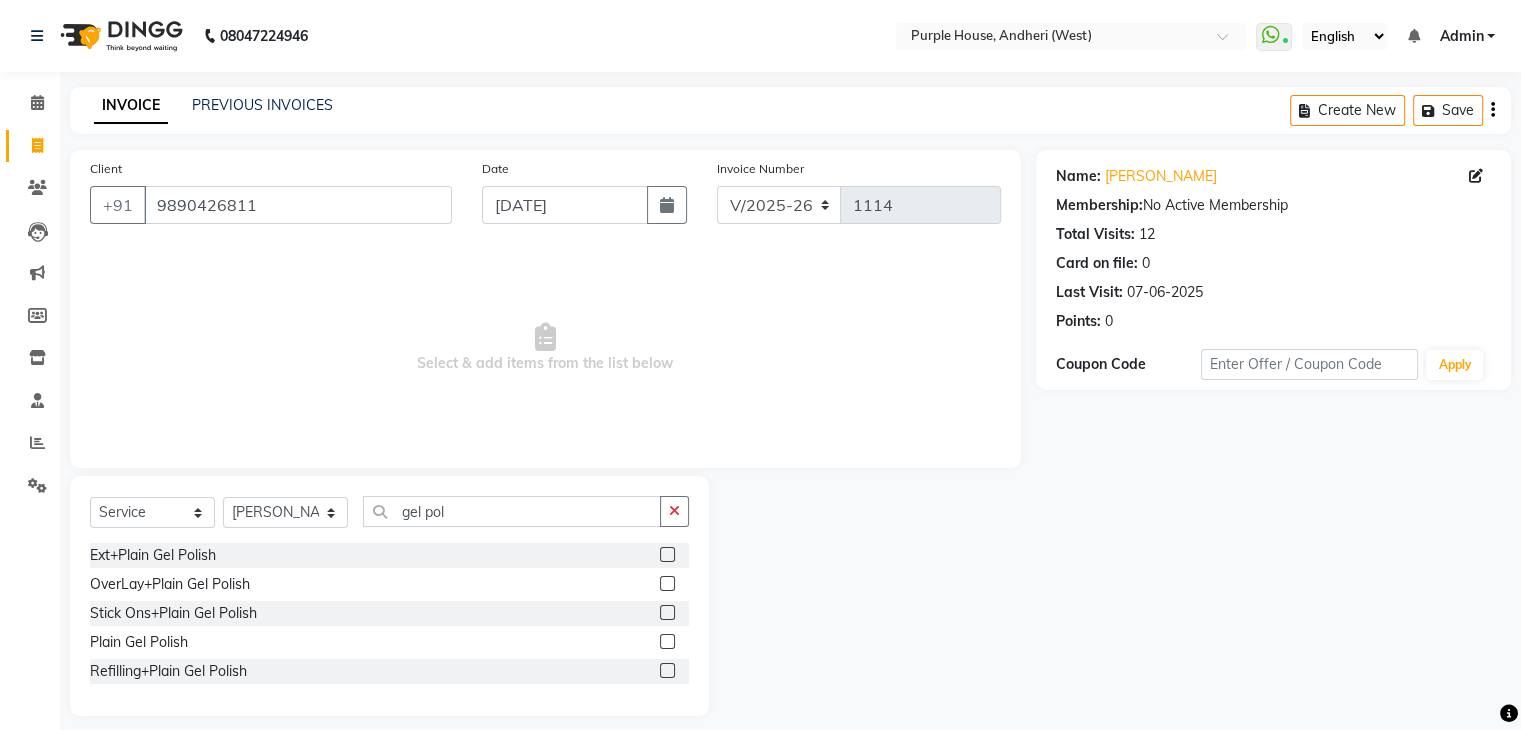 click 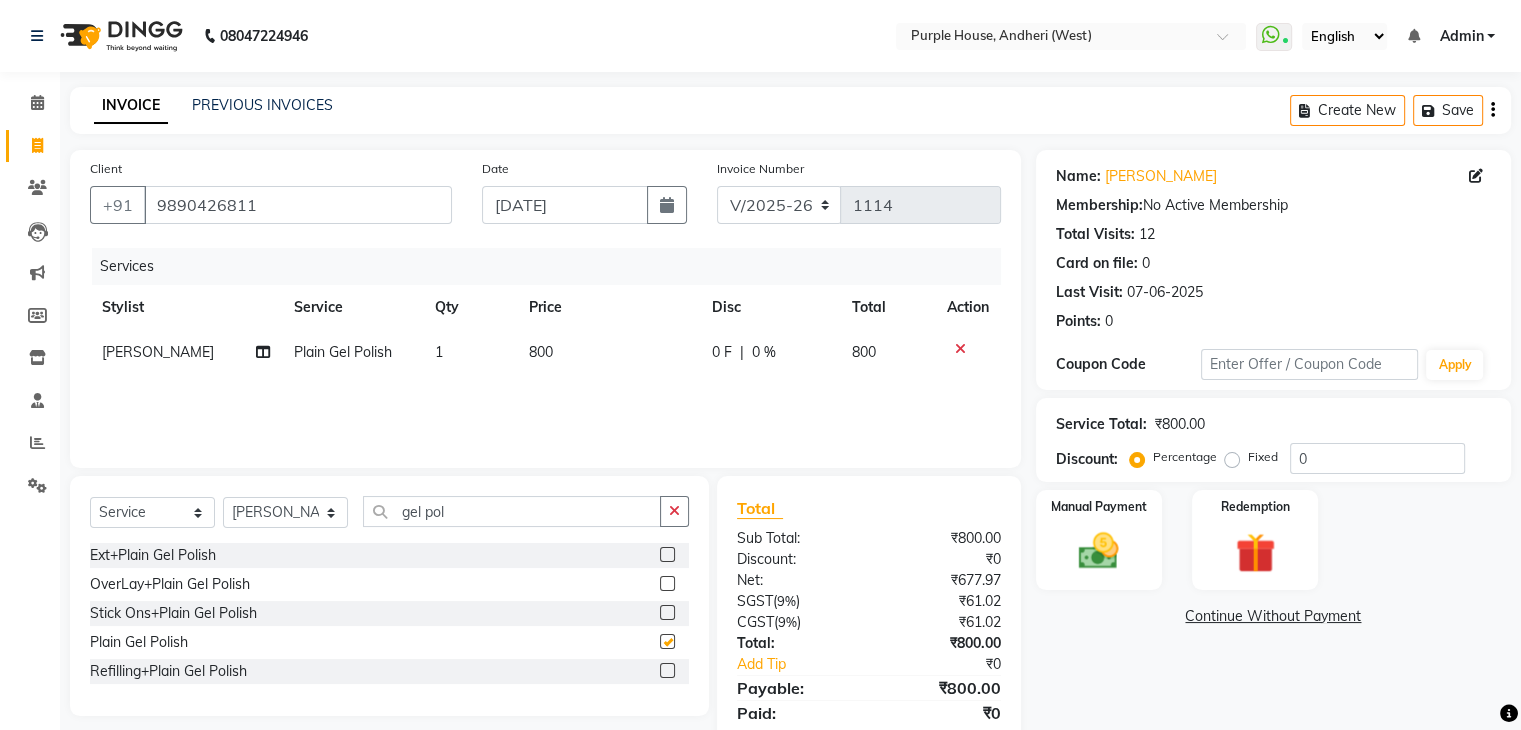 checkbox on "false" 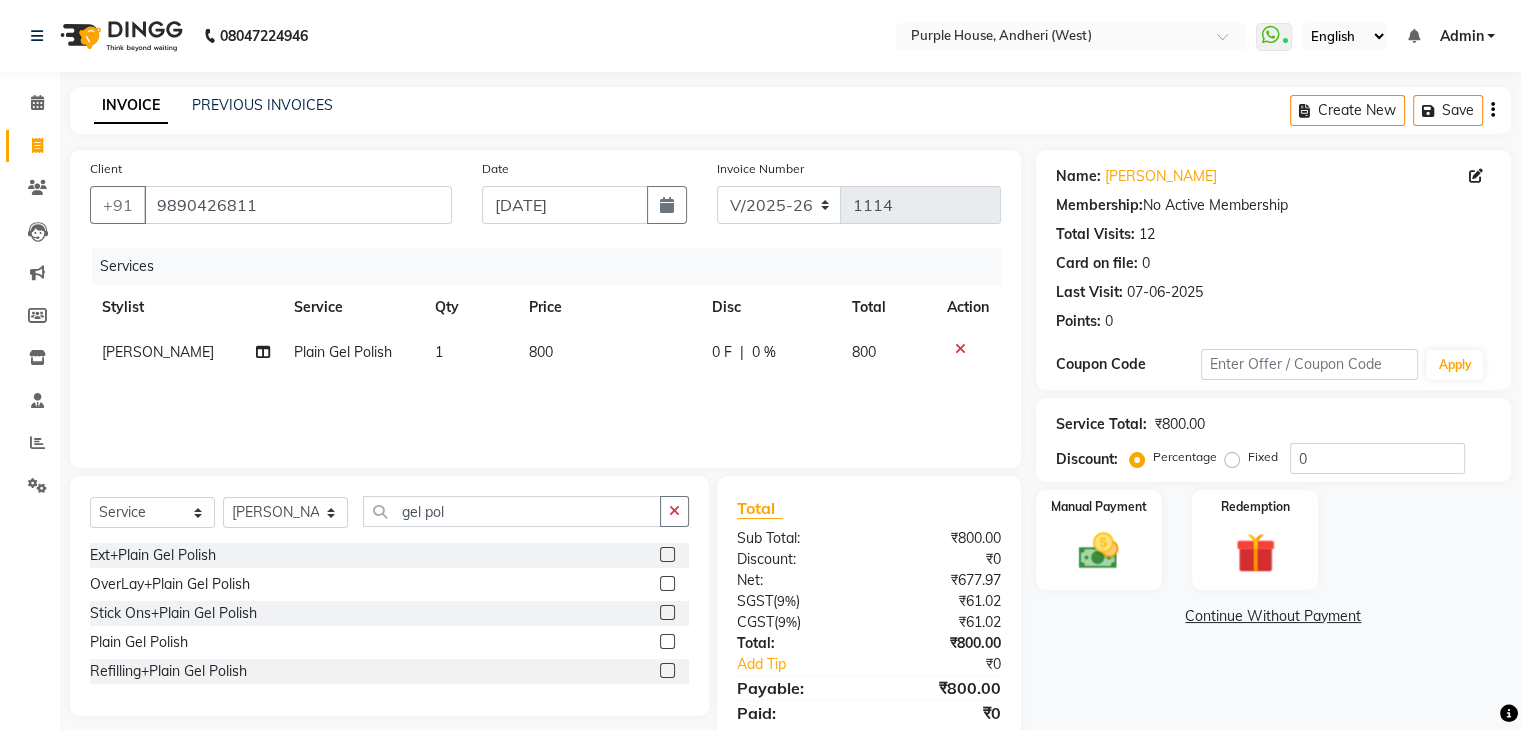 click on "800" 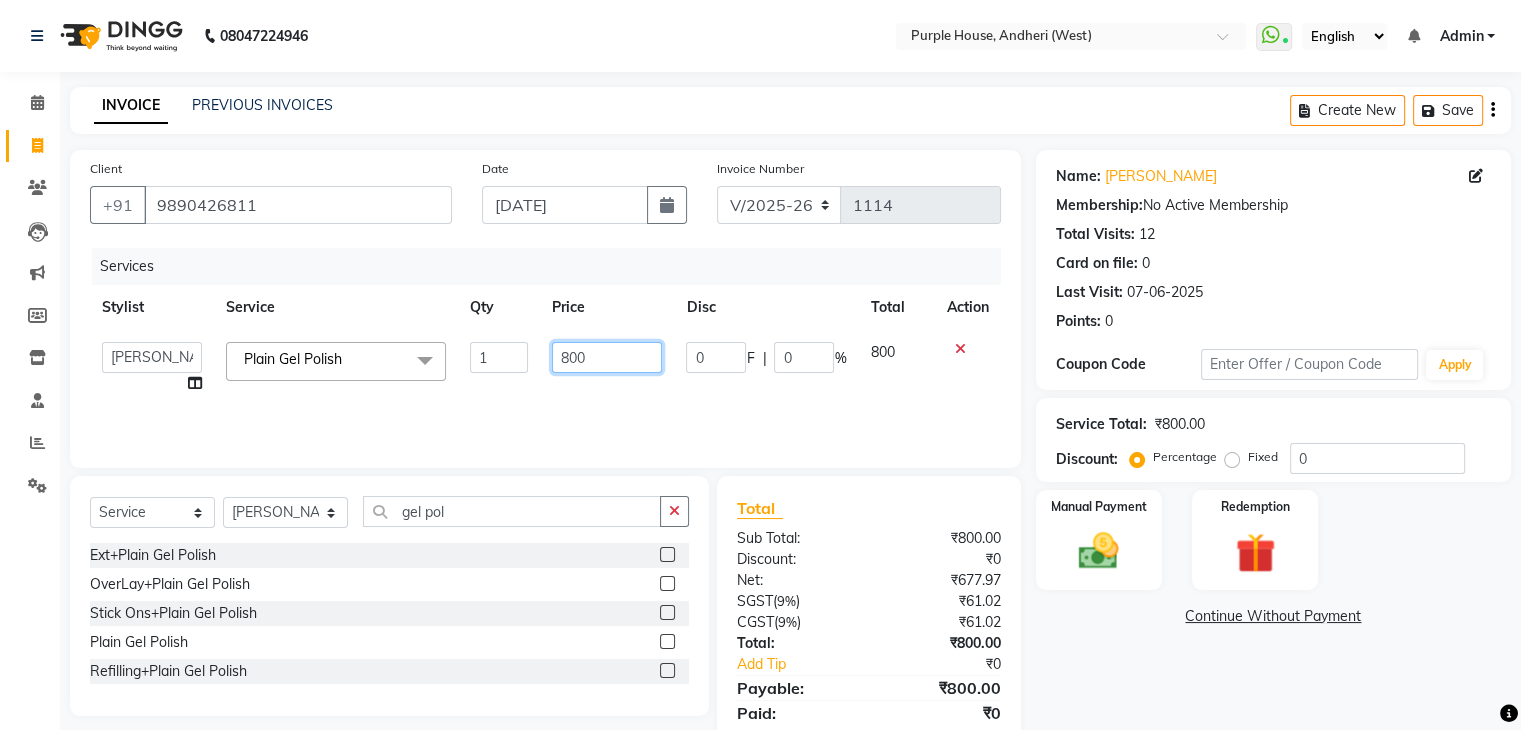 click on "800" 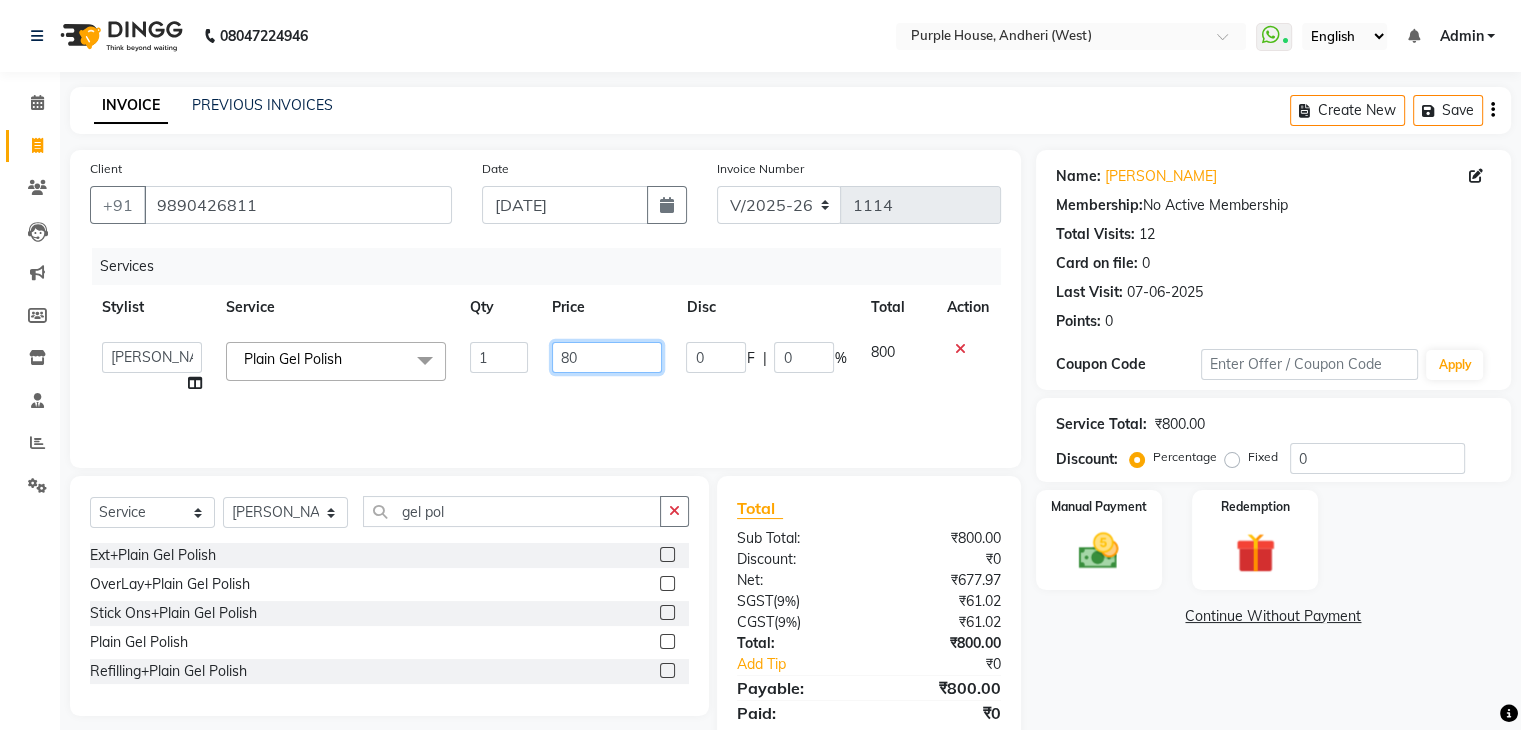 type on "8" 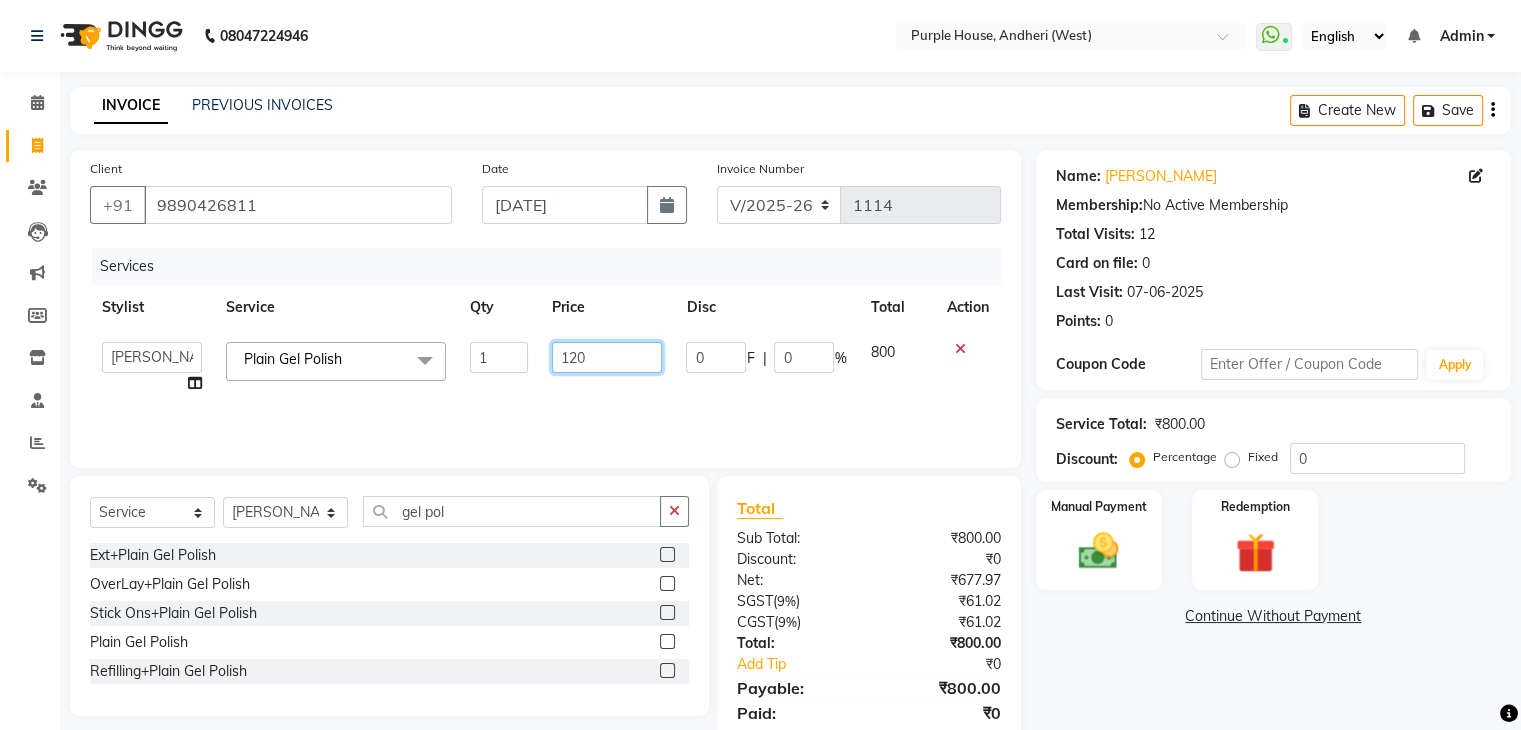 type on "1200" 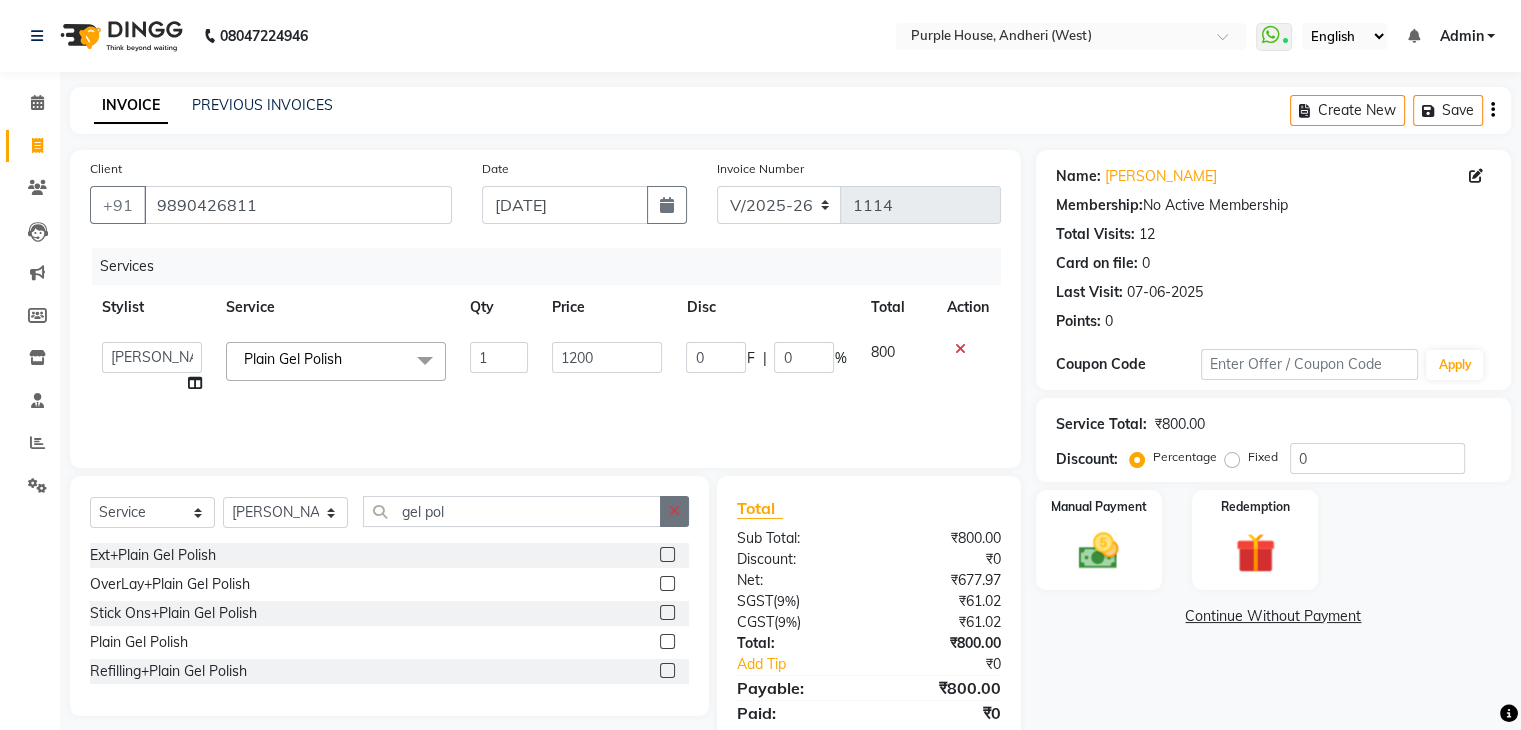 click 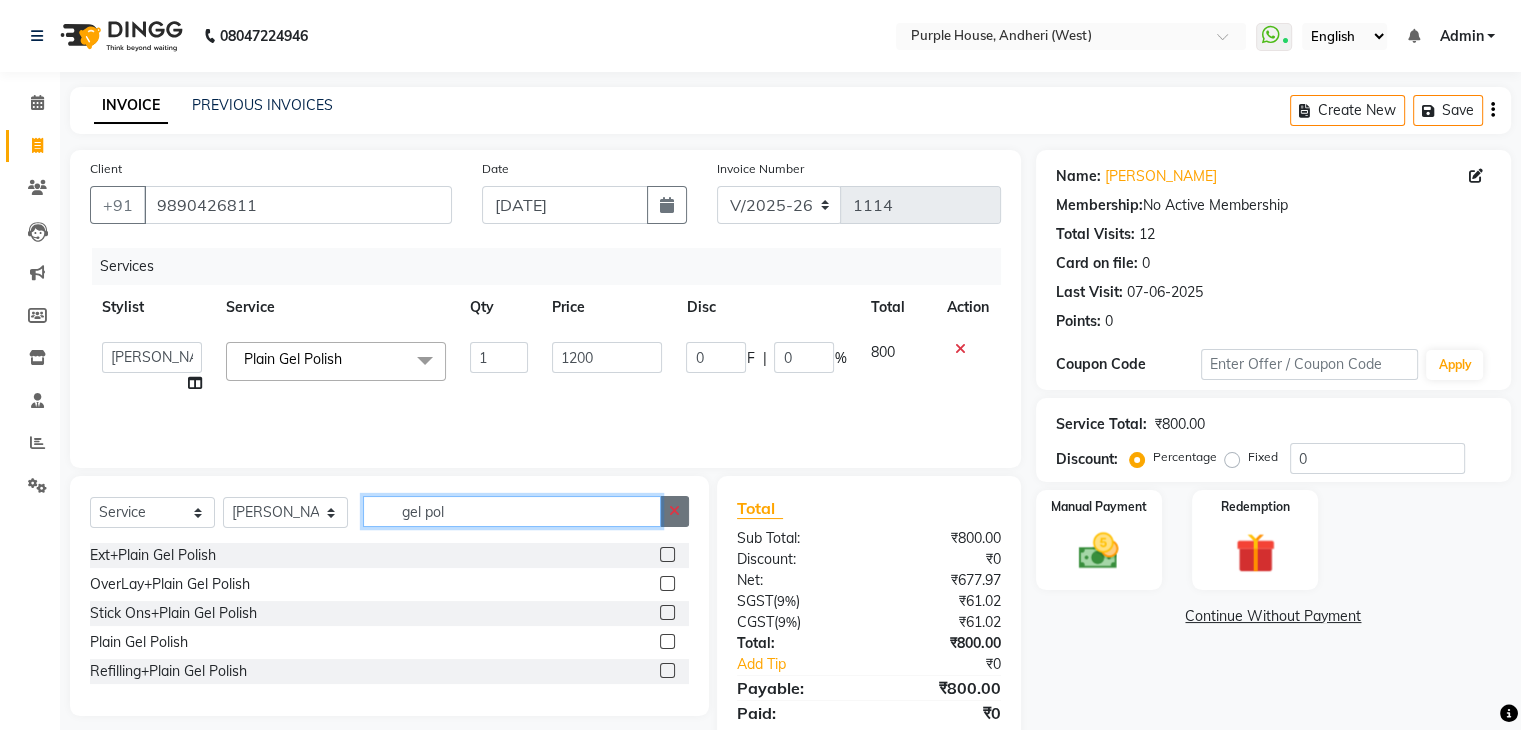 type 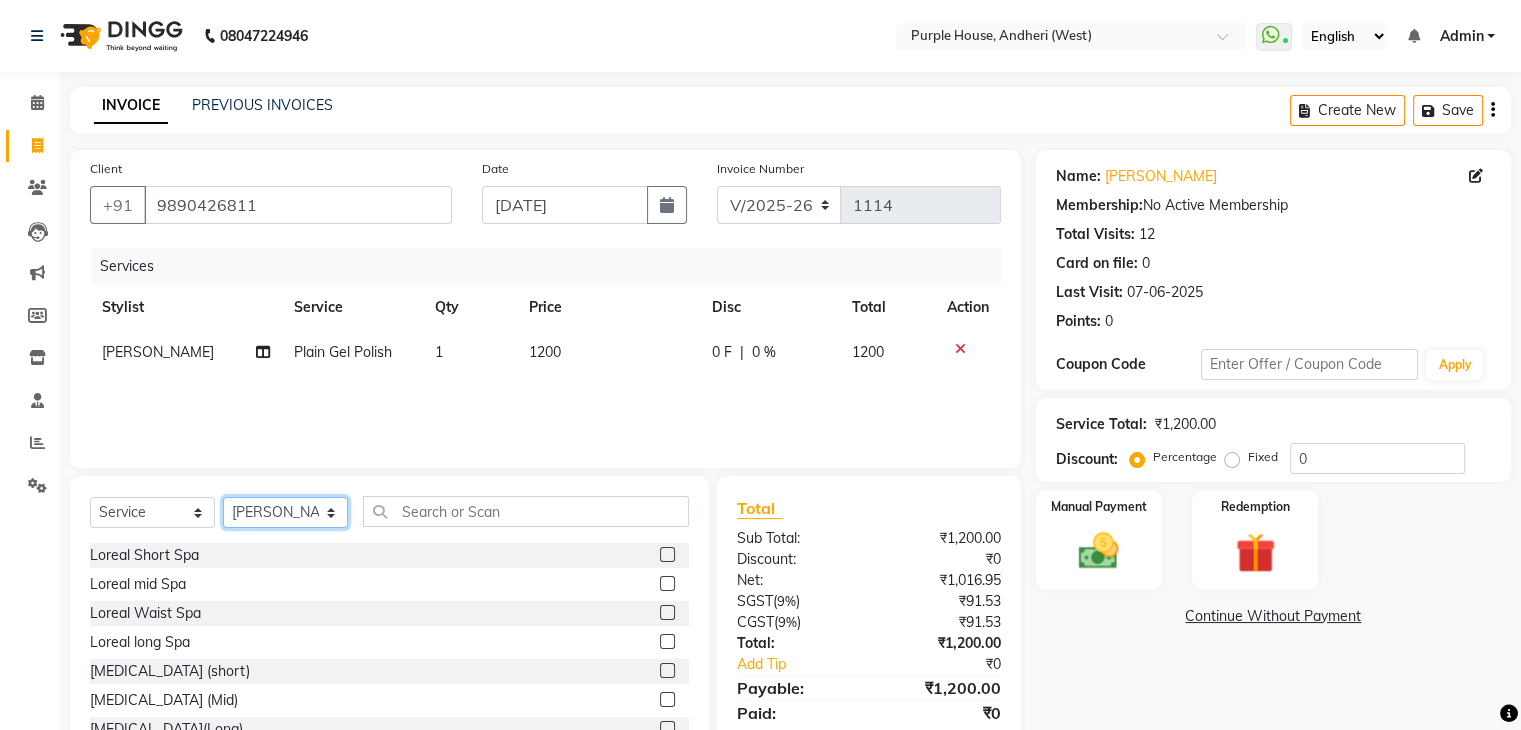click on "Select Stylist Aarti paswan Ankit Arjun [PERSON_NAME] Femita [PERSON_NAME] [PERSON_NAME] [PERSON_NAME] [PERSON_NAME] [PERSON_NAME] [PERSON_NAME] [PERSON_NAME] [PERSON_NAME] [PERSON_NAME] [PERSON_NAME] Shri Uchai Taruk [PERSON_NAME] Tushmar [PERSON_NAME] Yaadi" 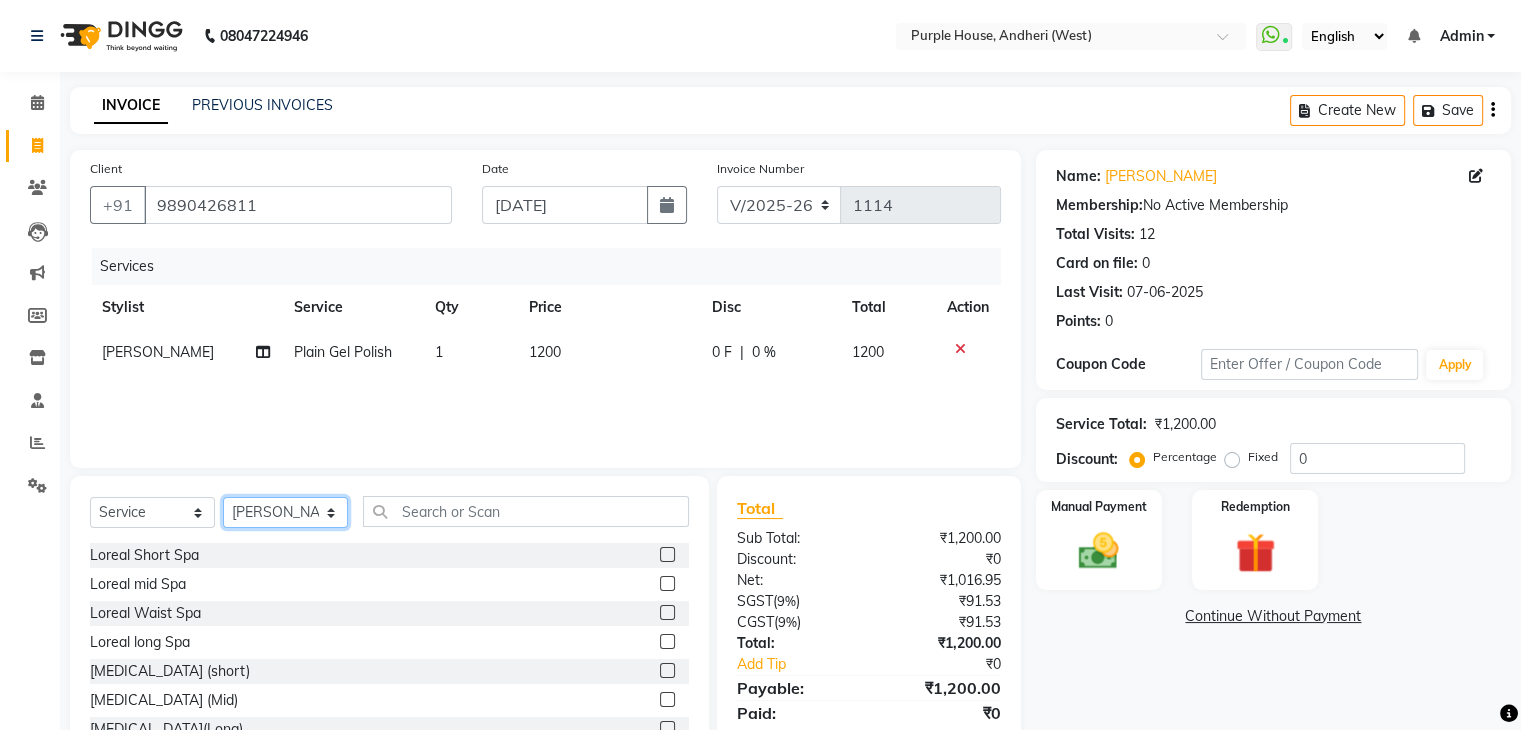 select on "68292" 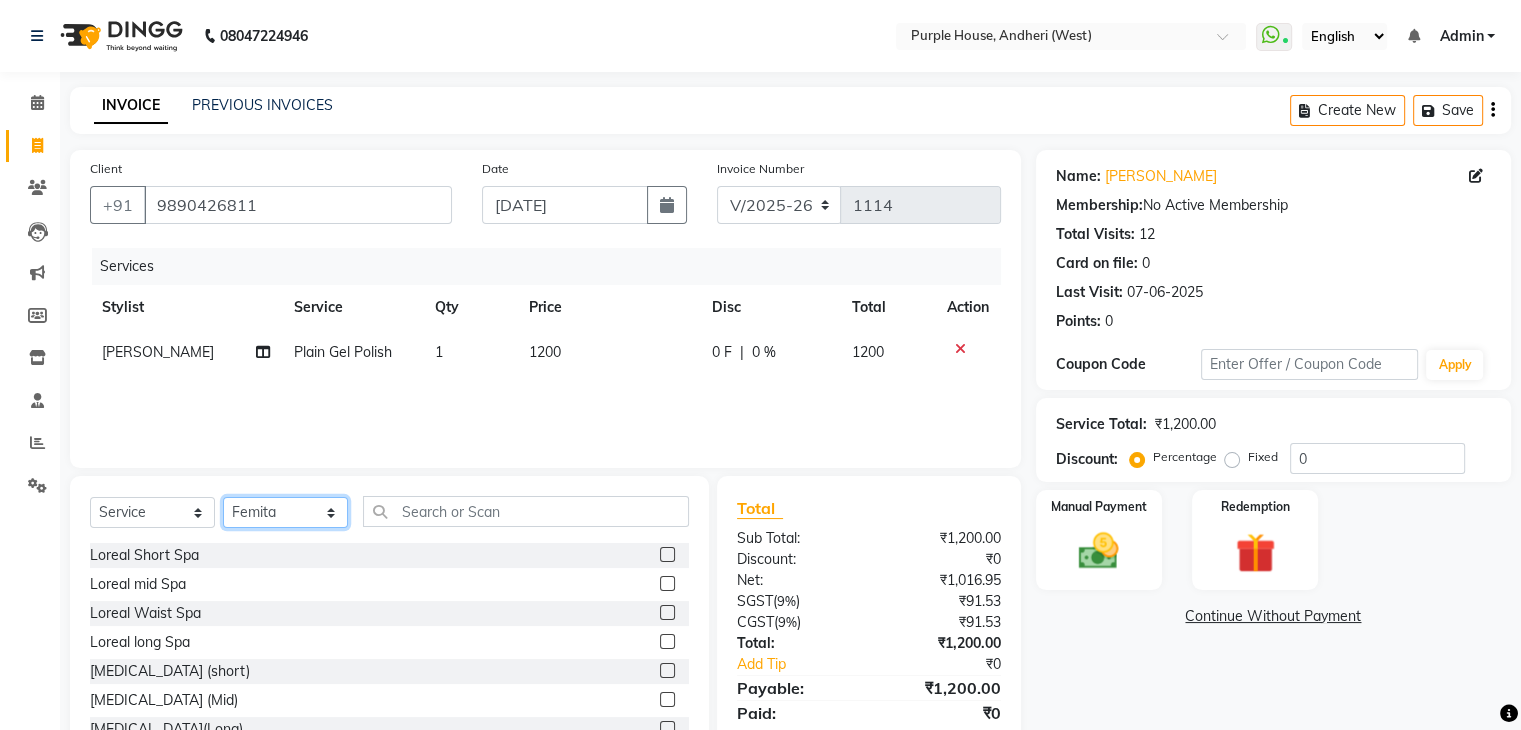 click on "Select Stylist Aarti paswan Ankit Arjun [PERSON_NAME] Femita [PERSON_NAME] [PERSON_NAME] [PERSON_NAME] [PERSON_NAME] [PERSON_NAME] [PERSON_NAME] [PERSON_NAME] [PERSON_NAME] [PERSON_NAME] [PERSON_NAME] Shri Uchai Taruk [PERSON_NAME] Tushmar [PERSON_NAME] Yaadi" 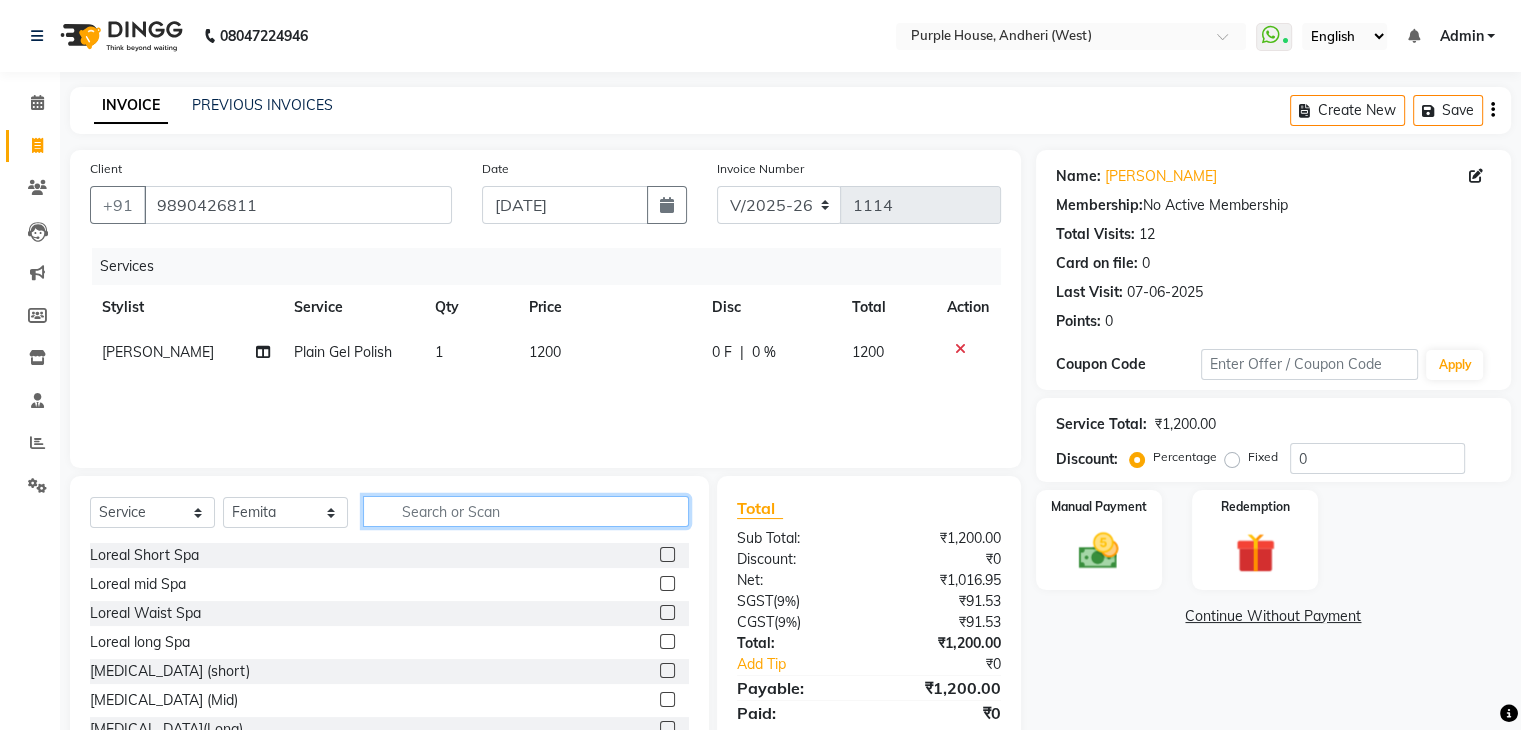 click 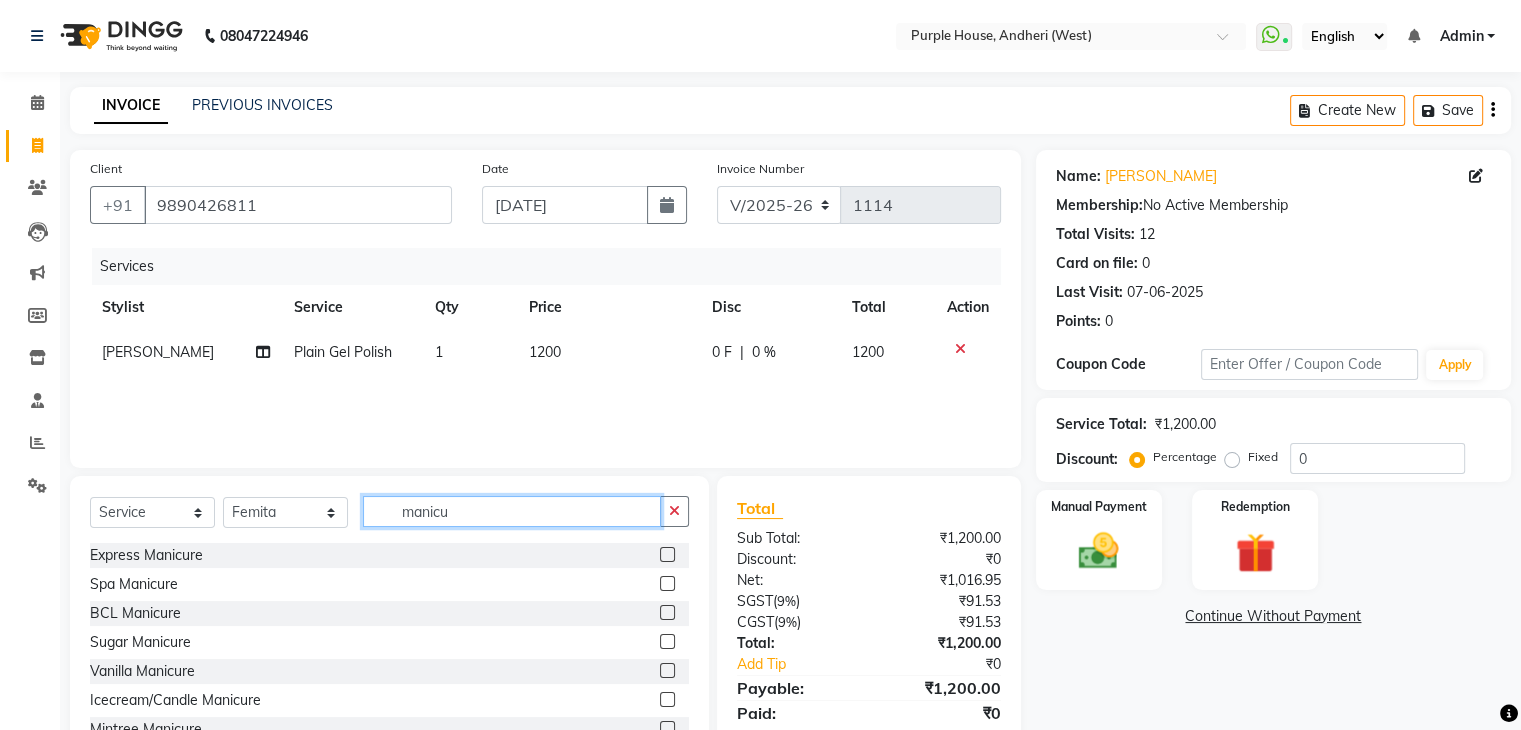 type on "manicu" 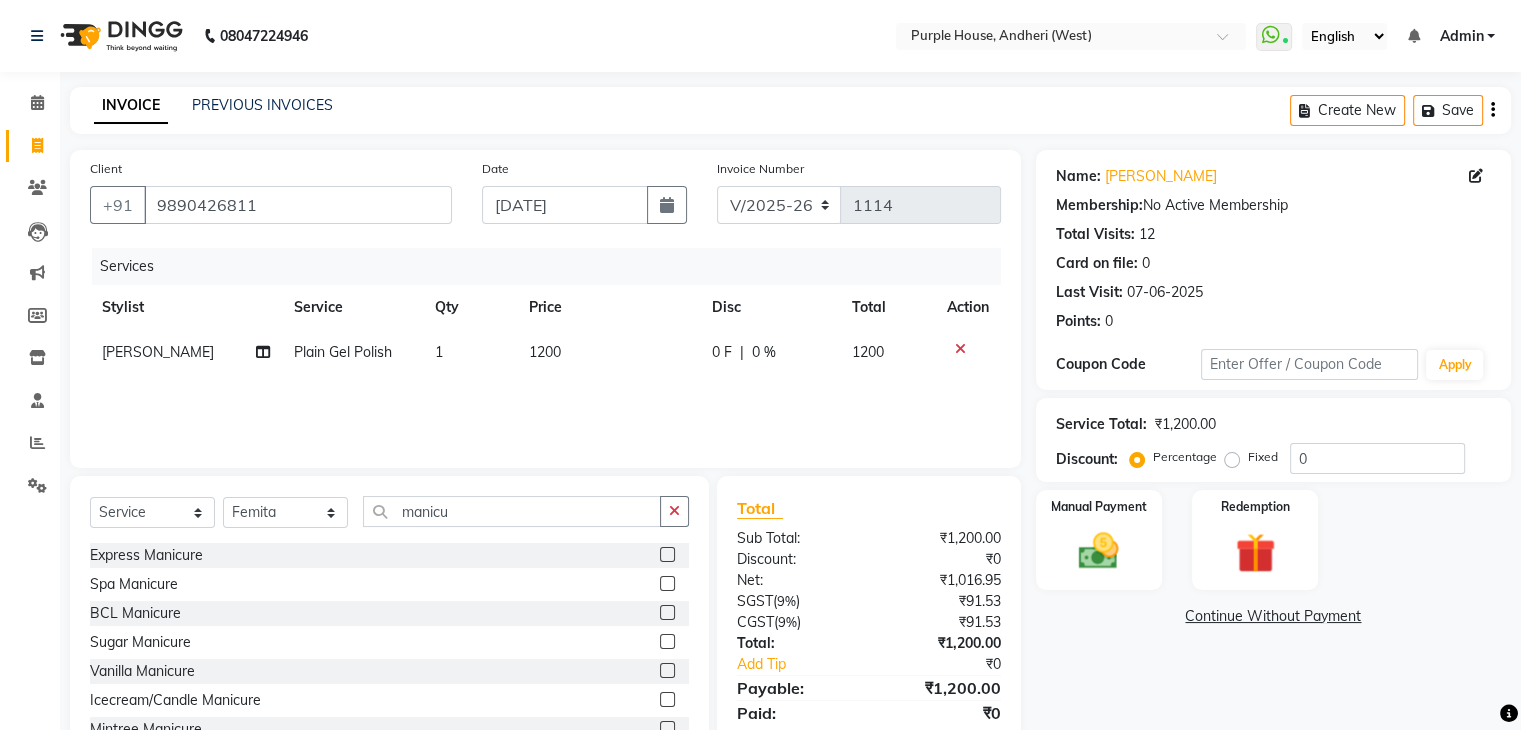click 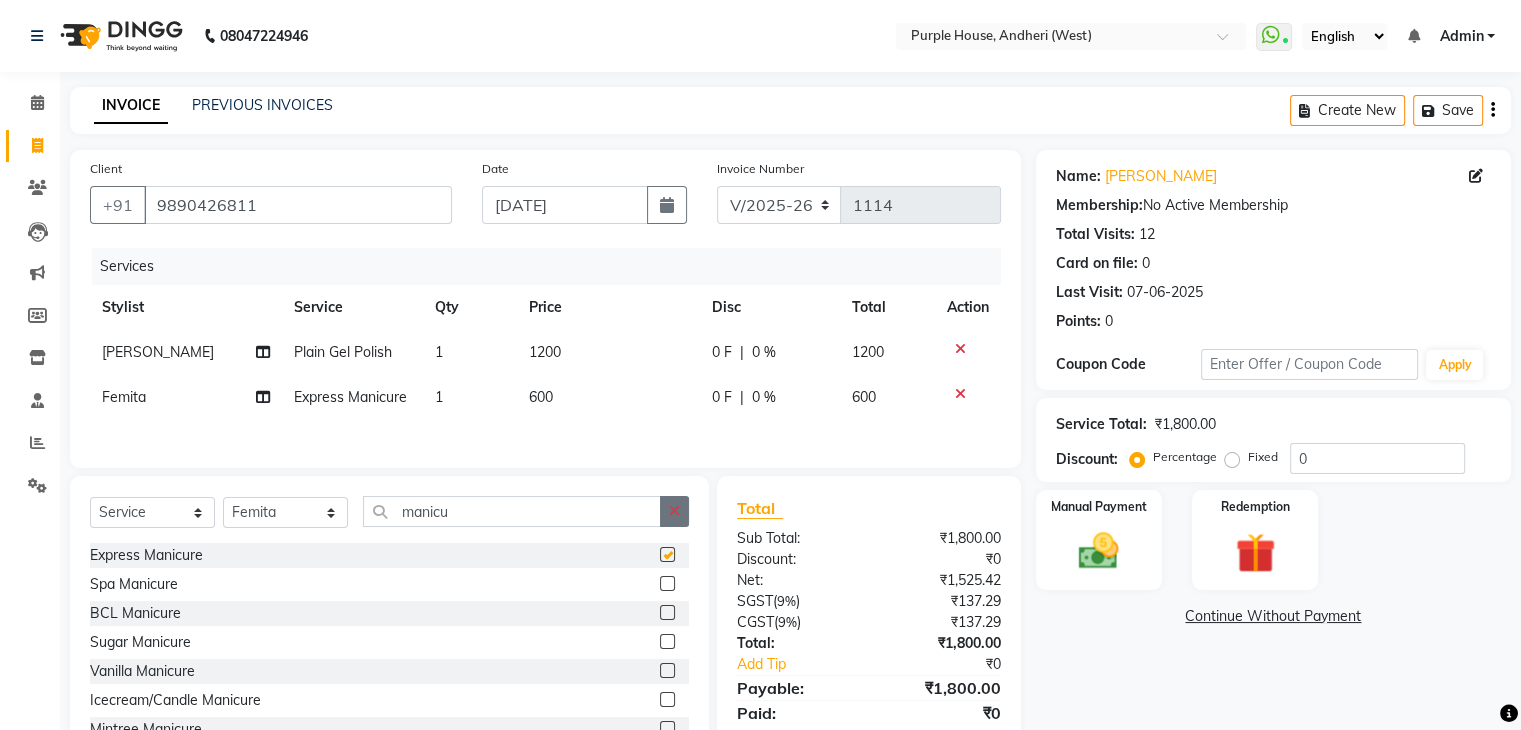 click 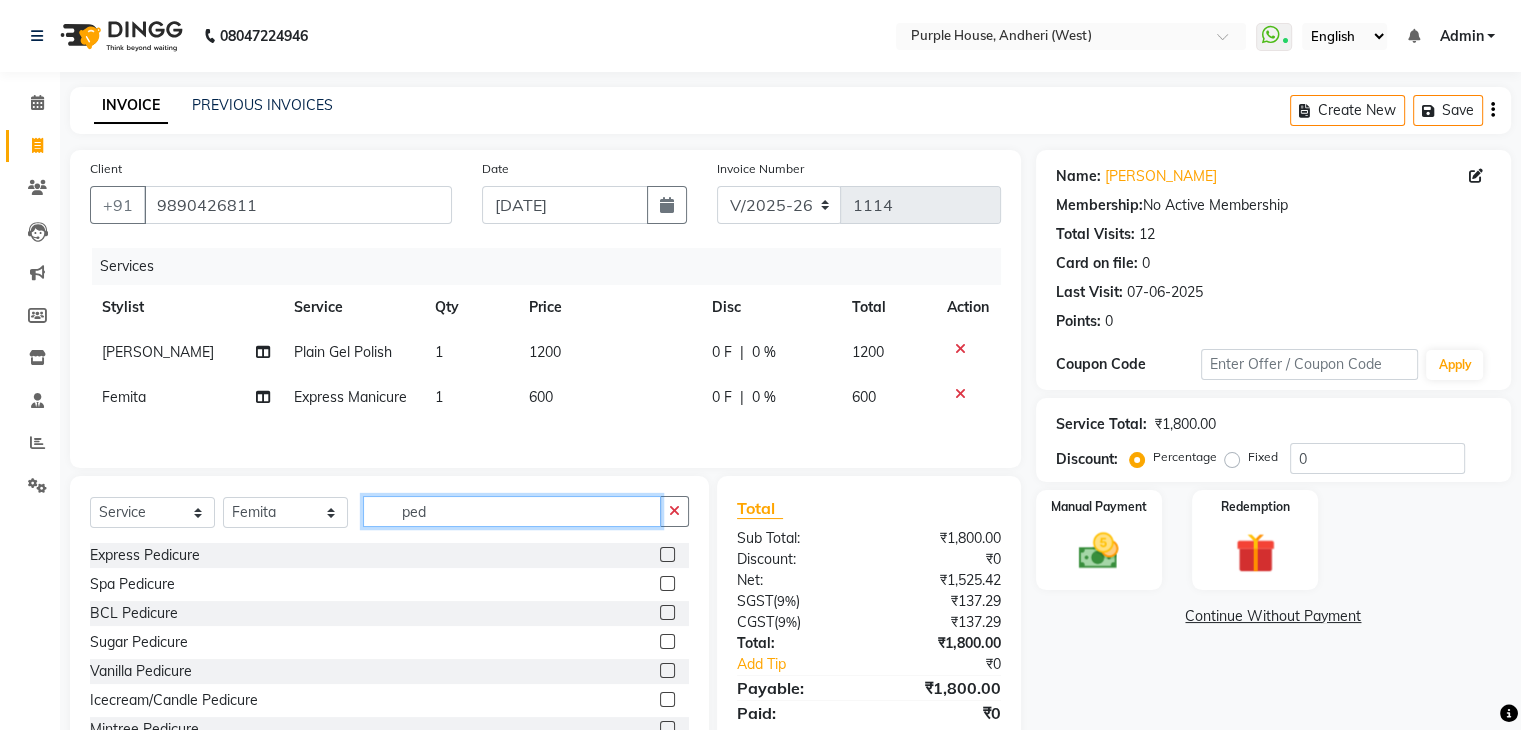 type on "ped" 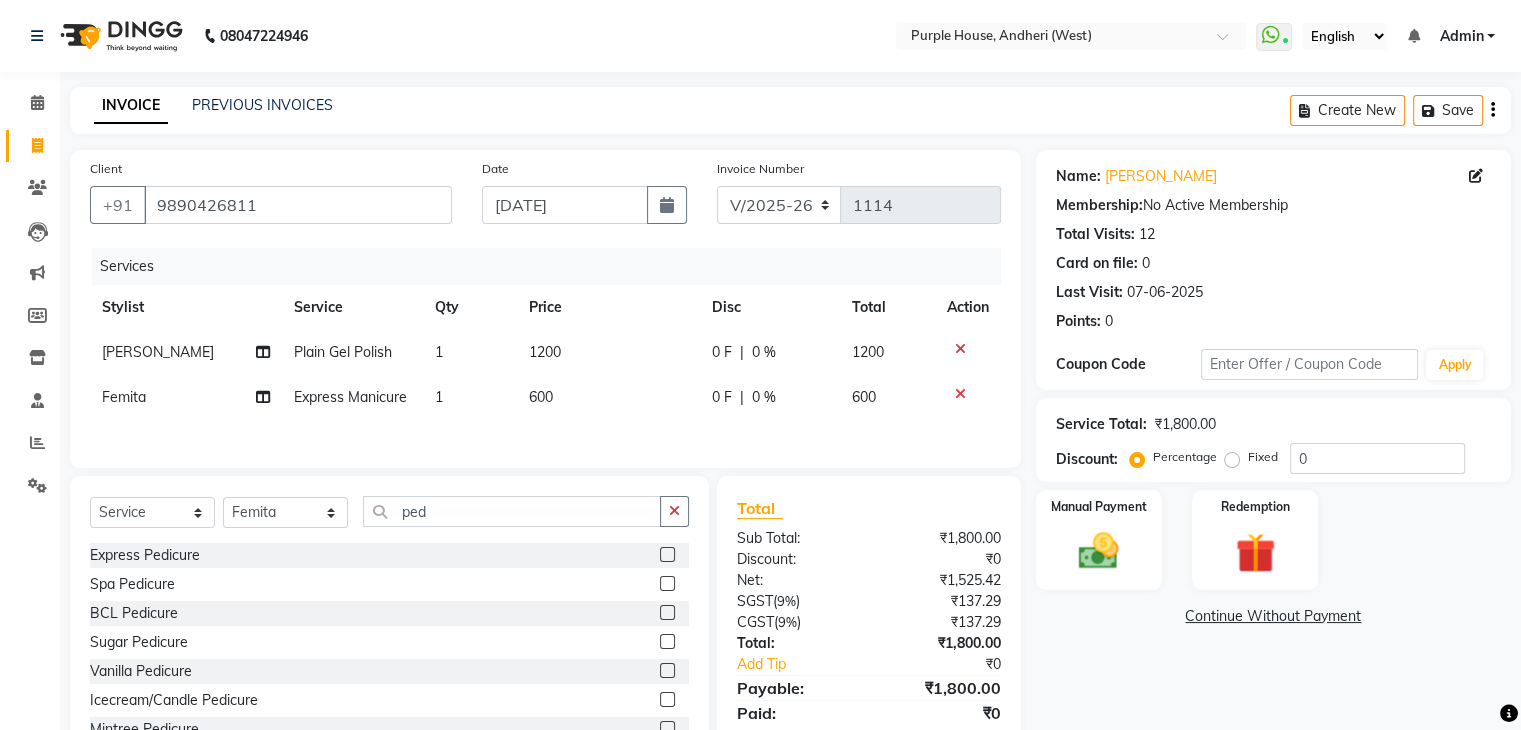 click 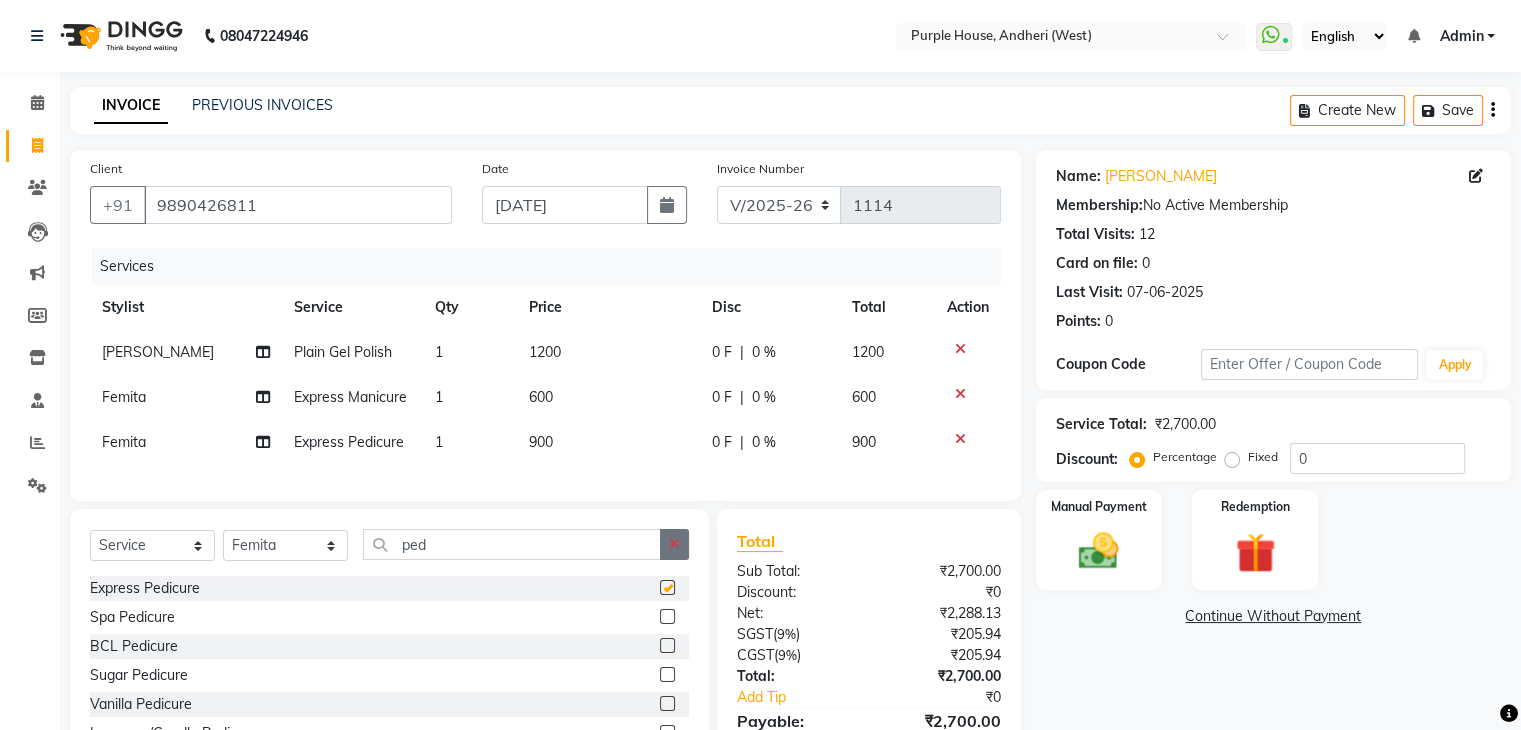 click 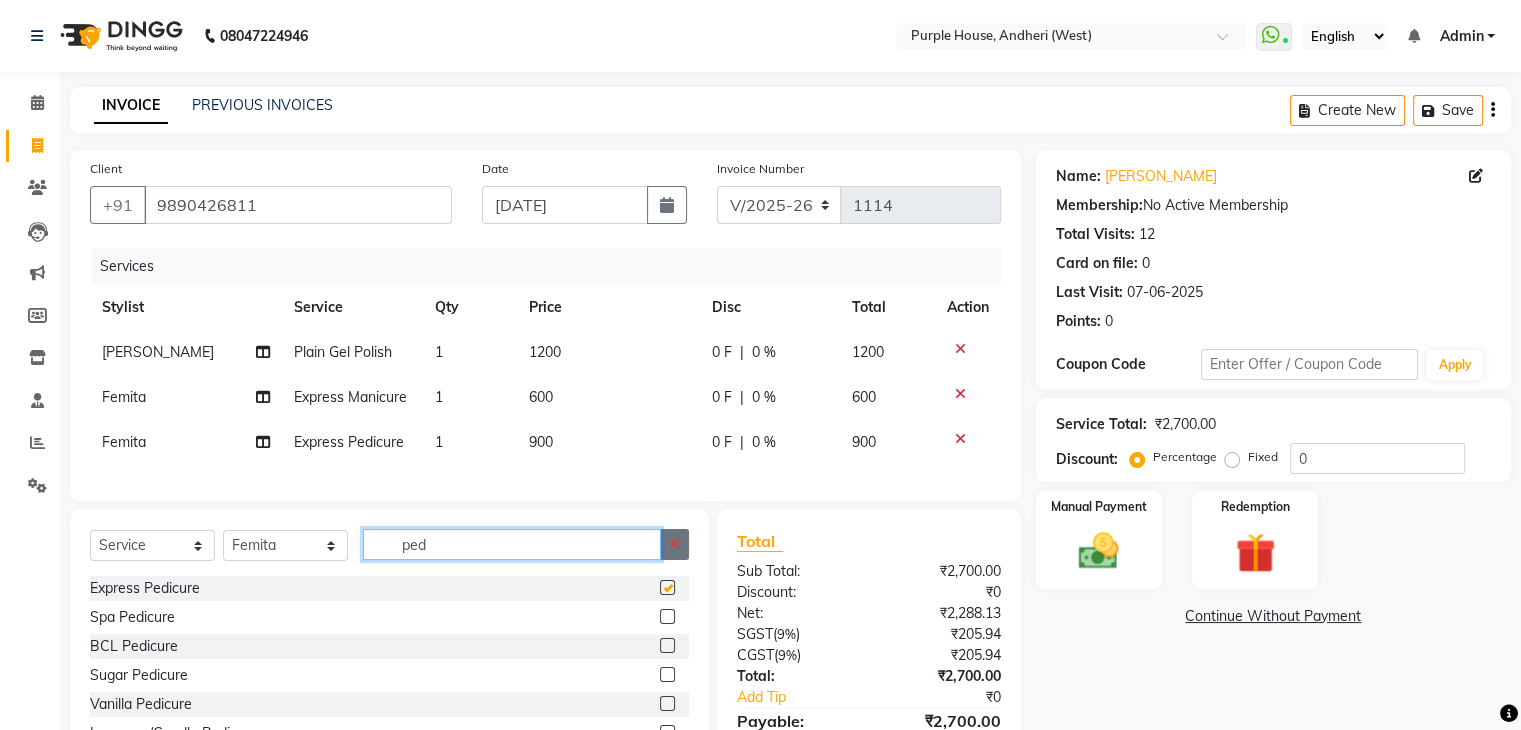 type 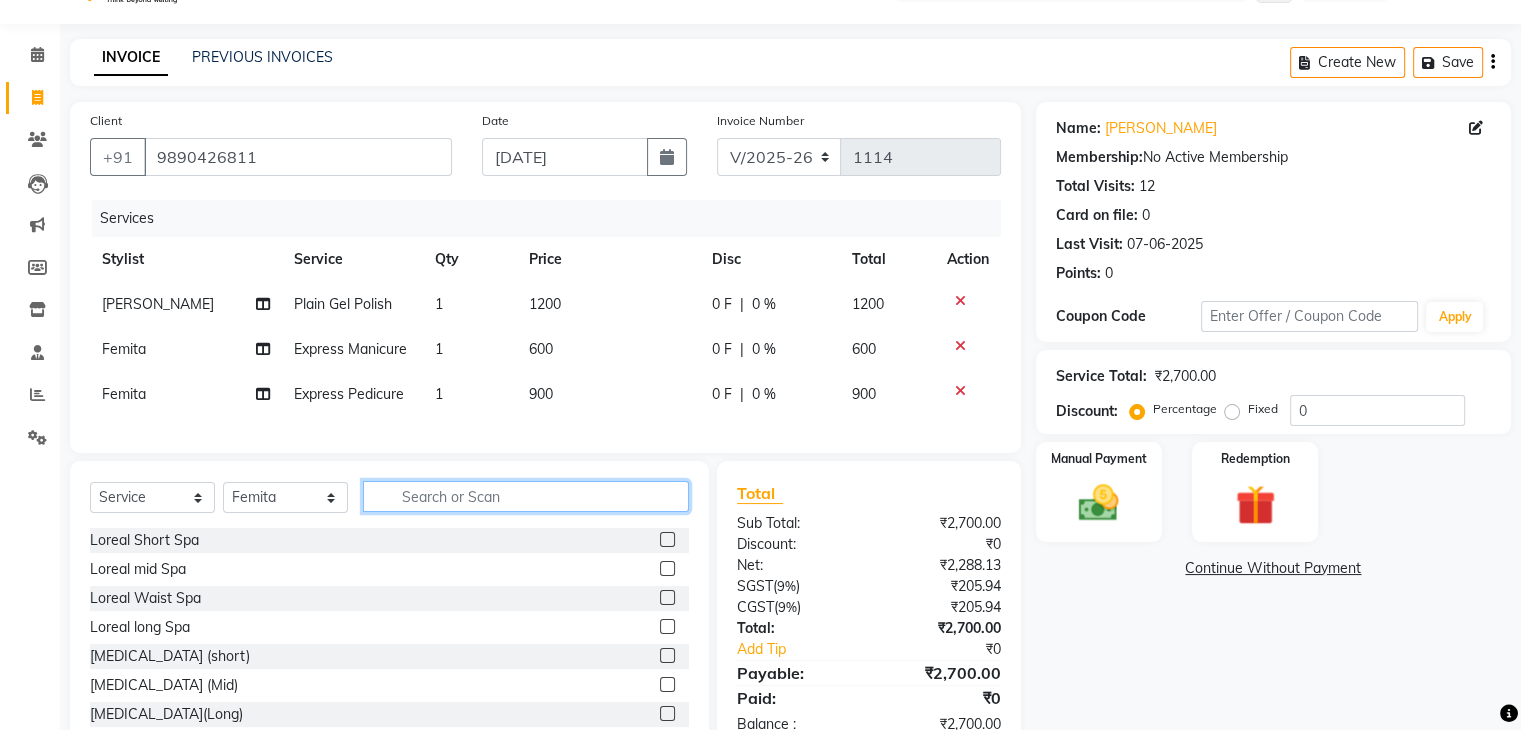 scroll, scrollTop: 103, scrollLeft: 0, axis: vertical 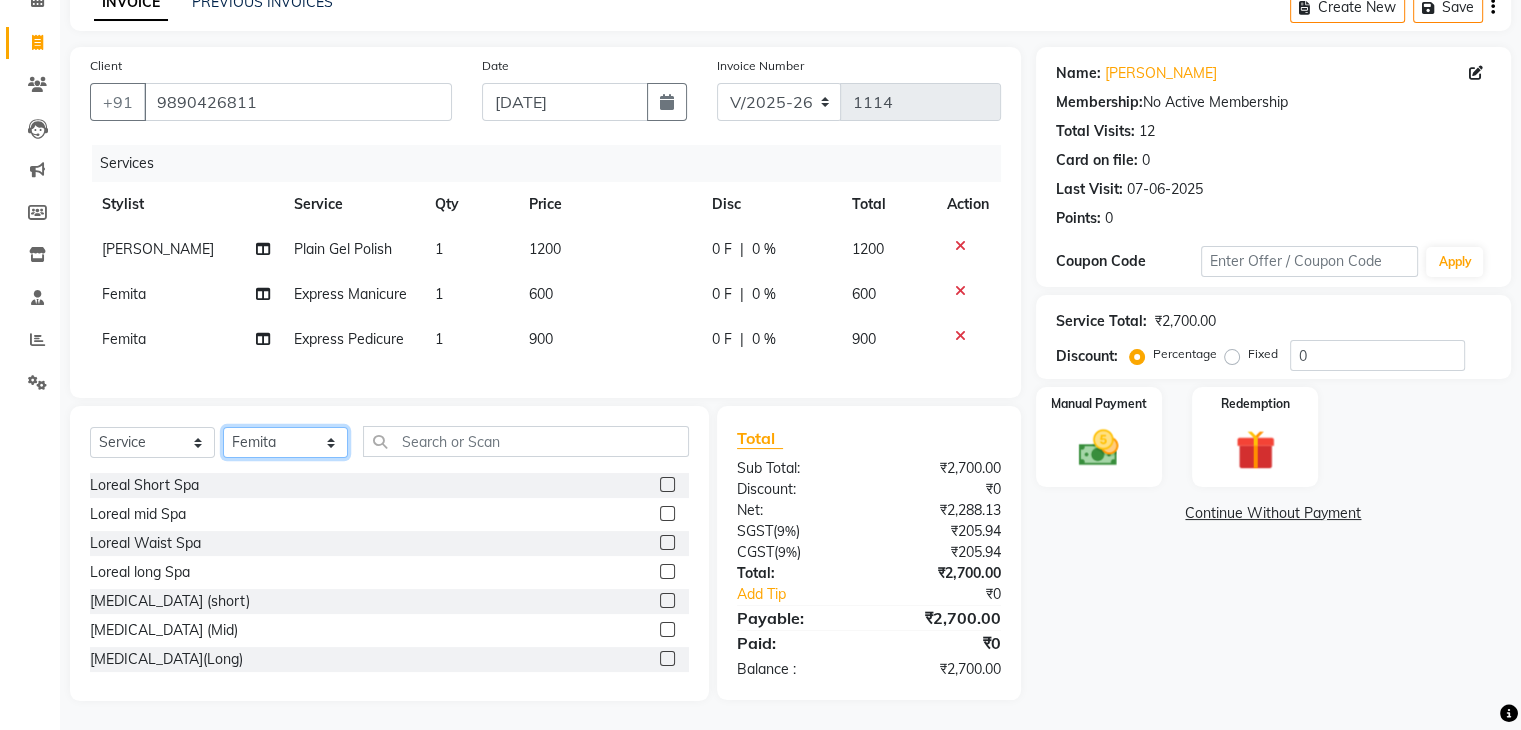 click on "Select Stylist Aarti paswan Ankit Arjun [PERSON_NAME] Femita [PERSON_NAME] [PERSON_NAME] [PERSON_NAME] [PERSON_NAME] [PERSON_NAME] [PERSON_NAME] [PERSON_NAME] [PERSON_NAME] [PERSON_NAME] [PERSON_NAME] Shri Uchai Taruk [PERSON_NAME] Tushmar [PERSON_NAME] Yaadi" 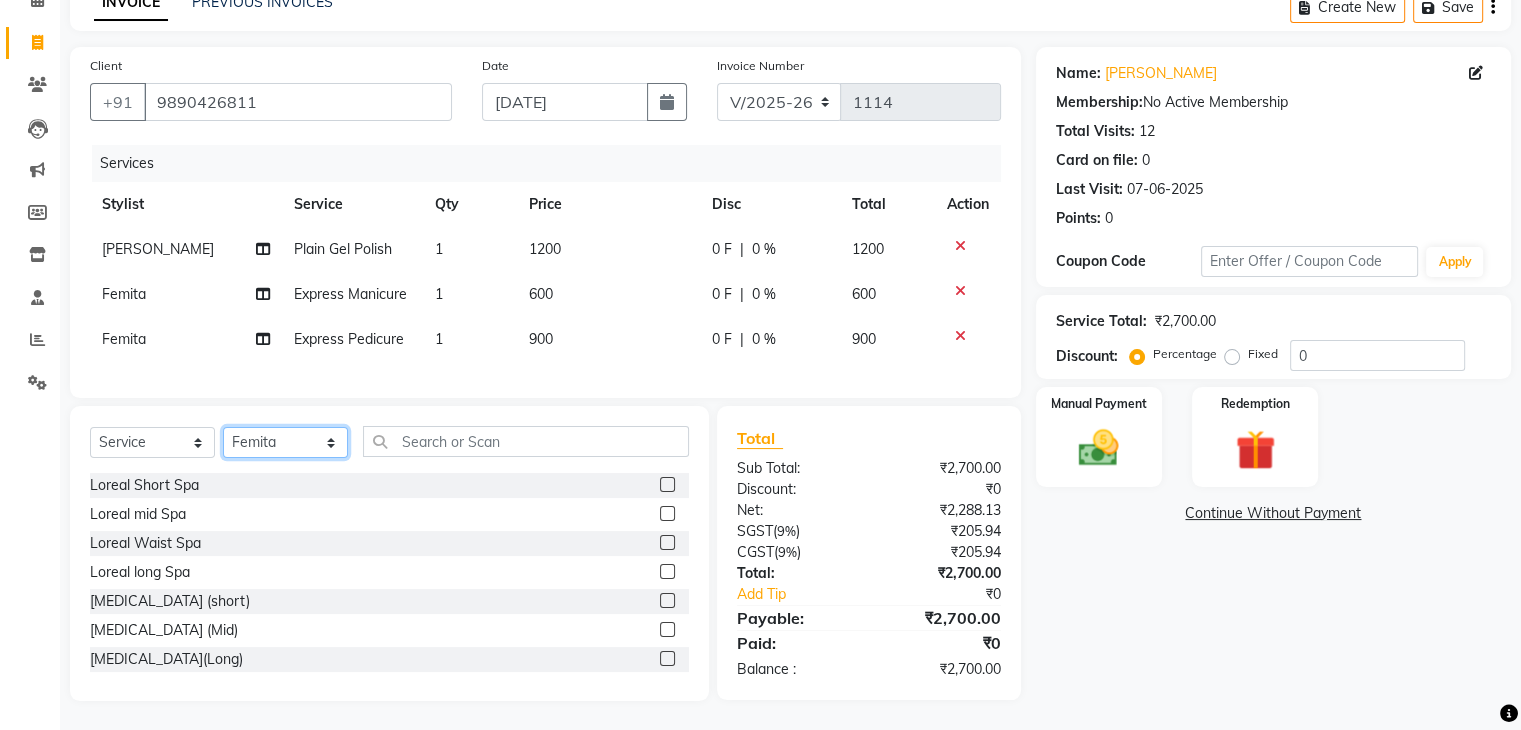 select on "52150" 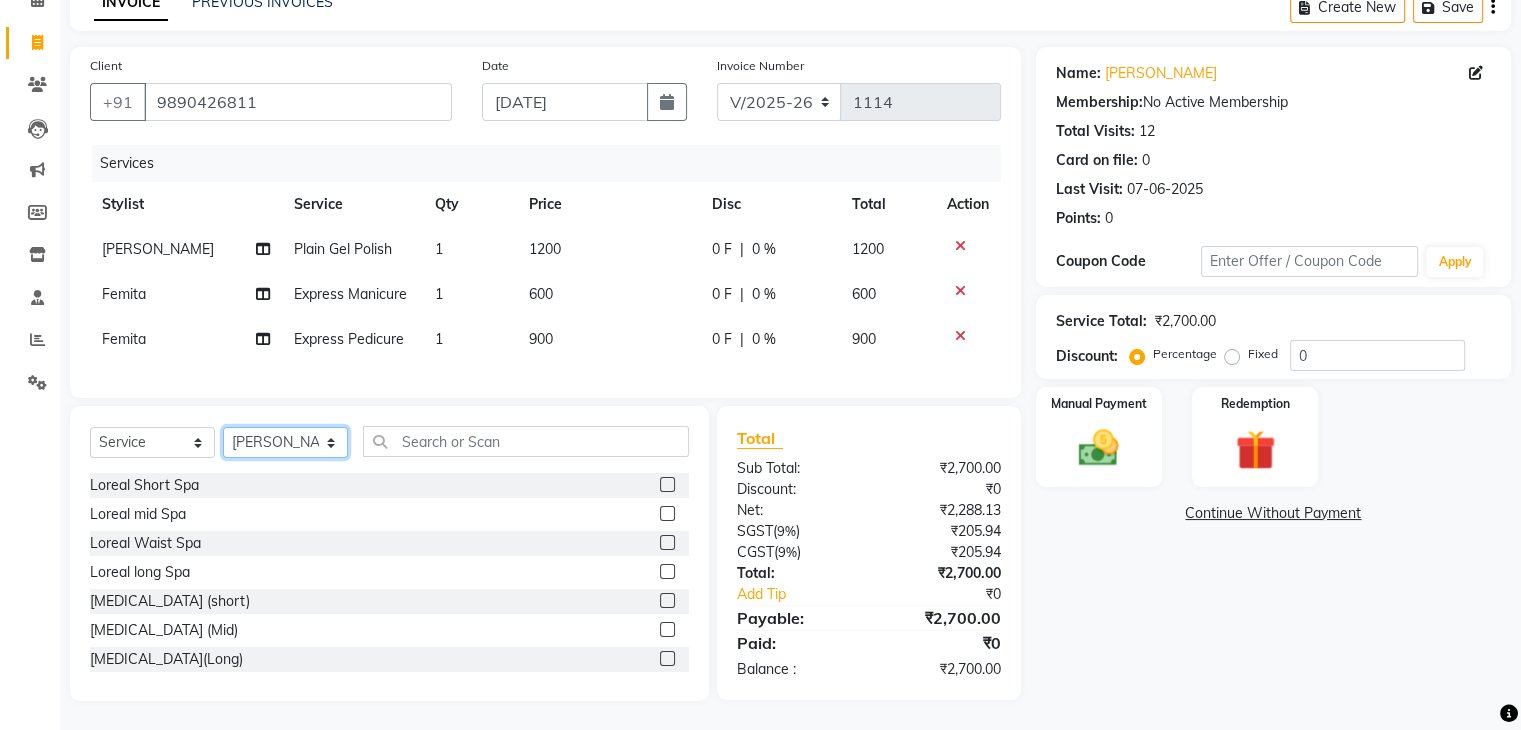 click on "Select Stylist Aarti paswan Ankit Arjun [PERSON_NAME] Femita [PERSON_NAME] [PERSON_NAME] [PERSON_NAME] [PERSON_NAME] [PERSON_NAME] [PERSON_NAME] [PERSON_NAME] [PERSON_NAME] [PERSON_NAME] [PERSON_NAME] Shri Uchai Taruk [PERSON_NAME] Tushmar [PERSON_NAME] Yaadi" 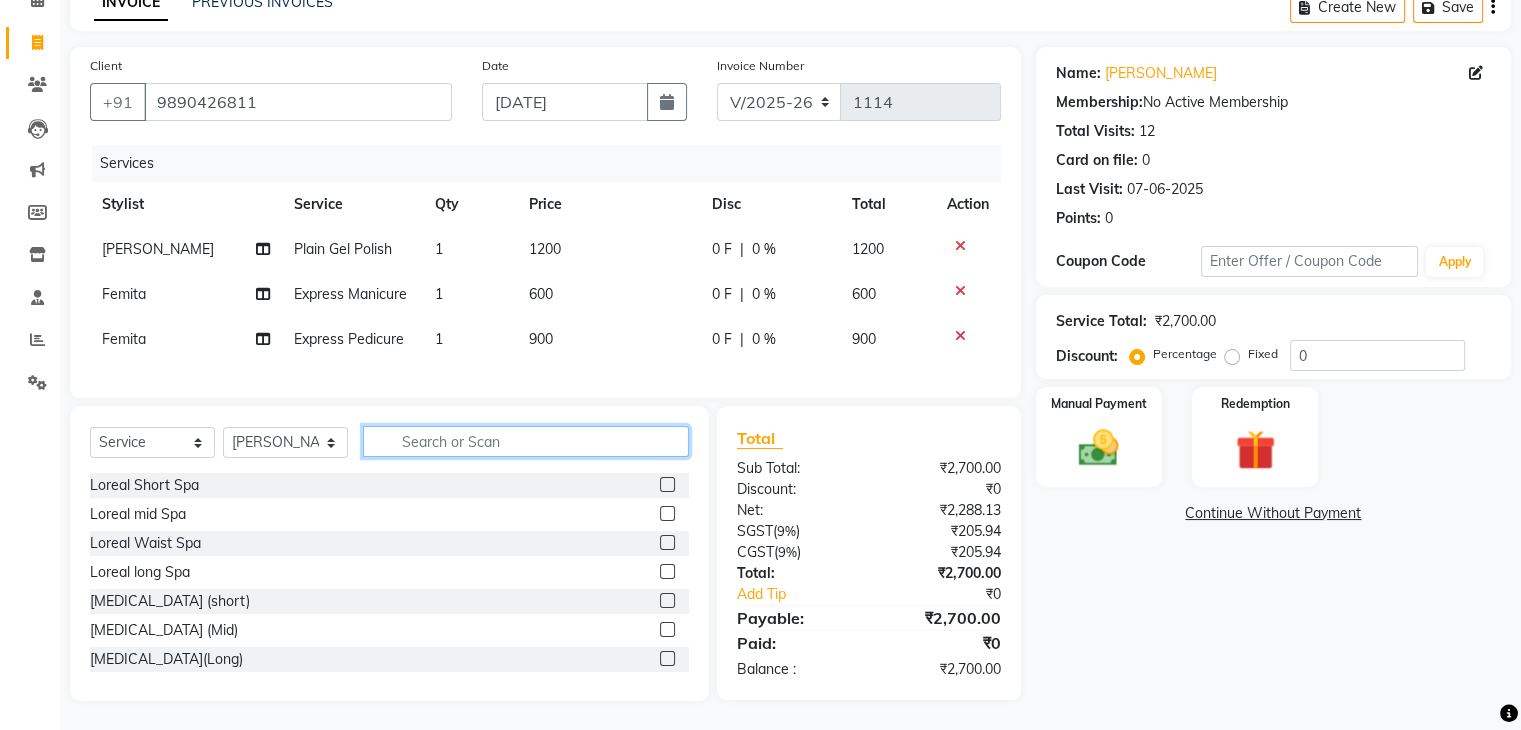 click 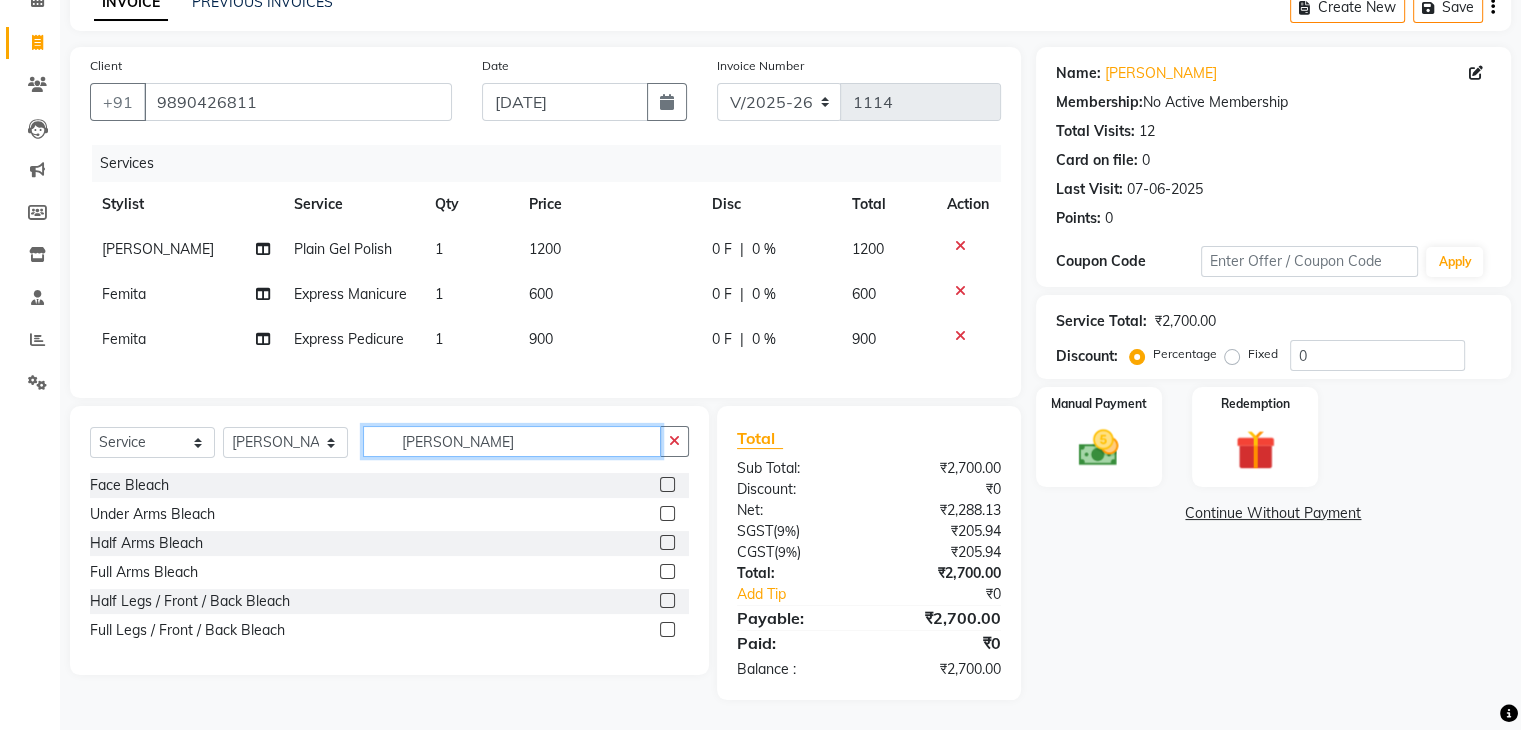 type on "[PERSON_NAME]" 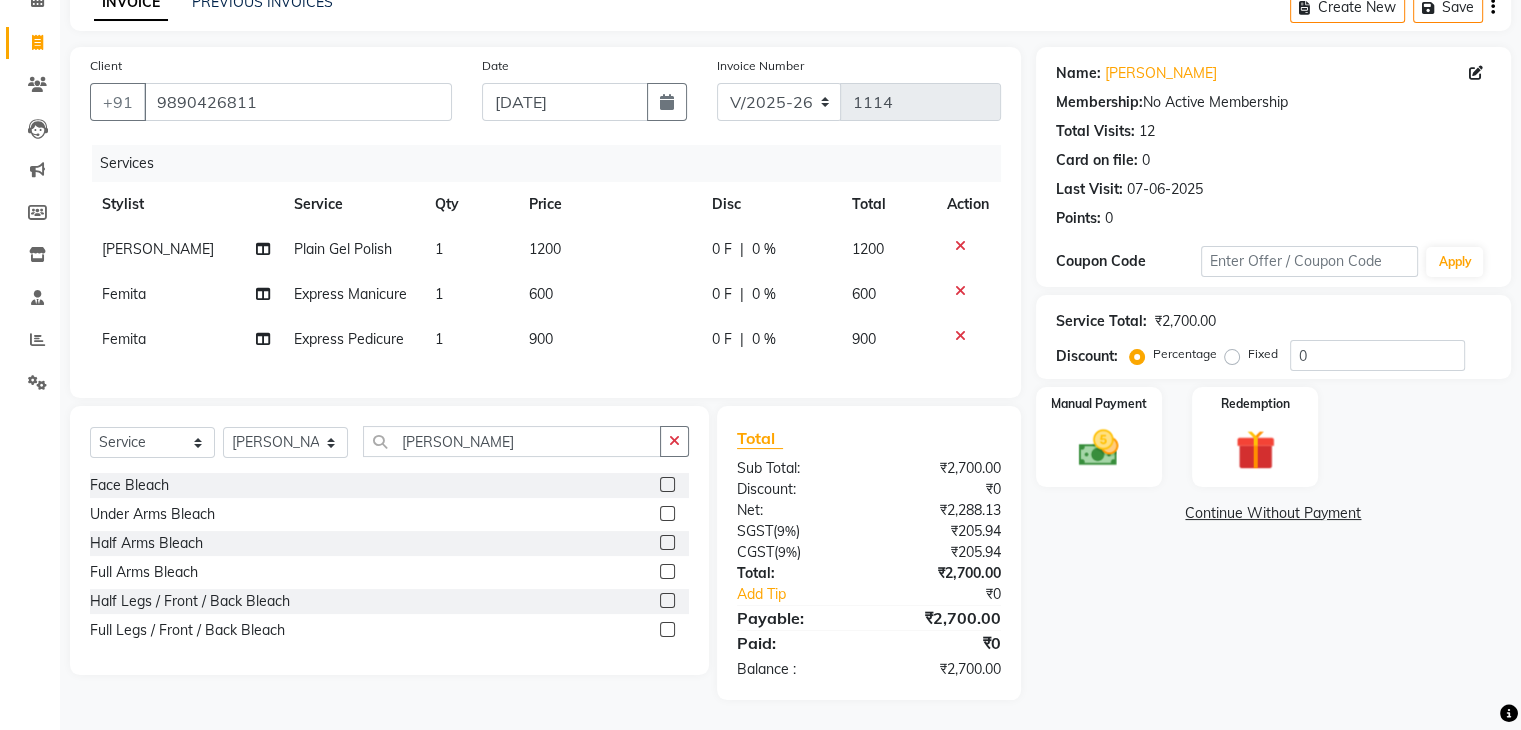 click 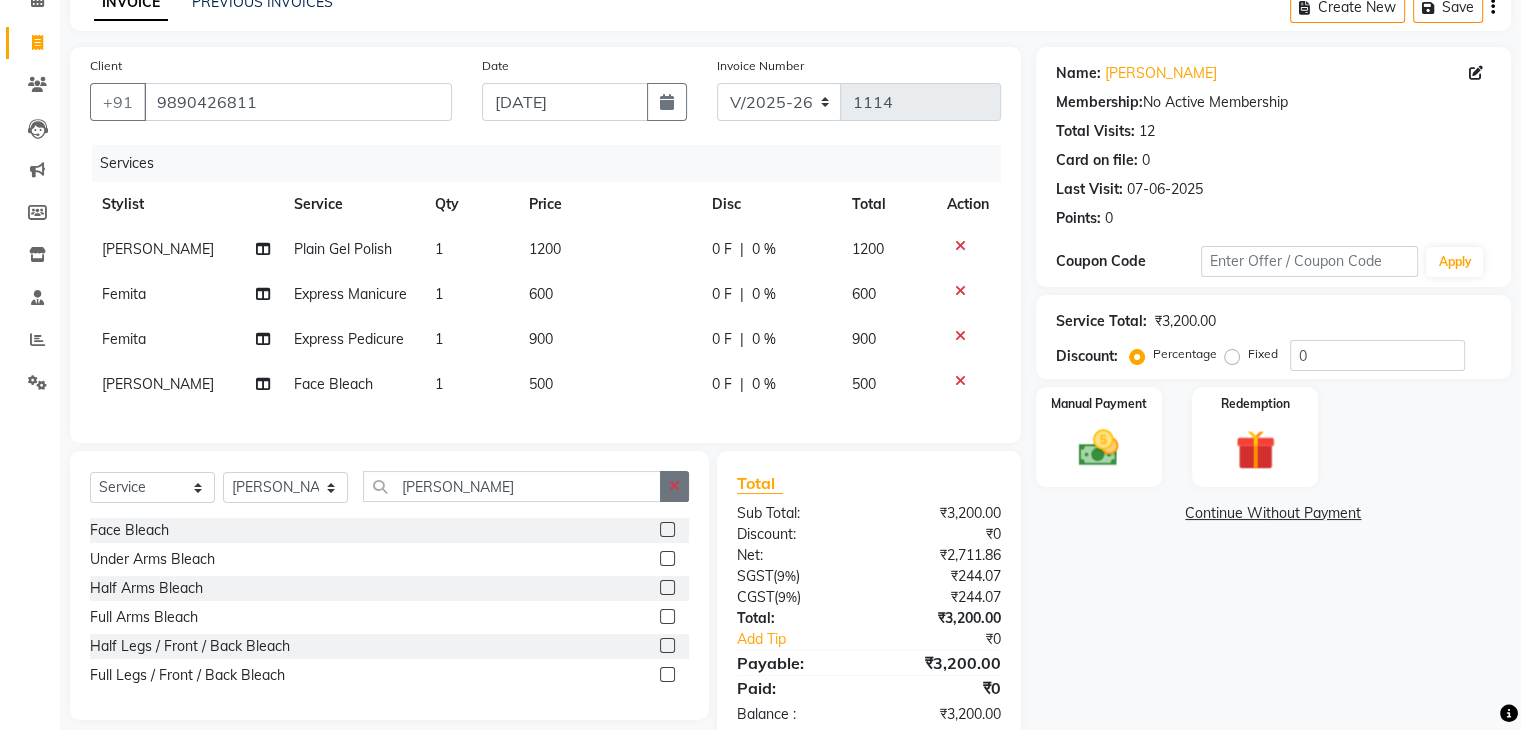 click 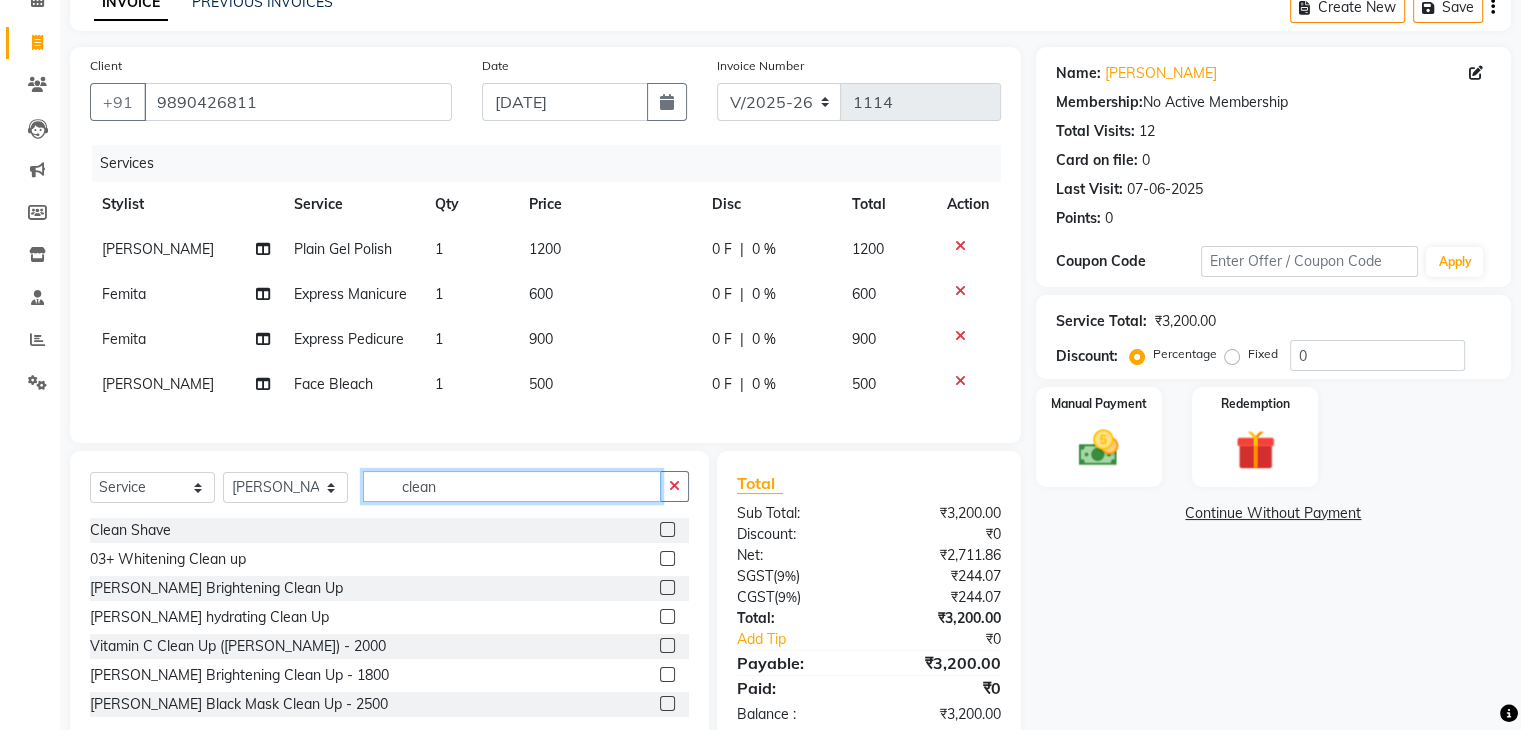 type on "clean" 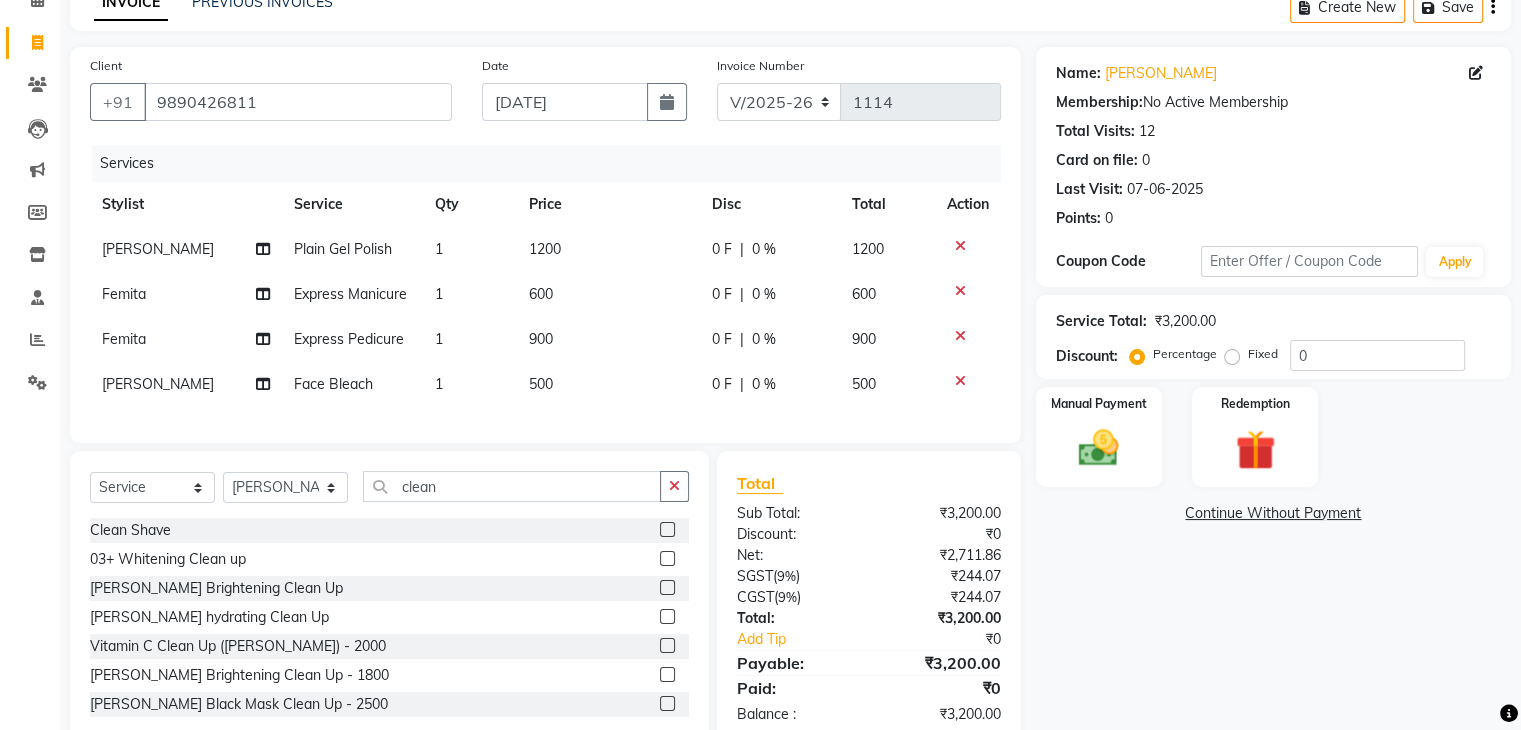 click 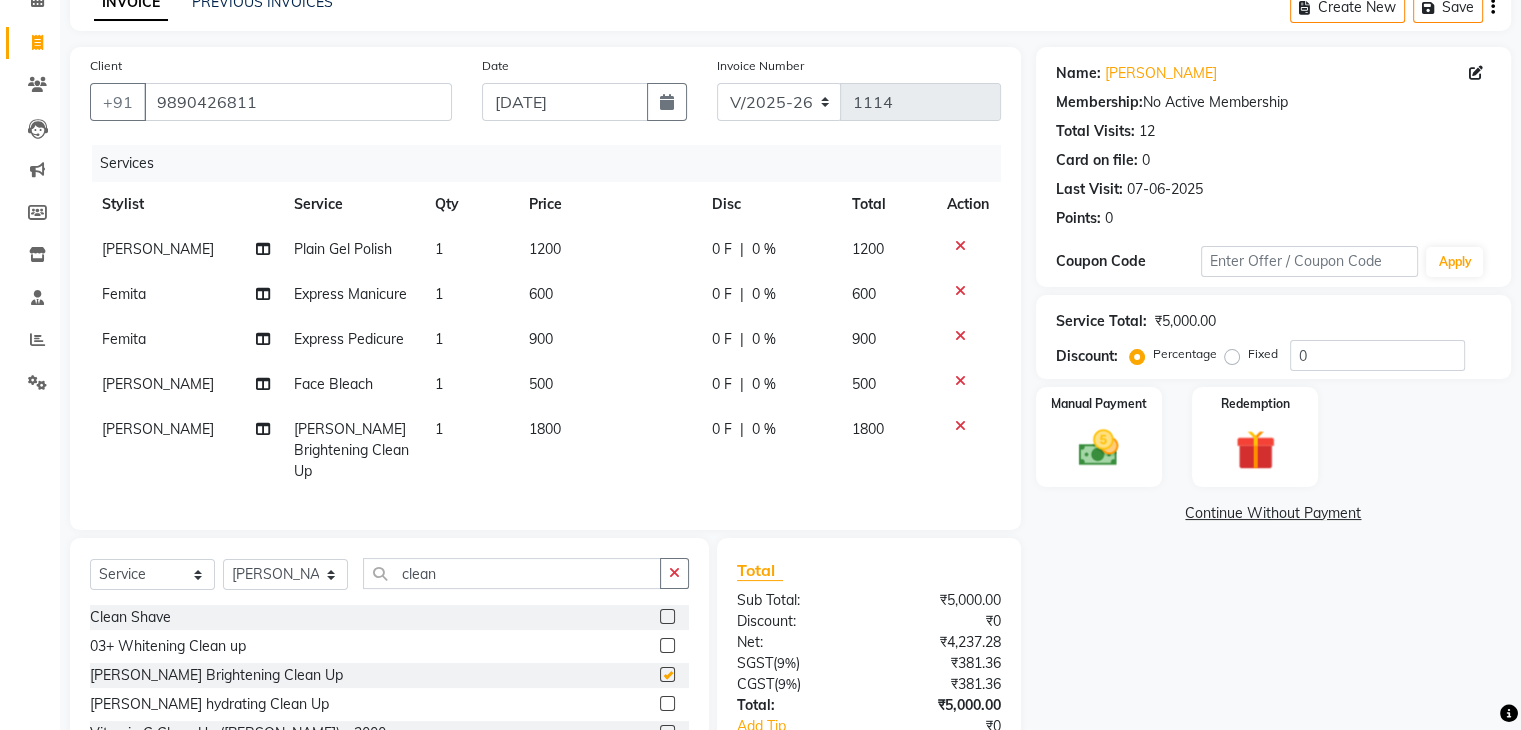 click on "1800" 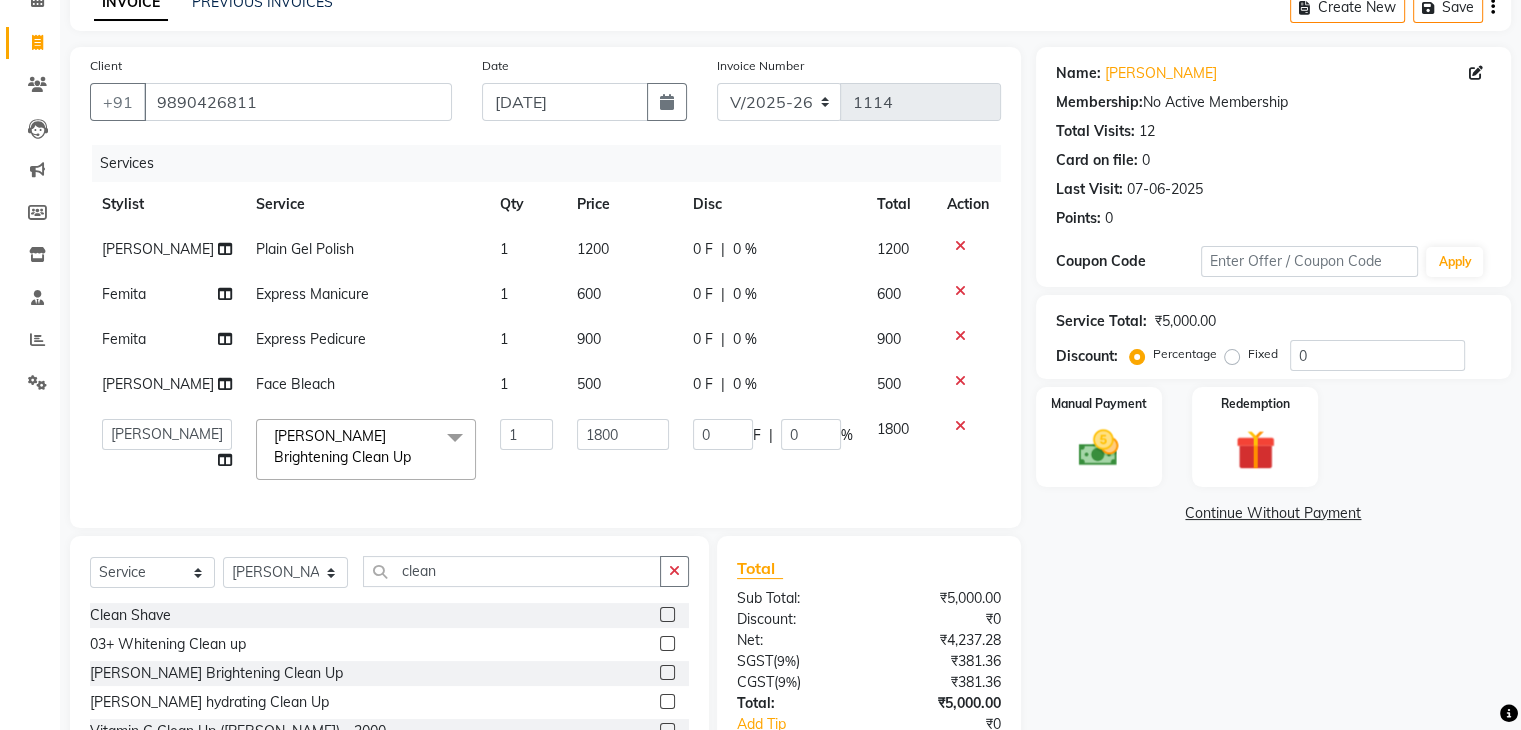 checkbox on "false" 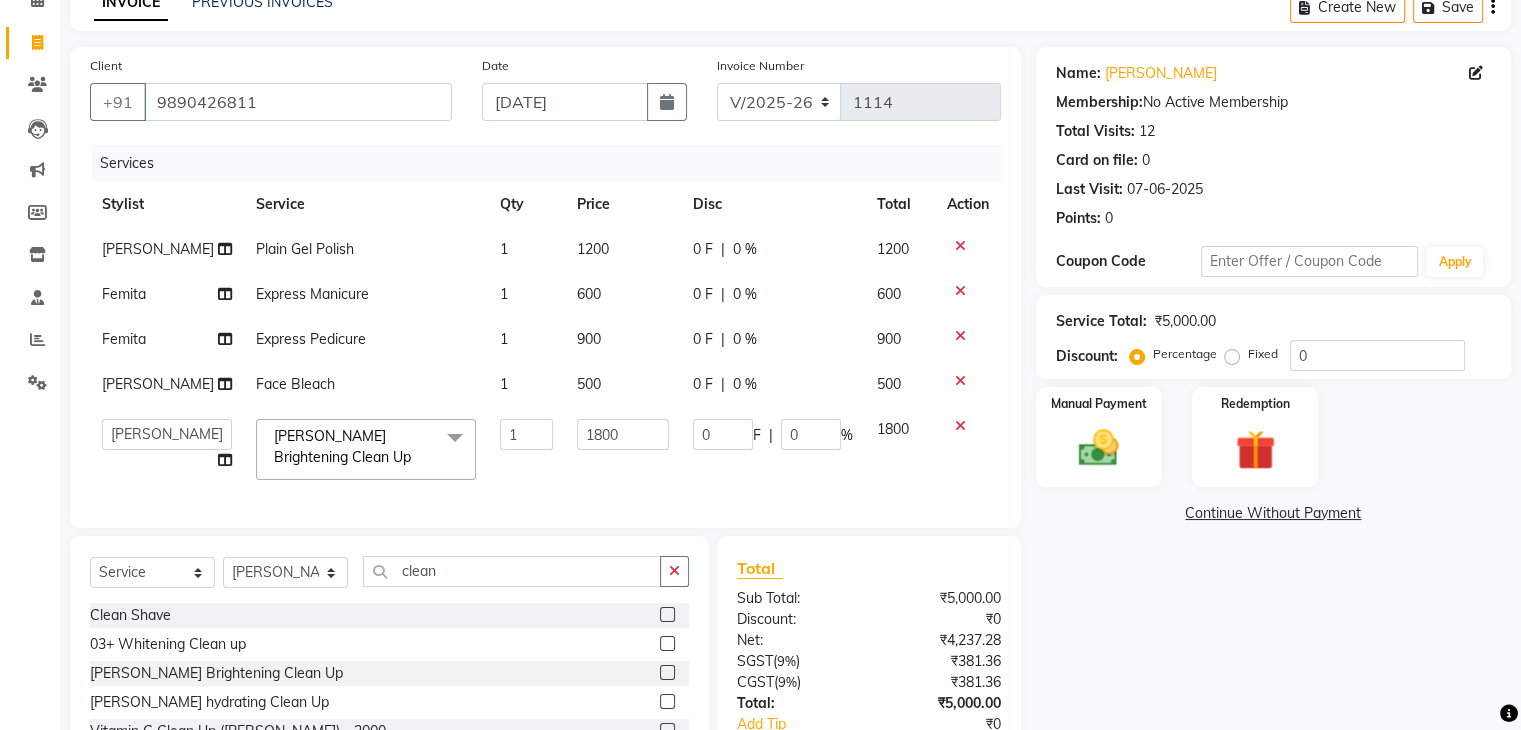 click on "1800" 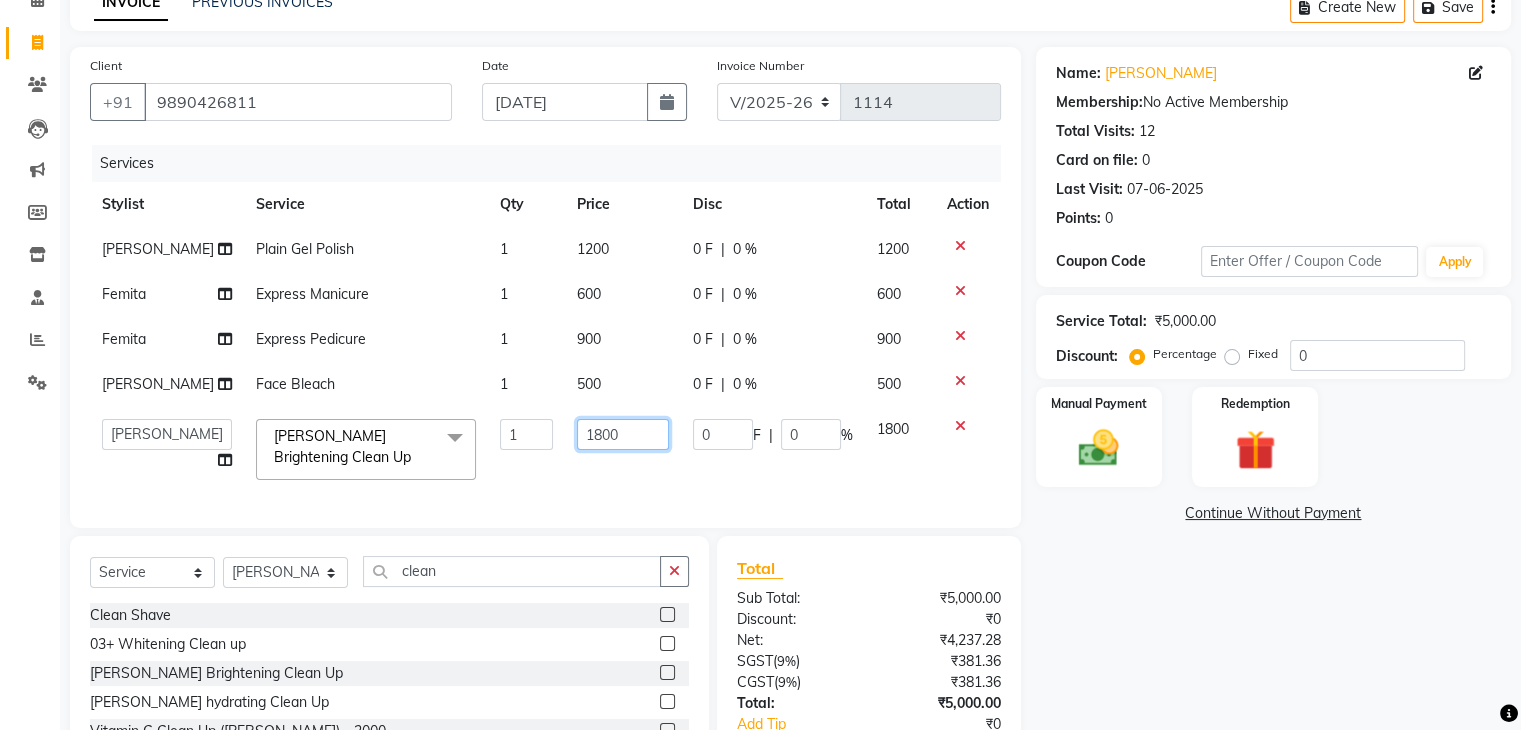 click on "1800" 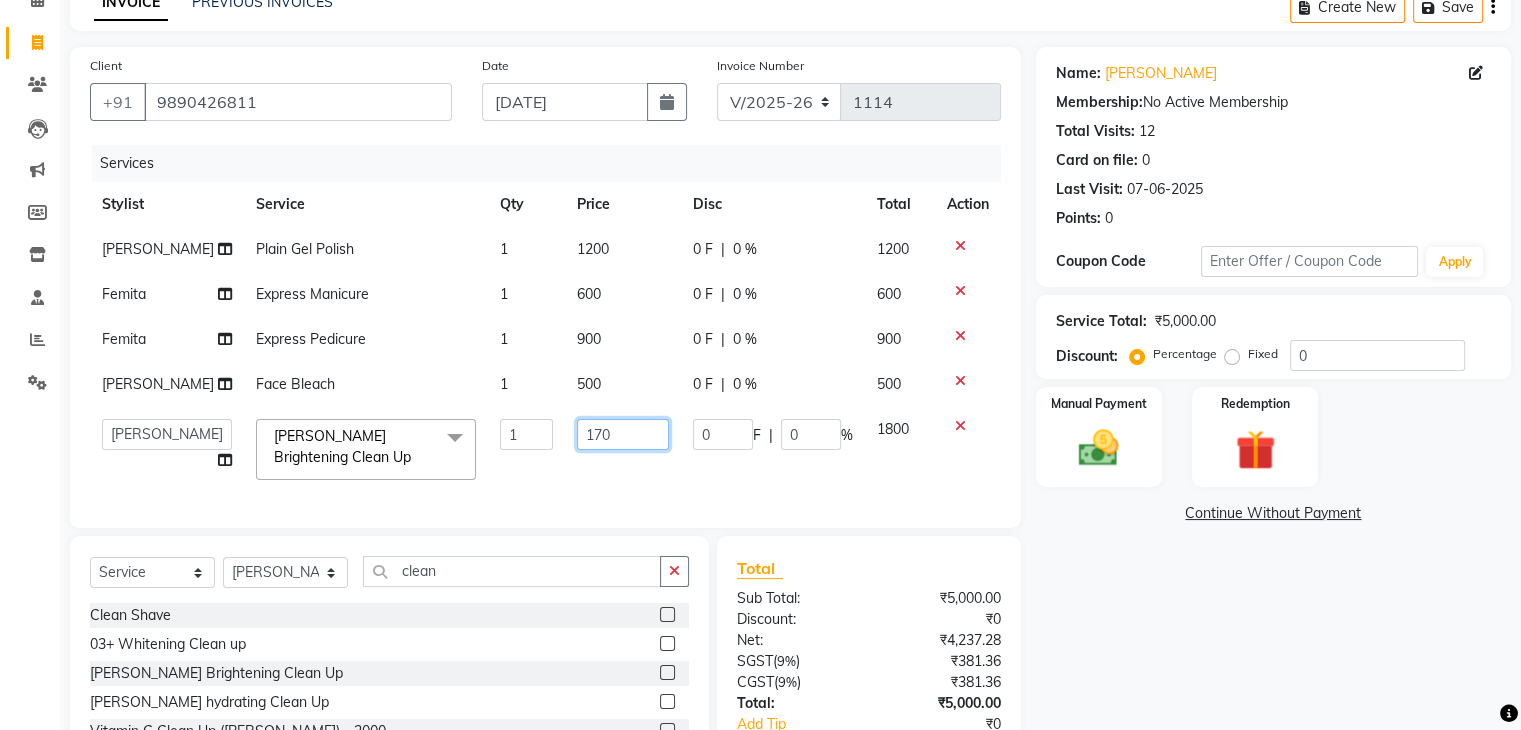 type on "1700" 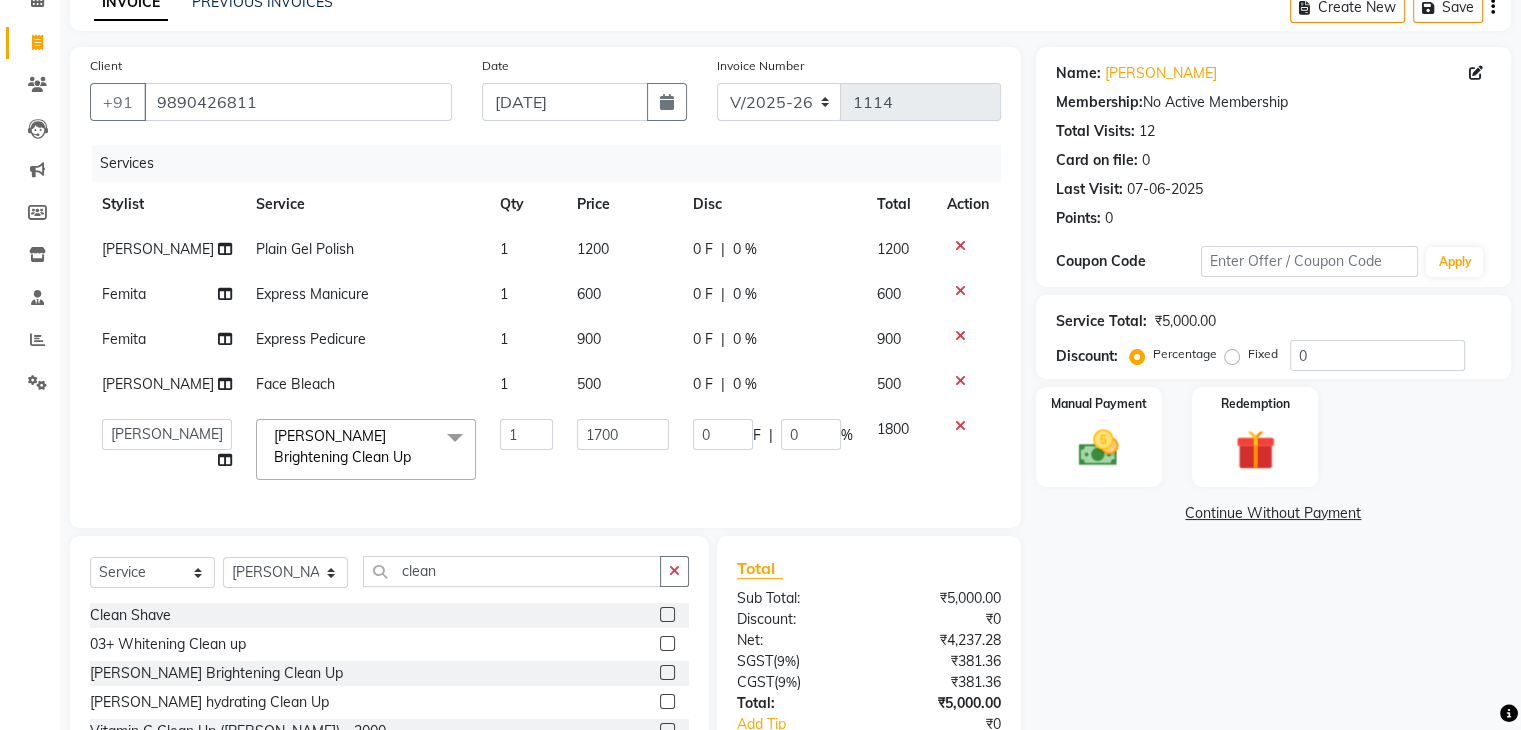 click on "Name: [PERSON_NAME]  Membership:  No Active Membership  Total Visits:  12 Card on file:  0 Last Visit:   [DATE] Points:   0  Coupon Code Apply Service Total:  ₹5,000.00  Discount:  Percentage   Fixed  0 Manual Payment Redemption  Continue Without Payment" 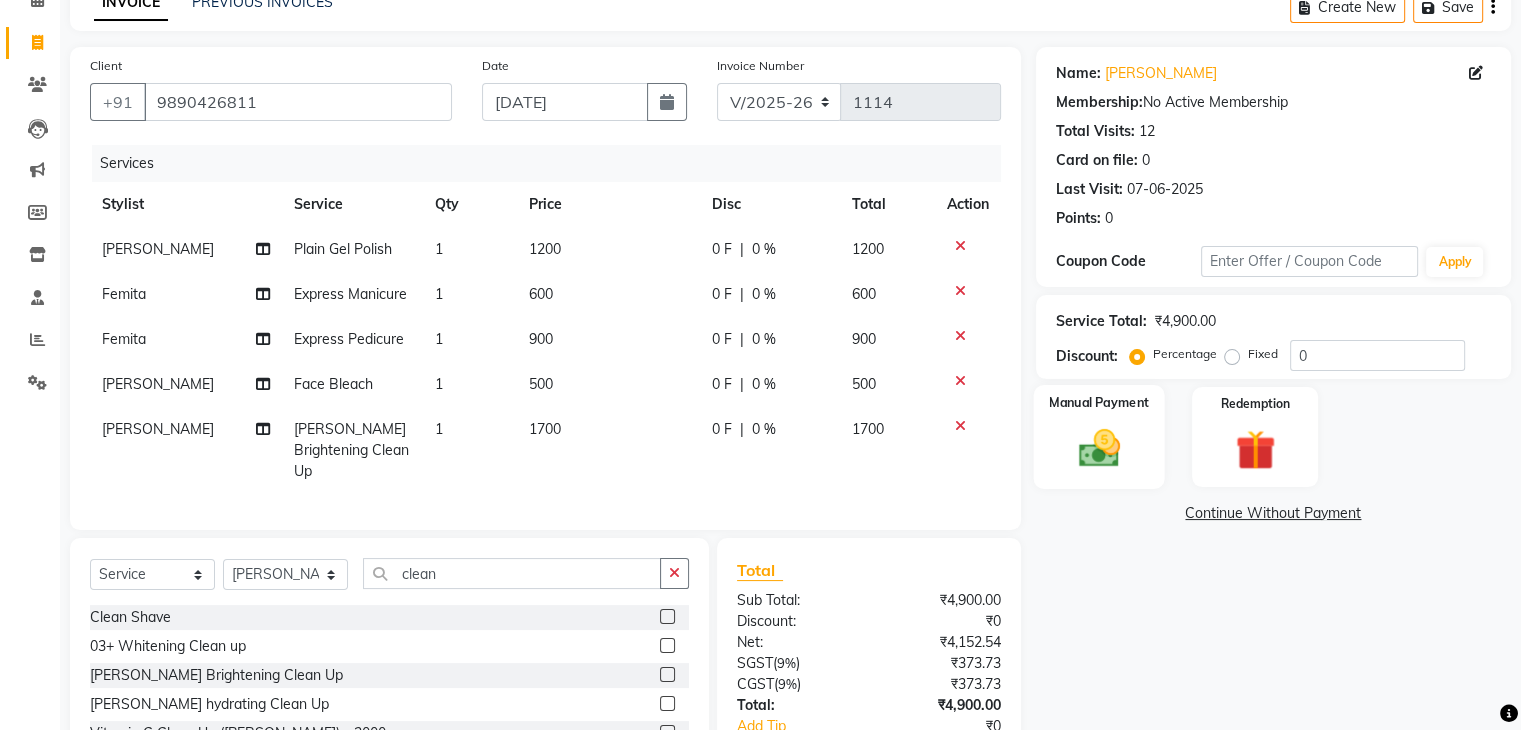 click on "Manual Payment" 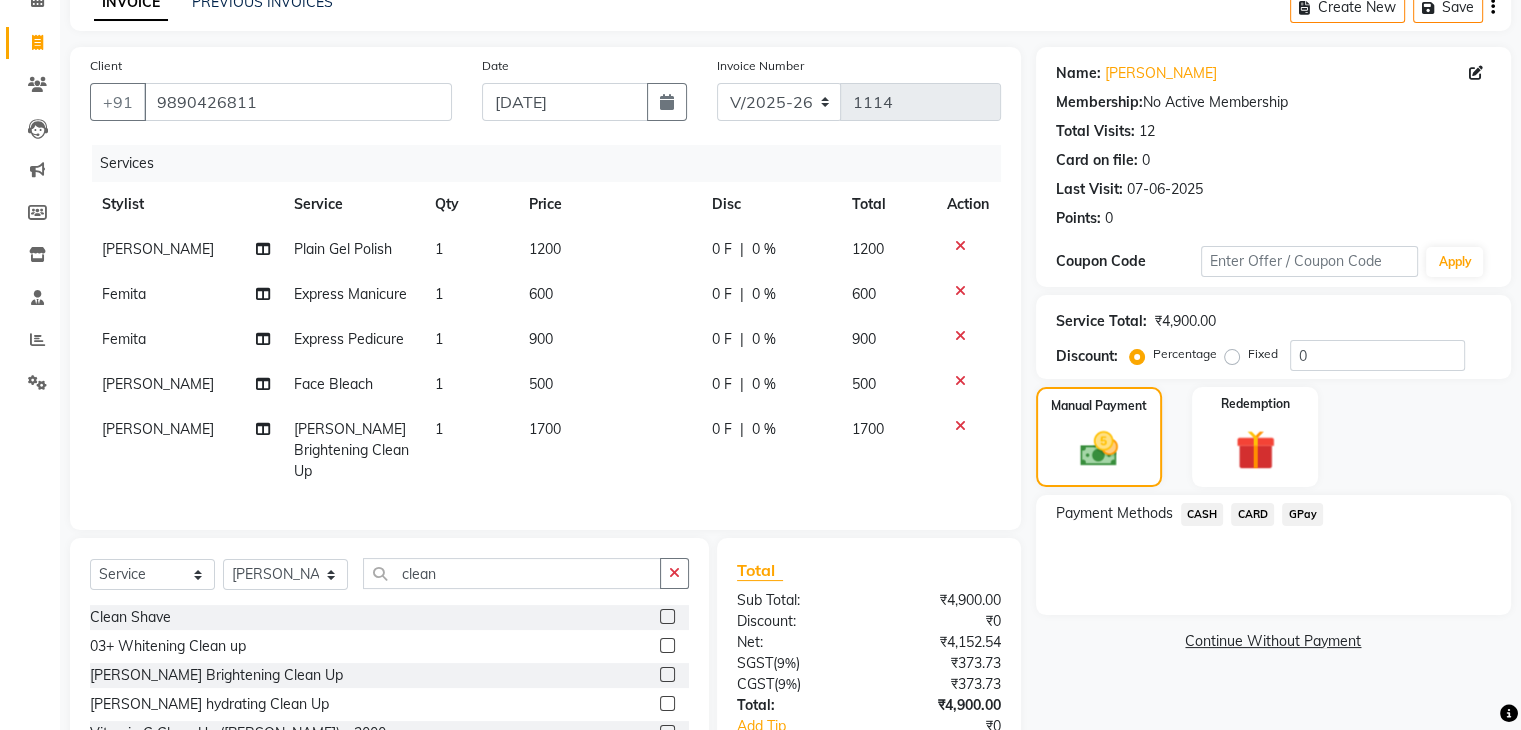 click on "GPay" 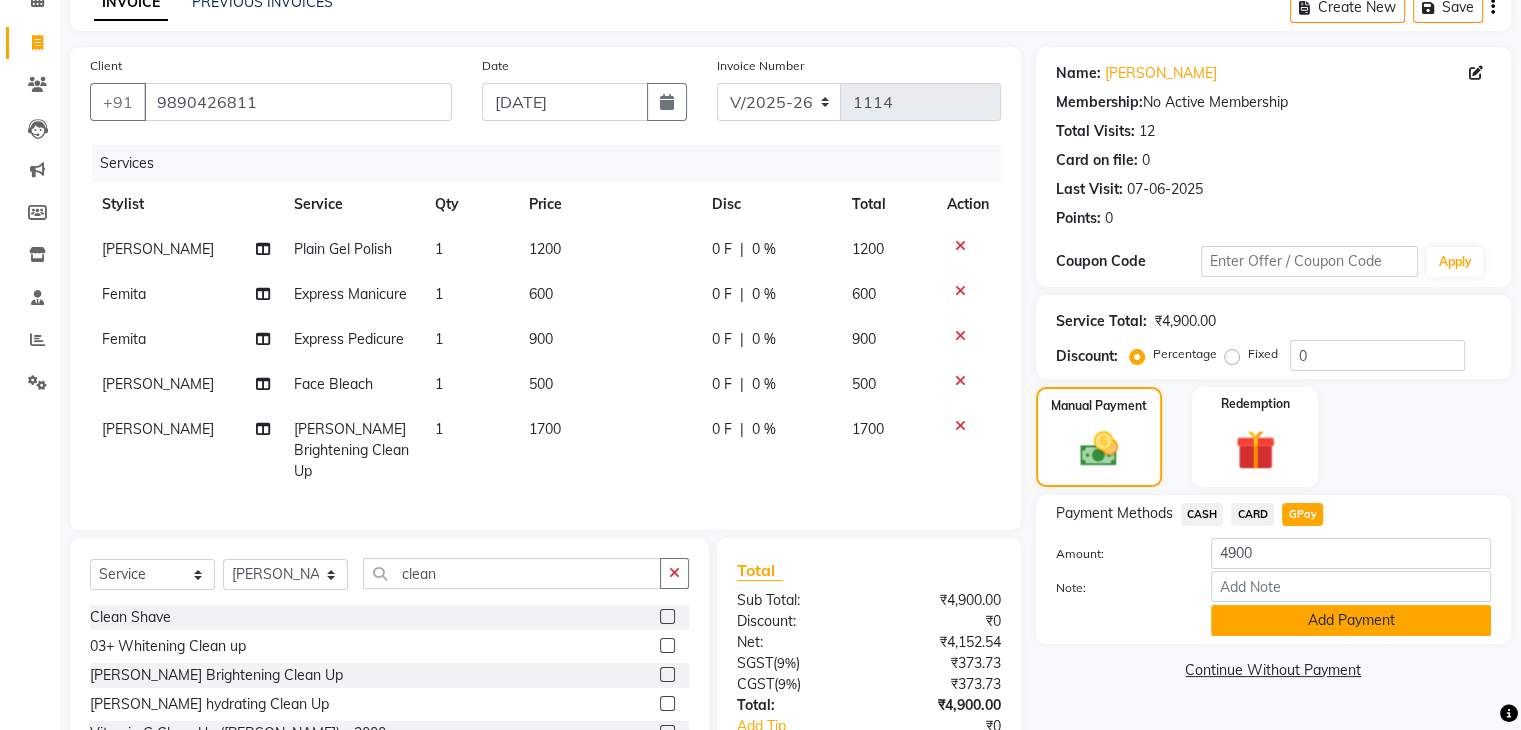 click on "Add Payment" 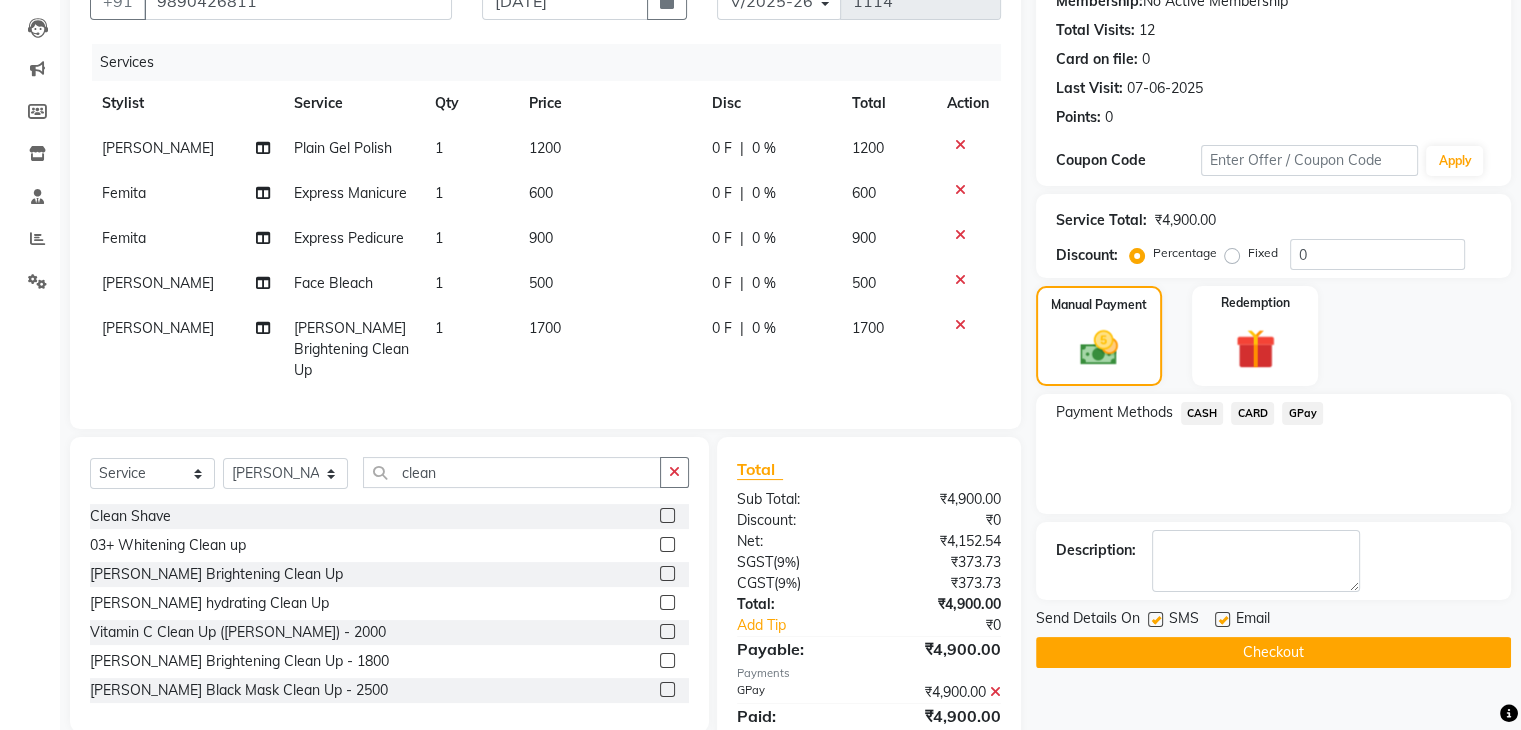 scroll, scrollTop: 271, scrollLeft: 0, axis: vertical 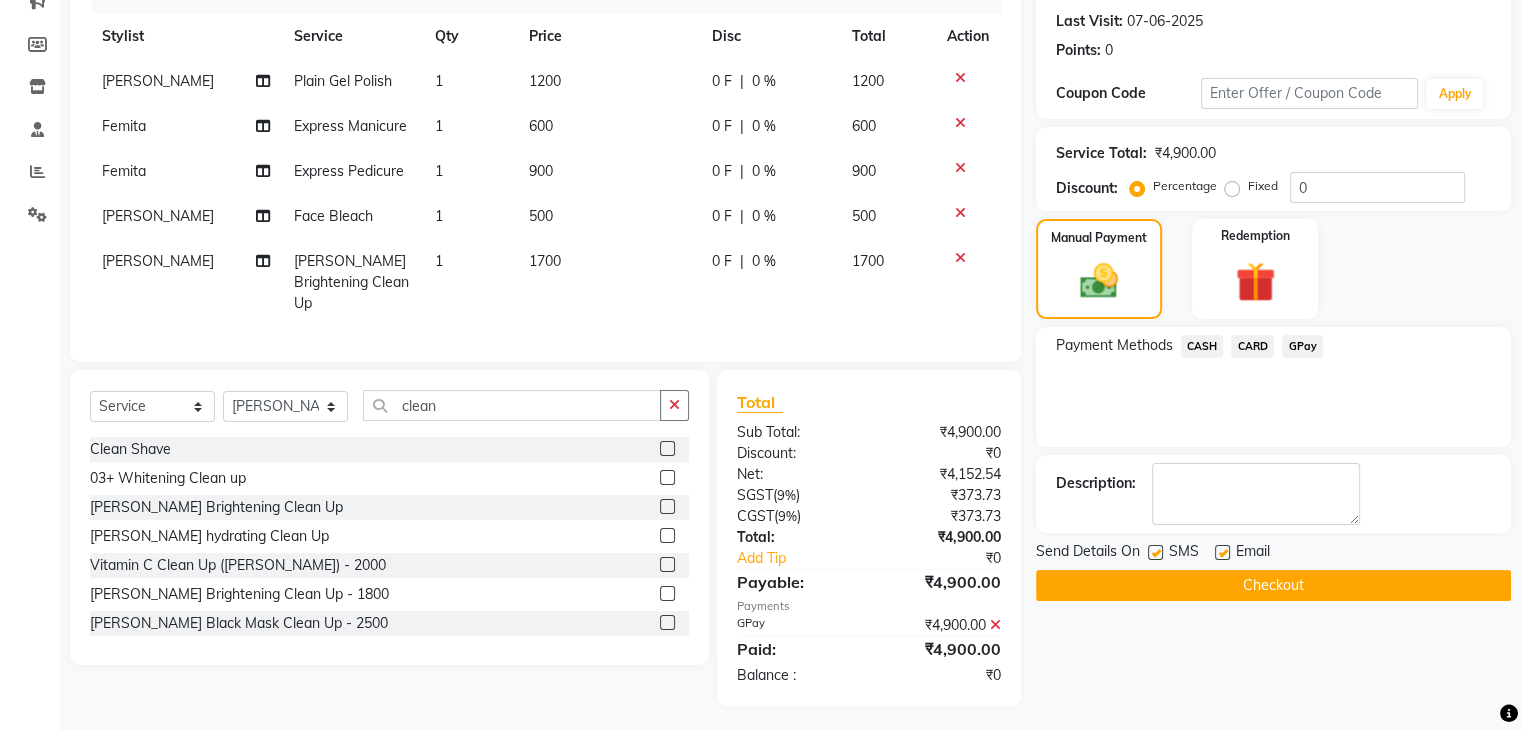 click 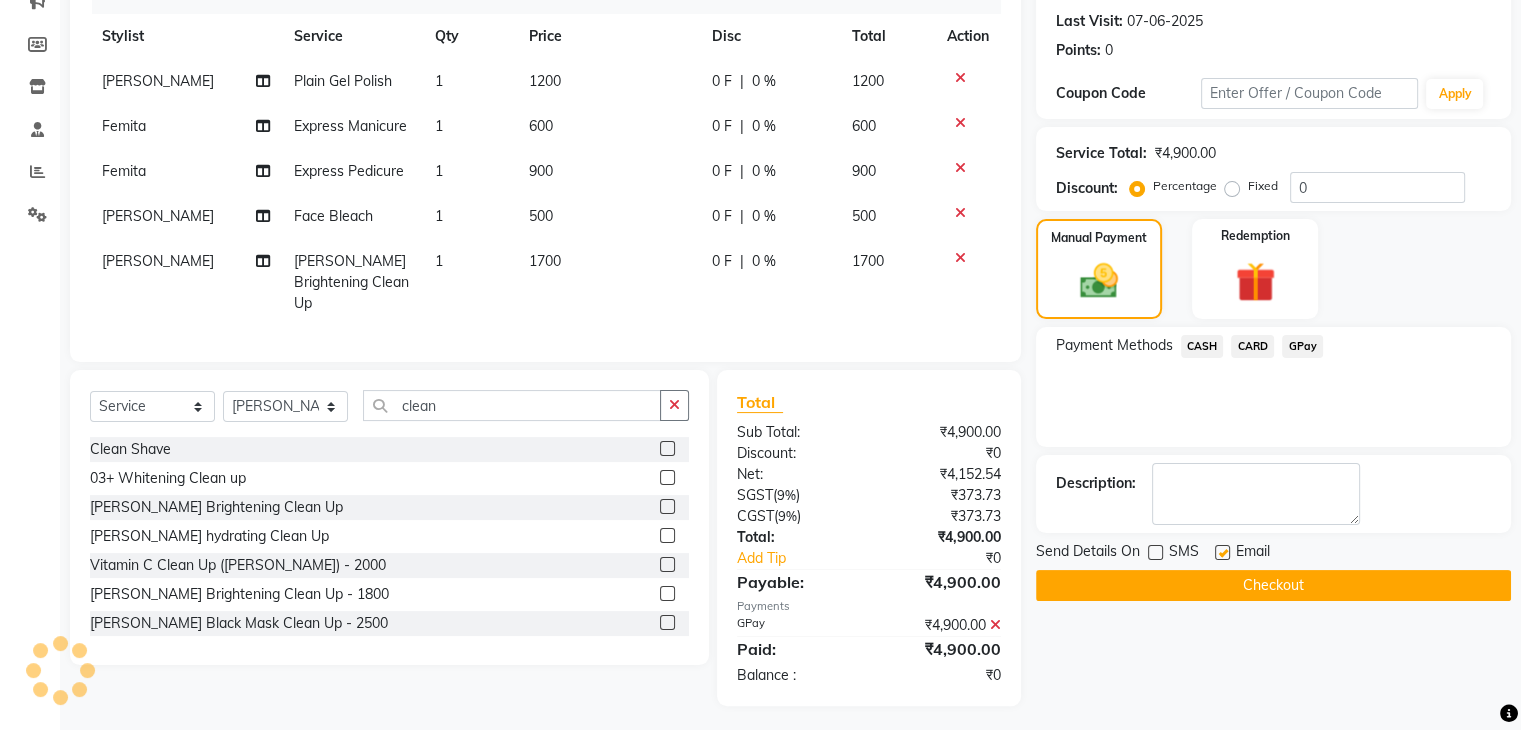 click on "Checkout" 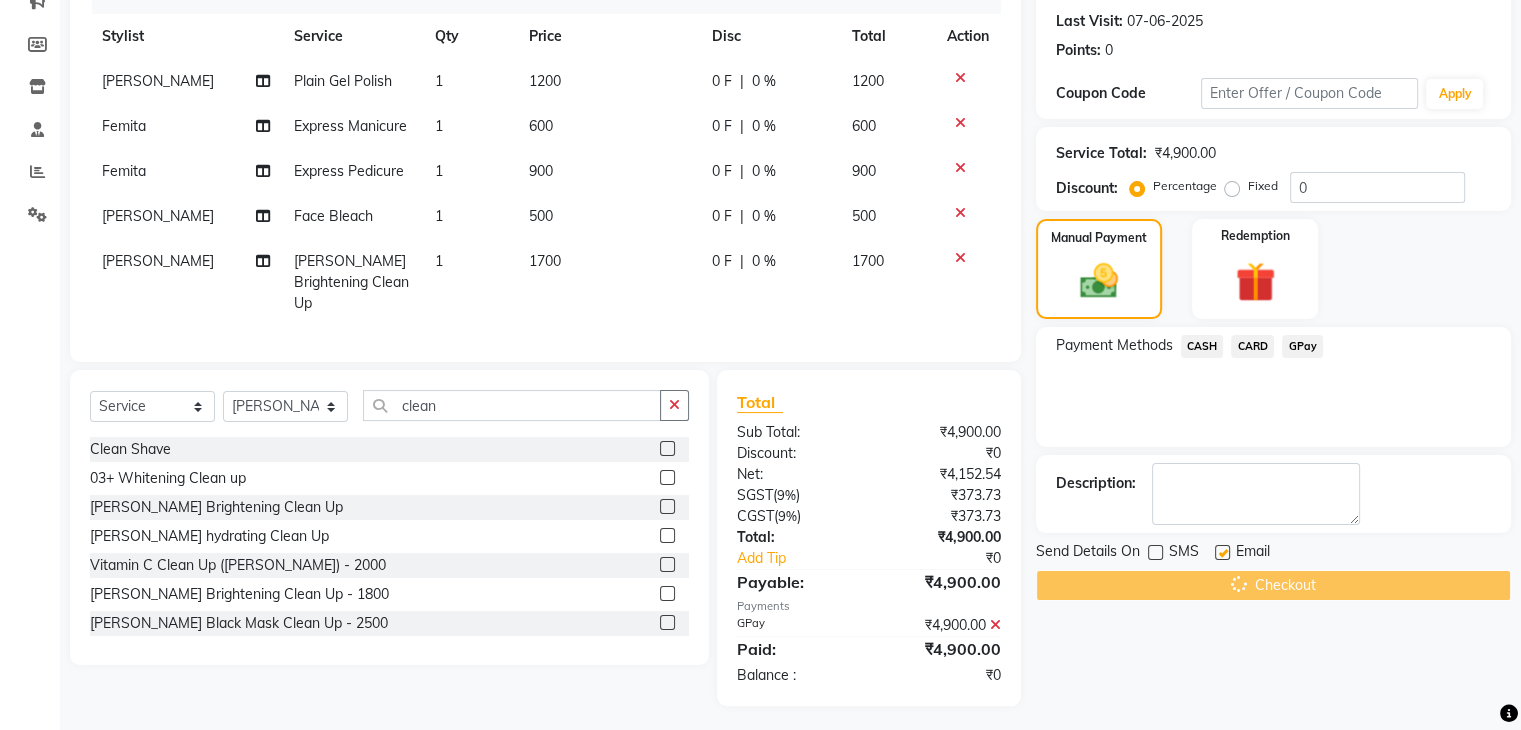 scroll, scrollTop: 0, scrollLeft: 0, axis: both 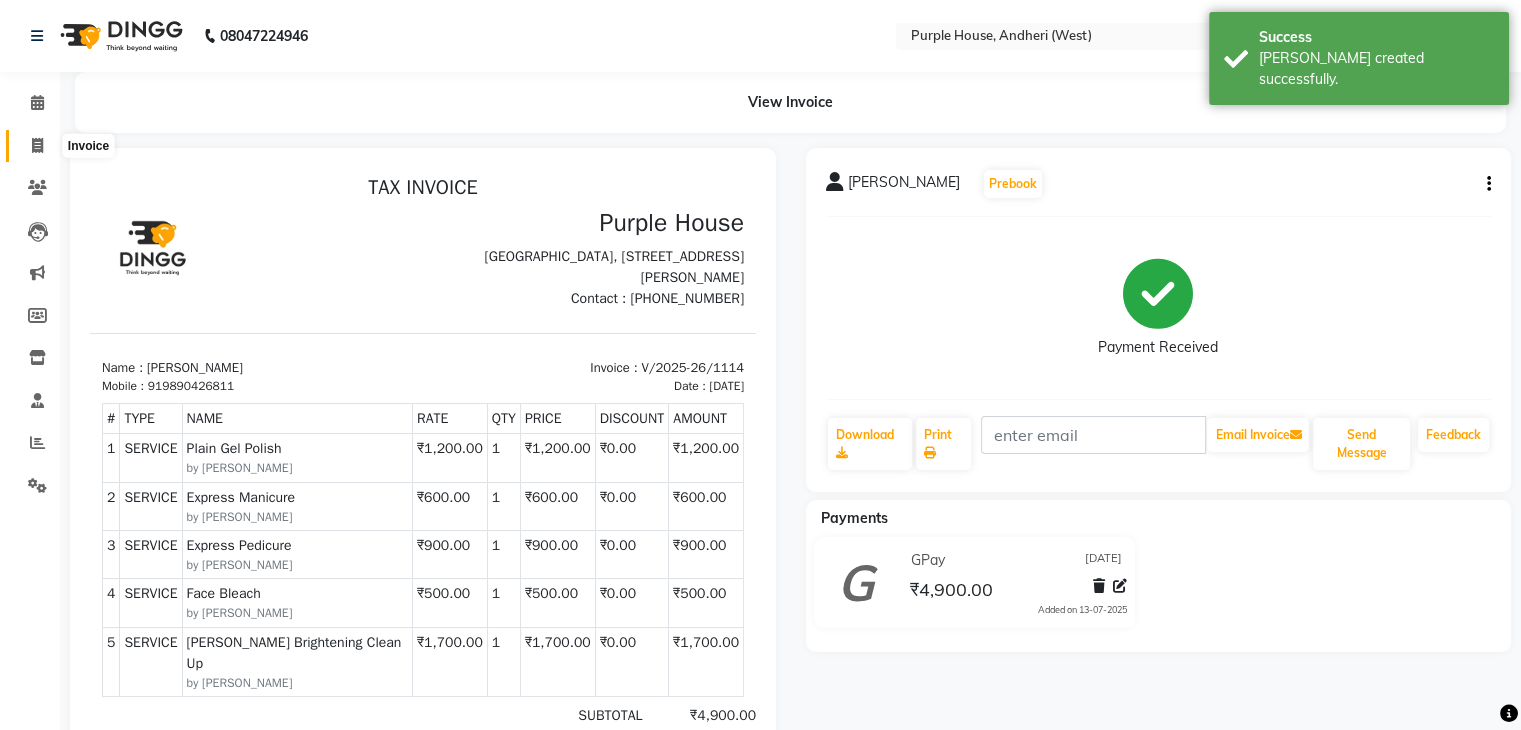 click 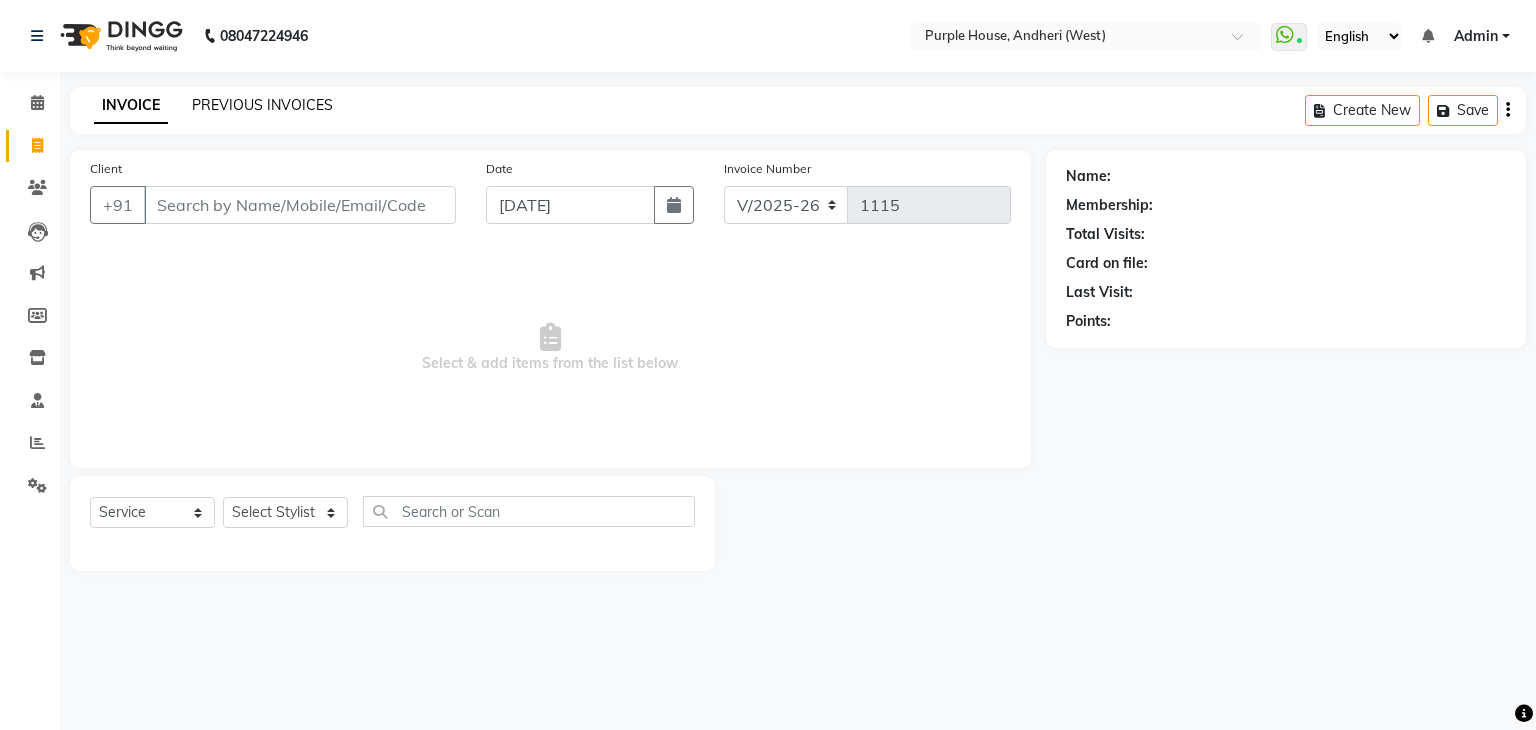 click on "PREVIOUS INVOICES" 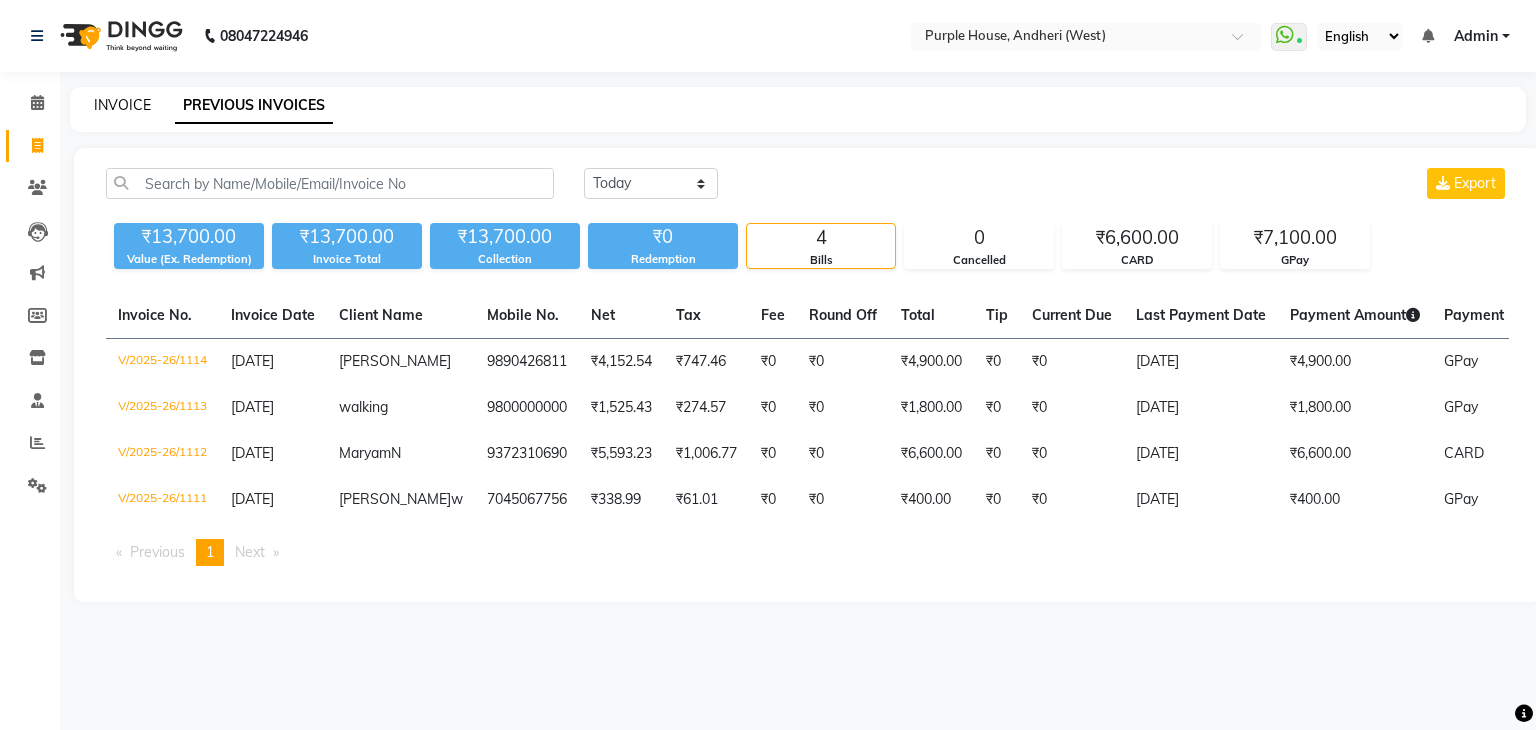 click on "INVOICE" 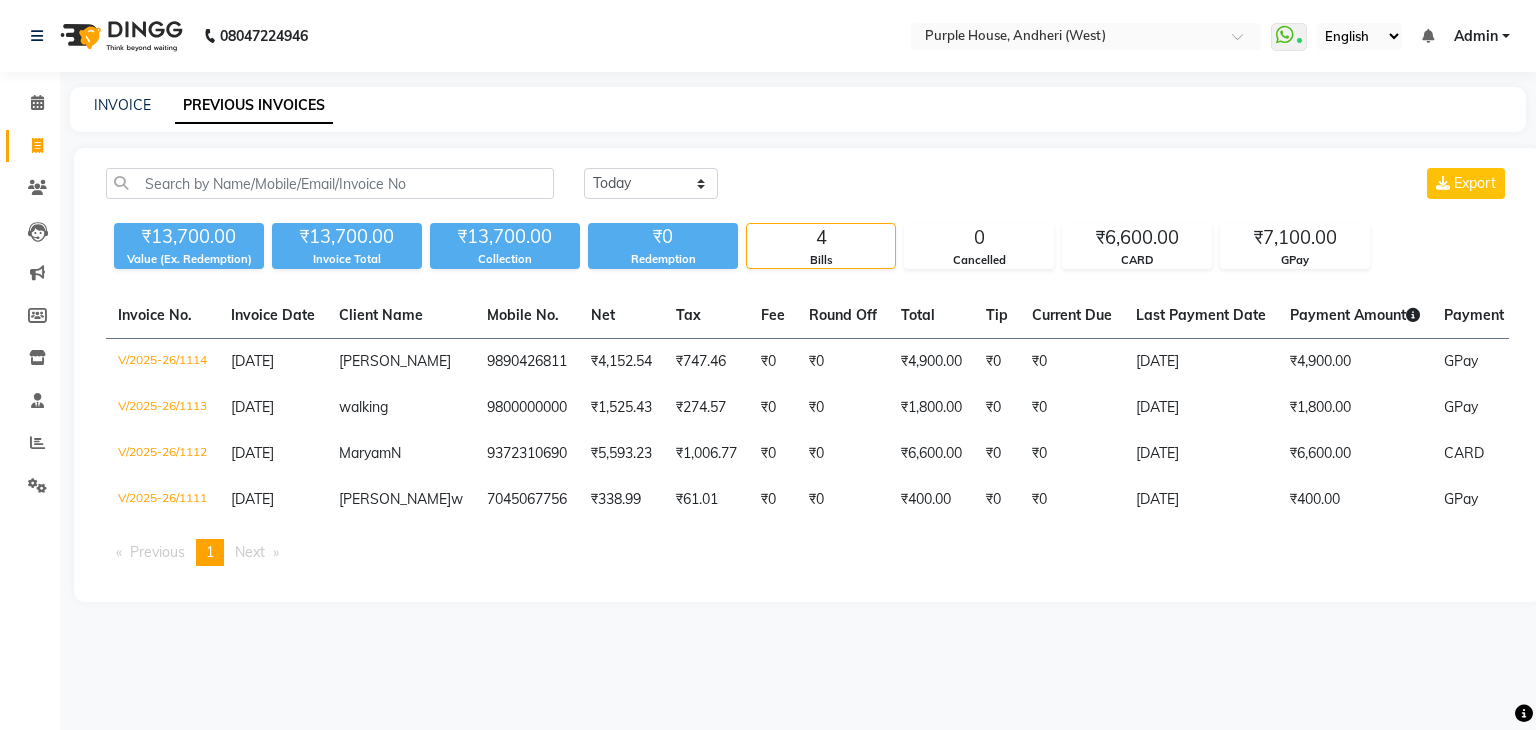 select on "6682" 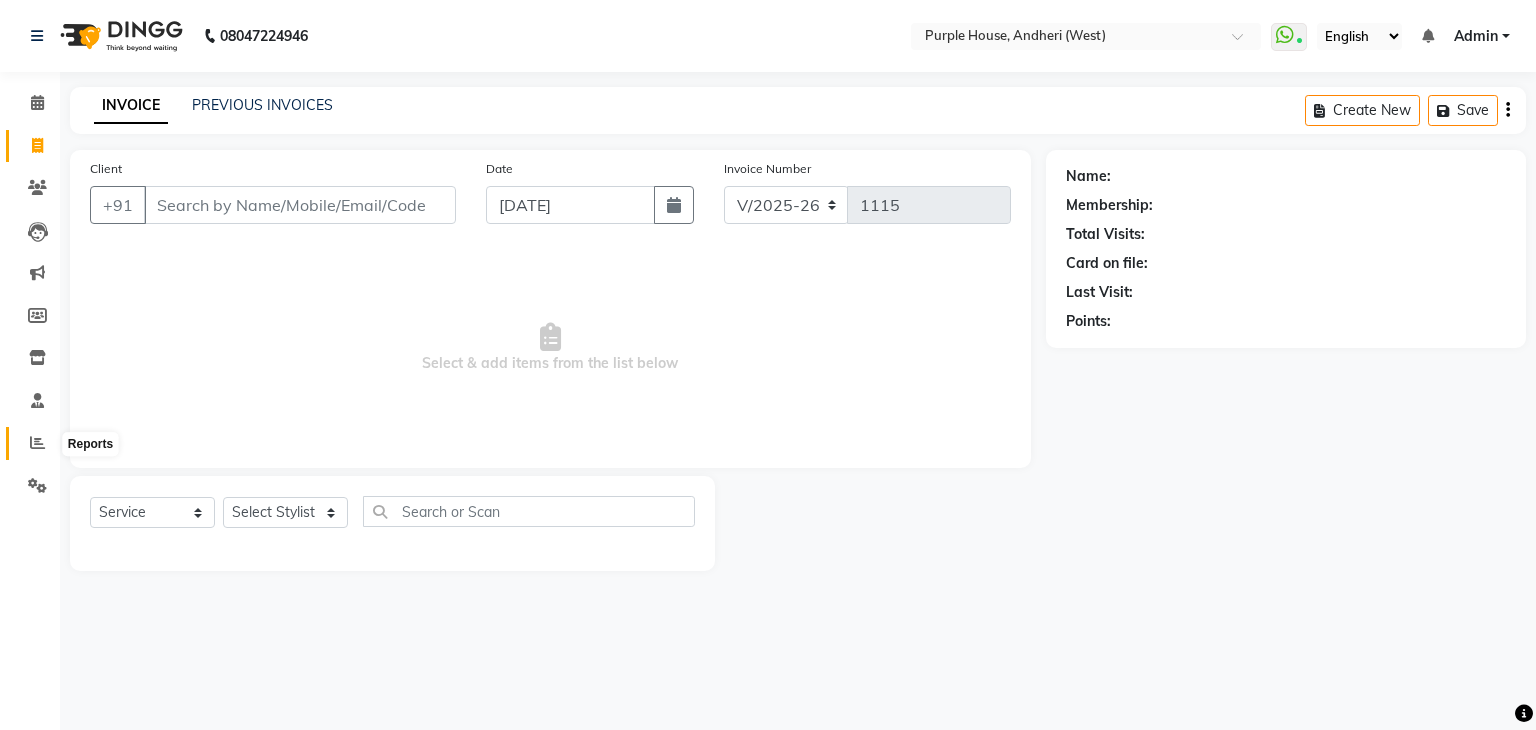 click 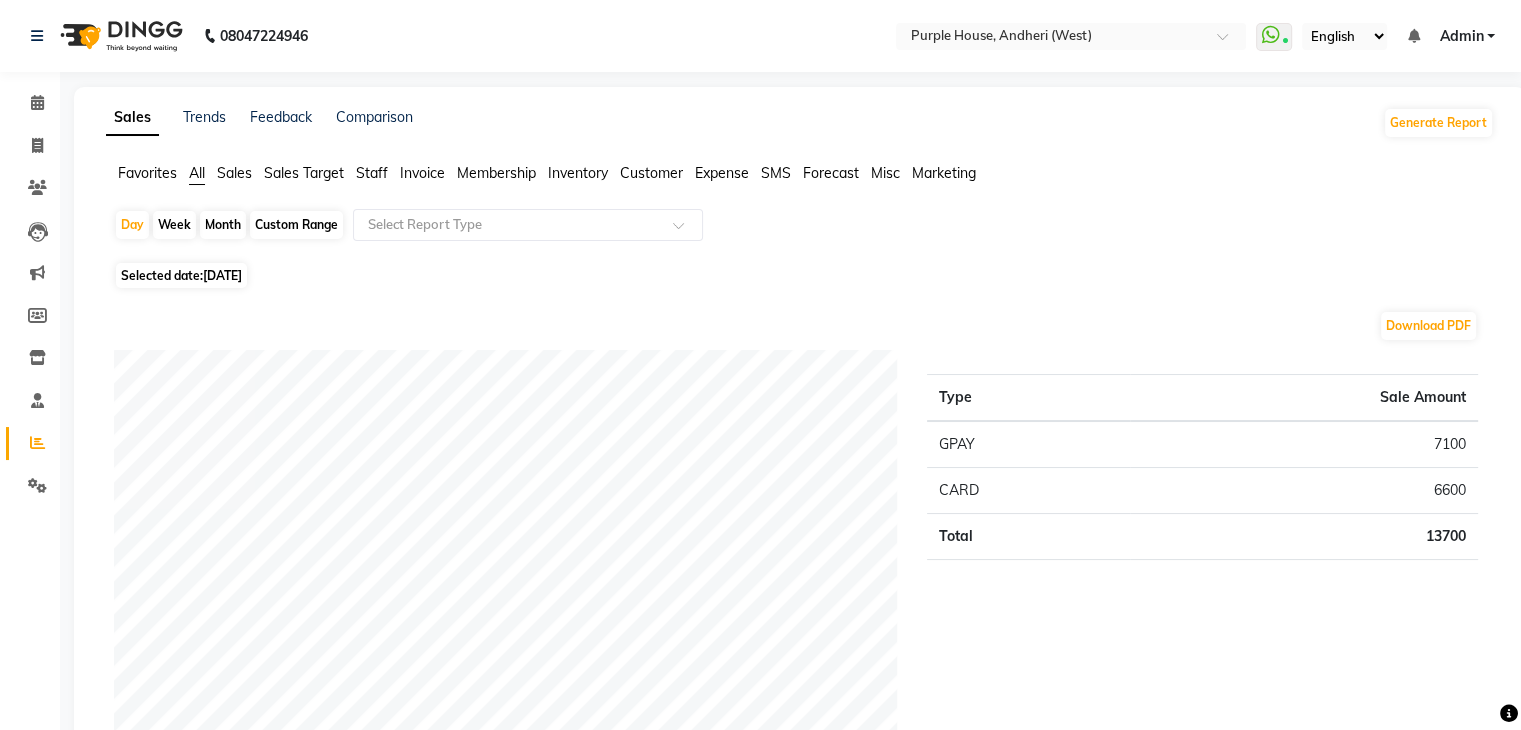click on "Favorites All Sales Sales Target Staff Invoice Membership Inventory Customer Expense SMS Forecast Misc Marketing" 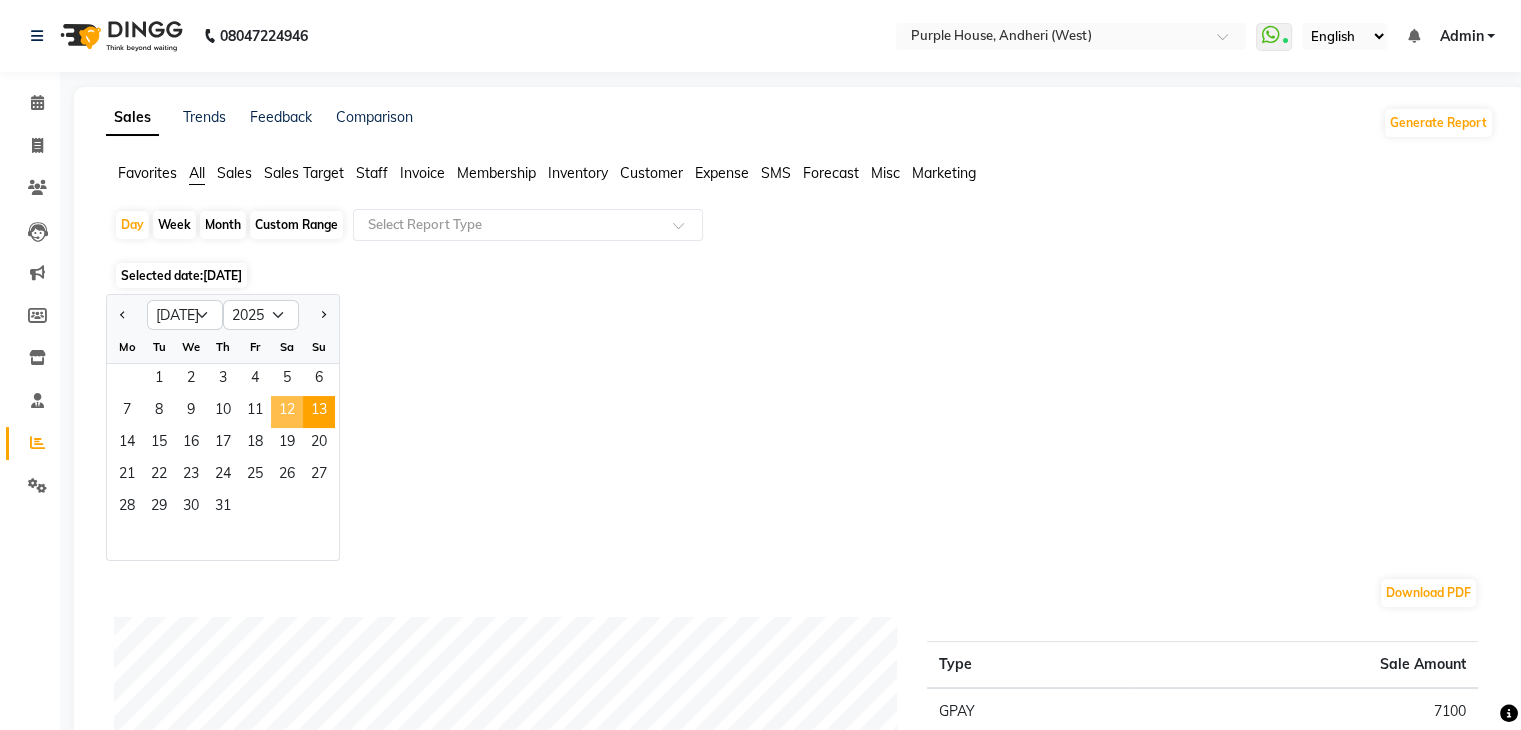 click on "12" 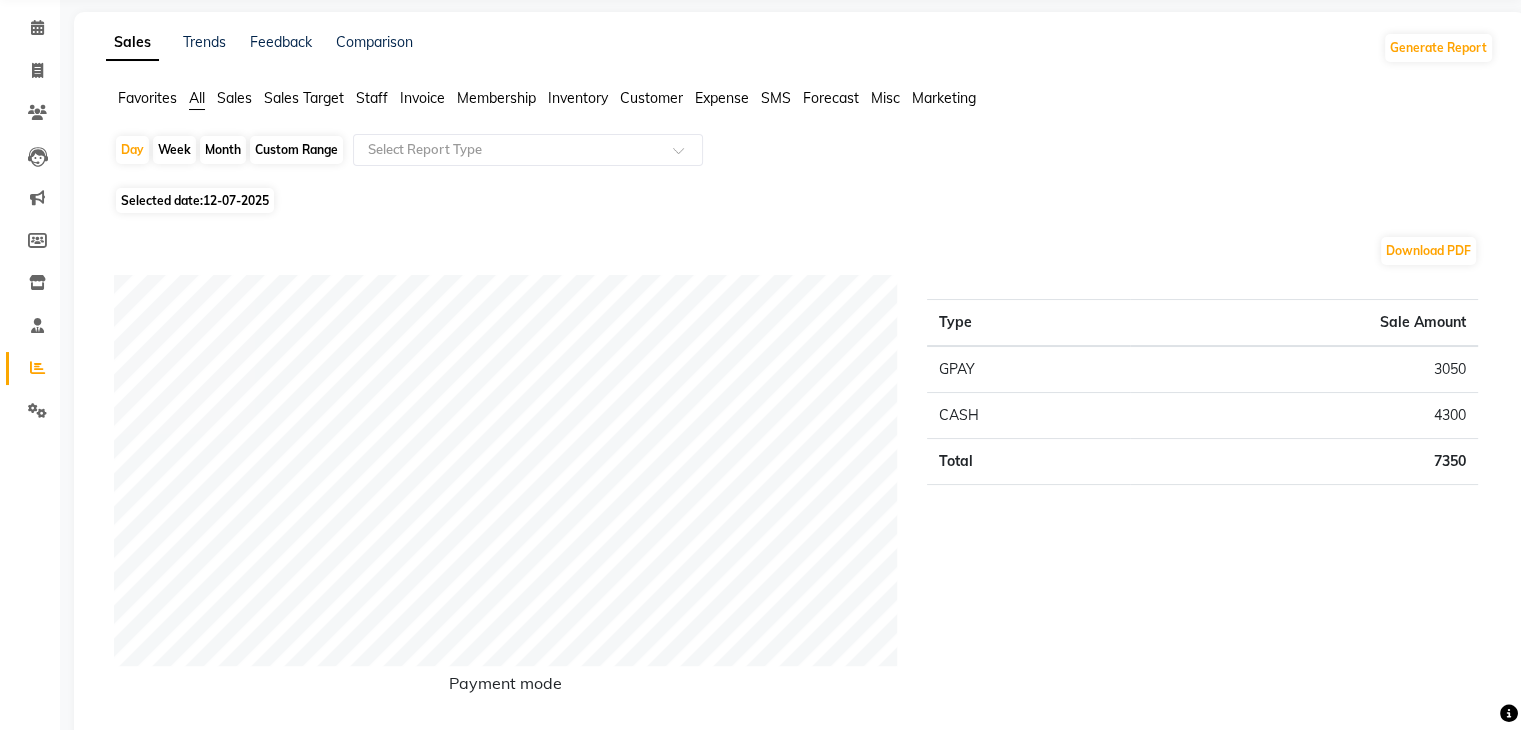 scroll, scrollTop: 76, scrollLeft: 0, axis: vertical 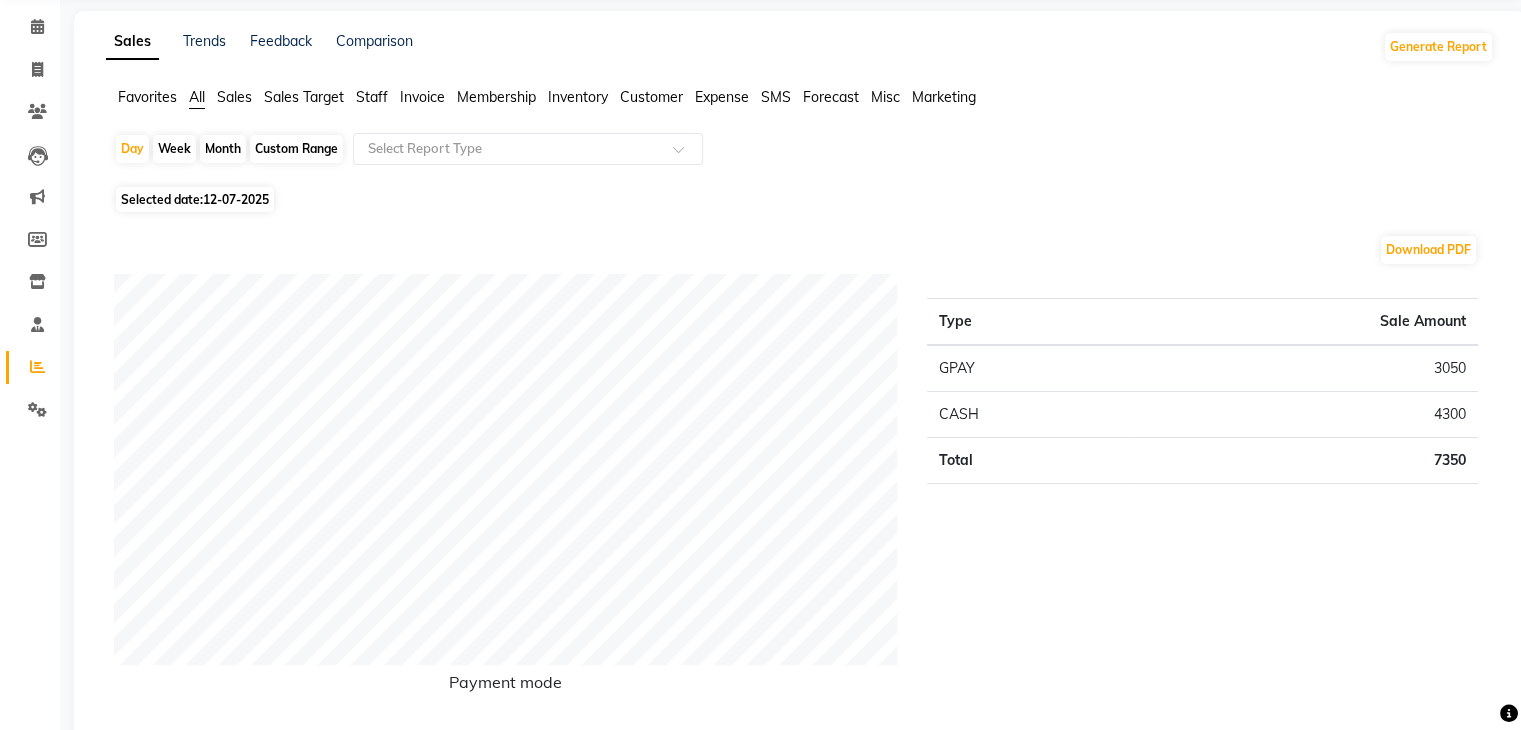 click on "Staff" 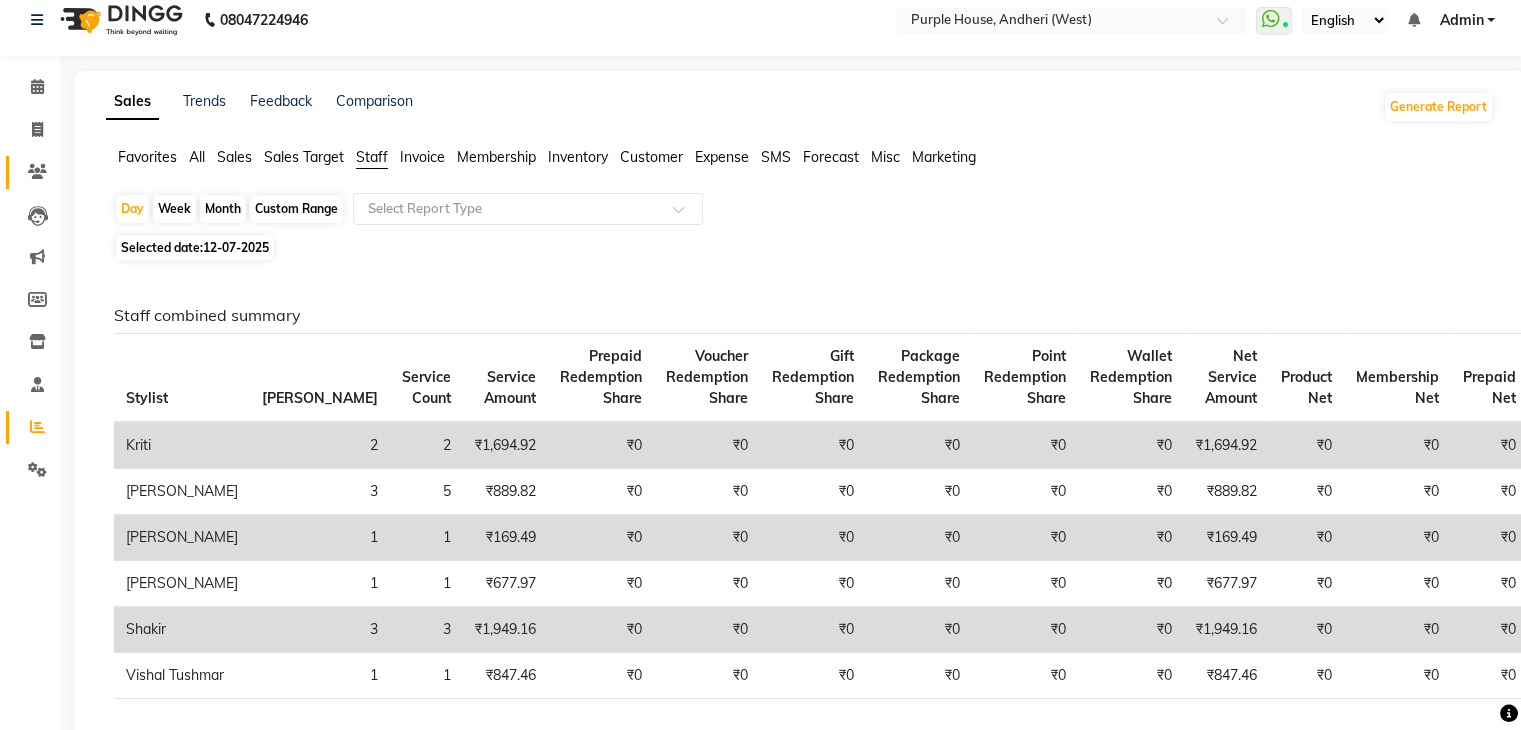 scroll, scrollTop: 0, scrollLeft: 0, axis: both 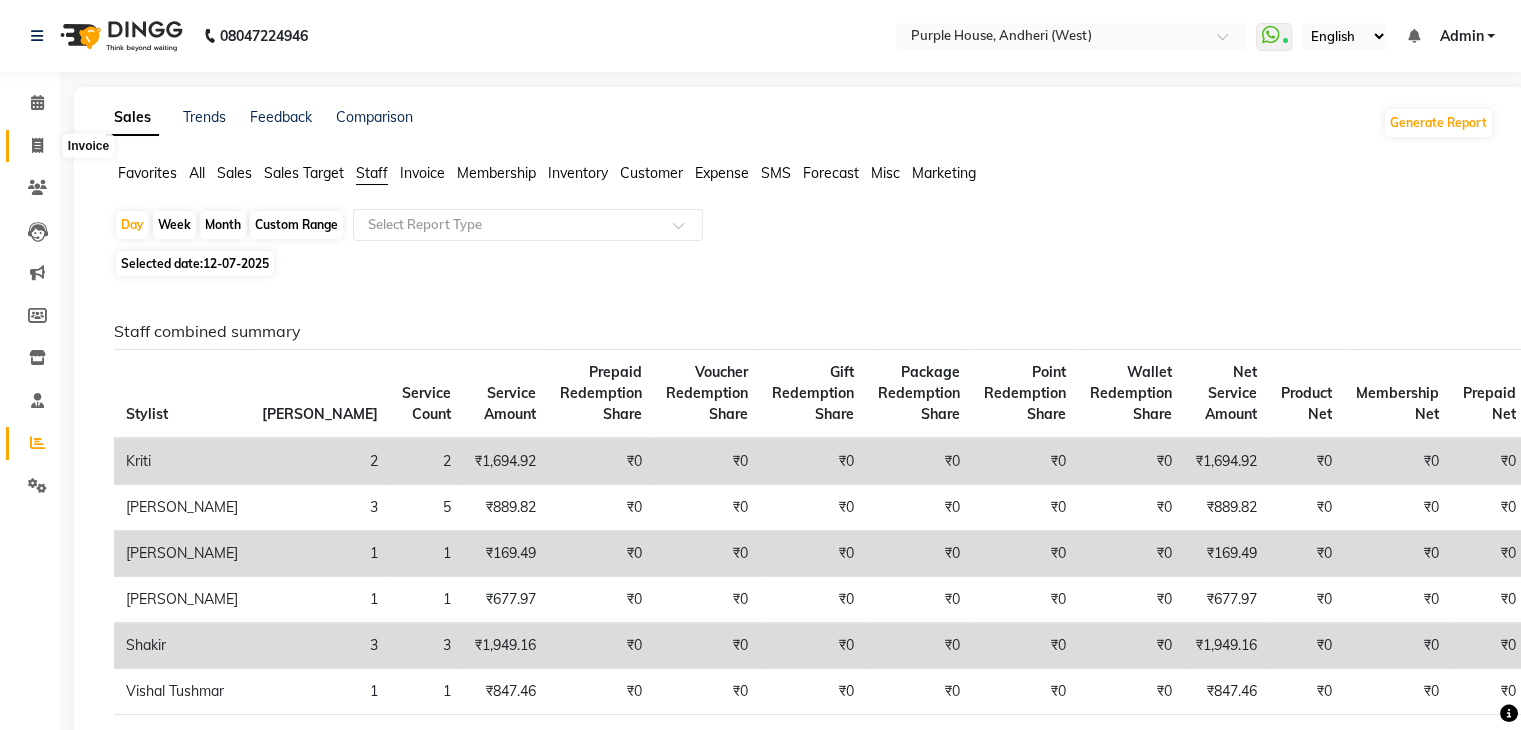 click 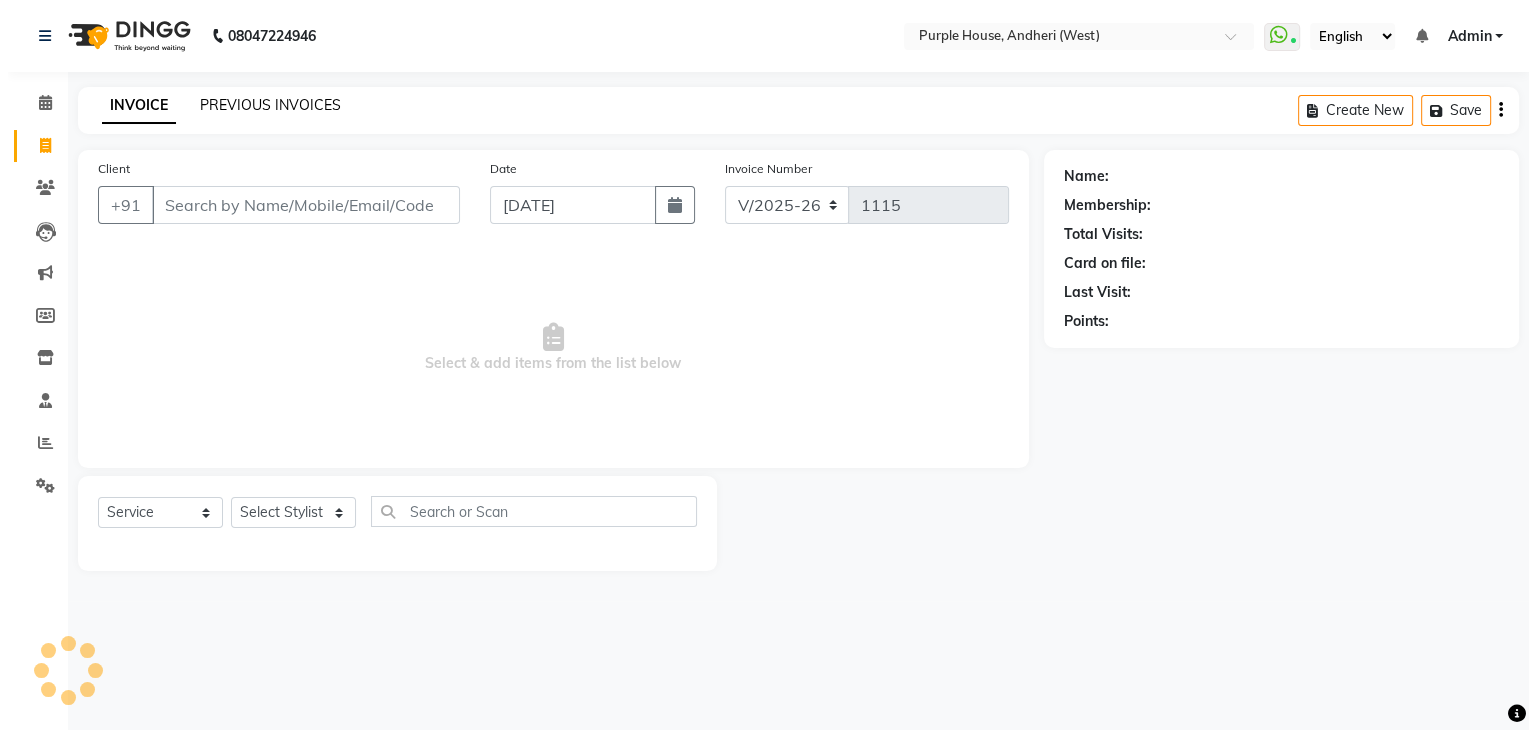 scroll, scrollTop: 0, scrollLeft: 0, axis: both 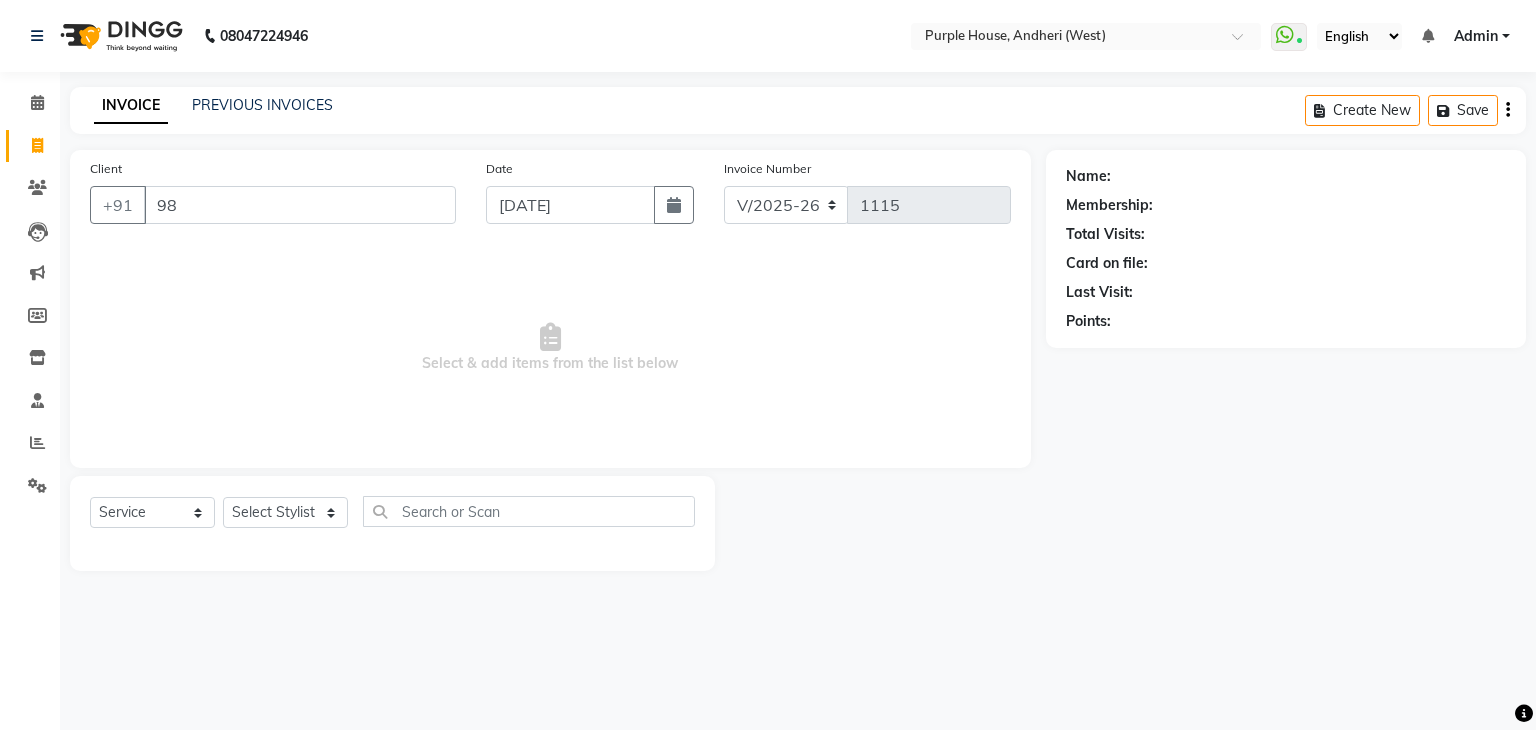 type on "9" 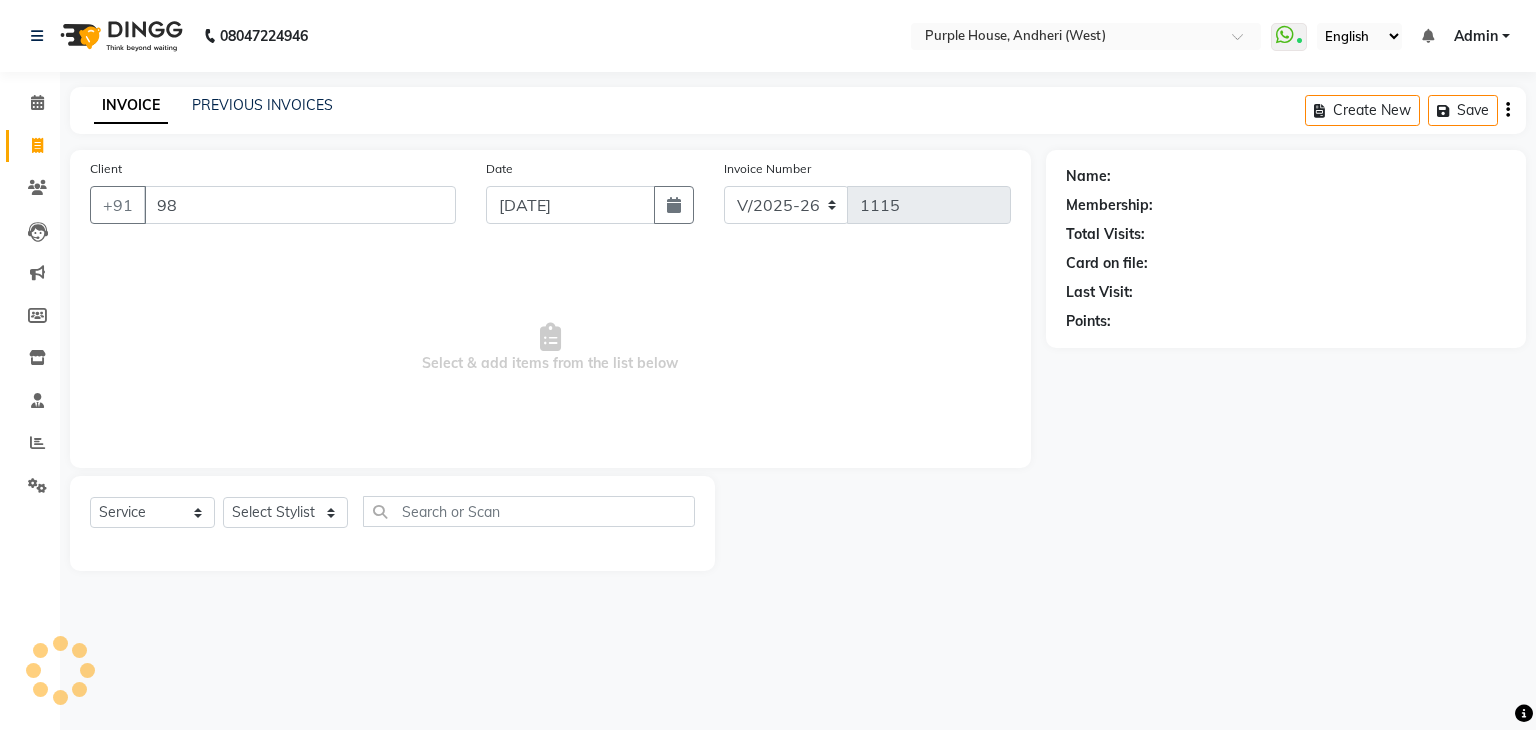 type on "9" 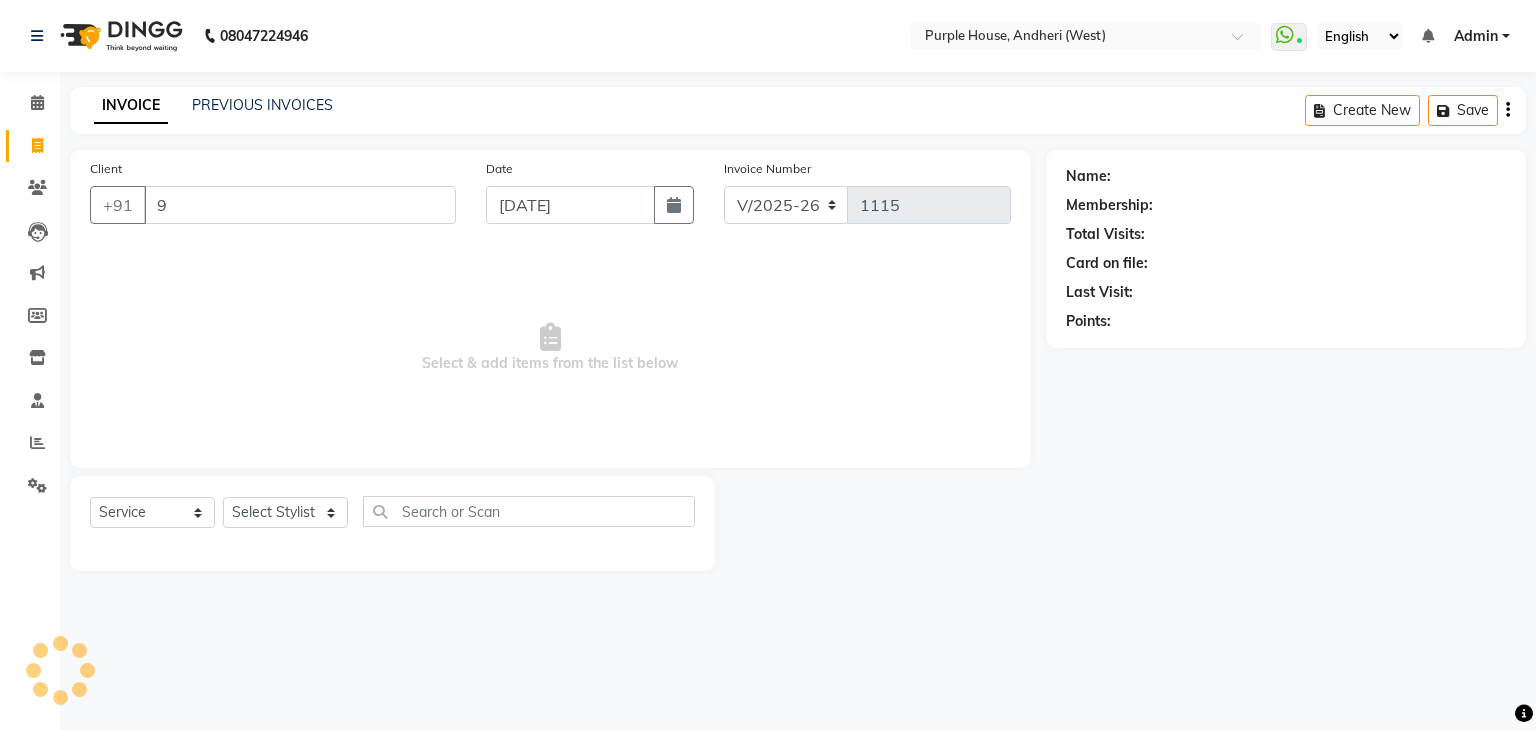 type 